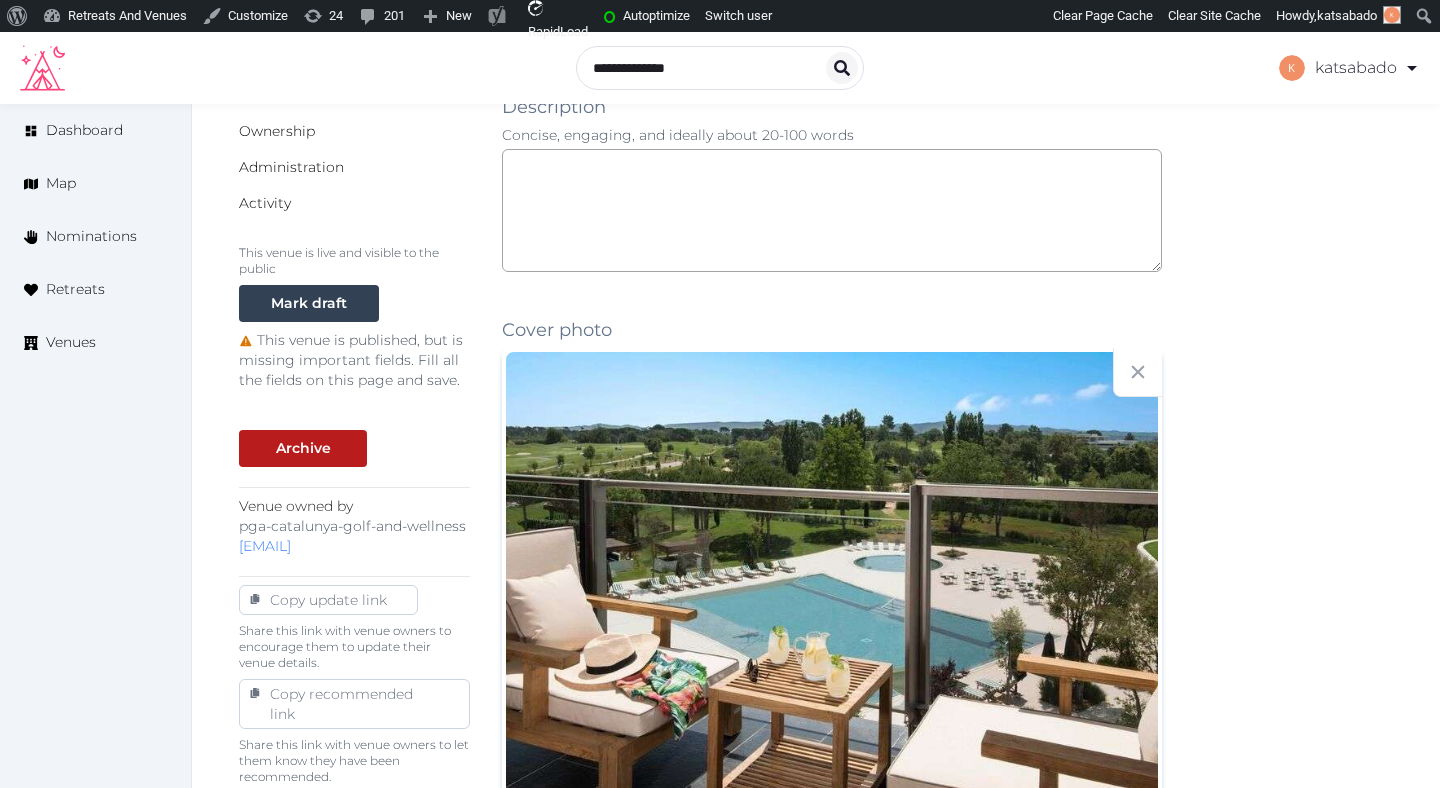 scroll, scrollTop: 0, scrollLeft: 0, axis: both 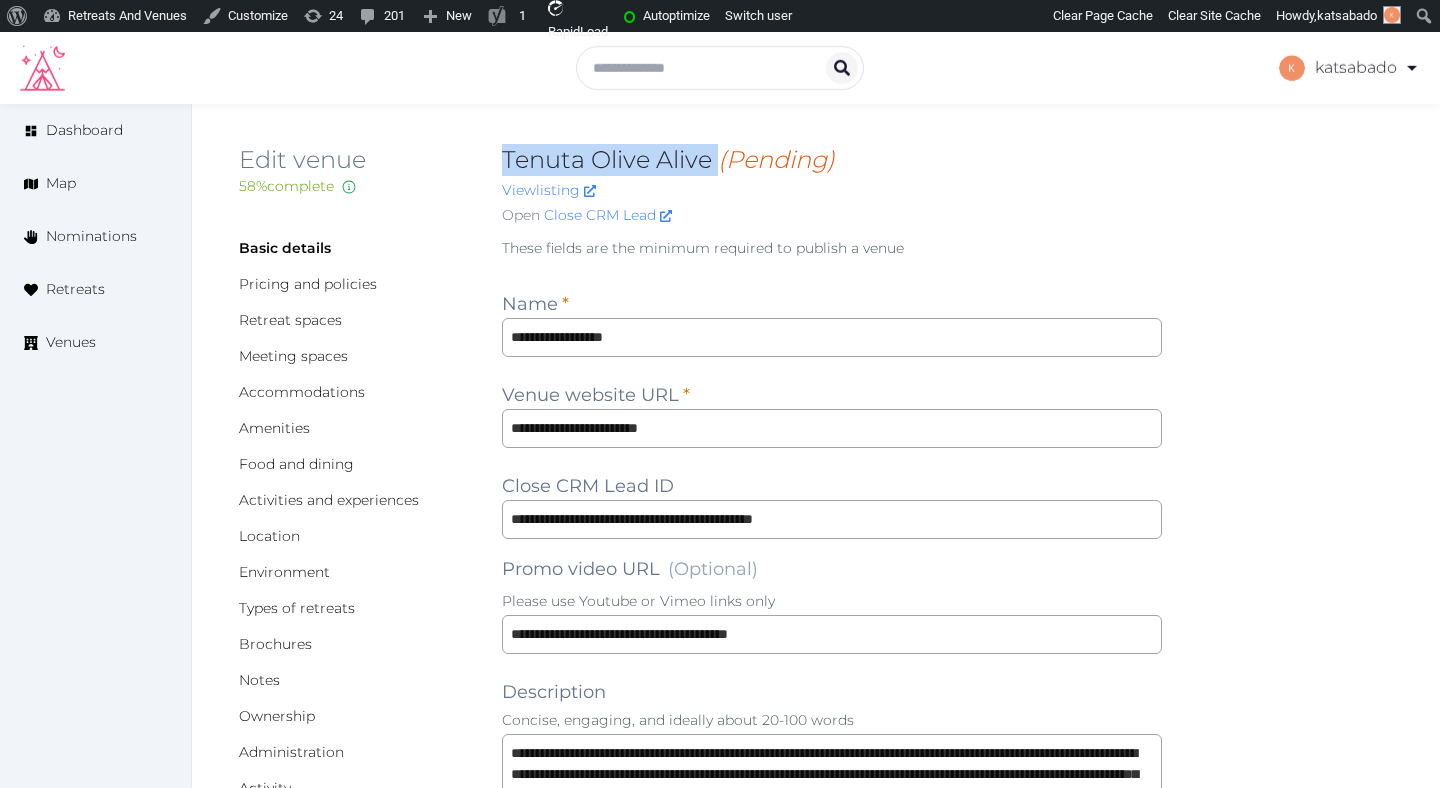 drag, startPoint x: 713, startPoint y: 167, endPoint x: 501, endPoint y: 160, distance: 212.11554 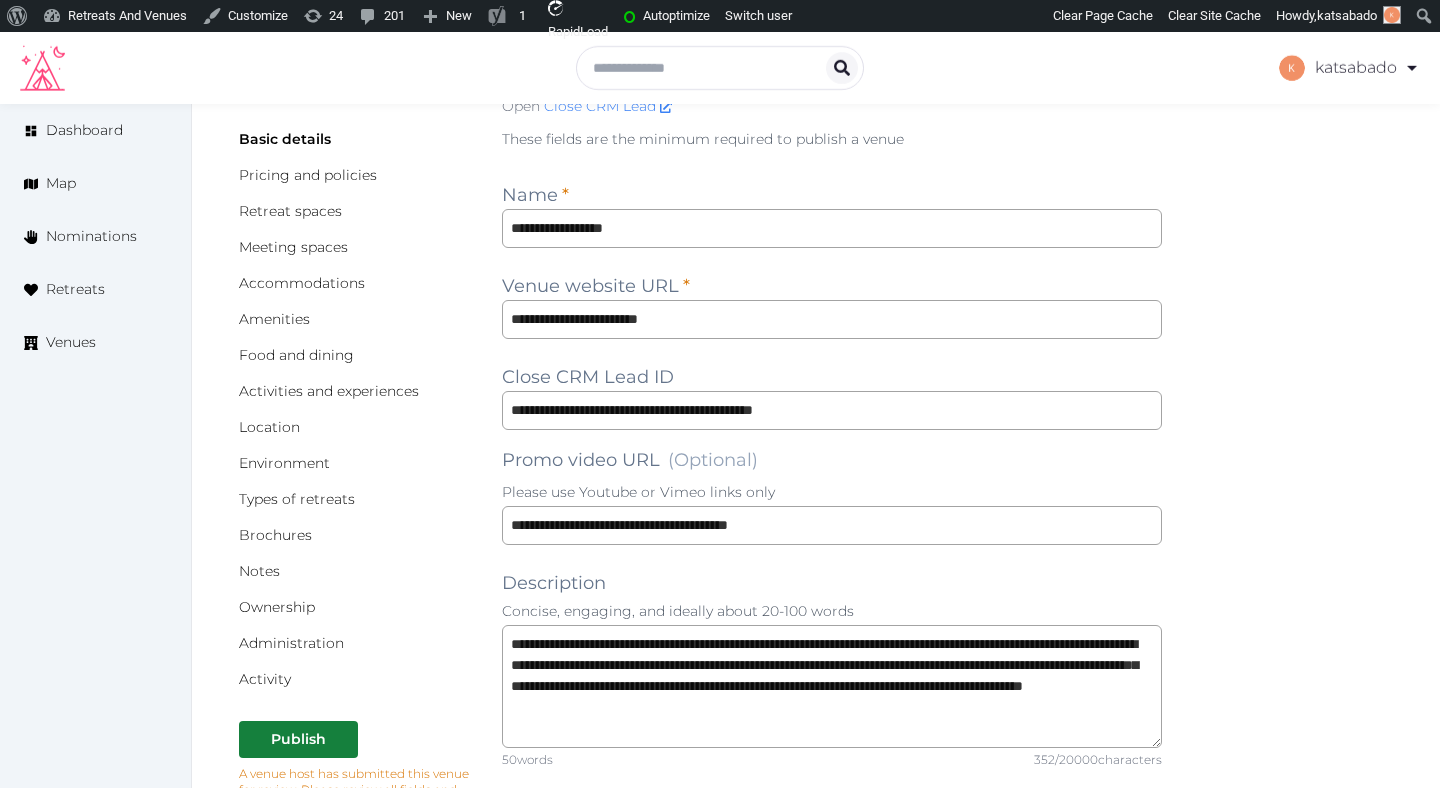 scroll, scrollTop: 142, scrollLeft: 0, axis: vertical 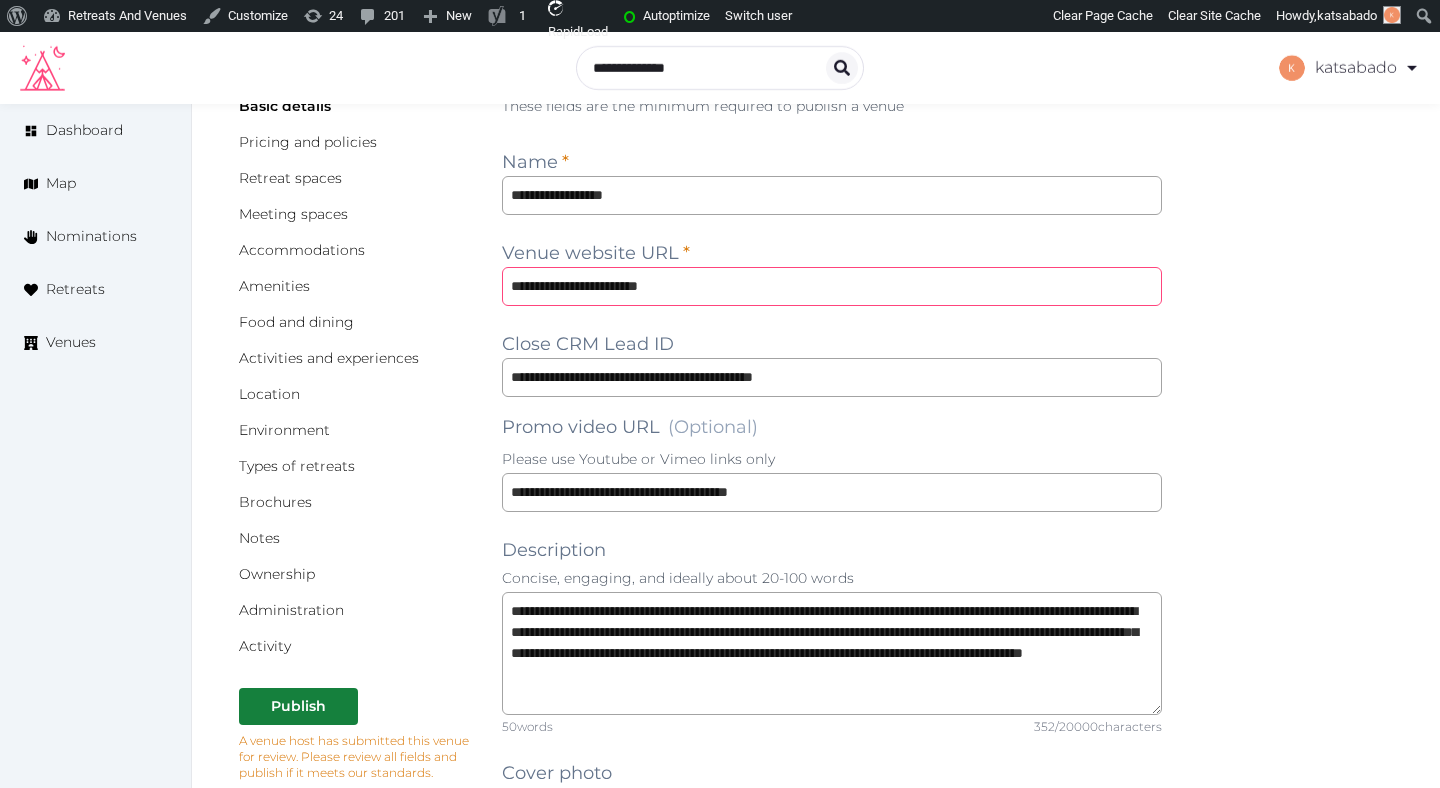 click on "**********" at bounding box center [832, 286] 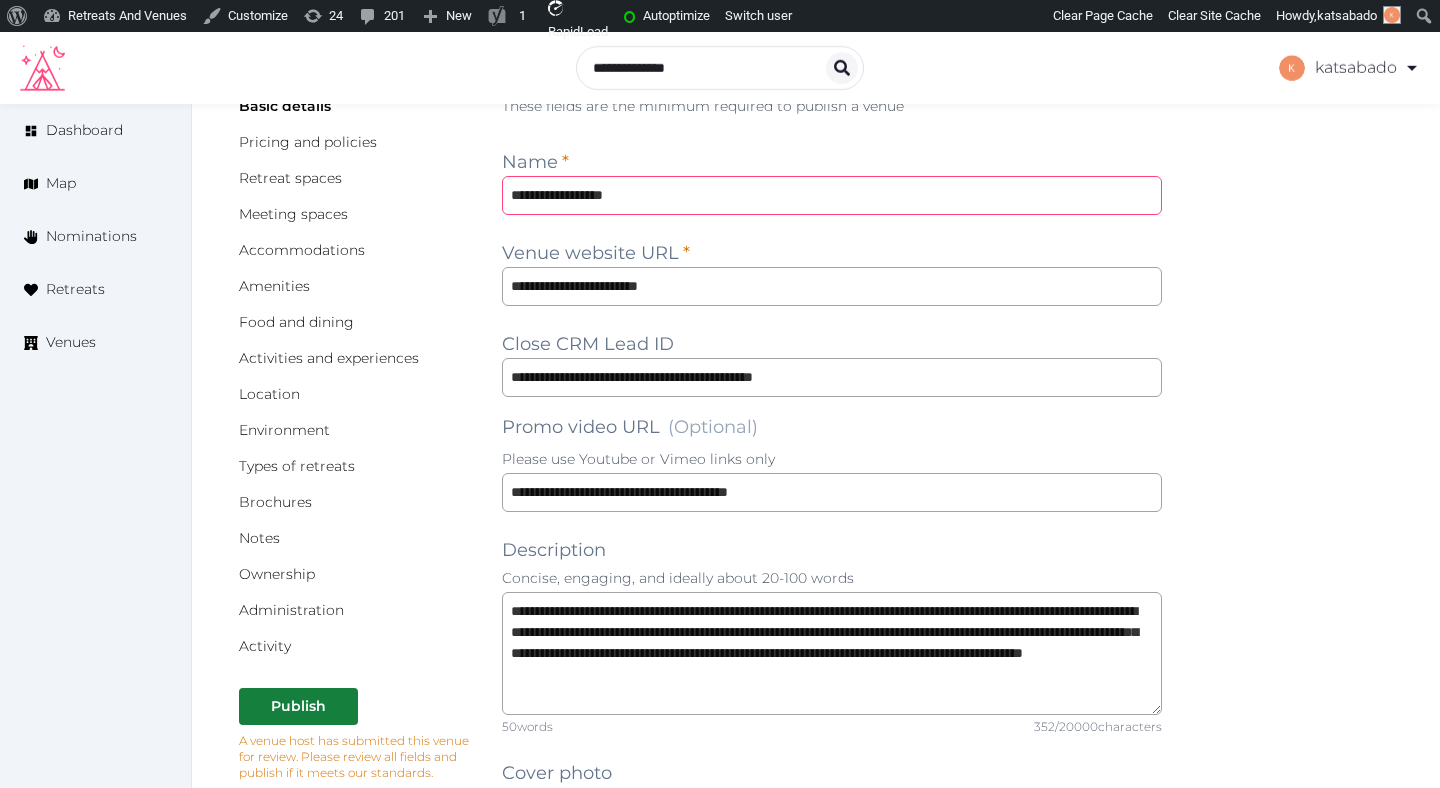click on "**********" at bounding box center (832, 195) 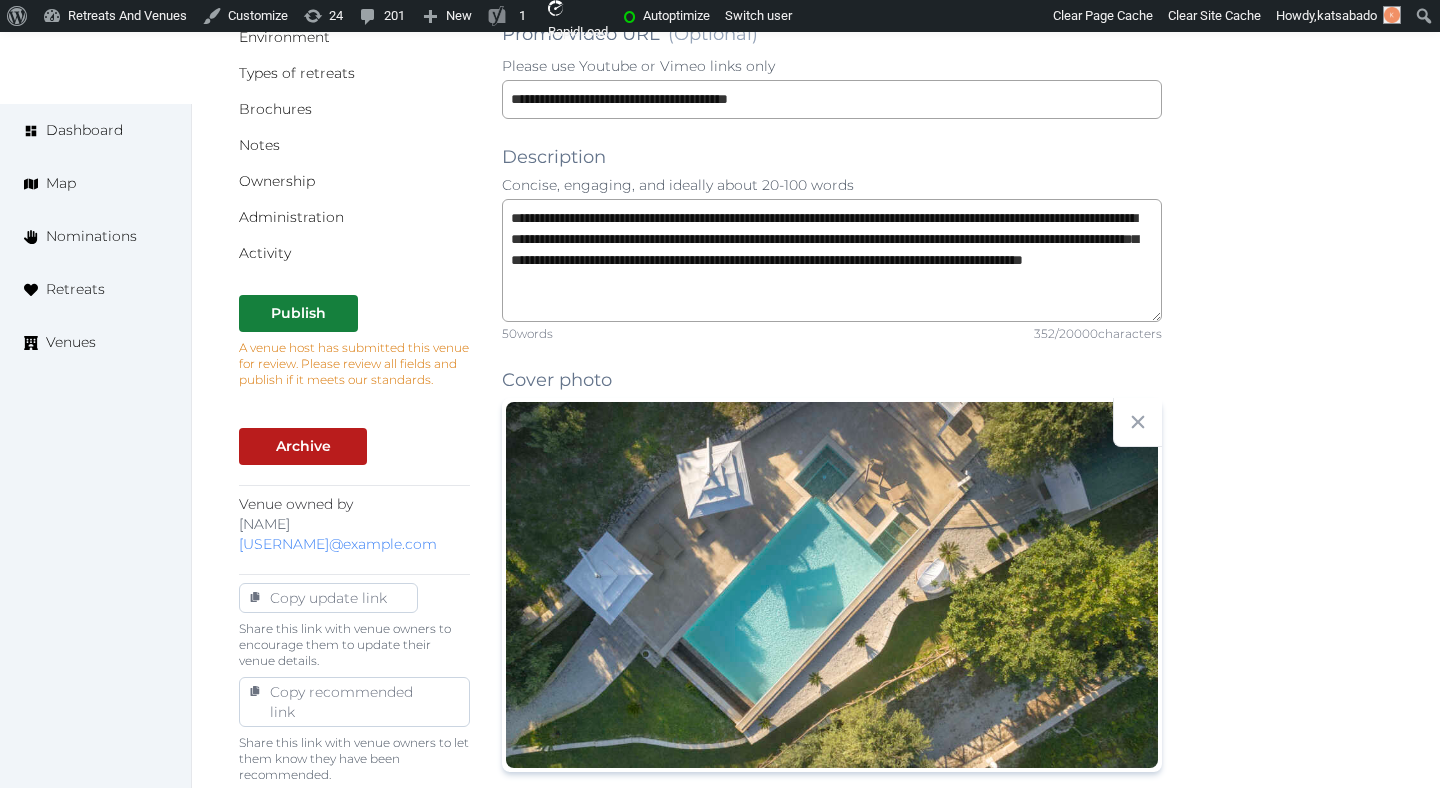 scroll, scrollTop: 546, scrollLeft: 0, axis: vertical 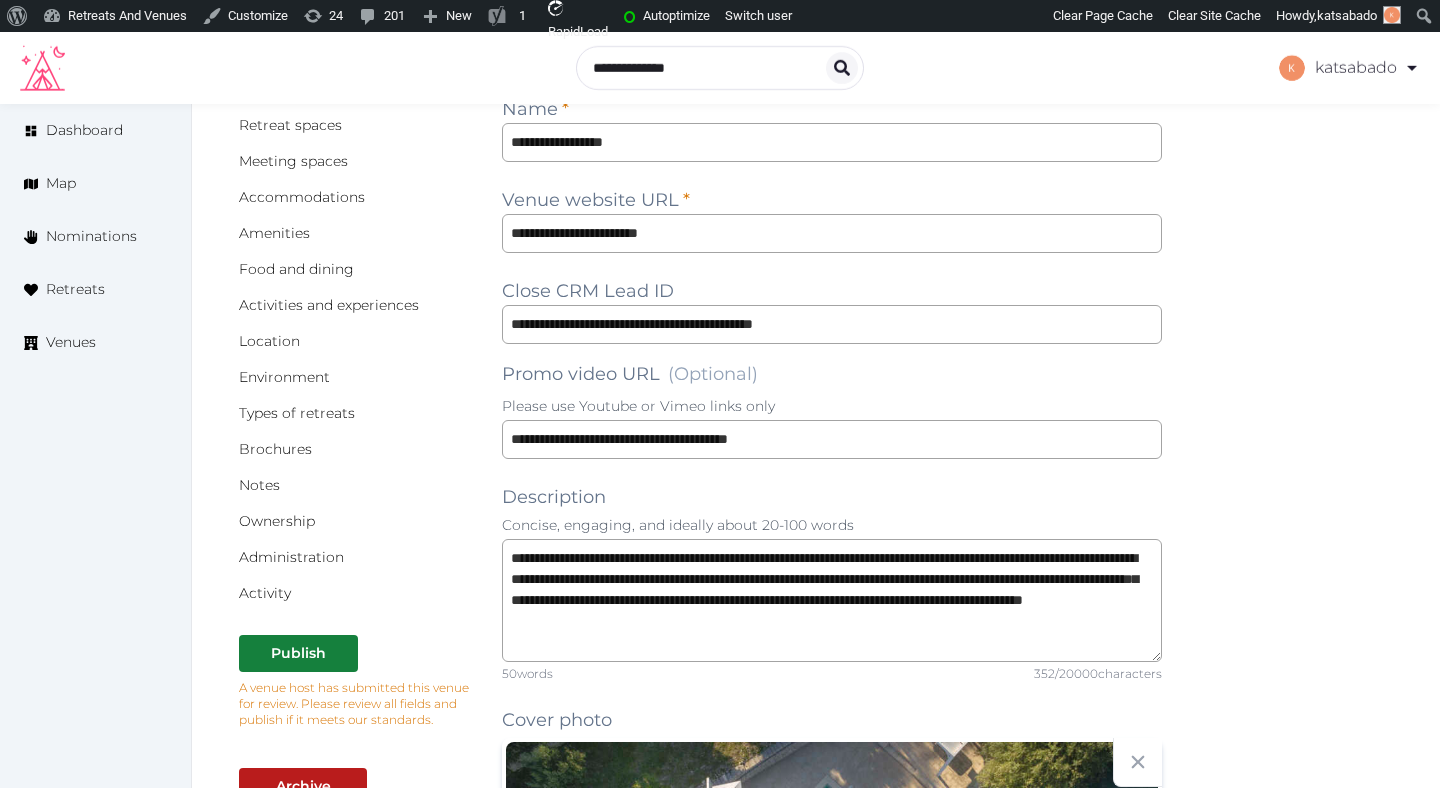 click on "**********" at bounding box center [832, 1326] 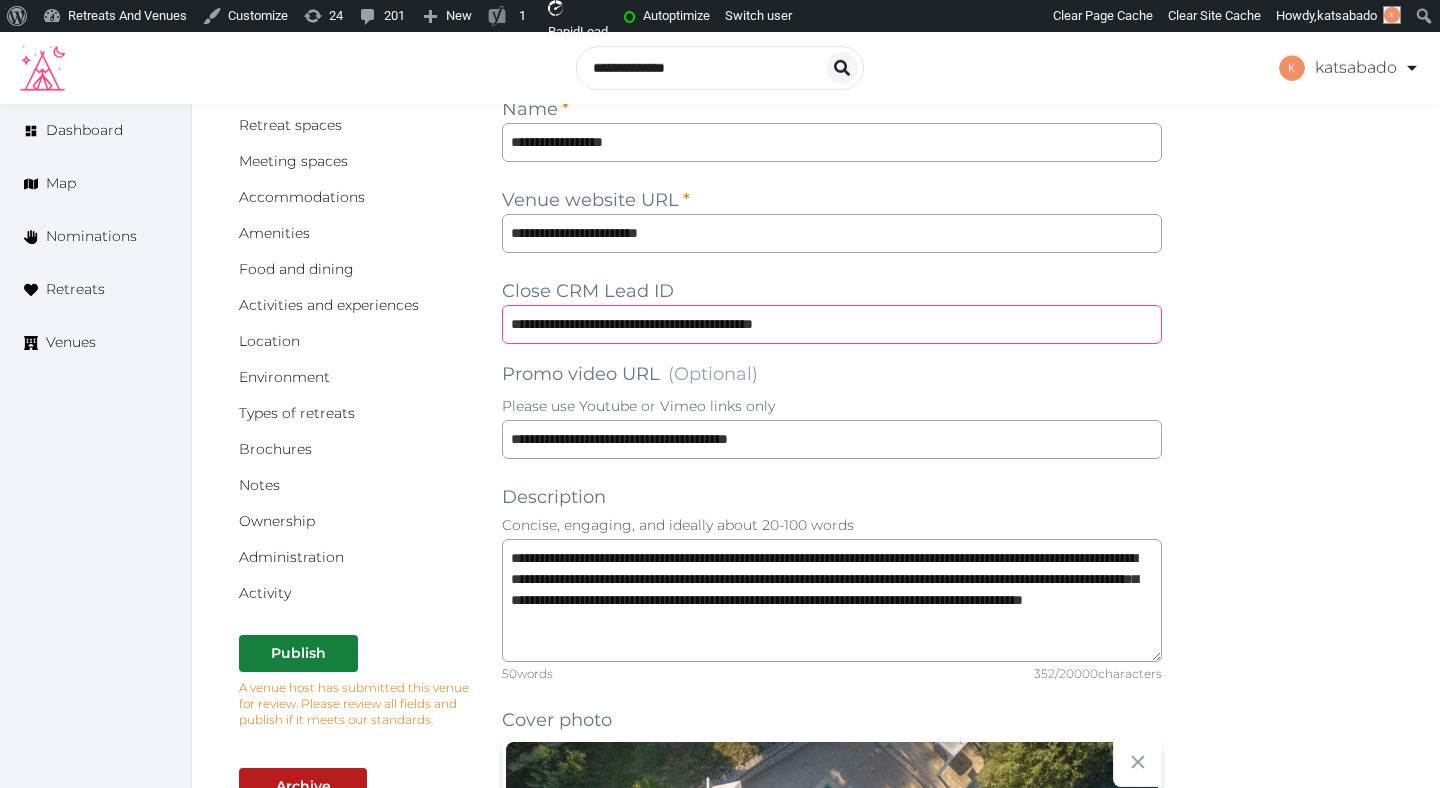 click on "**********" at bounding box center [832, 324] 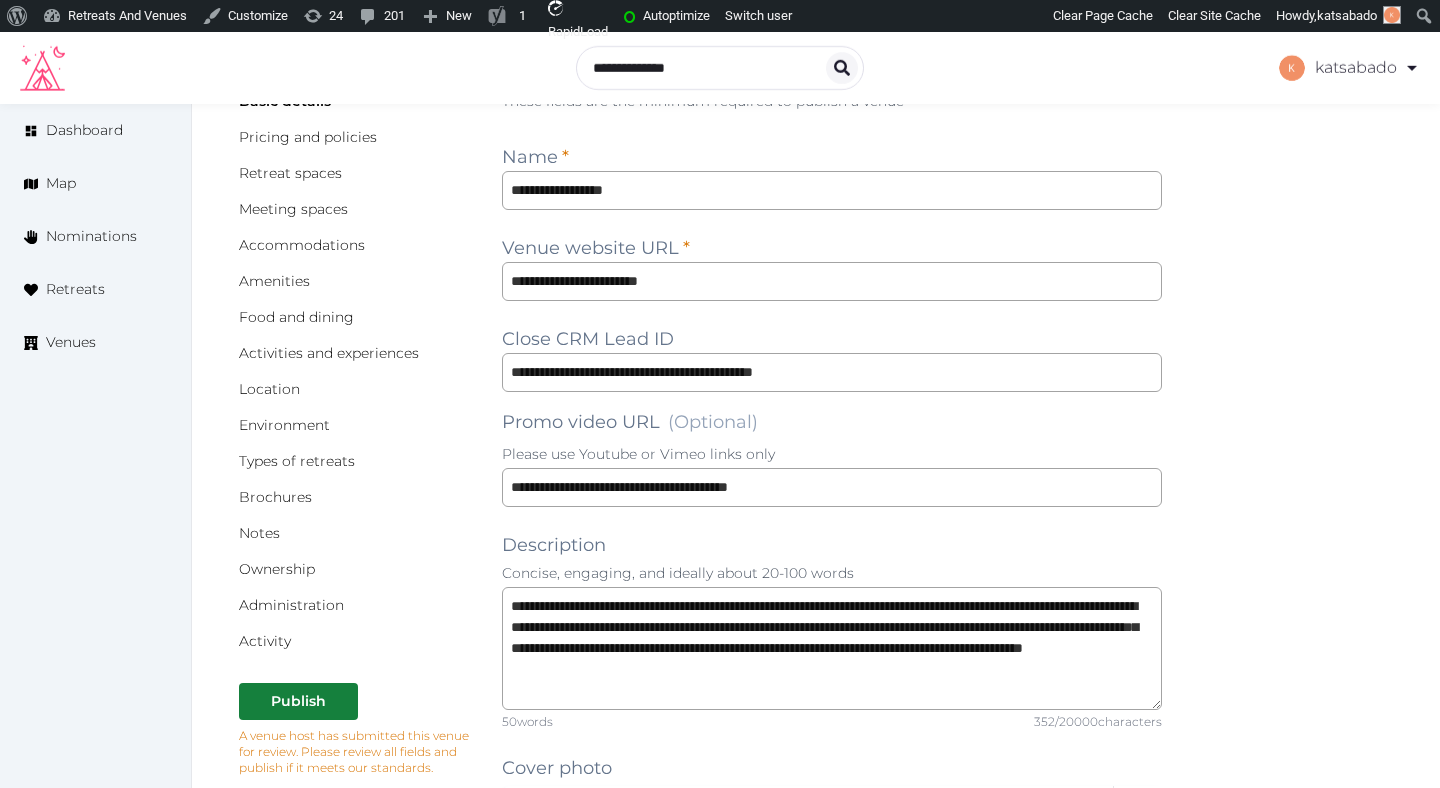 scroll, scrollTop: 0, scrollLeft: 0, axis: both 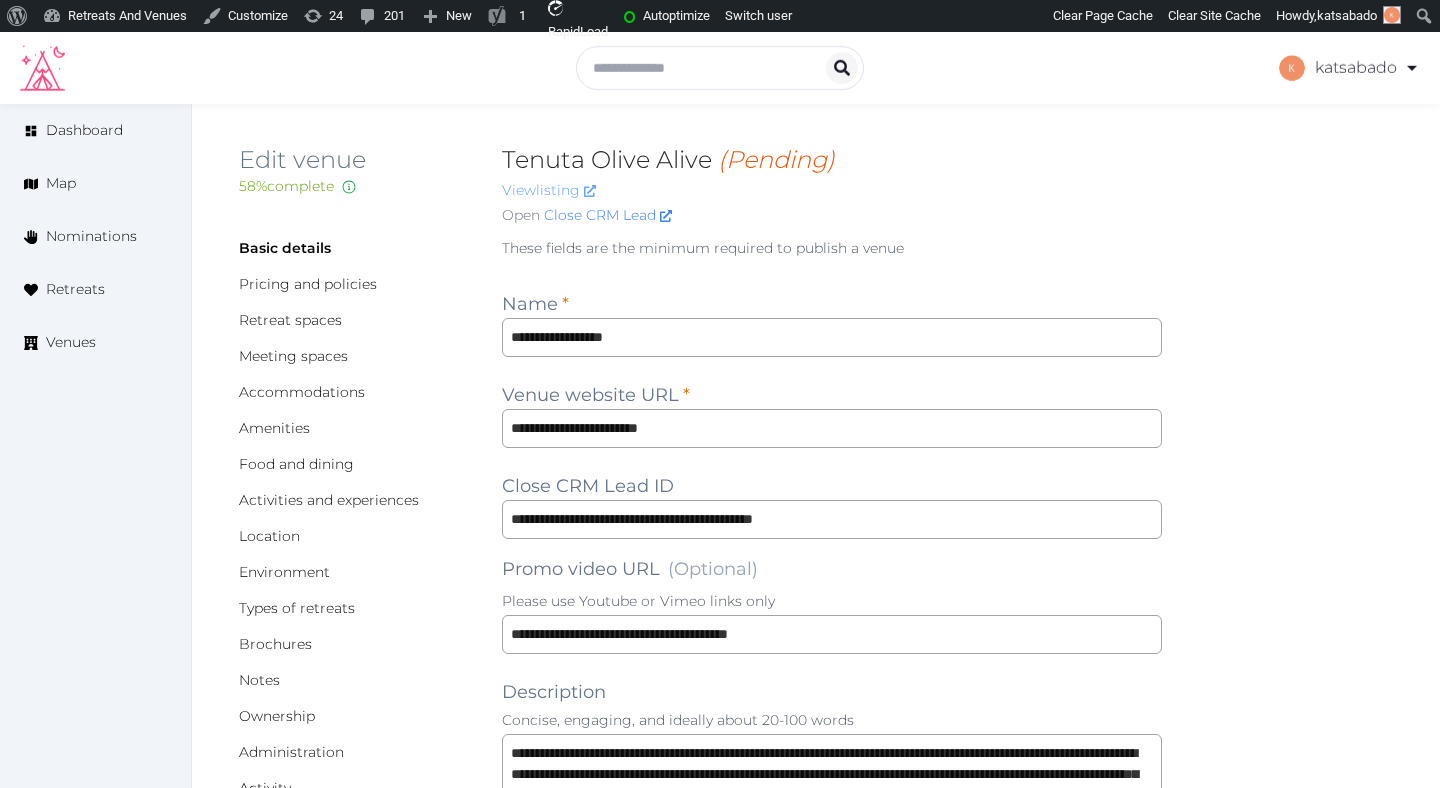 click on "View  listing" at bounding box center [549, 190] 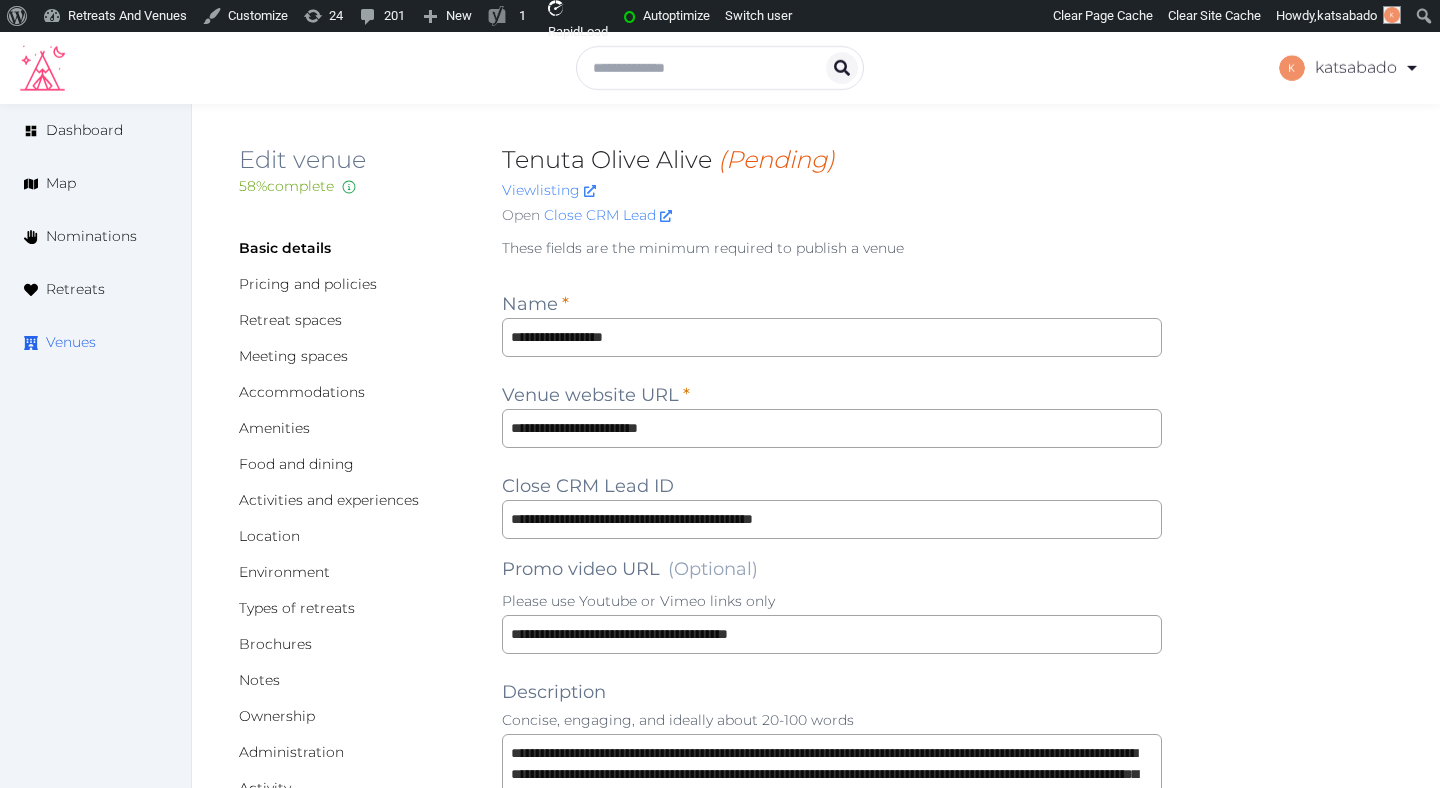click on "Venues" at bounding box center (71, 342) 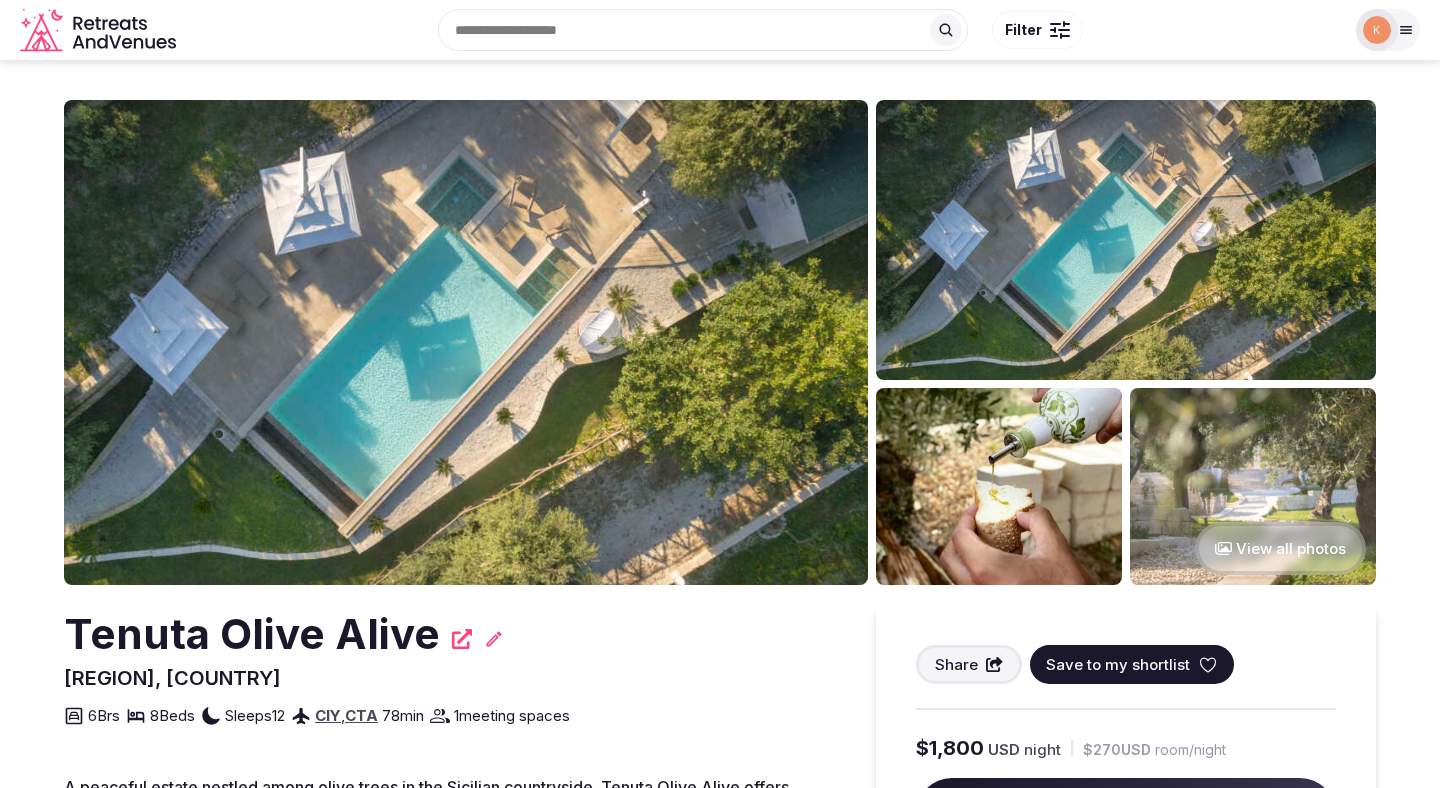 scroll, scrollTop: 0, scrollLeft: 0, axis: both 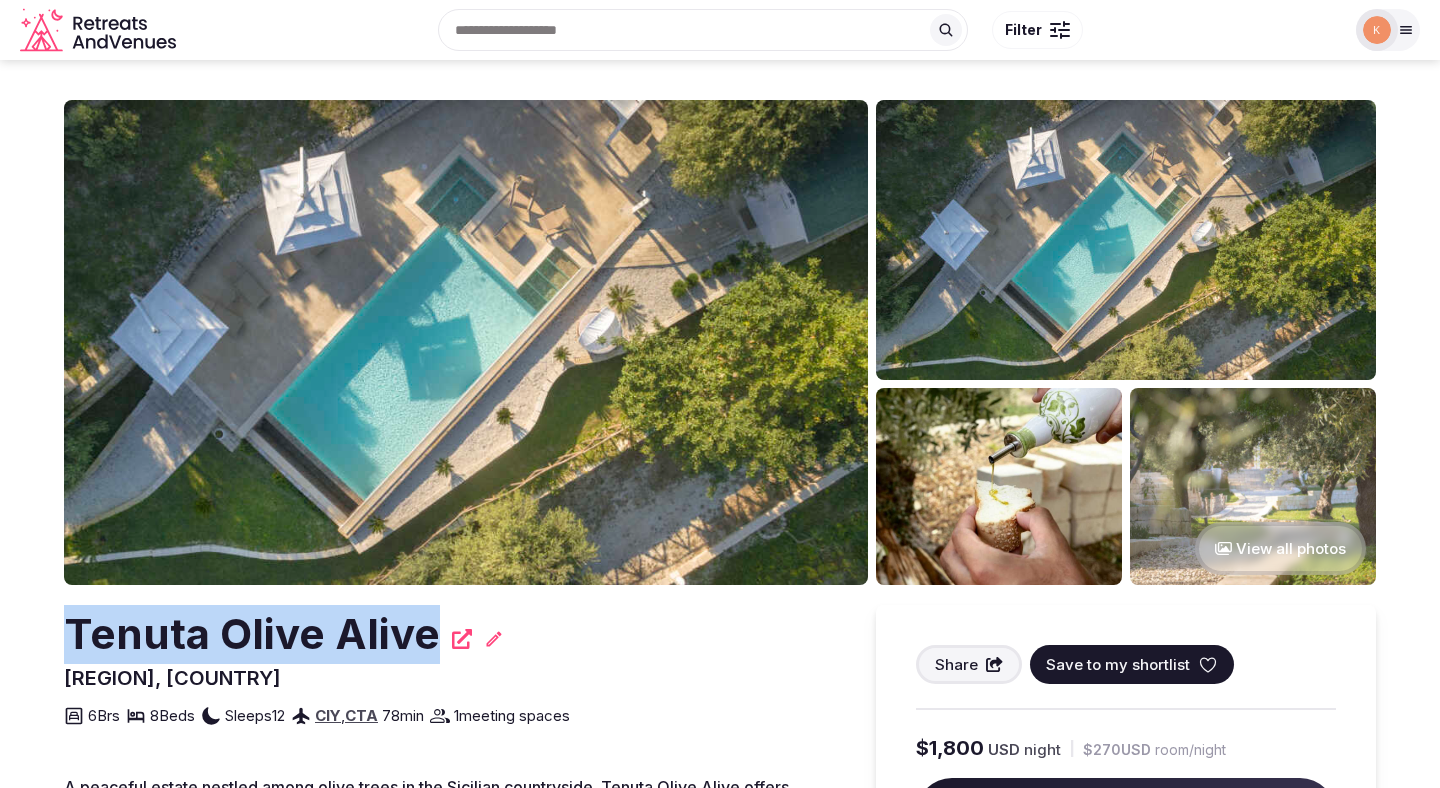 drag, startPoint x: 435, startPoint y: 635, endPoint x: 73, endPoint y: 628, distance: 362.0677 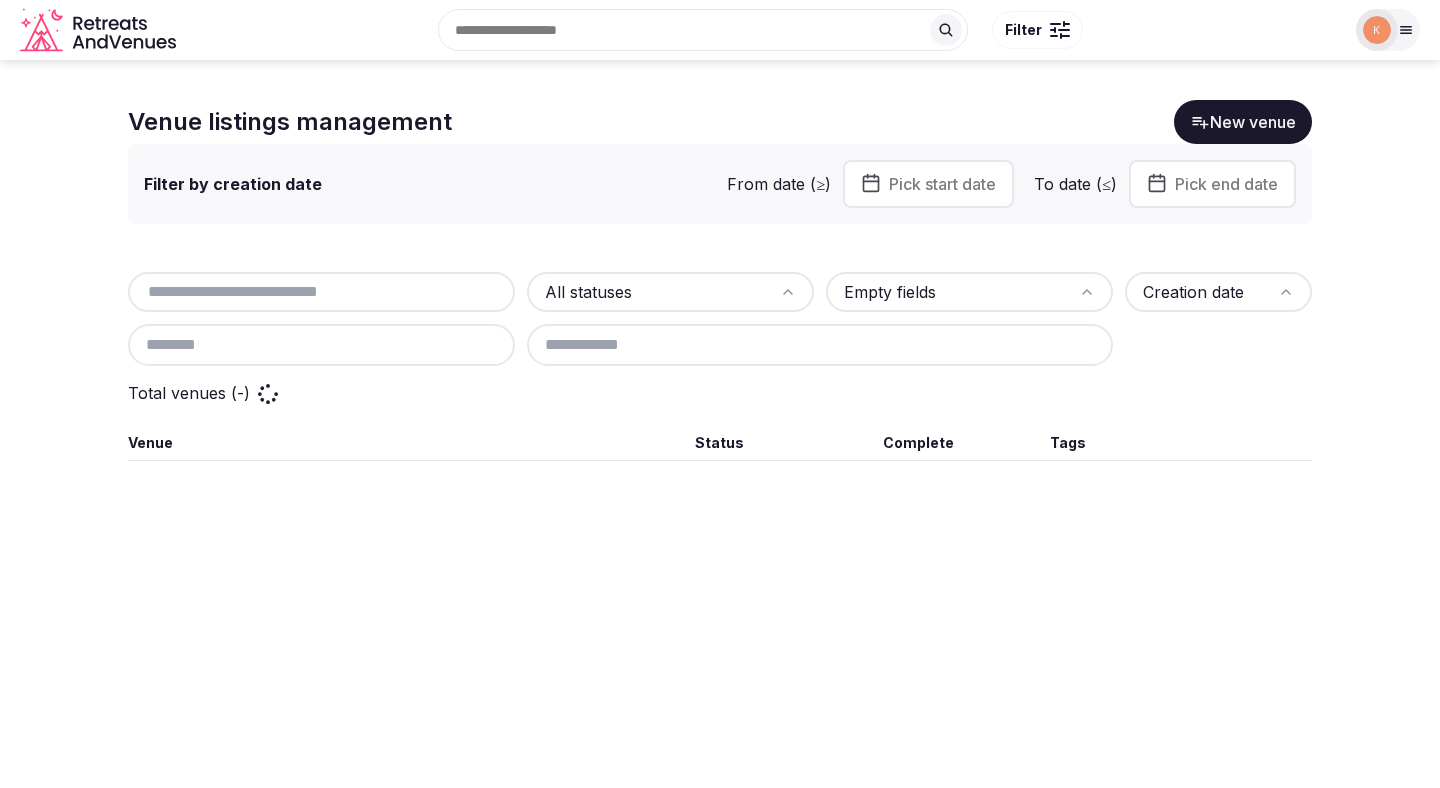 scroll, scrollTop: 0, scrollLeft: 0, axis: both 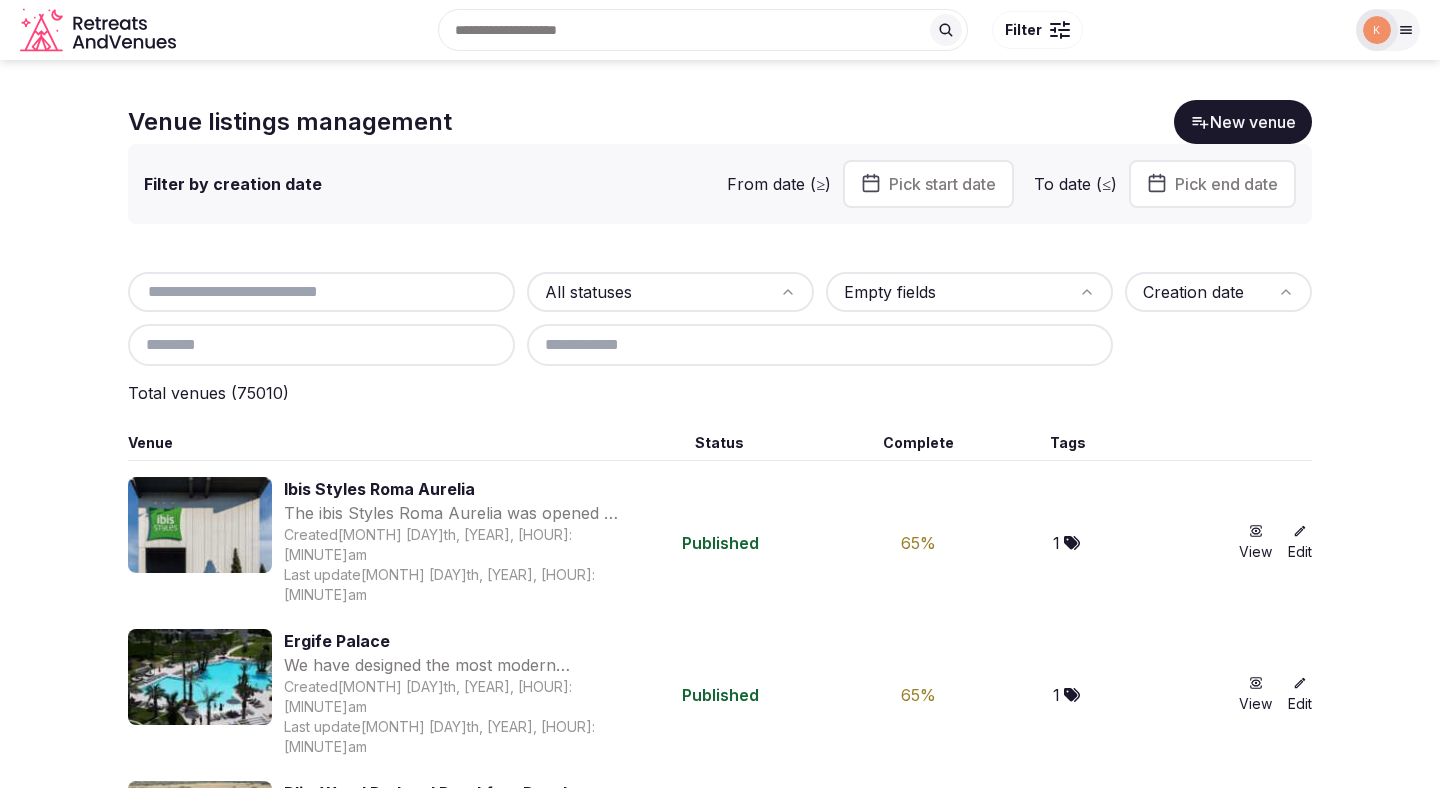 click at bounding box center (321, 292) 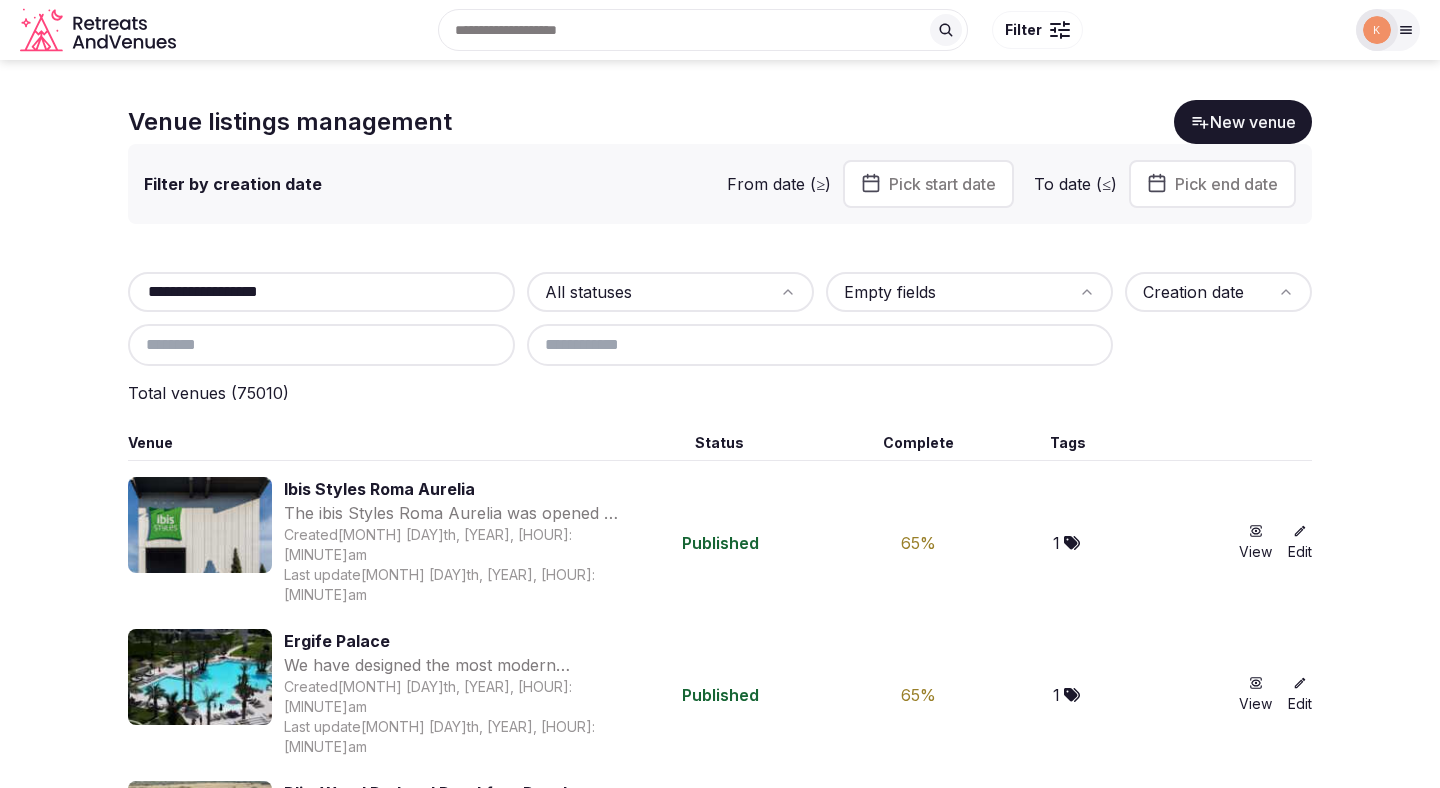 type on "**********" 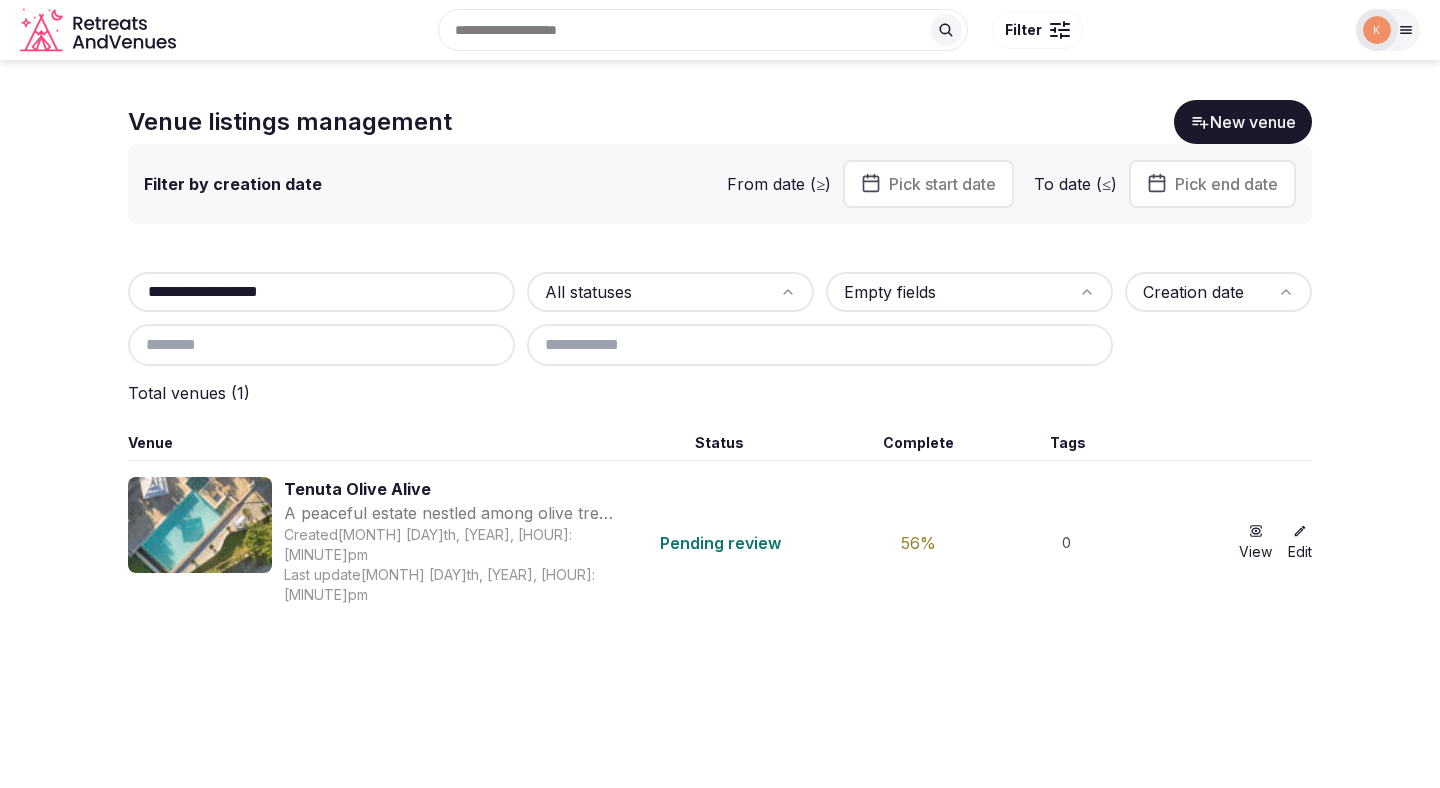 click on "Tenuta Olive Alive" at bounding box center (451, 489) 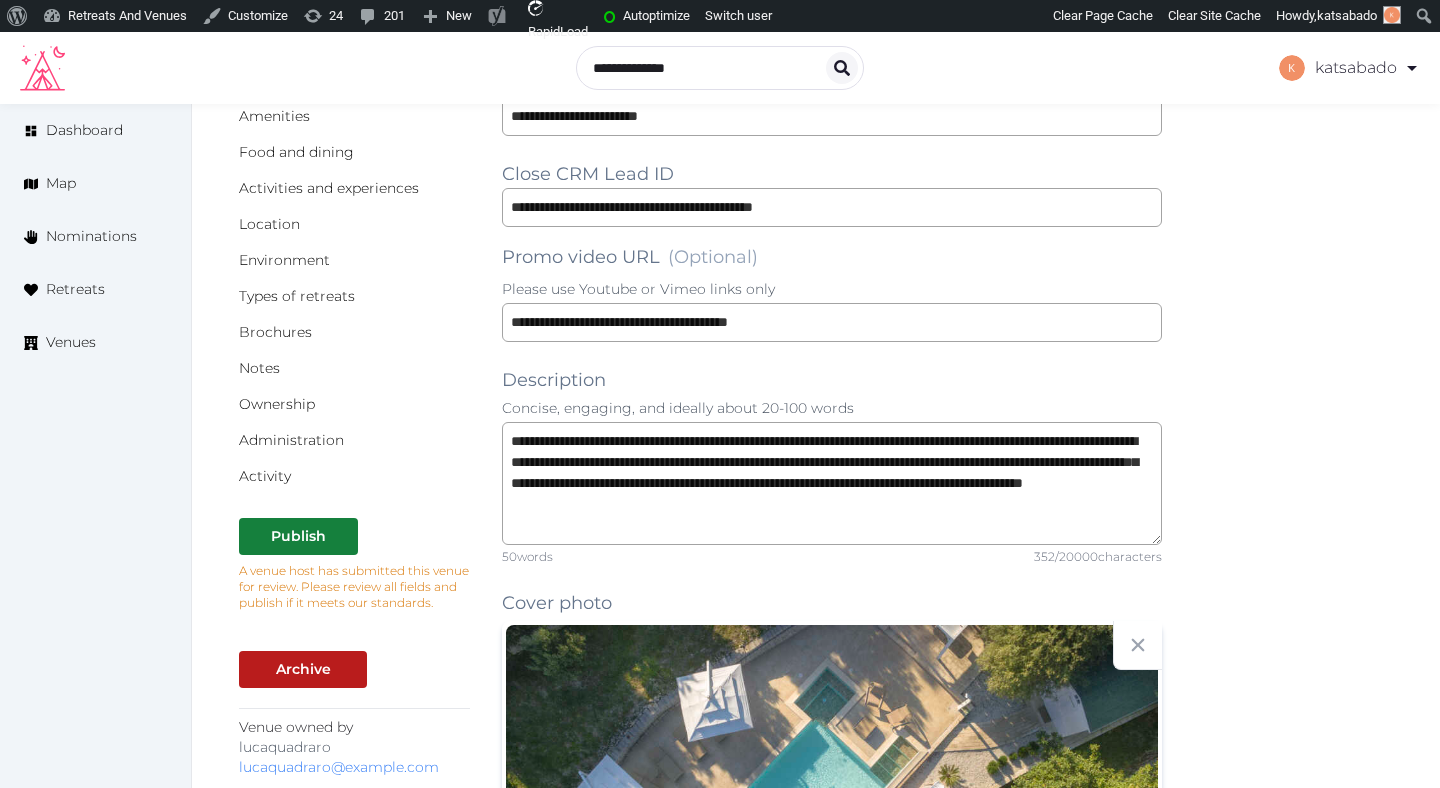 scroll, scrollTop: 0, scrollLeft: 0, axis: both 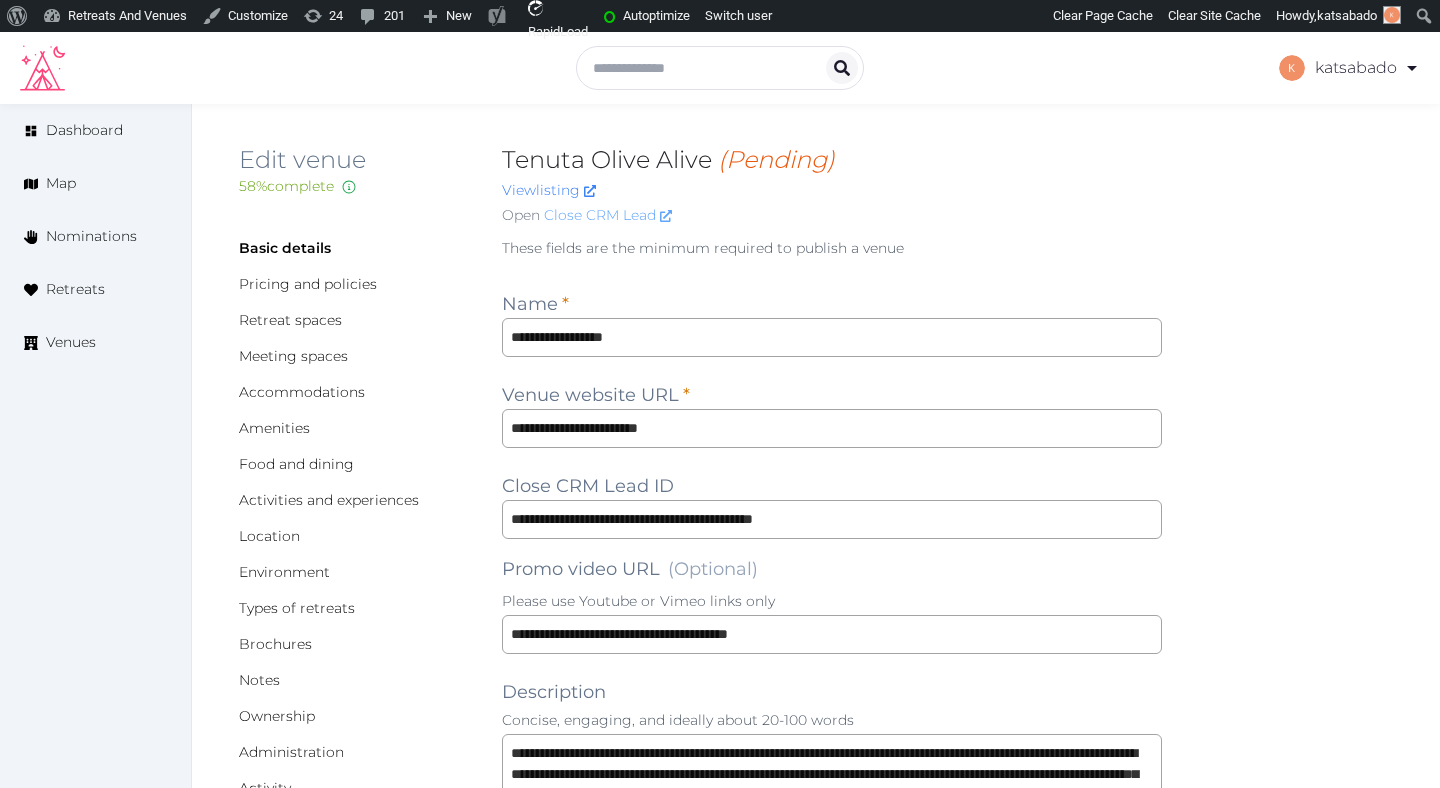 click on "Close CRM Lead" at bounding box center [608, 215] 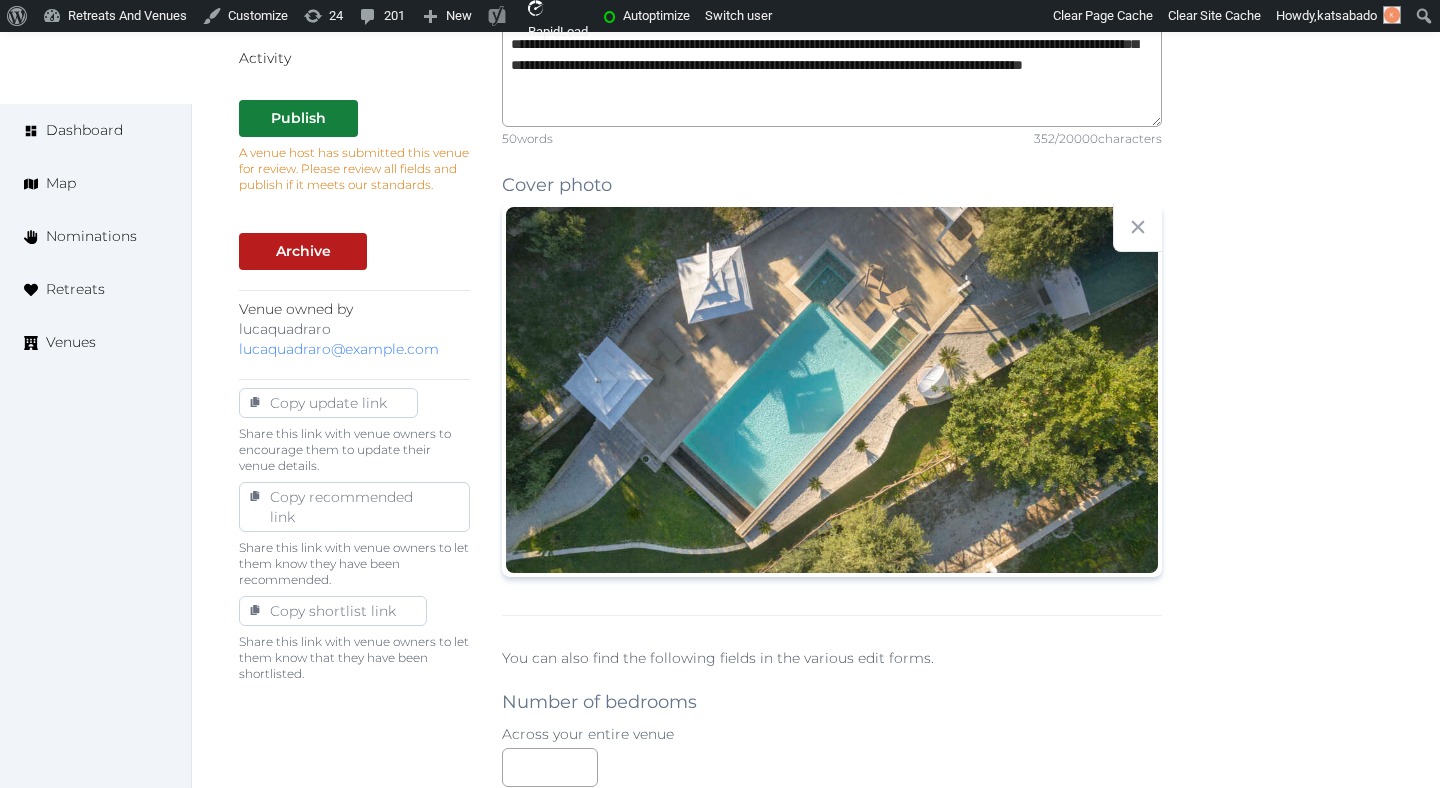scroll, scrollTop: 744, scrollLeft: 0, axis: vertical 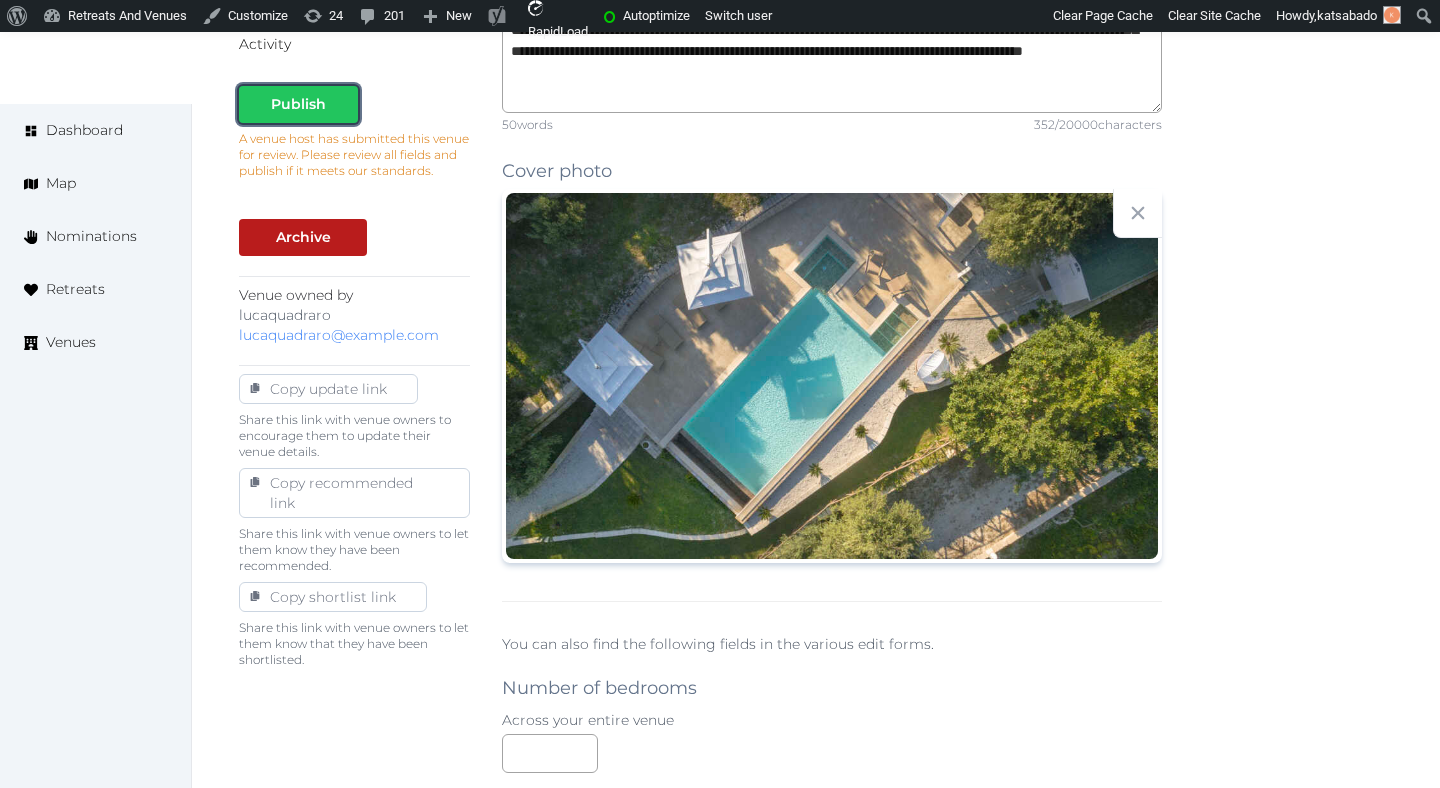 click at bounding box center [342, 104] 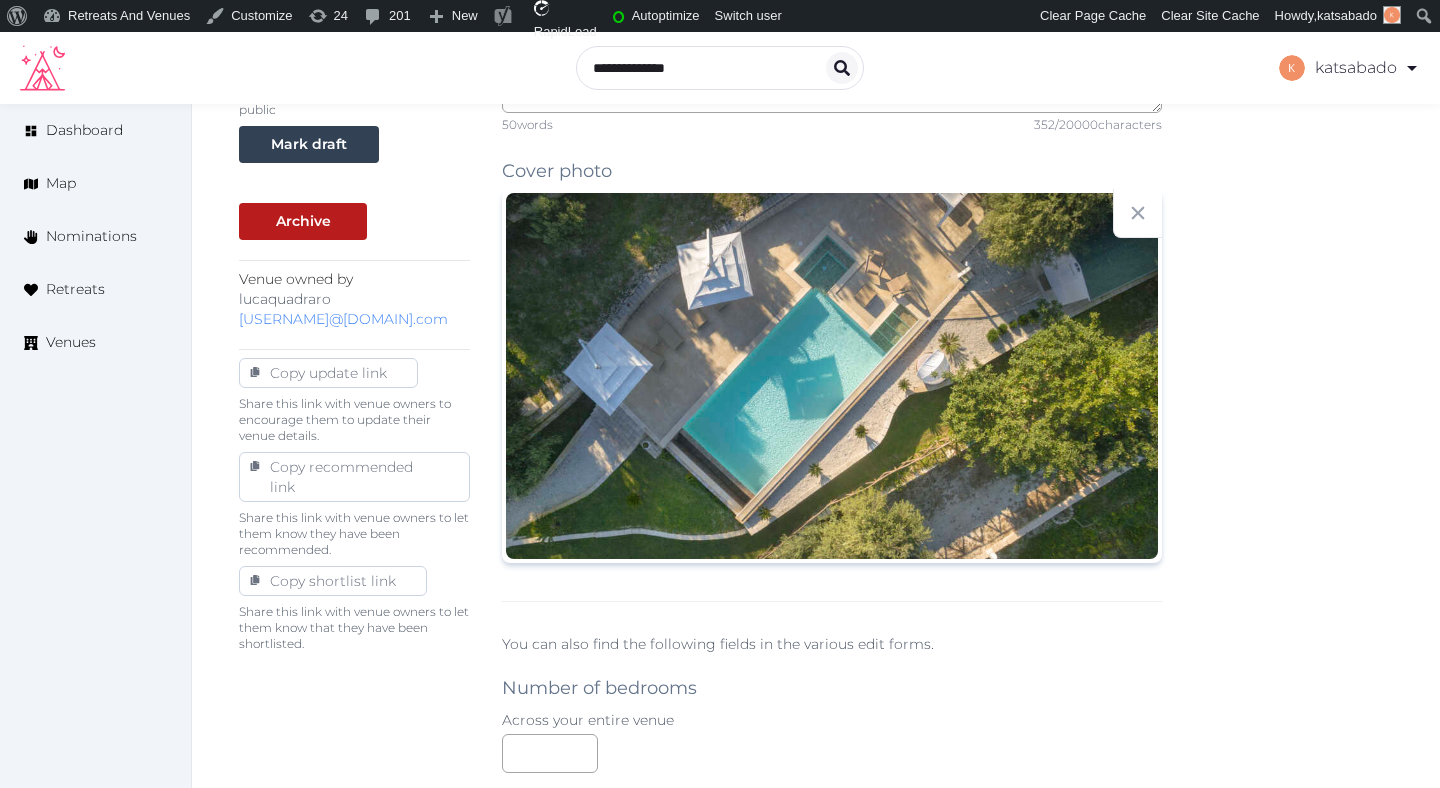 scroll, scrollTop: 744, scrollLeft: 0, axis: vertical 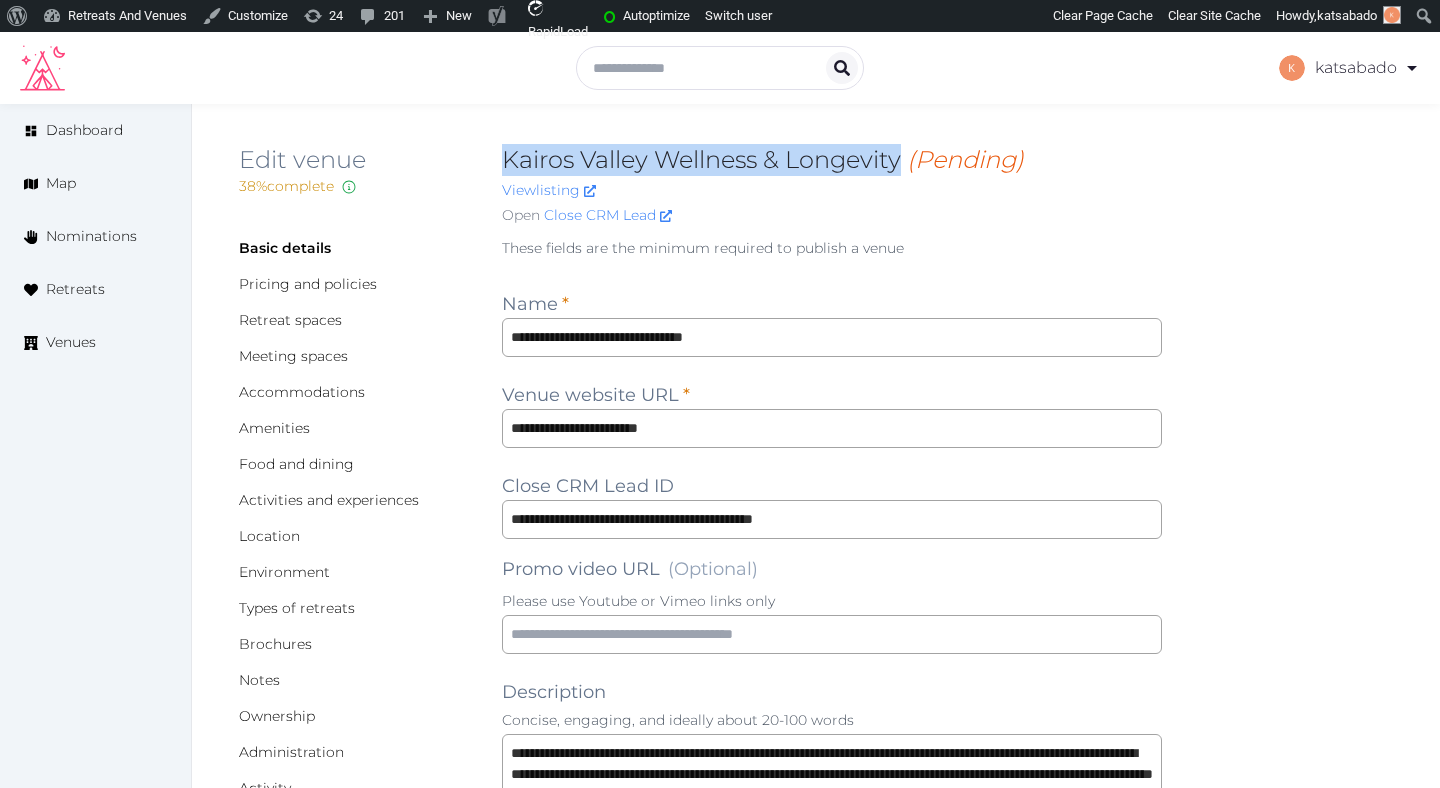 drag, startPoint x: 905, startPoint y: 159, endPoint x: 503, endPoint y: 158, distance: 402.00125 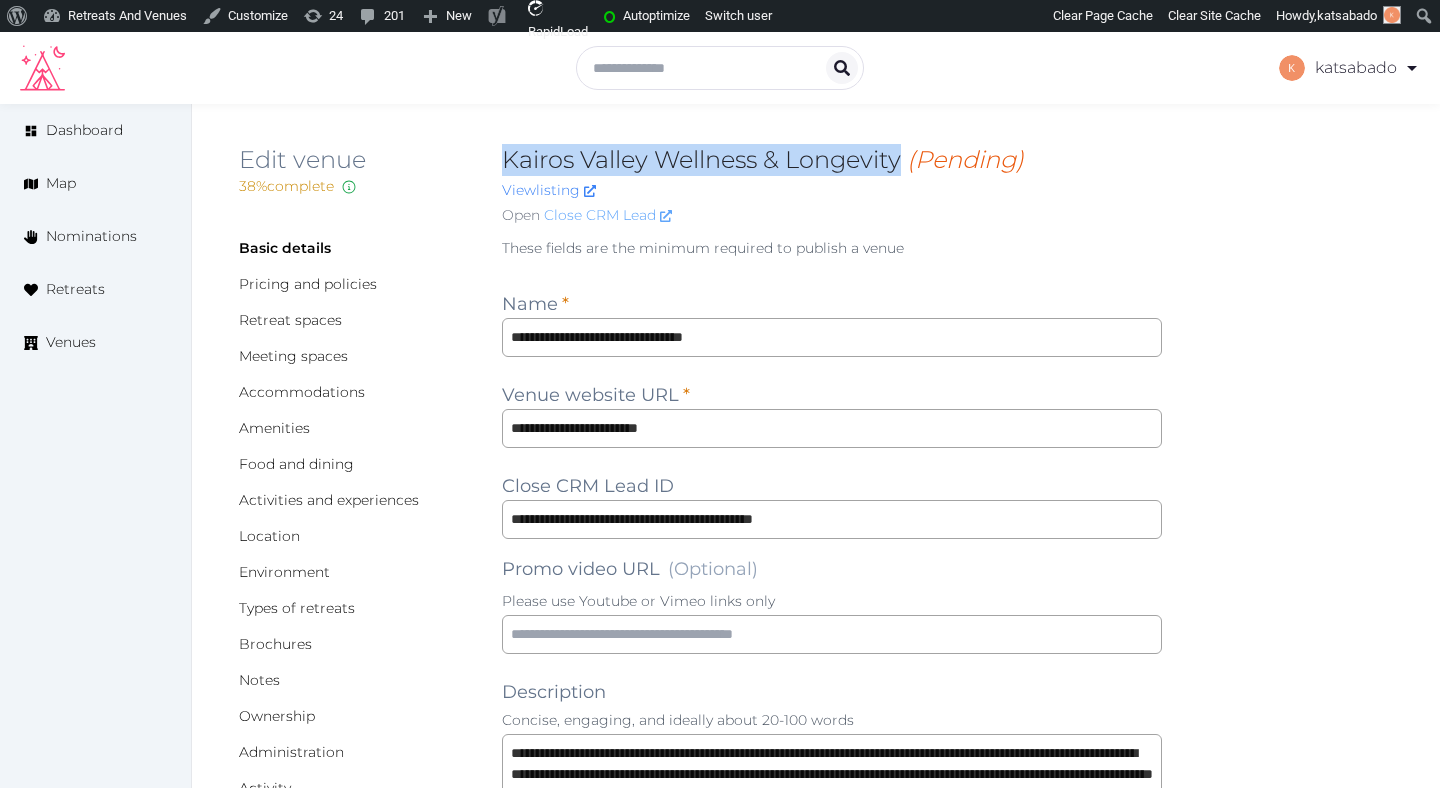 click on "Close CRM Lead" at bounding box center (608, 215) 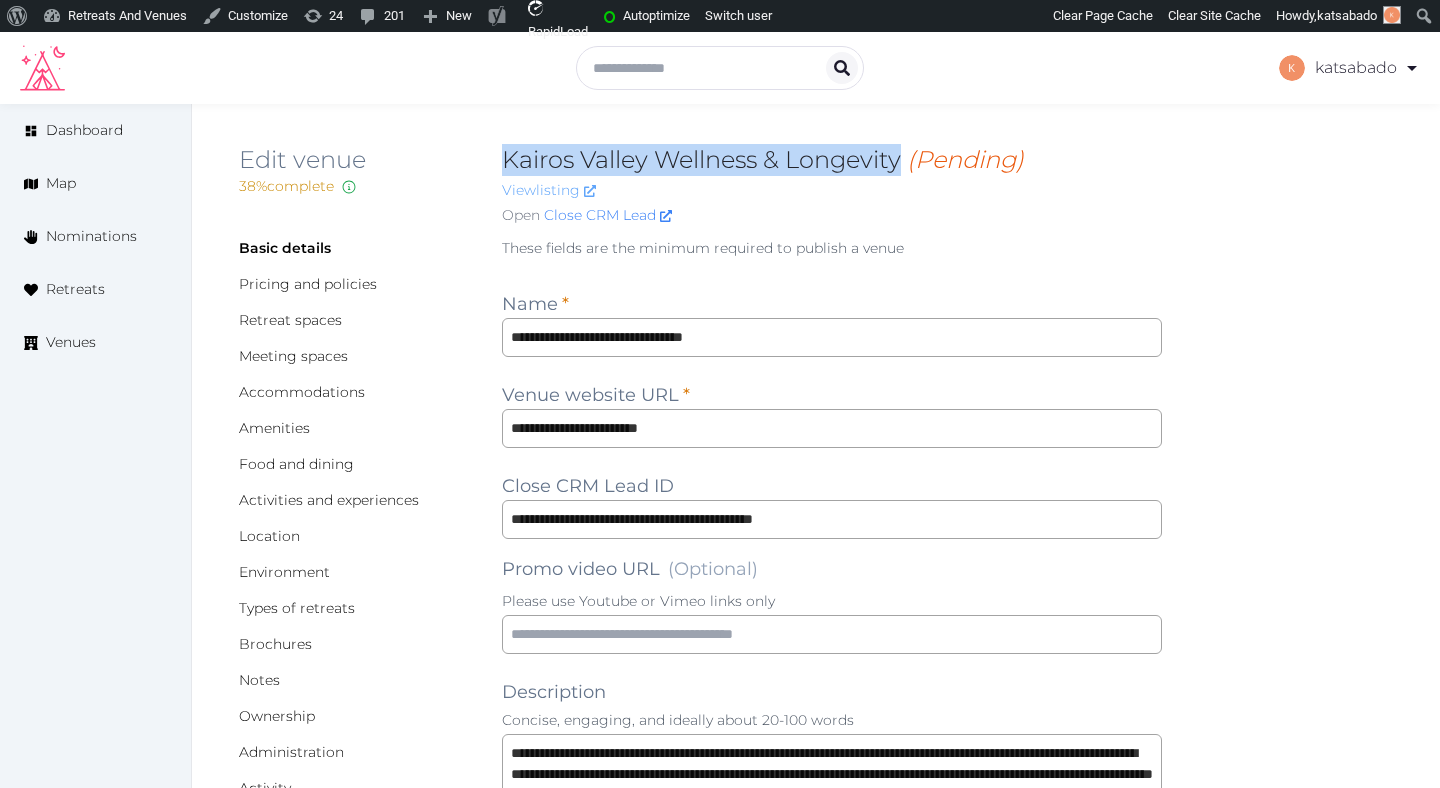 click on "View  listing" at bounding box center (549, 190) 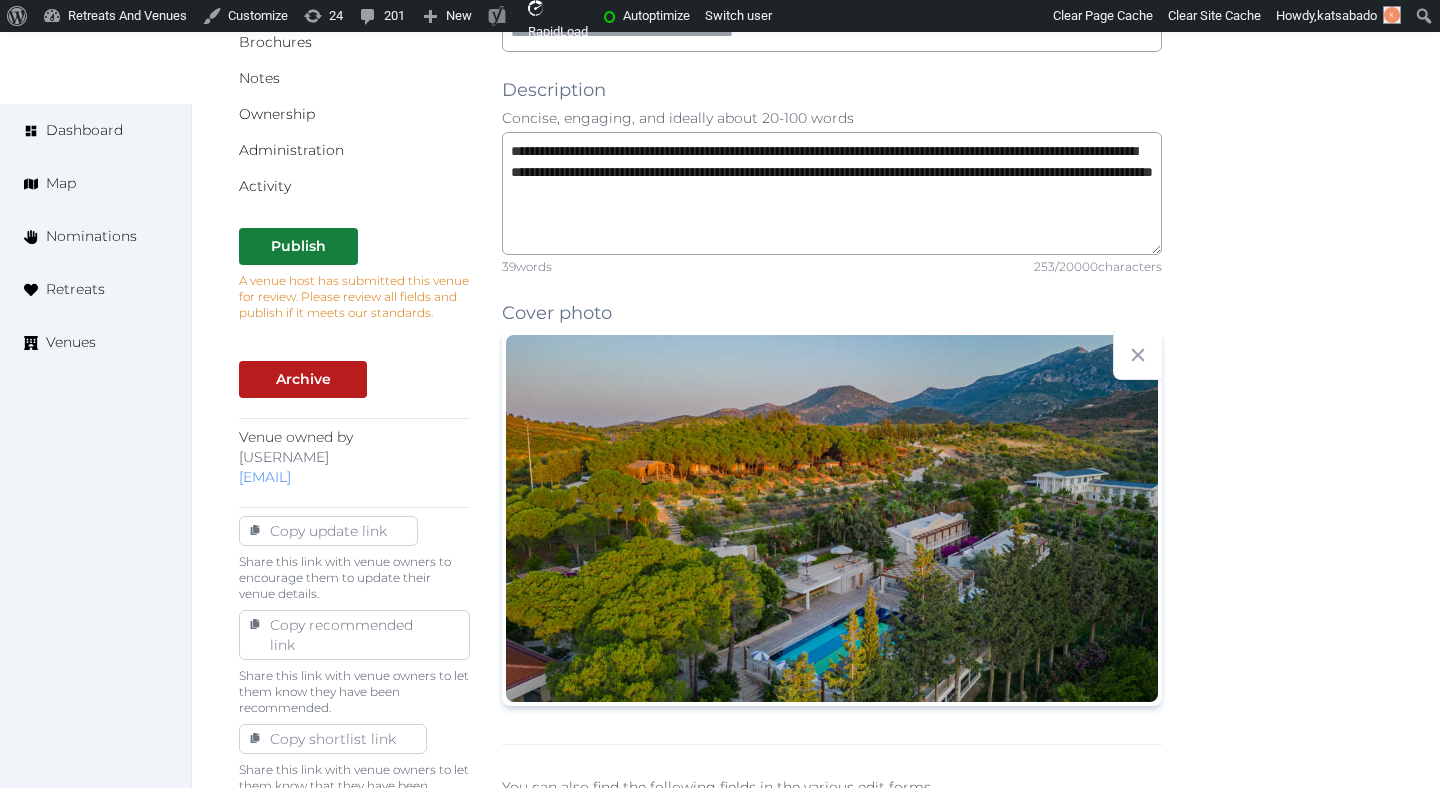 scroll, scrollTop: 613, scrollLeft: 0, axis: vertical 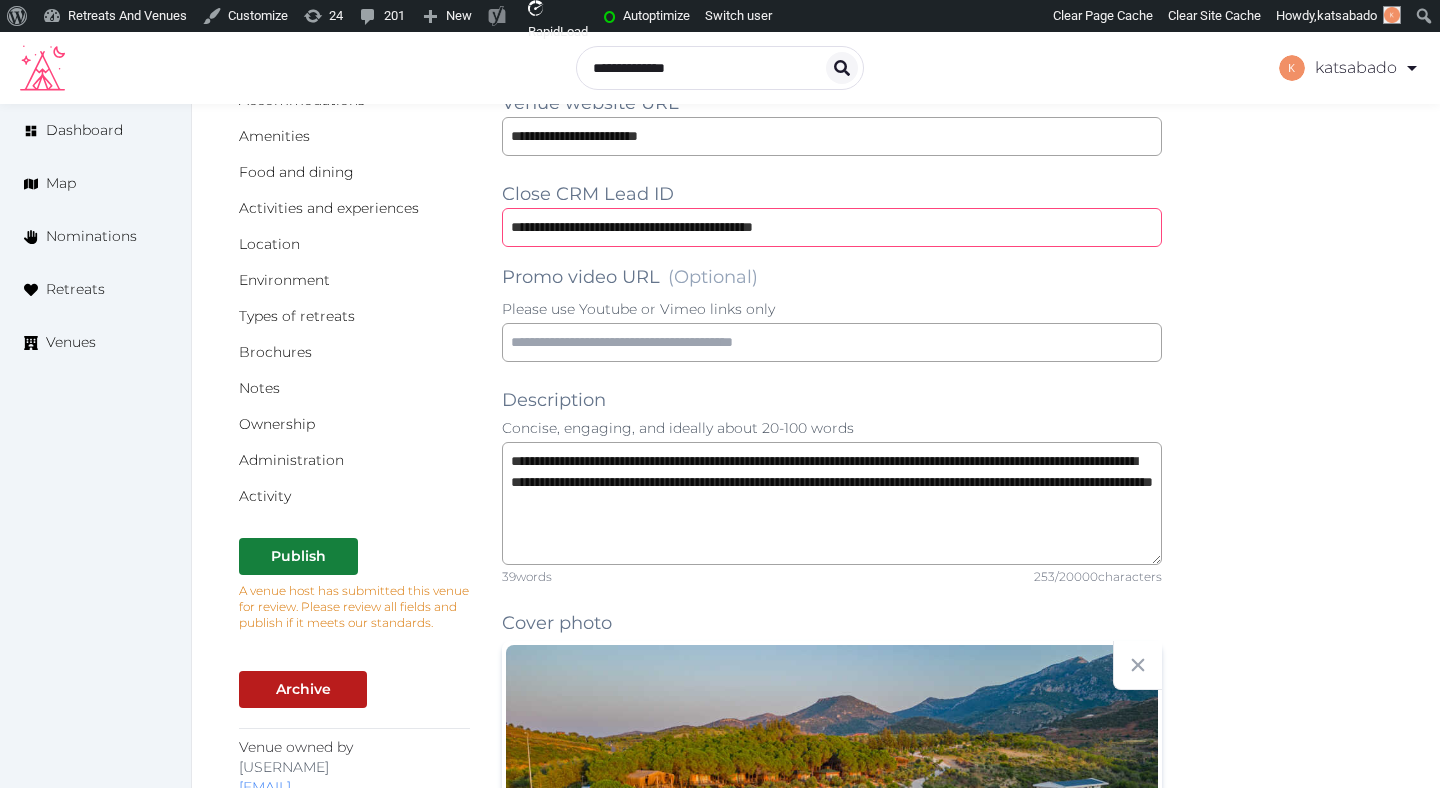 click on "**********" at bounding box center (832, 227) 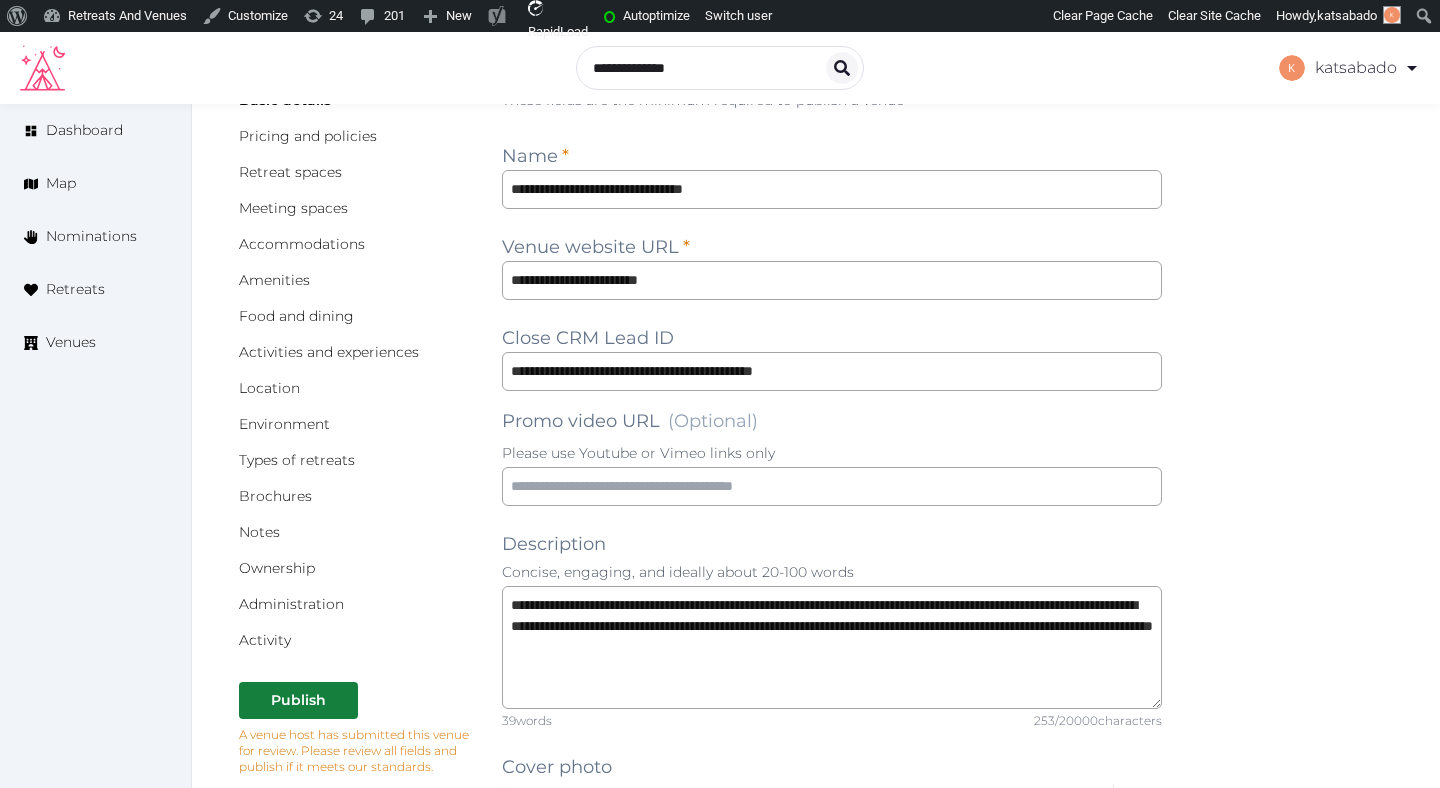 scroll, scrollTop: 0, scrollLeft: 0, axis: both 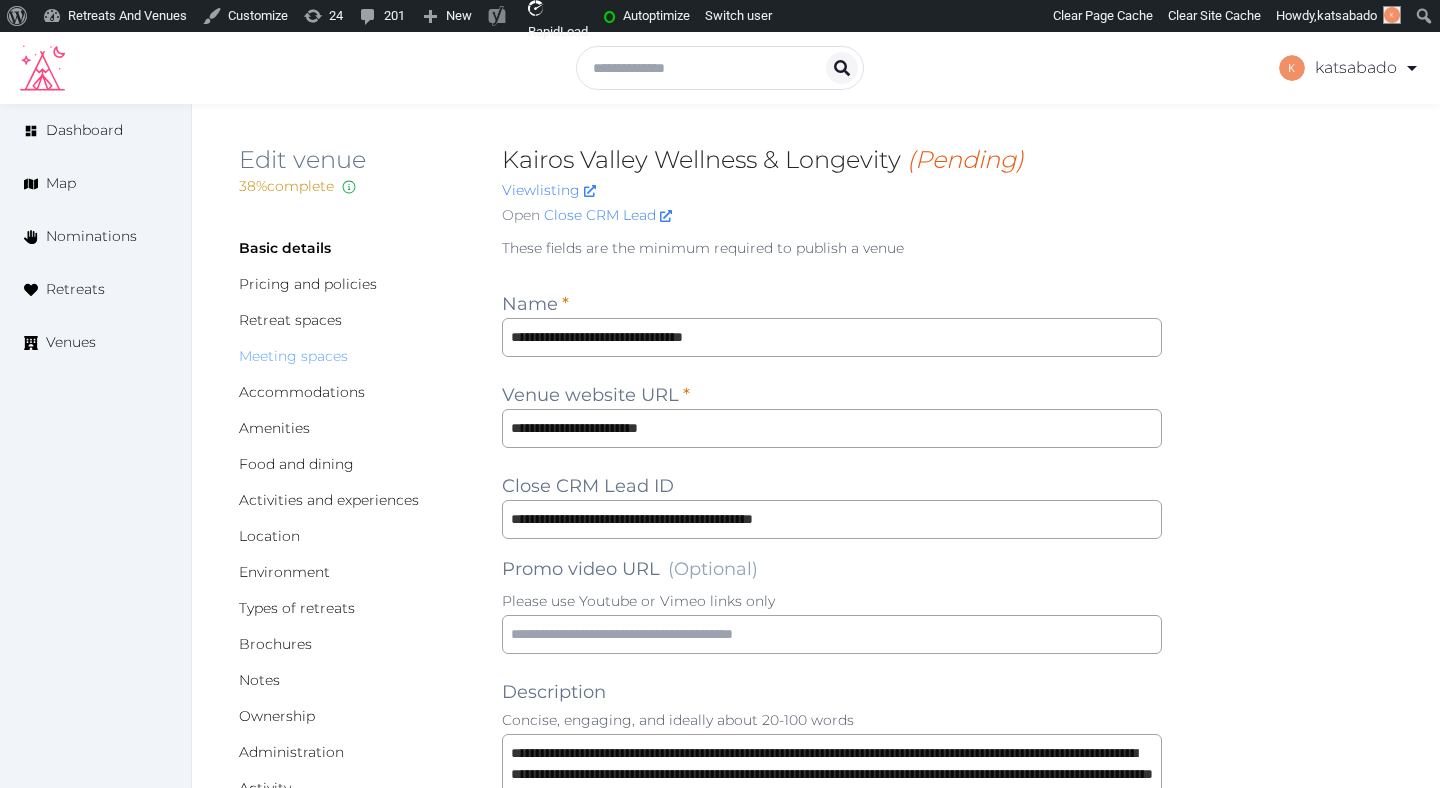 click on "Meeting spaces" at bounding box center (293, 356) 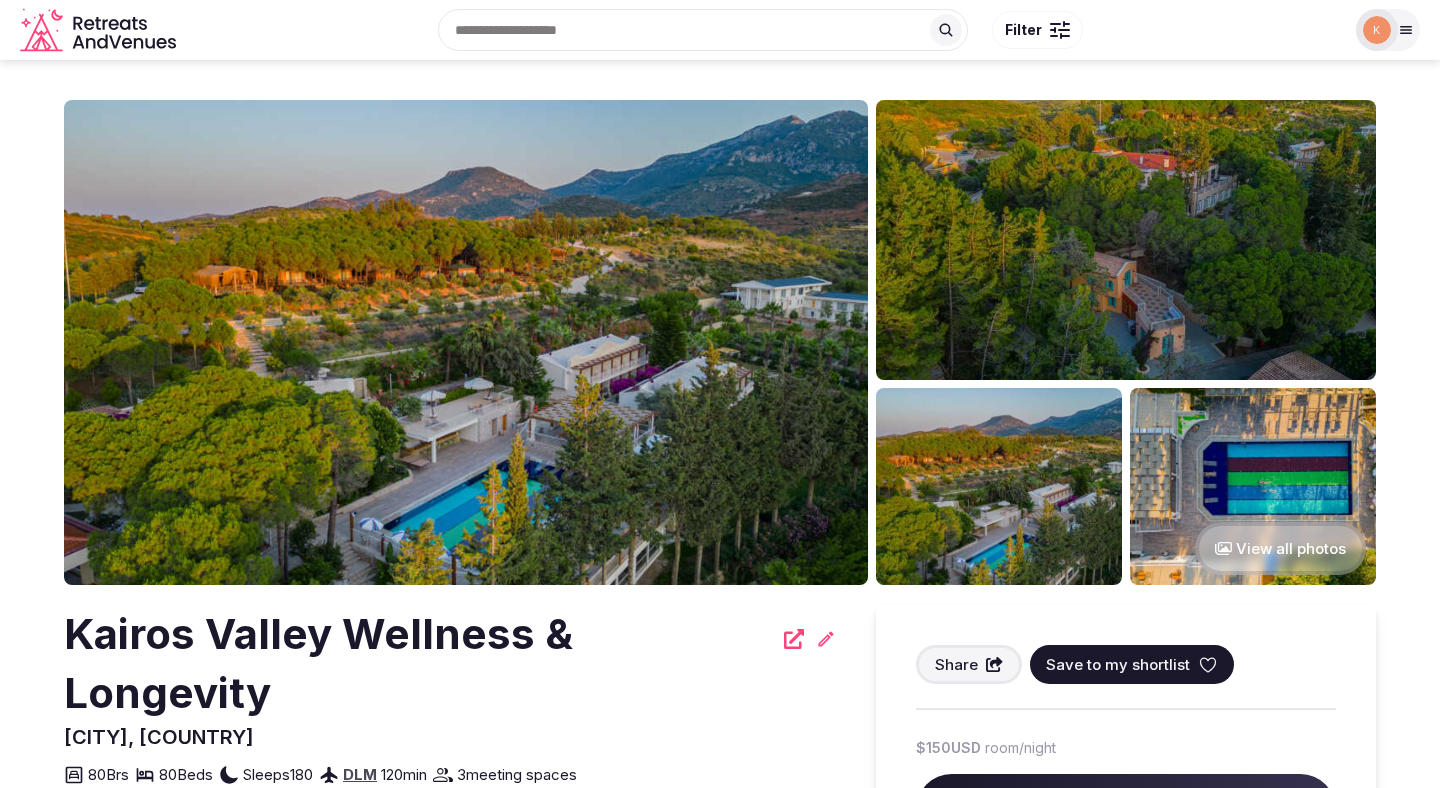 scroll, scrollTop: 0, scrollLeft: 0, axis: both 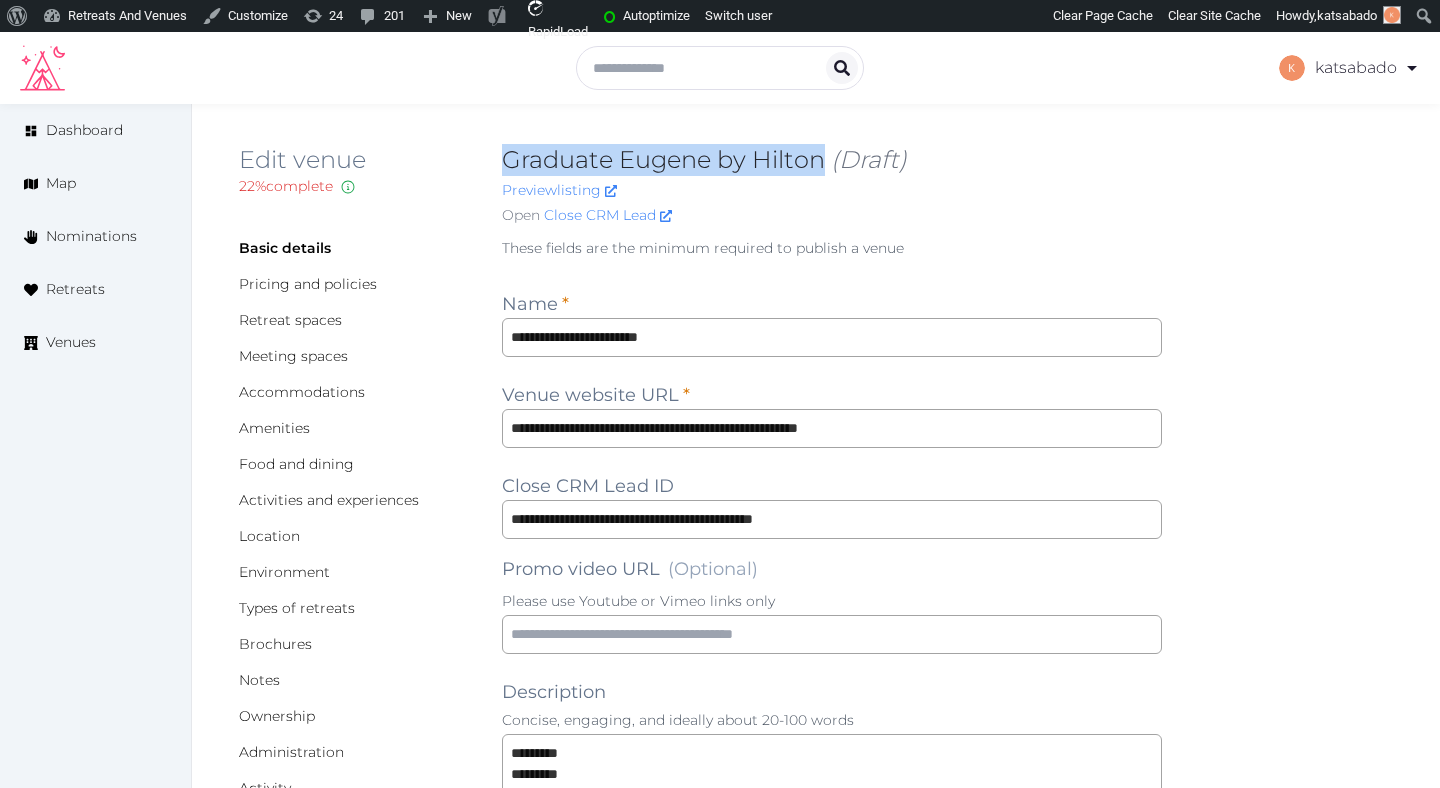 copy on "Graduate Eugene by Hilton" 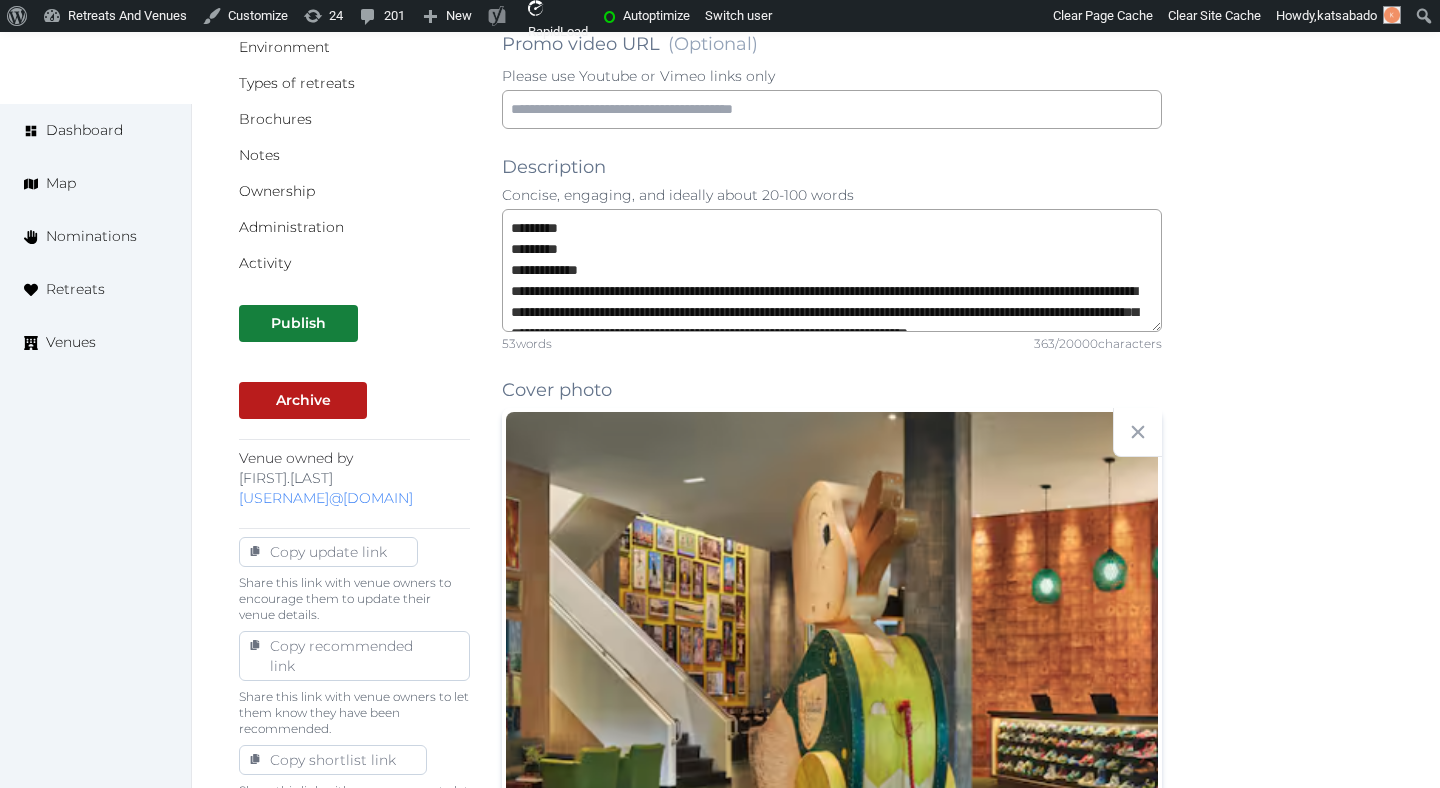 scroll, scrollTop: 526, scrollLeft: 0, axis: vertical 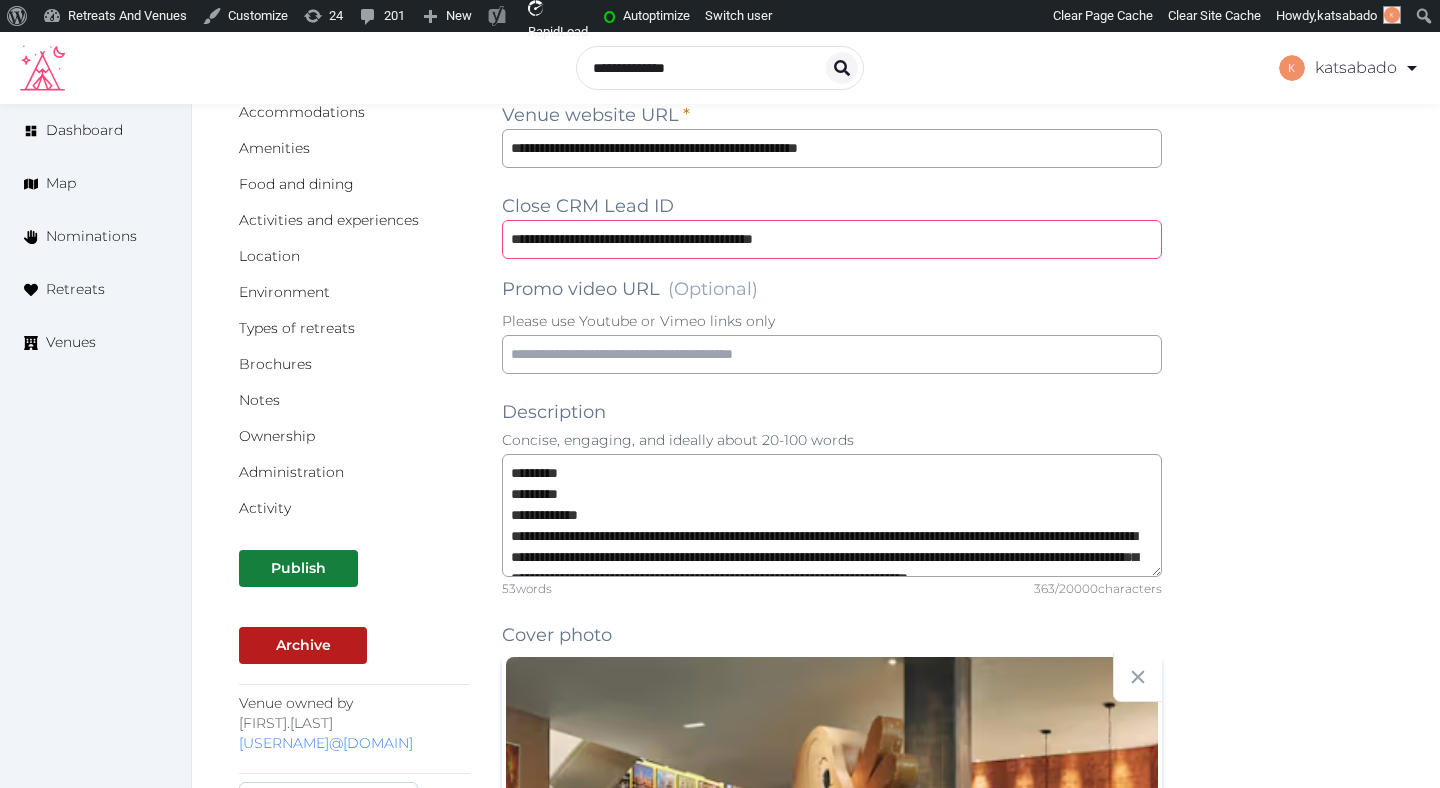 click on "**********" at bounding box center (832, 239) 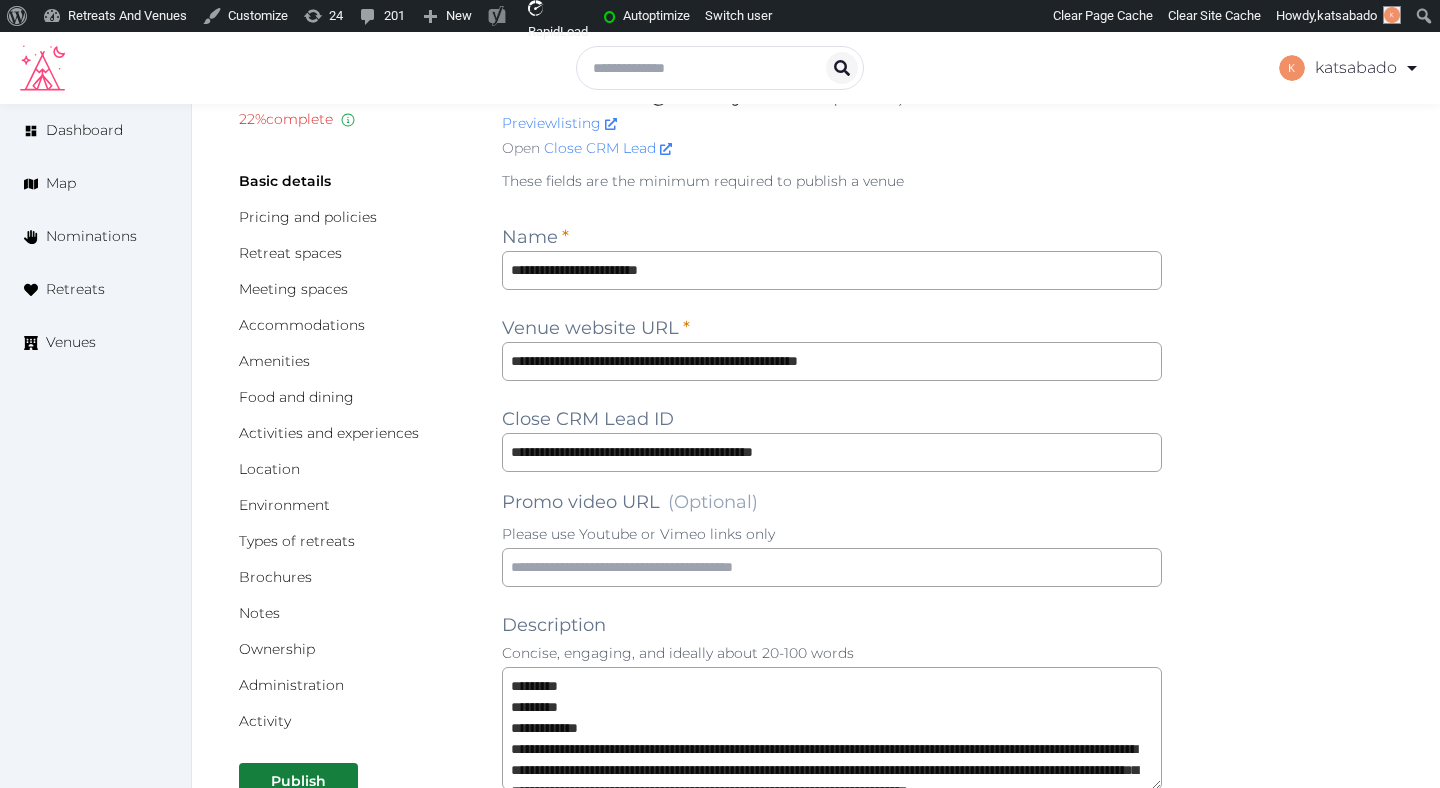 scroll, scrollTop: 0, scrollLeft: 0, axis: both 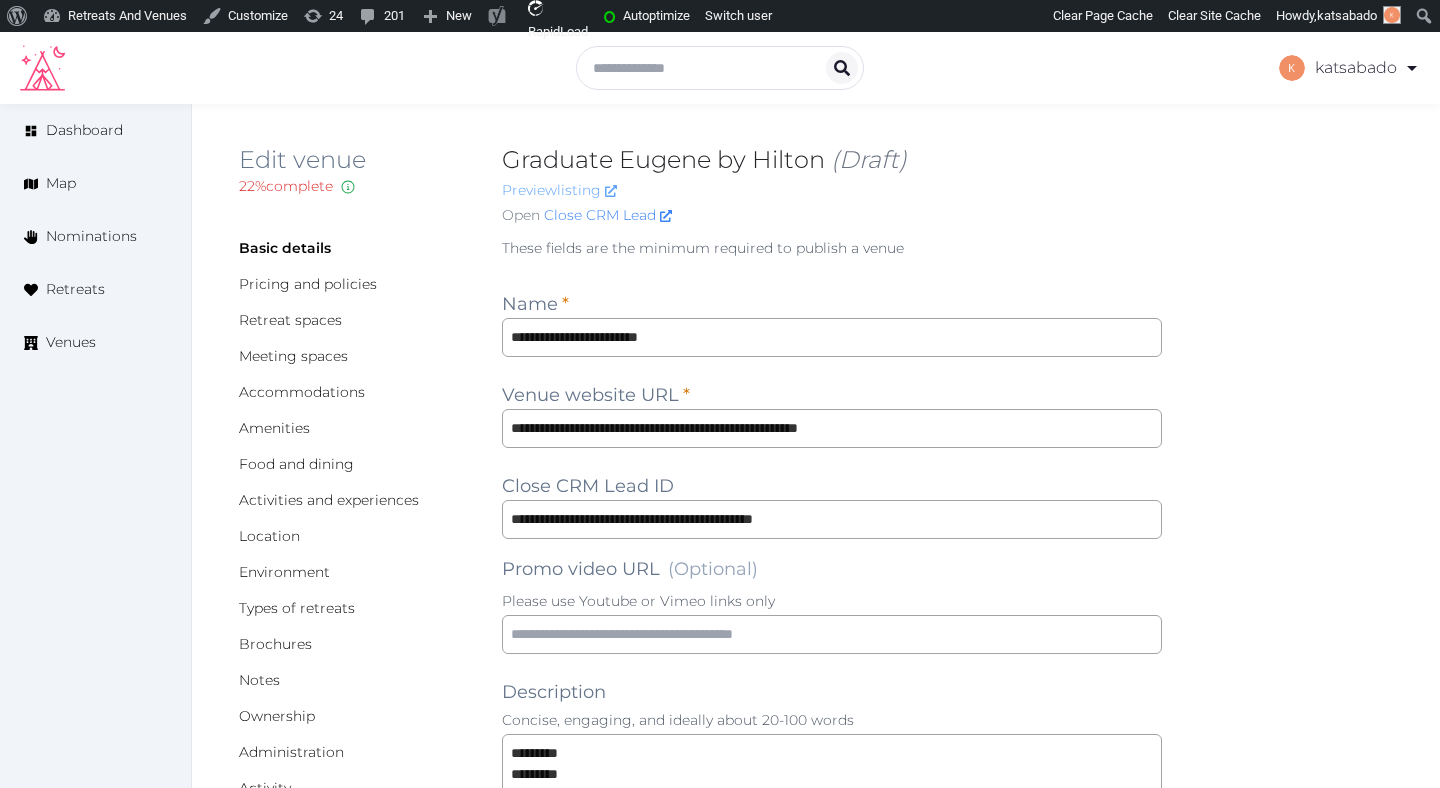 click on "Preview  listing" at bounding box center (559, 190) 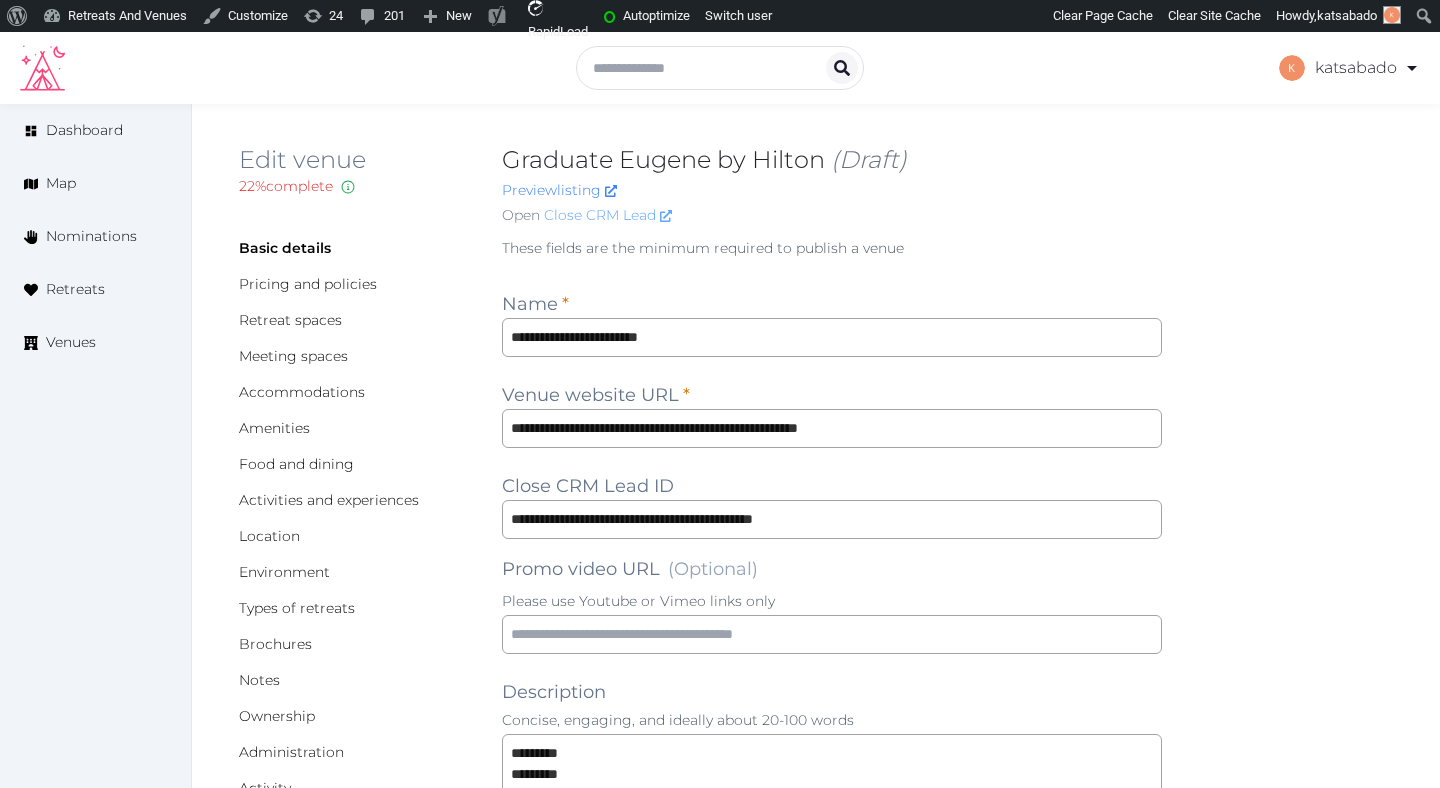 click on "Close CRM Lead" at bounding box center (608, 215) 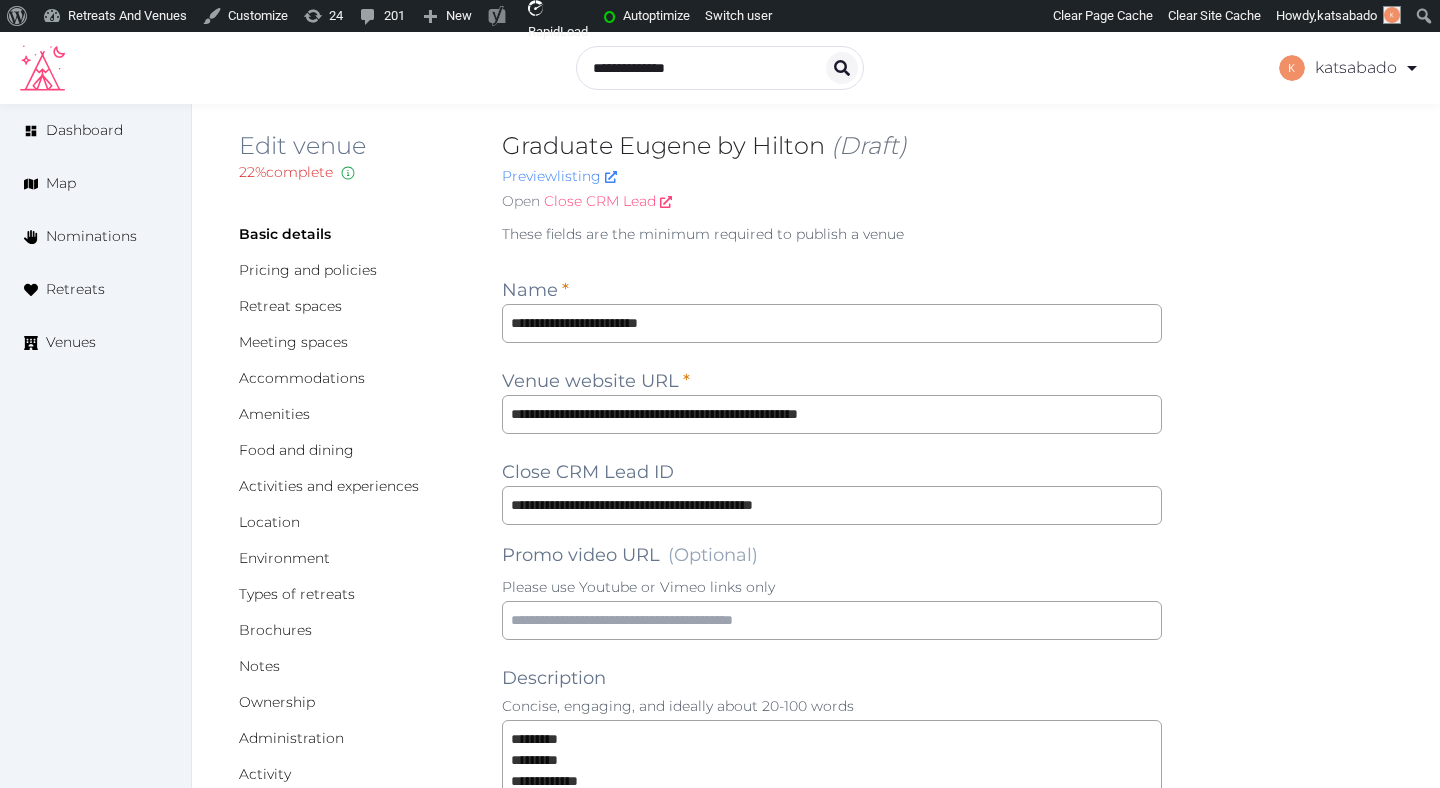 scroll, scrollTop: 0, scrollLeft: 0, axis: both 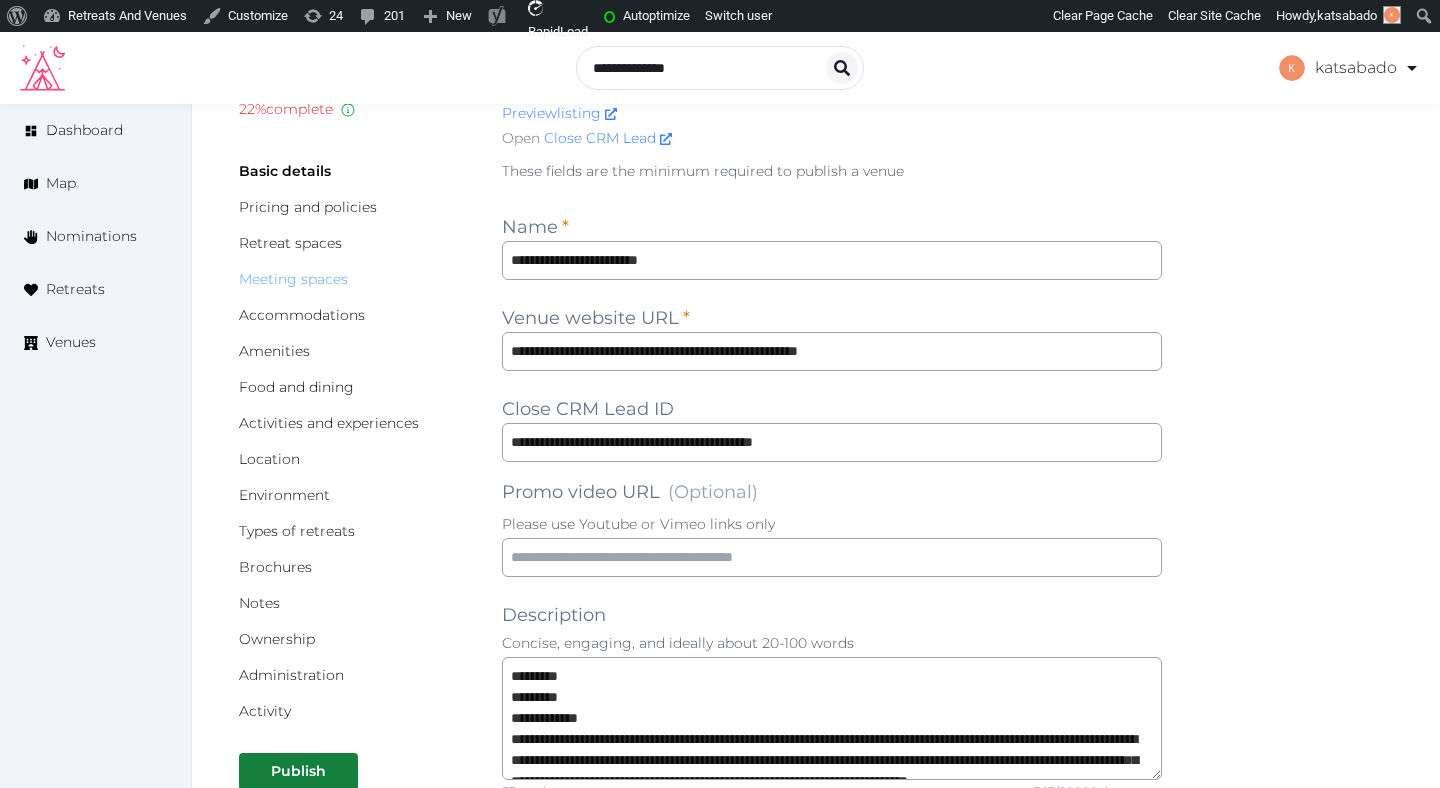 click on "Meeting spaces" at bounding box center (293, 279) 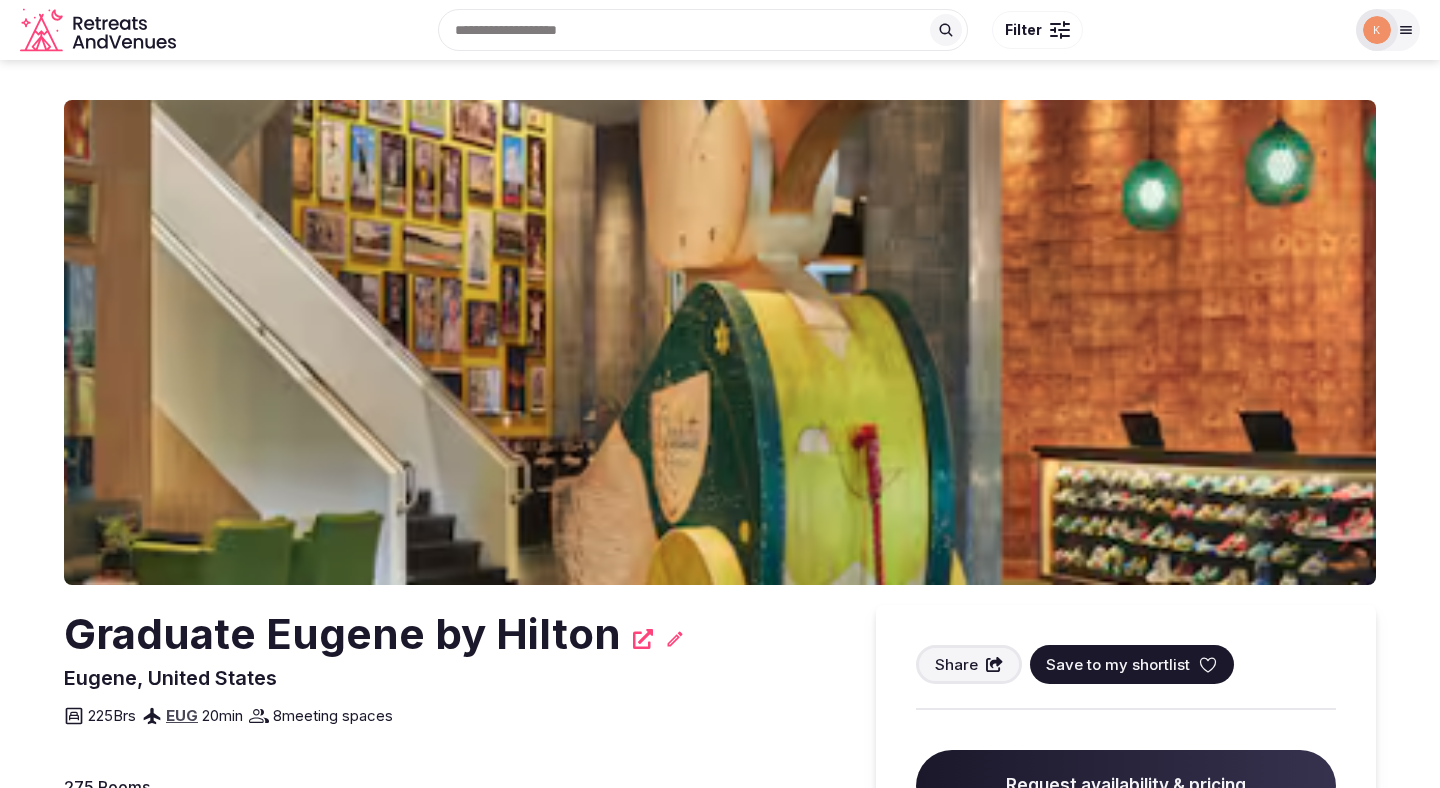 scroll, scrollTop: 0, scrollLeft: 0, axis: both 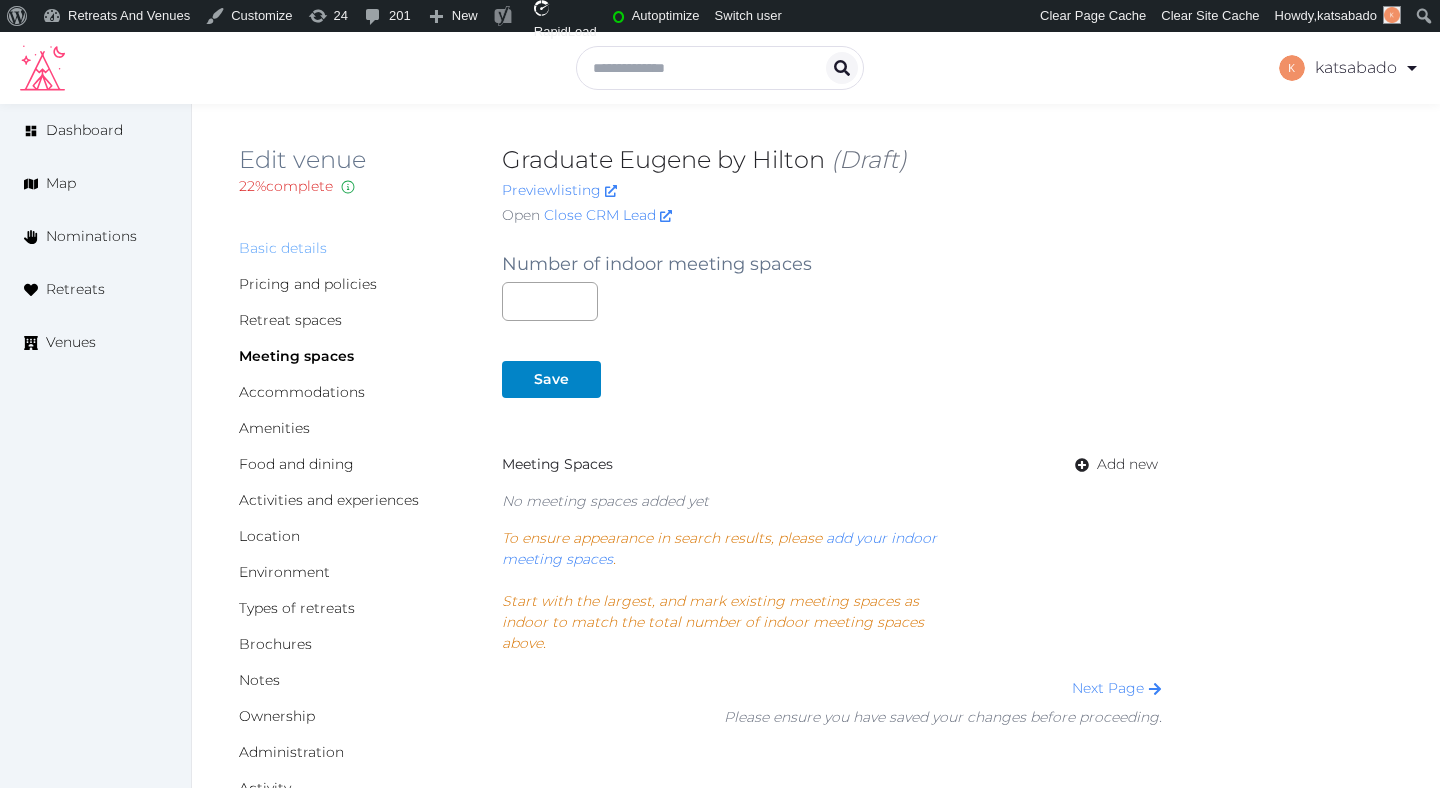 click on "Basic details" at bounding box center [283, 248] 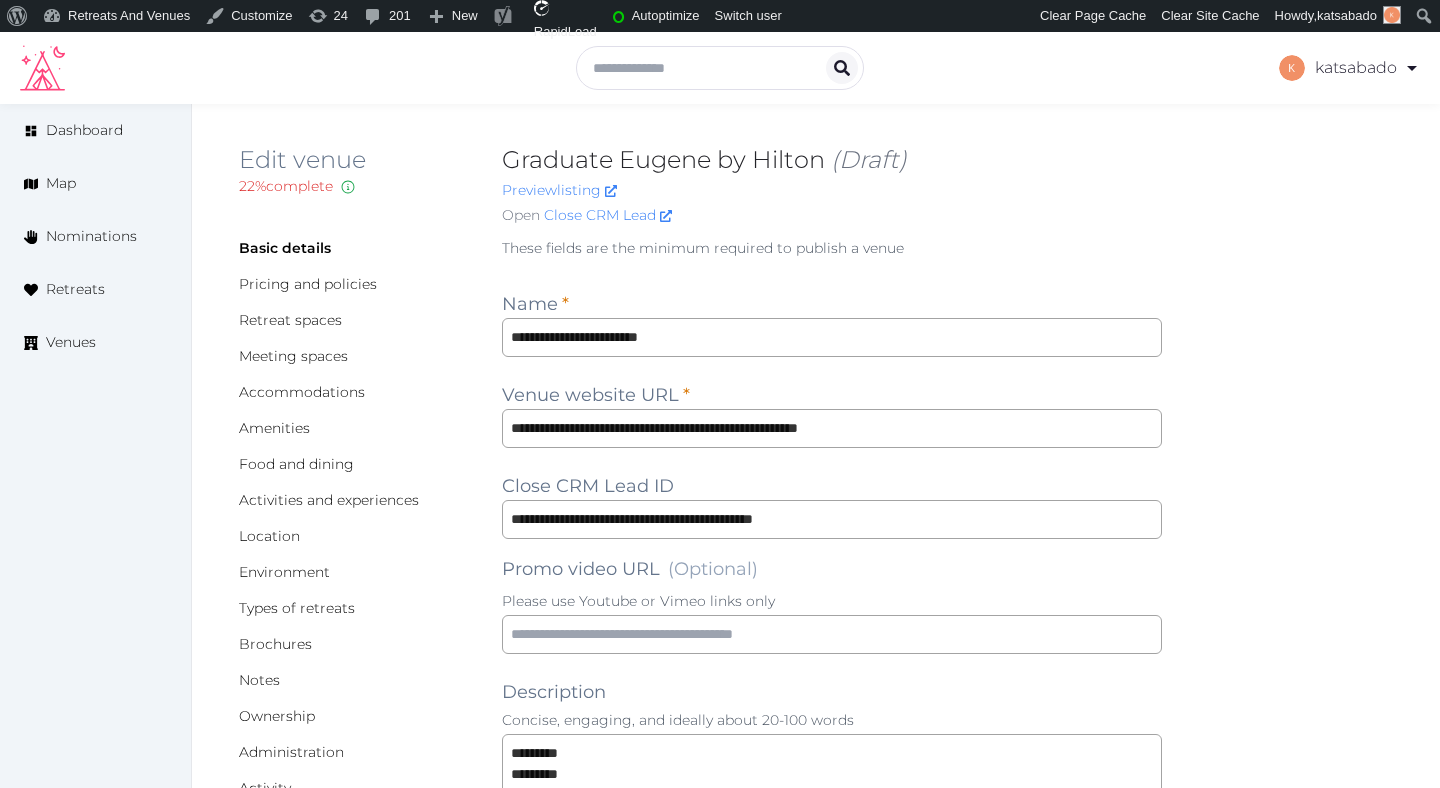 scroll, scrollTop: 0, scrollLeft: 0, axis: both 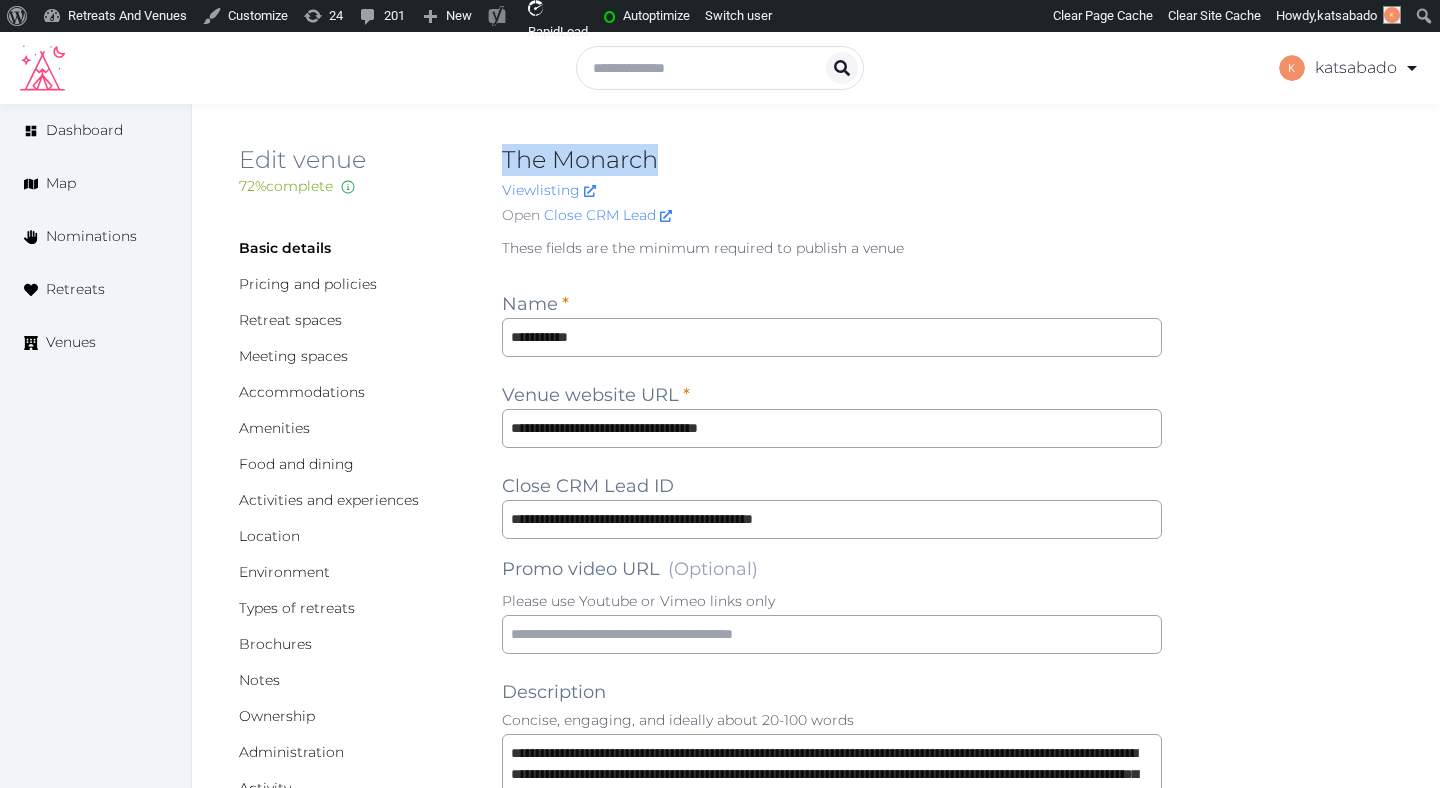 copy on "The Monarch" 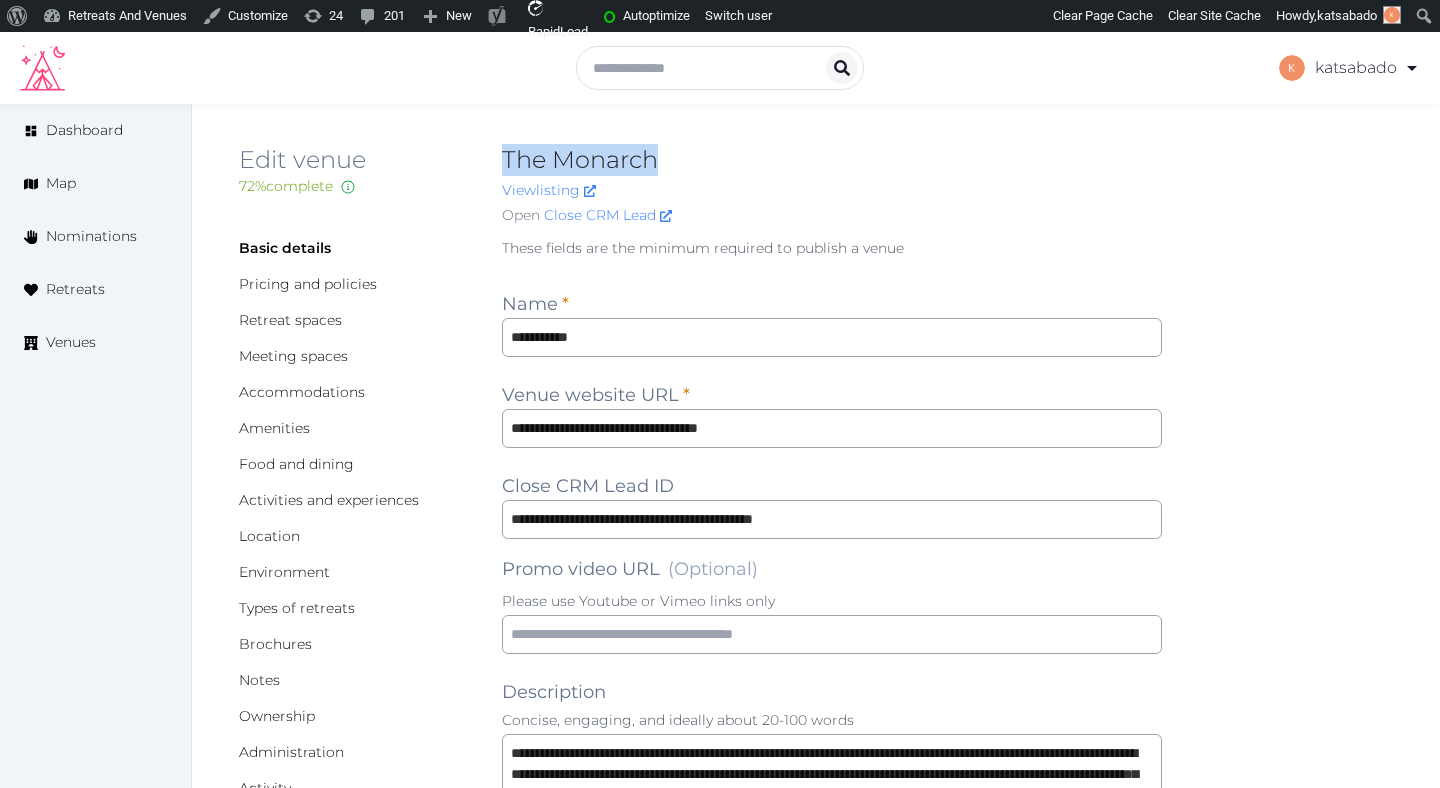 drag, startPoint x: 669, startPoint y: 164, endPoint x: 501, endPoint y: 166, distance: 168.0119 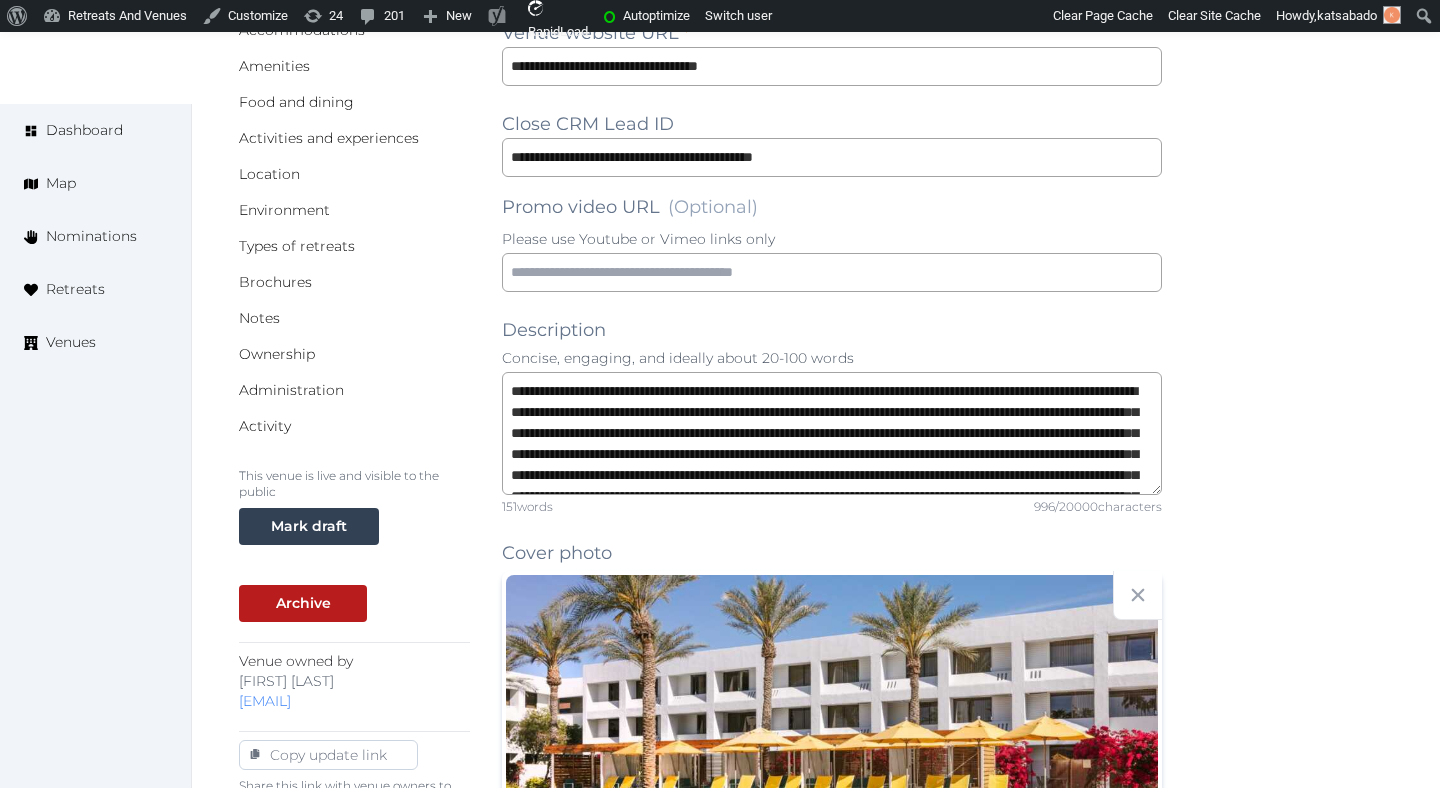 scroll, scrollTop: 428, scrollLeft: 0, axis: vertical 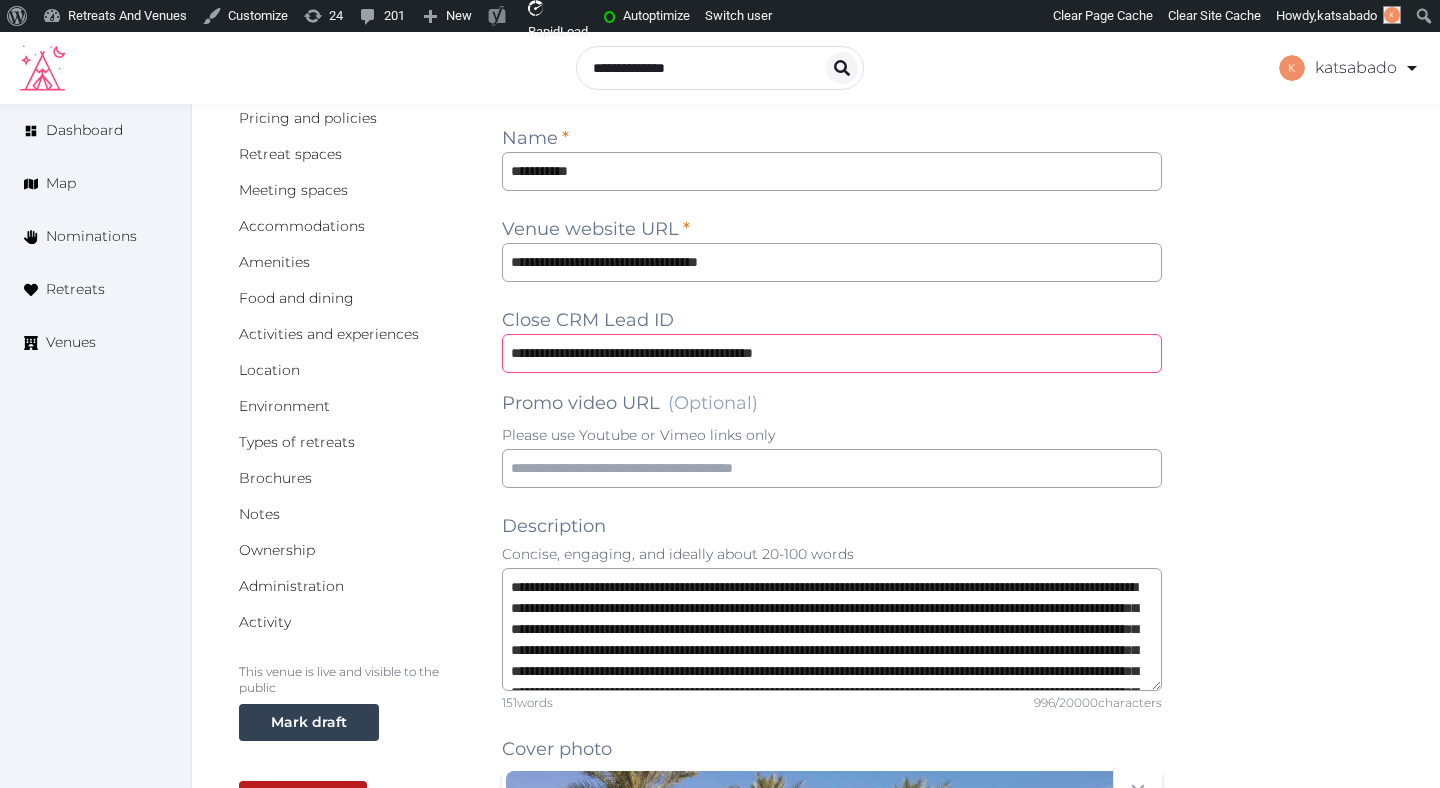 click on "**********" at bounding box center [832, 353] 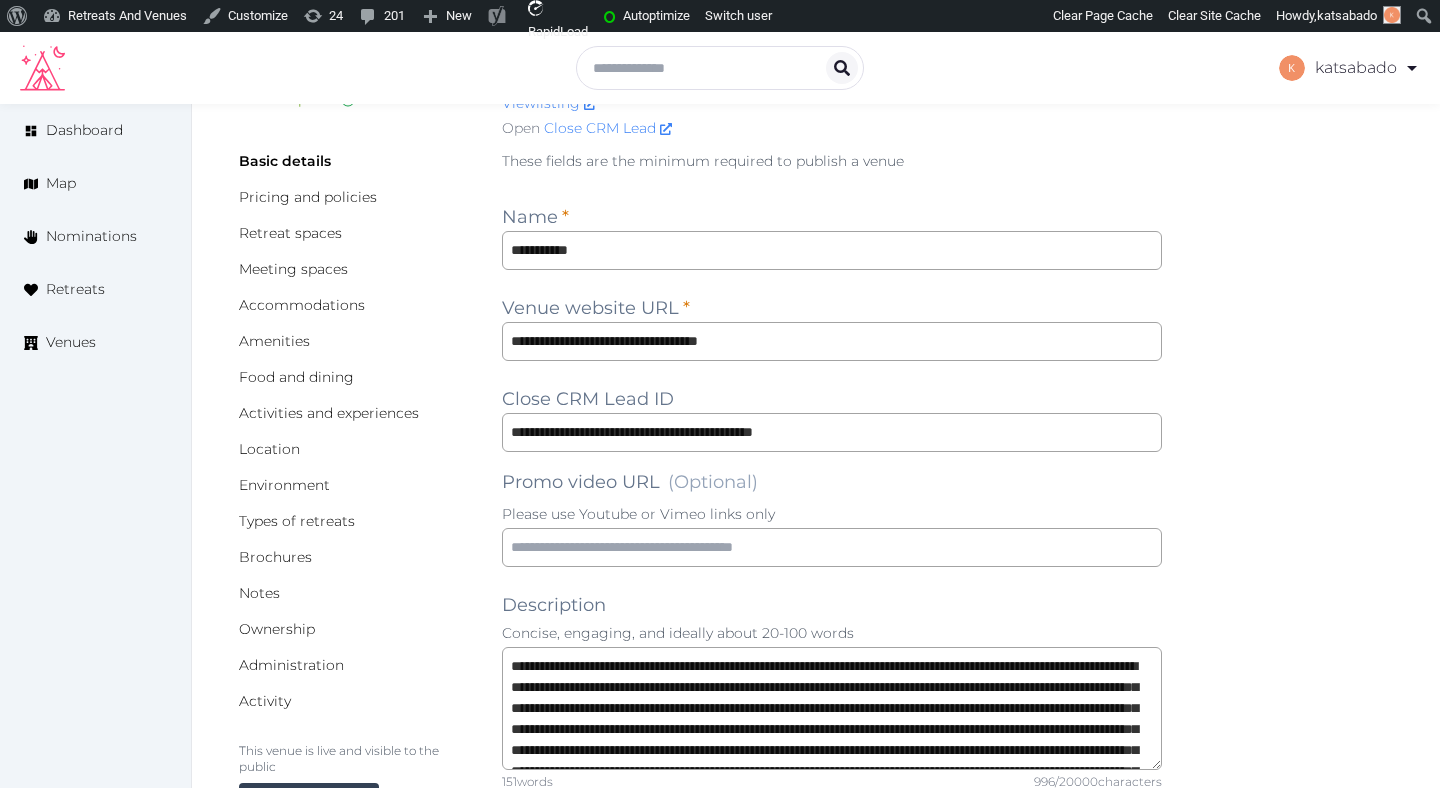 scroll, scrollTop: 0, scrollLeft: 0, axis: both 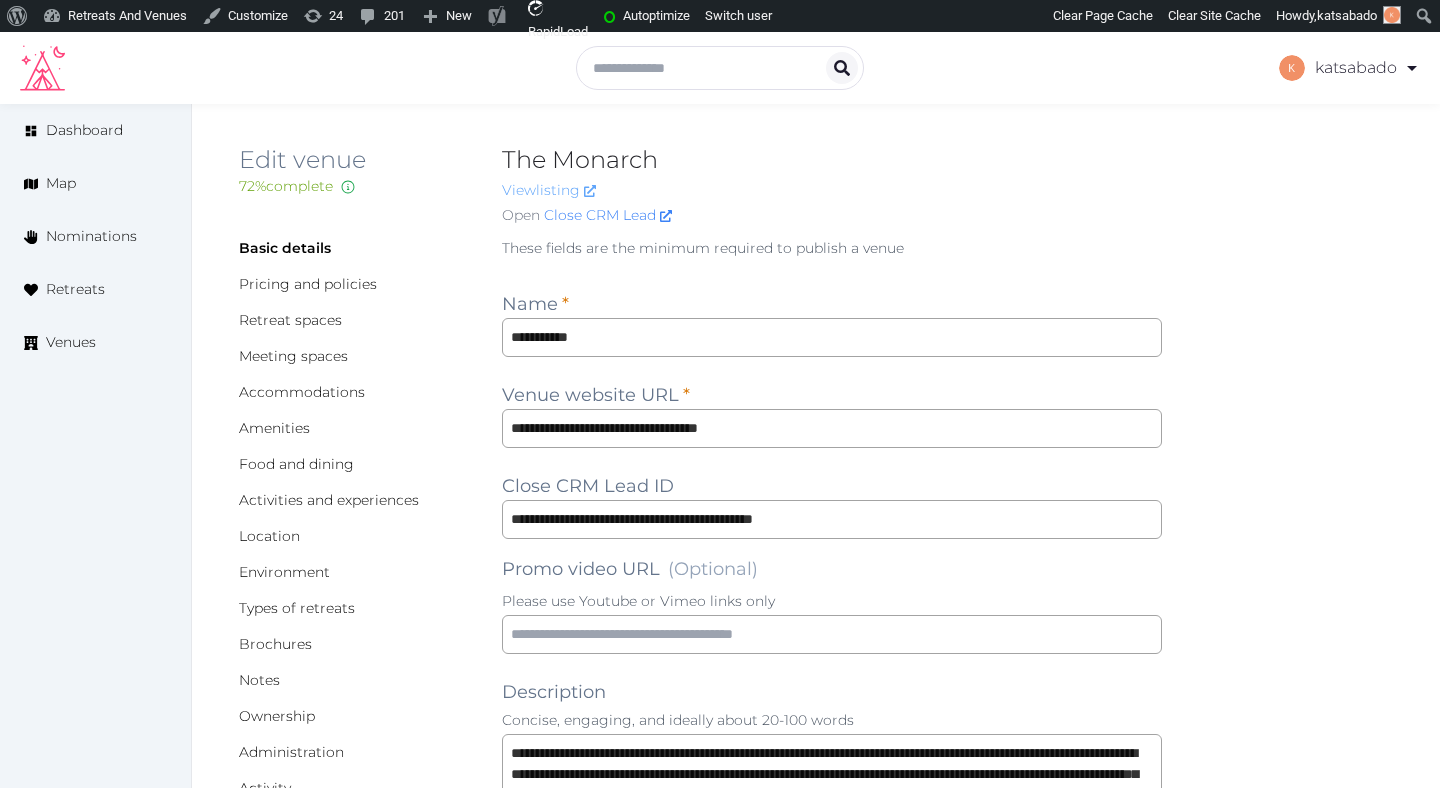 click on "View  listing" at bounding box center (549, 190) 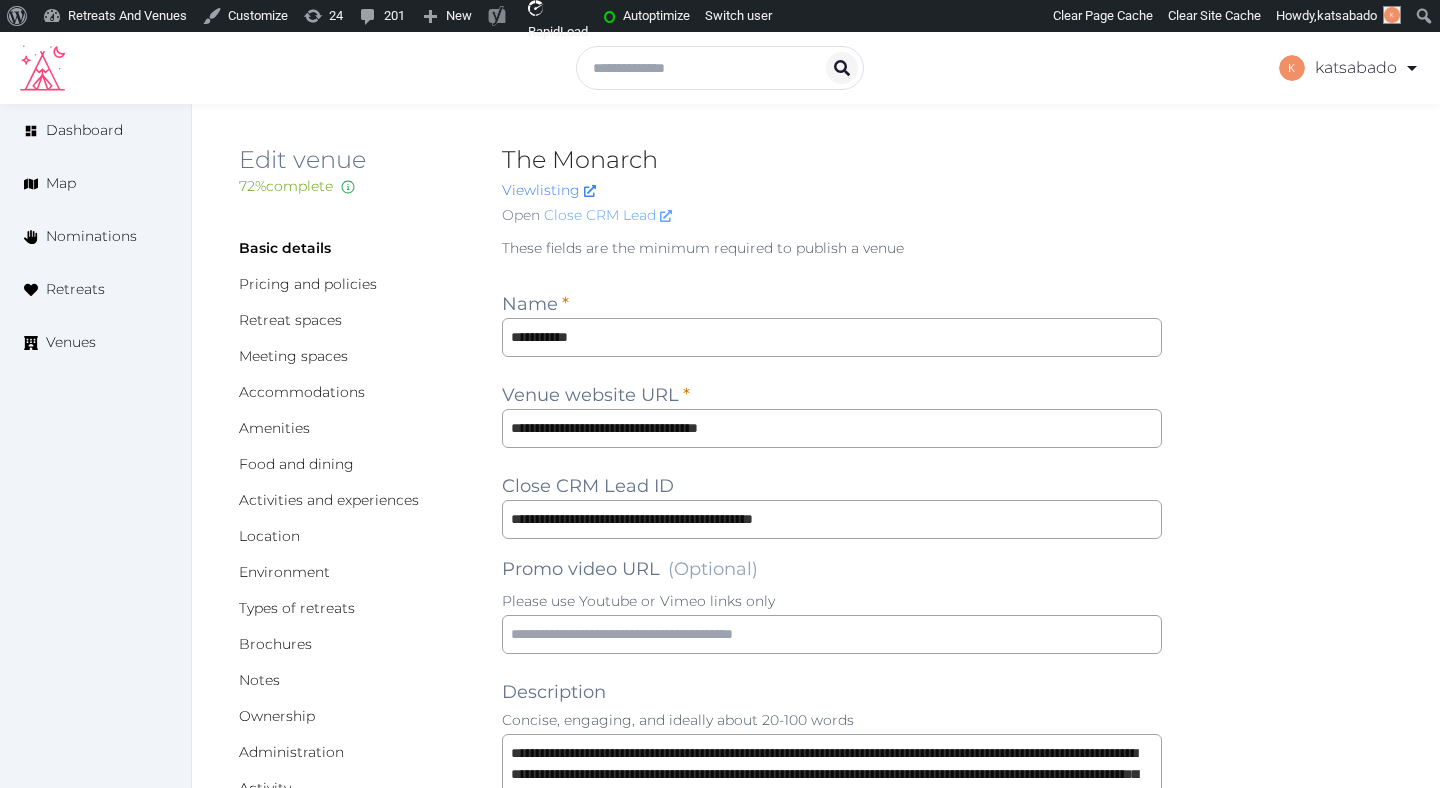 click on "Close CRM Lead" at bounding box center [608, 215] 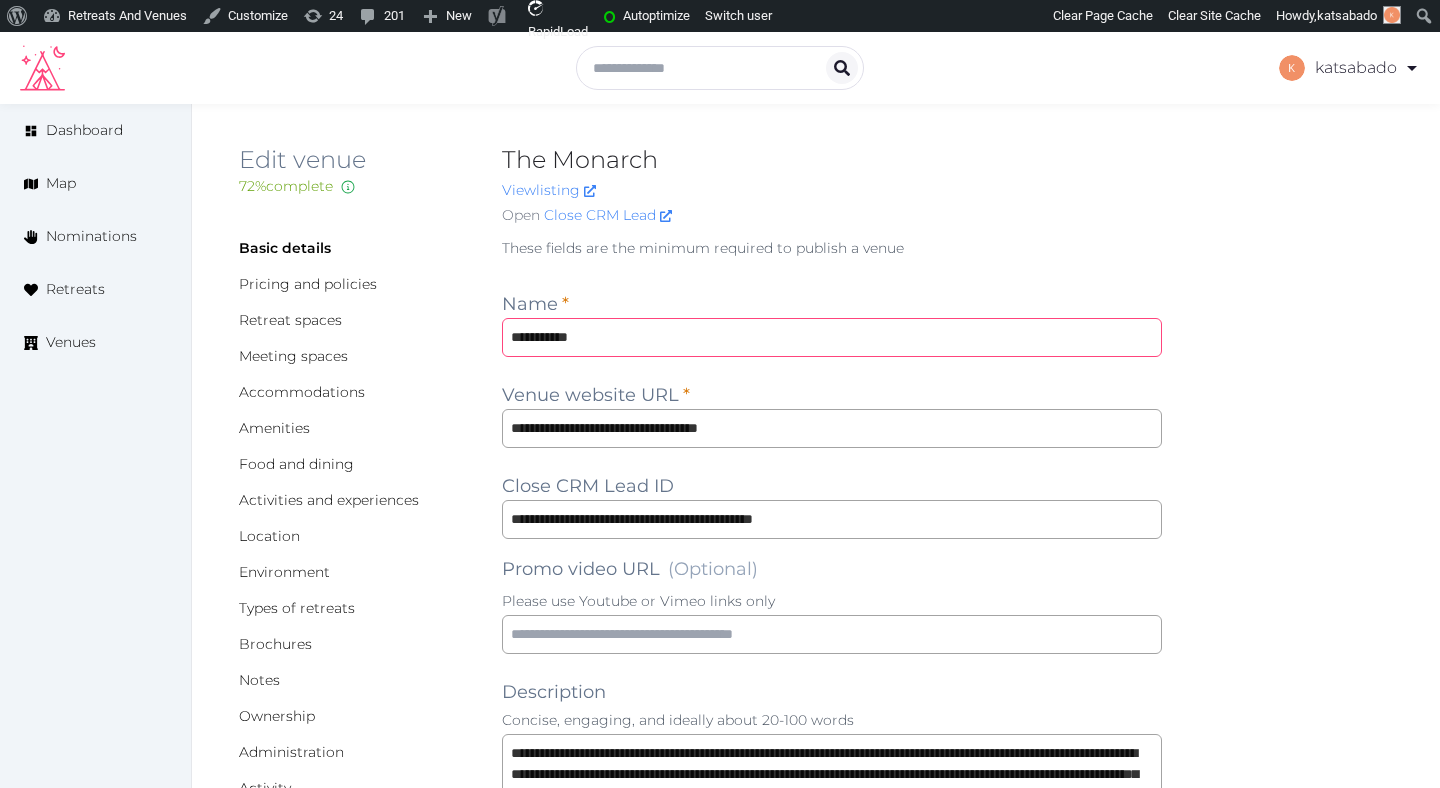 click on "**********" at bounding box center (832, 337) 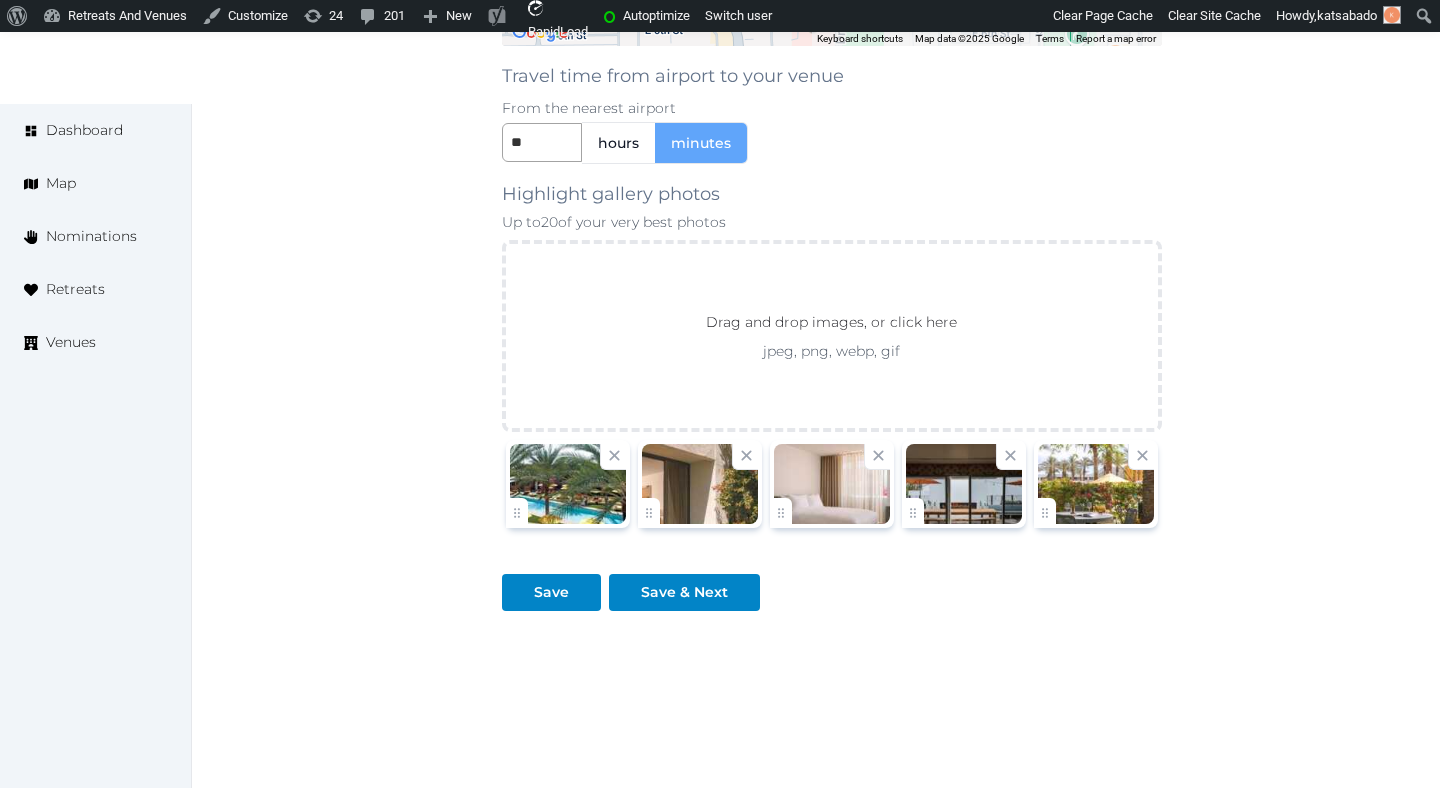scroll, scrollTop: 2147, scrollLeft: 0, axis: vertical 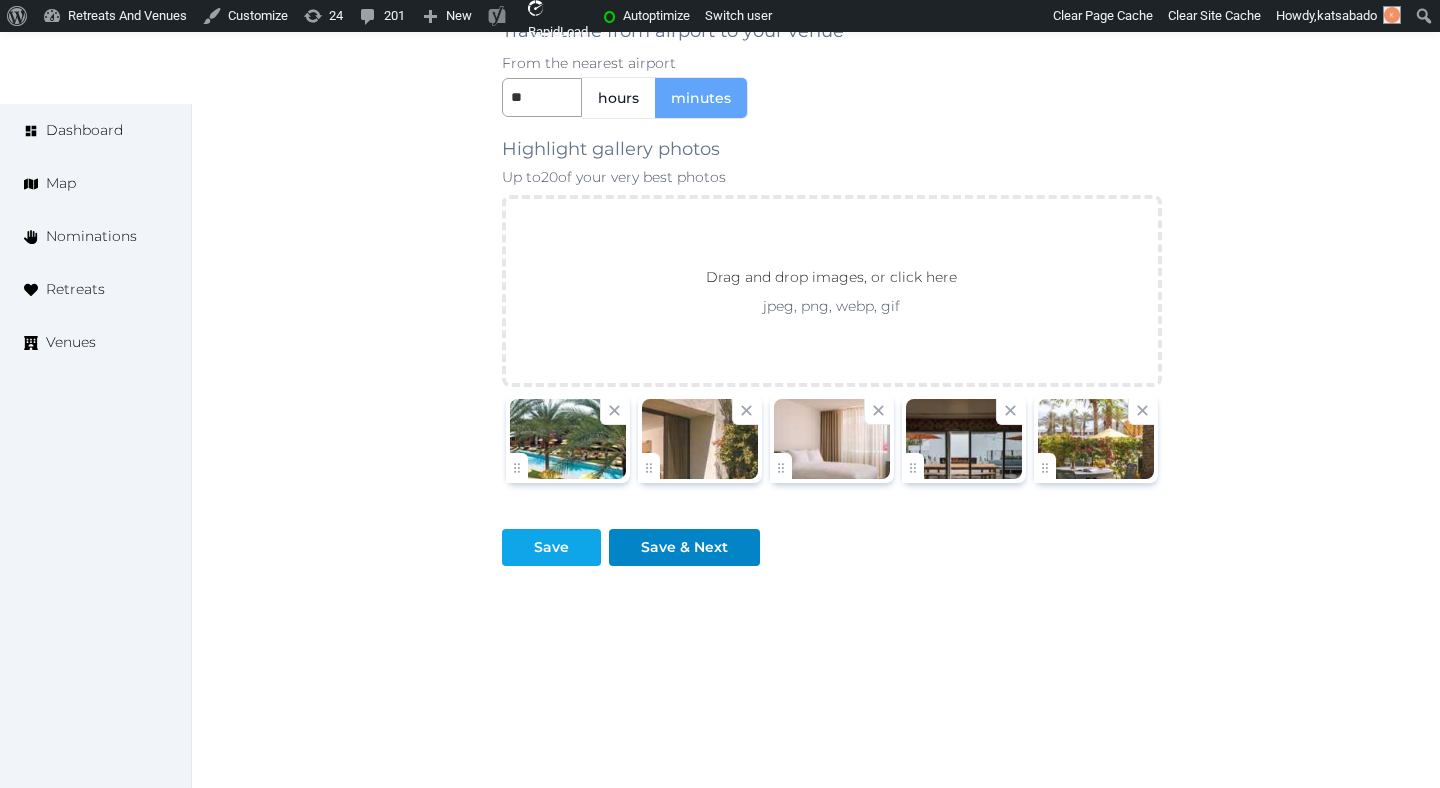type on "**********" 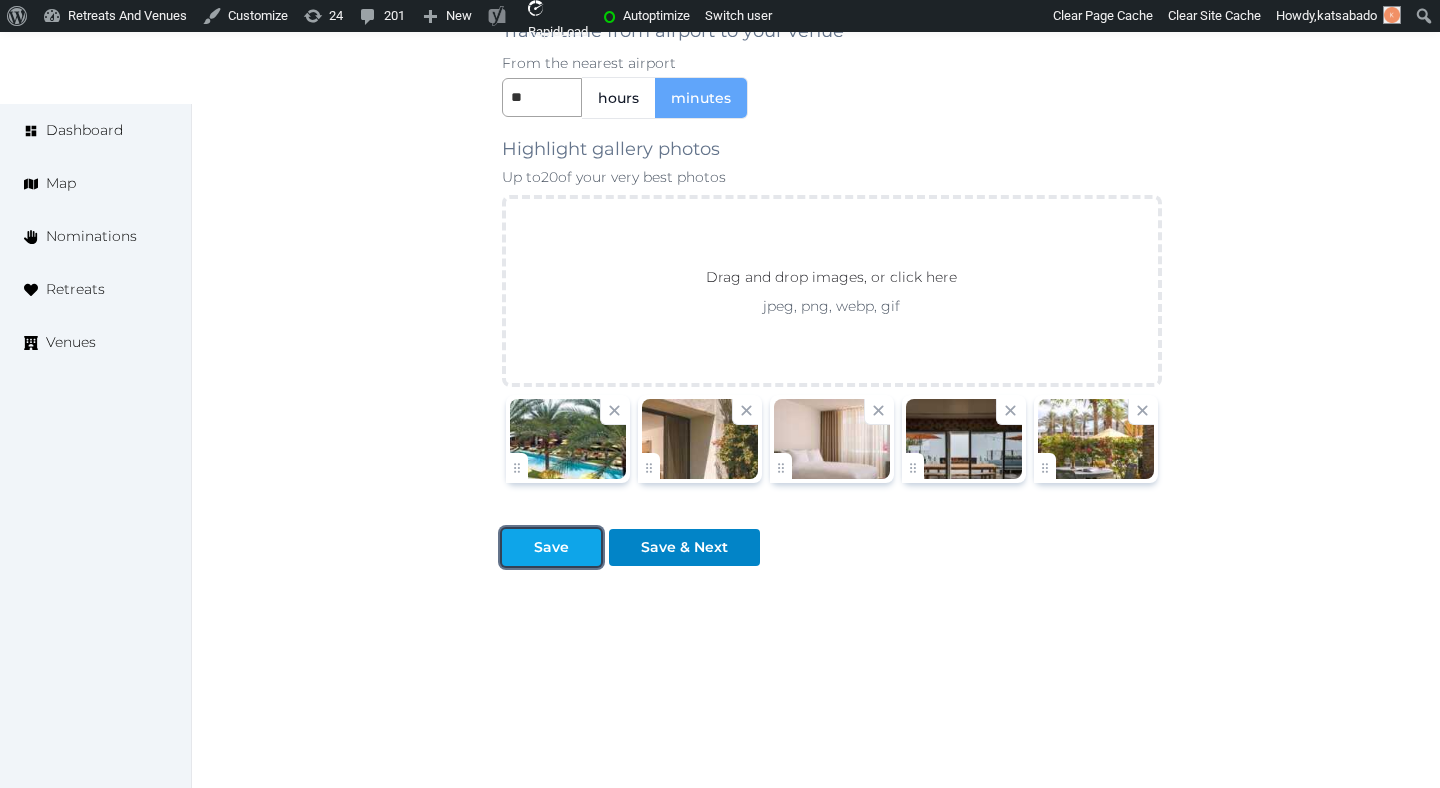 click on "Save" at bounding box center (551, 547) 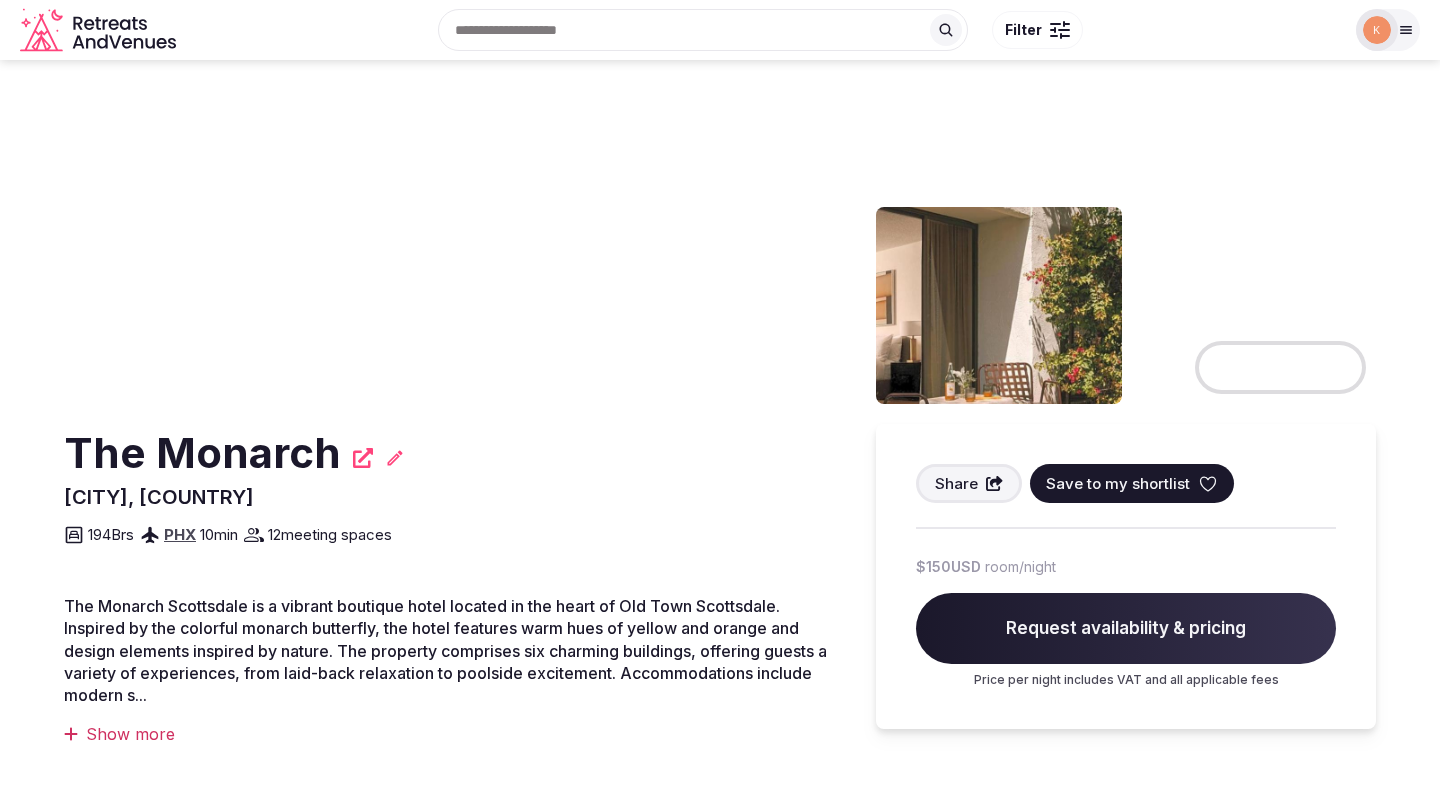 scroll, scrollTop: 0, scrollLeft: 0, axis: both 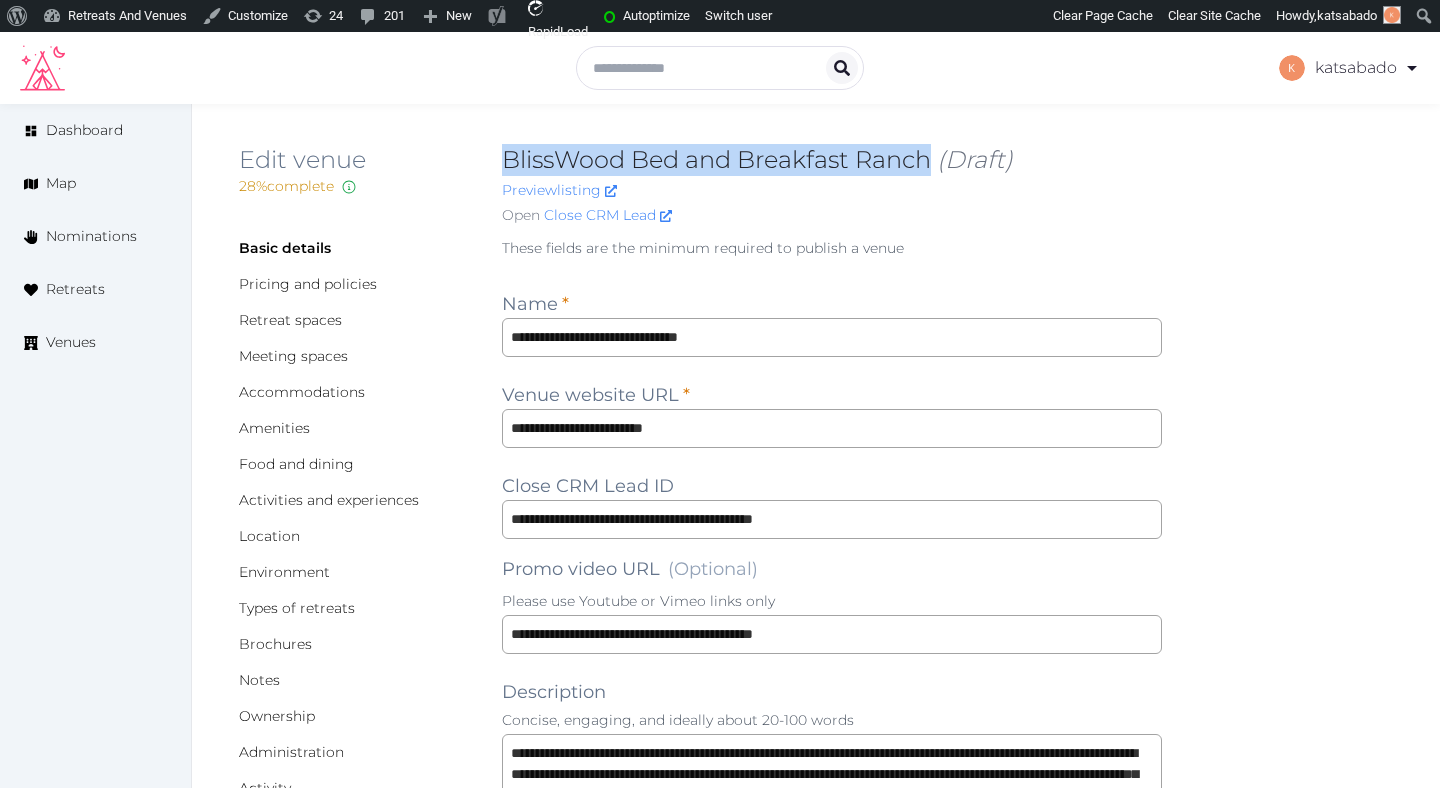 drag, startPoint x: 933, startPoint y: 160, endPoint x: 511, endPoint y: 158, distance: 422.00473 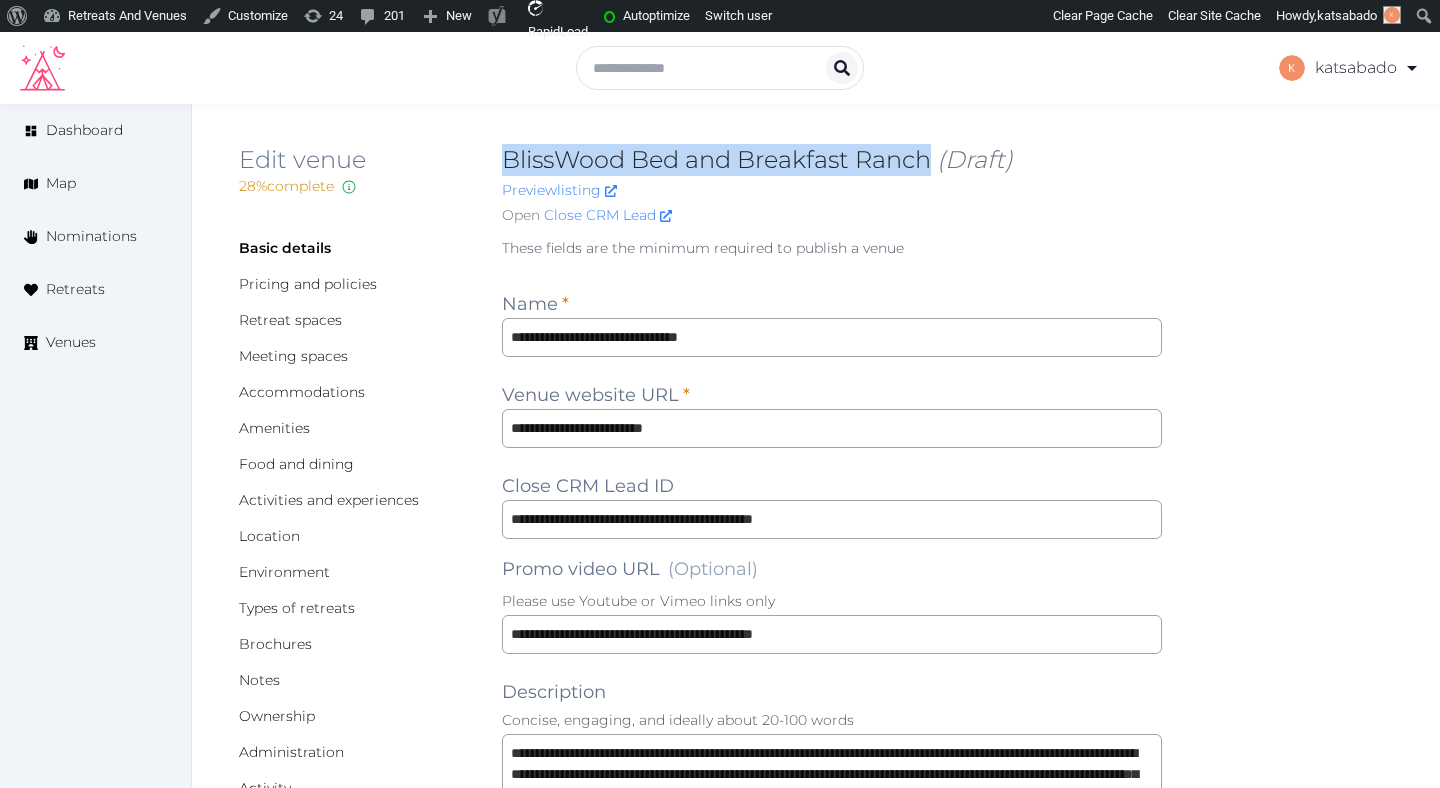 click on "BlissWood Bed and Breakfast Ranch   (Draft)" at bounding box center (832, 160) 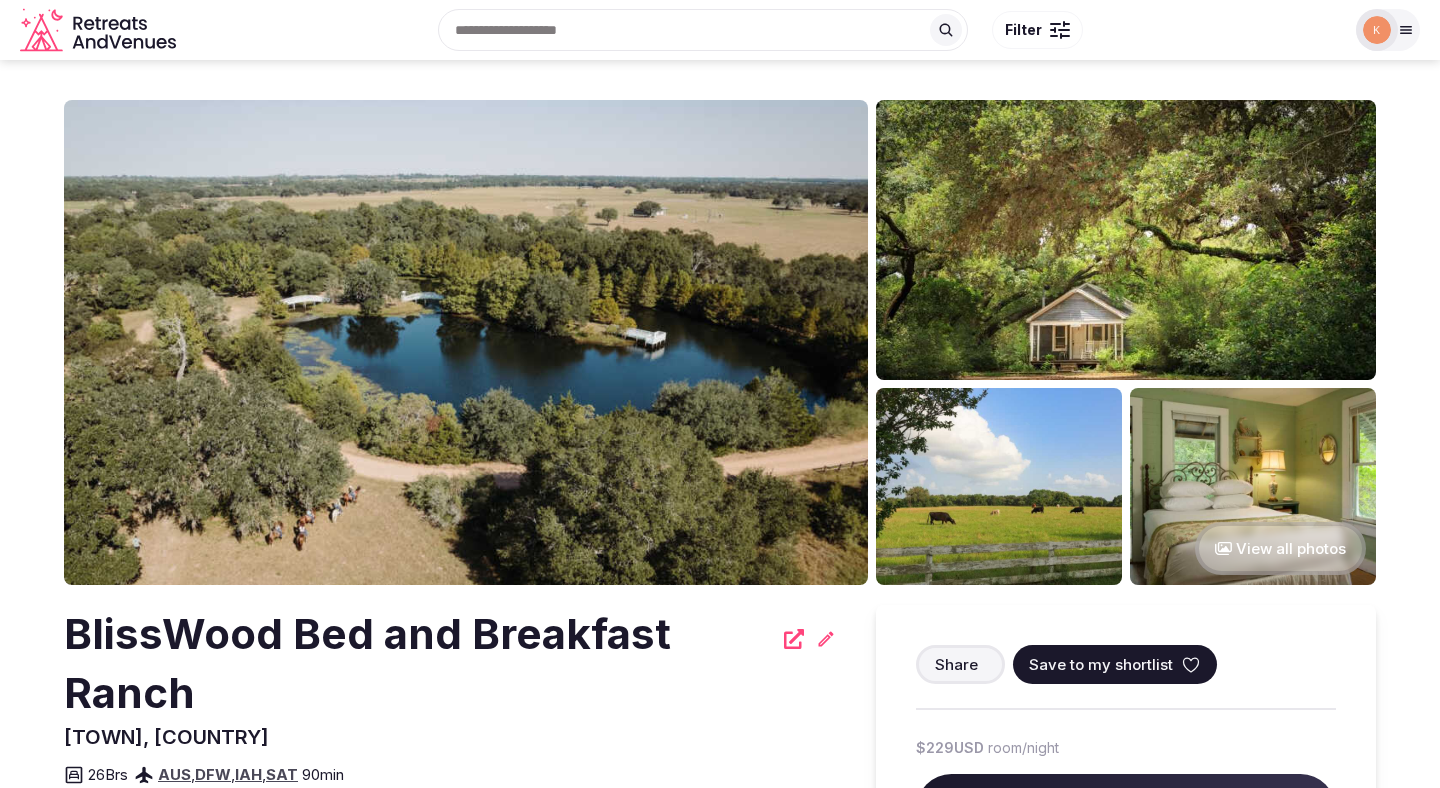 scroll, scrollTop: 0, scrollLeft: 0, axis: both 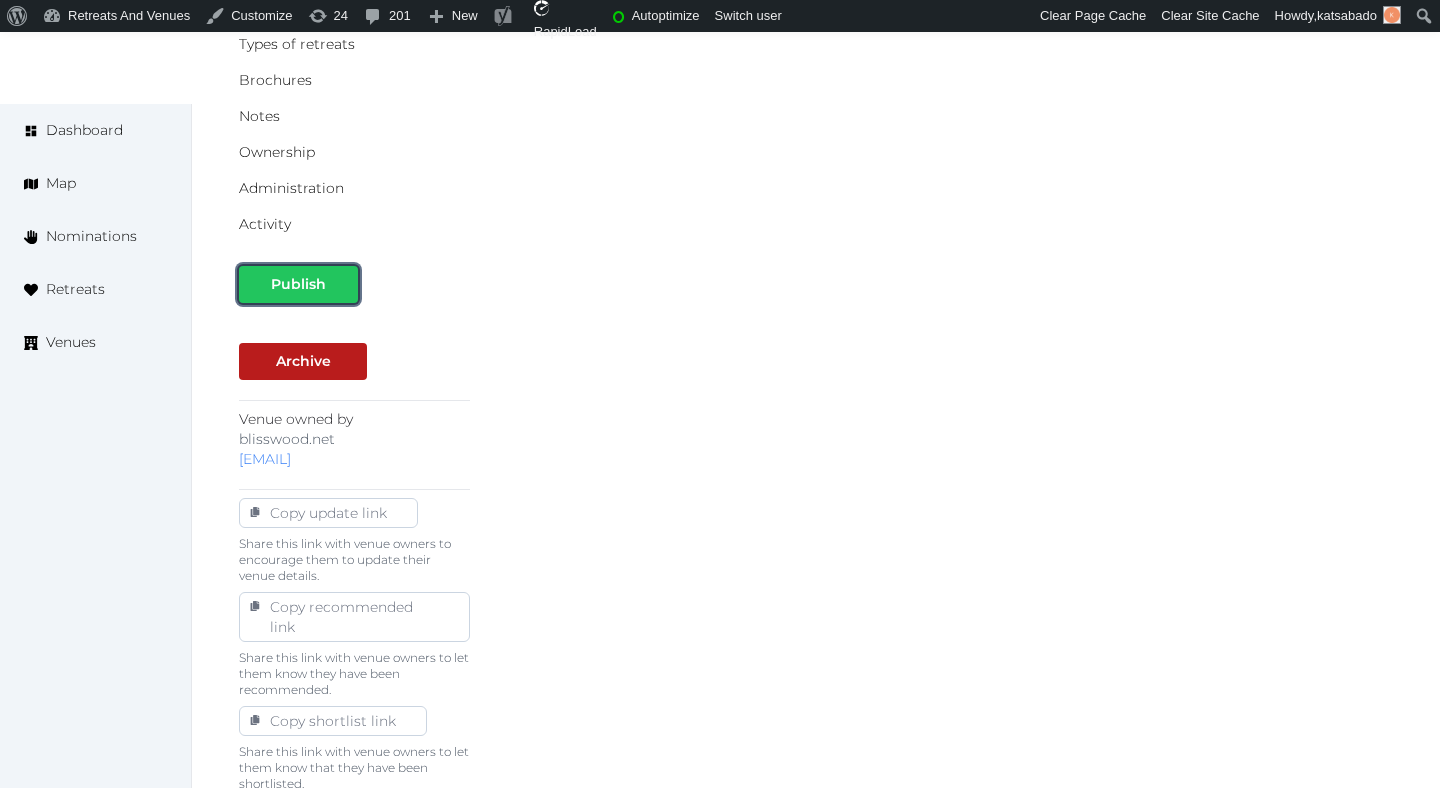 click at bounding box center (342, 284) 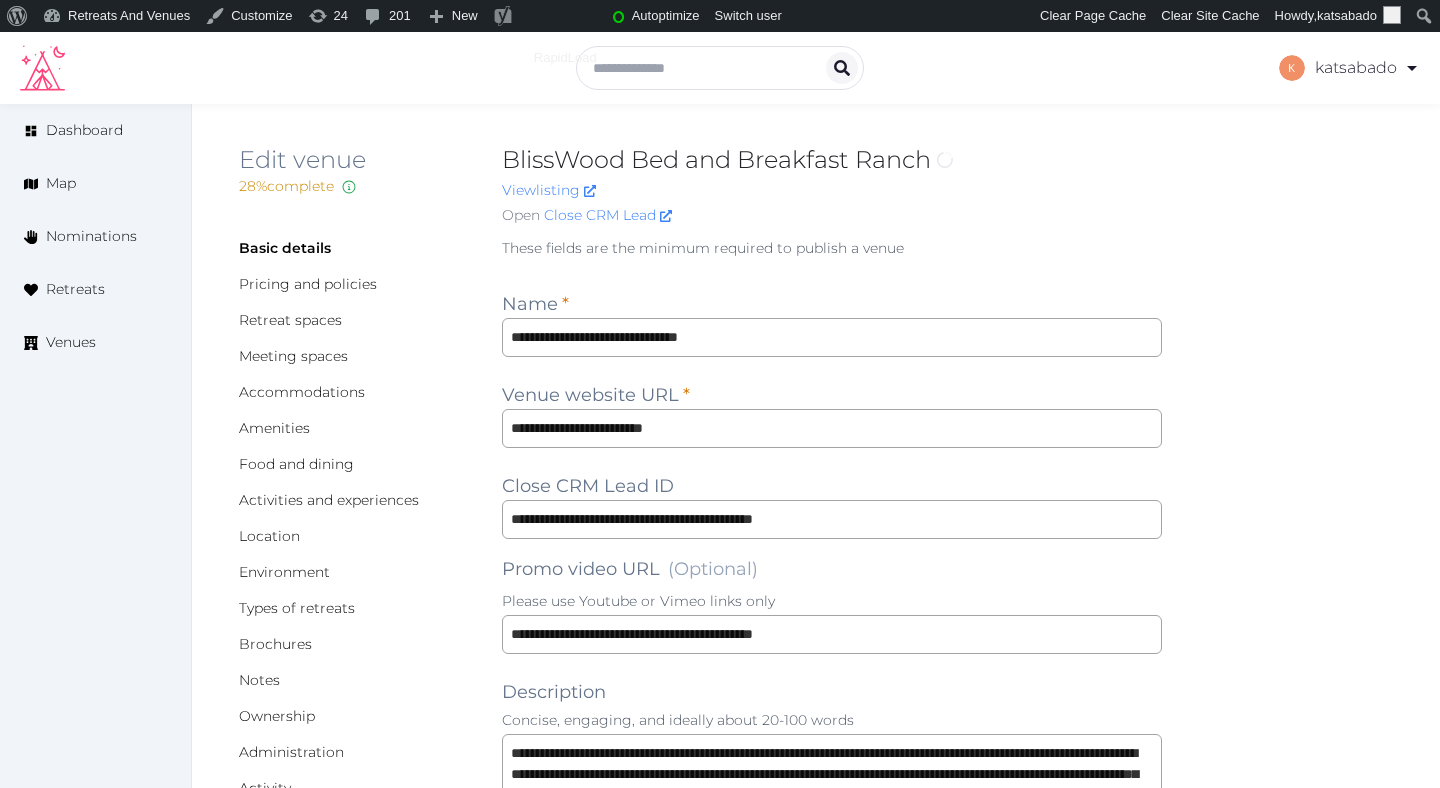 scroll, scrollTop: 0, scrollLeft: 0, axis: both 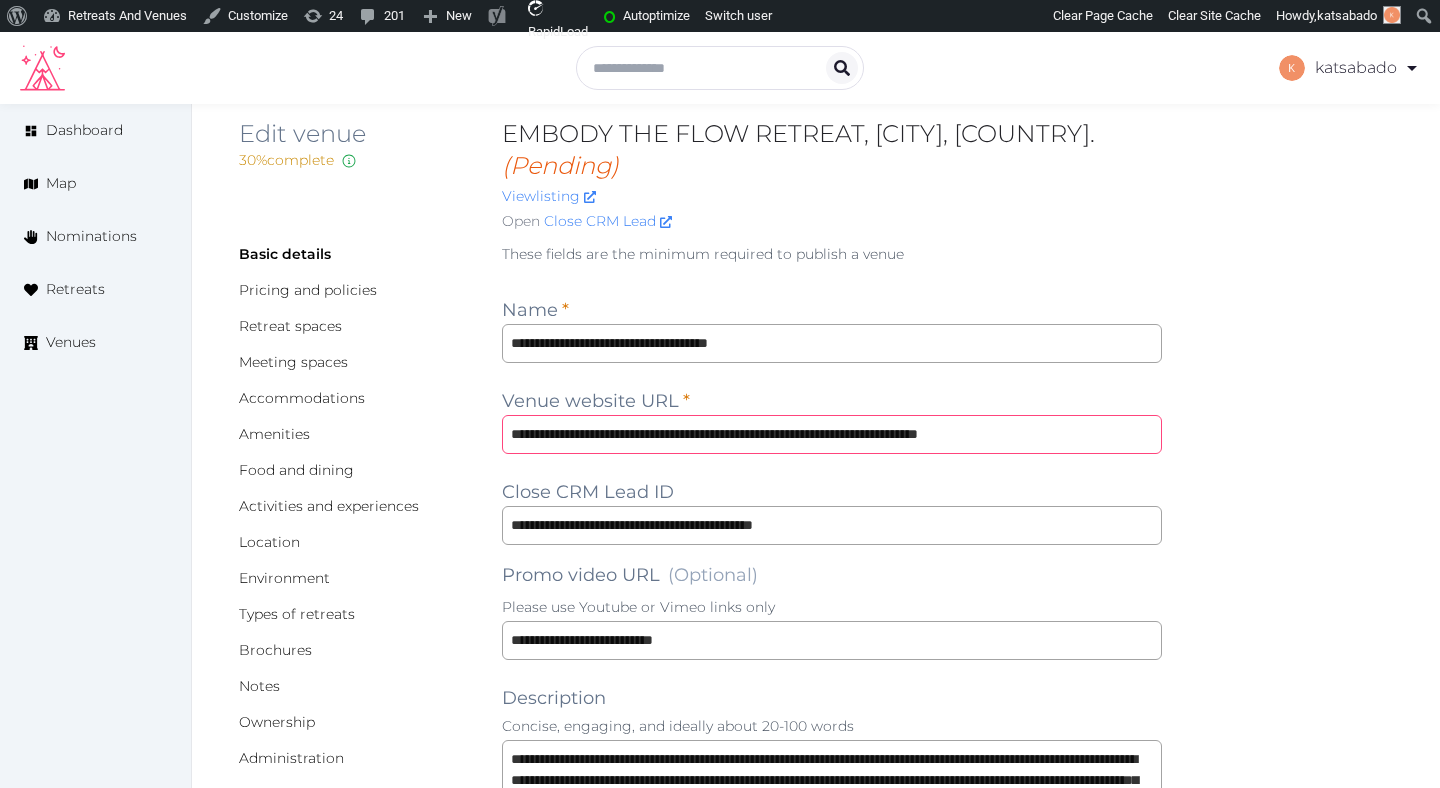 click on "**********" at bounding box center [832, 434] 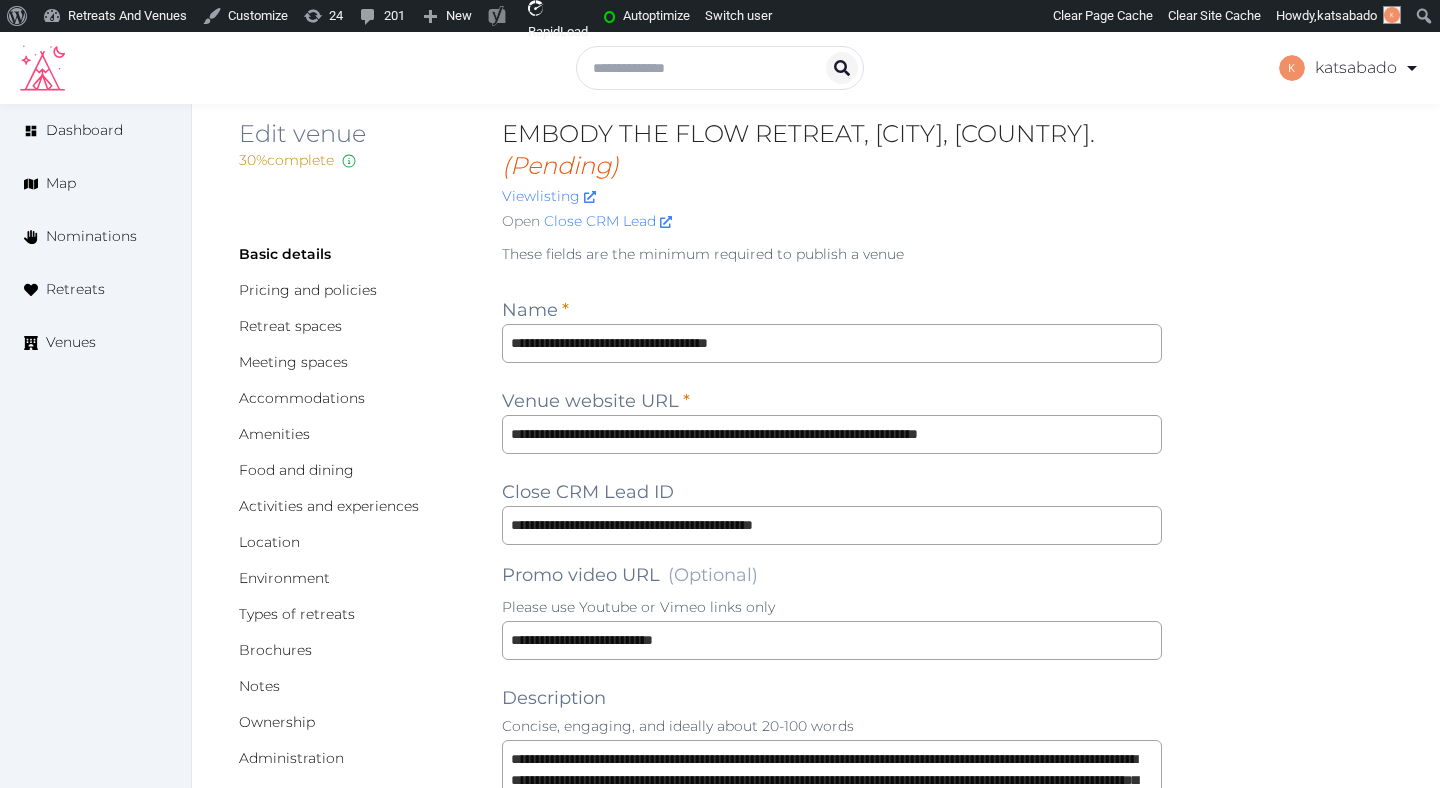 click on "Open    Close CRM Lead" at bounding box center [832, 221] 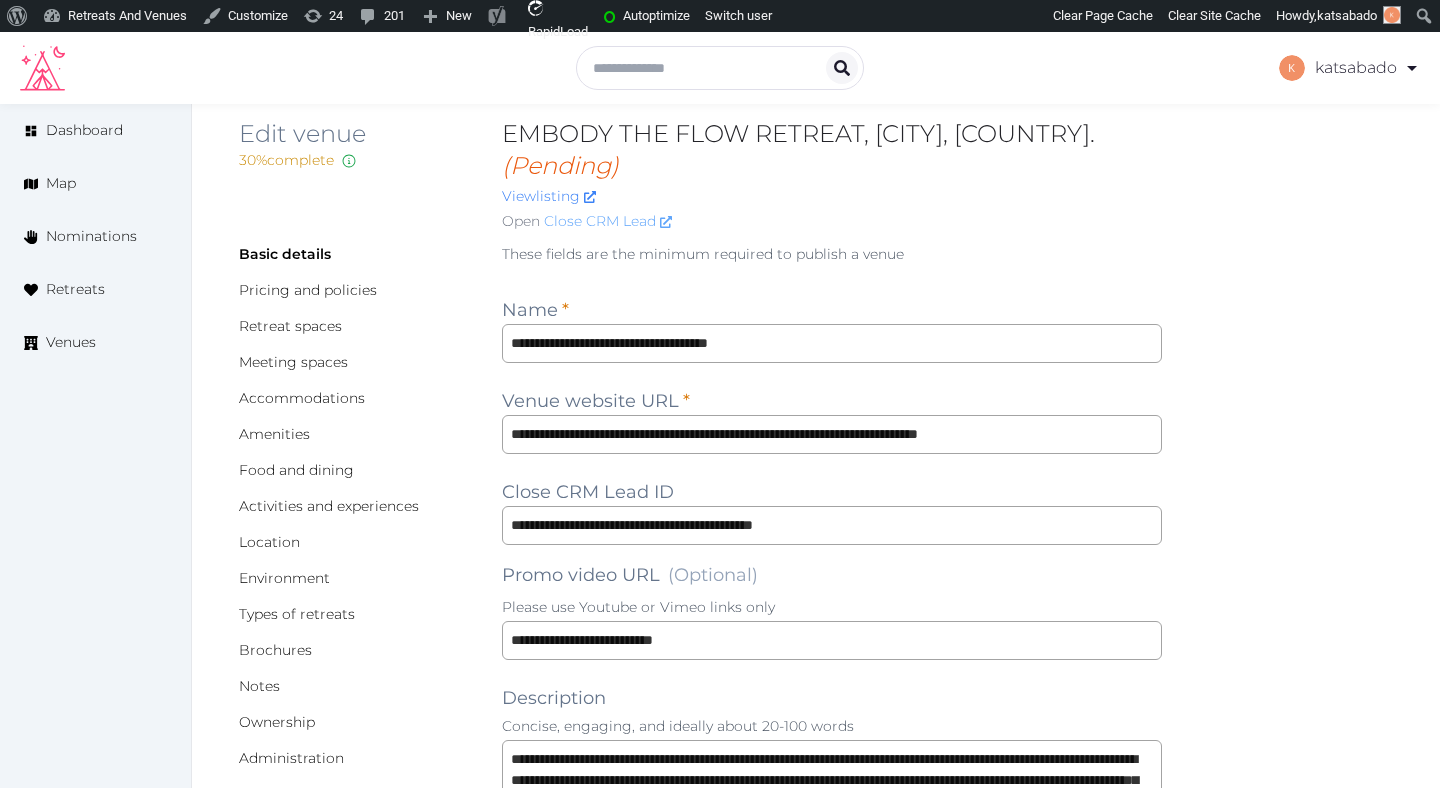 click on "Close CRM Lead" at bounding box center [608, 221] 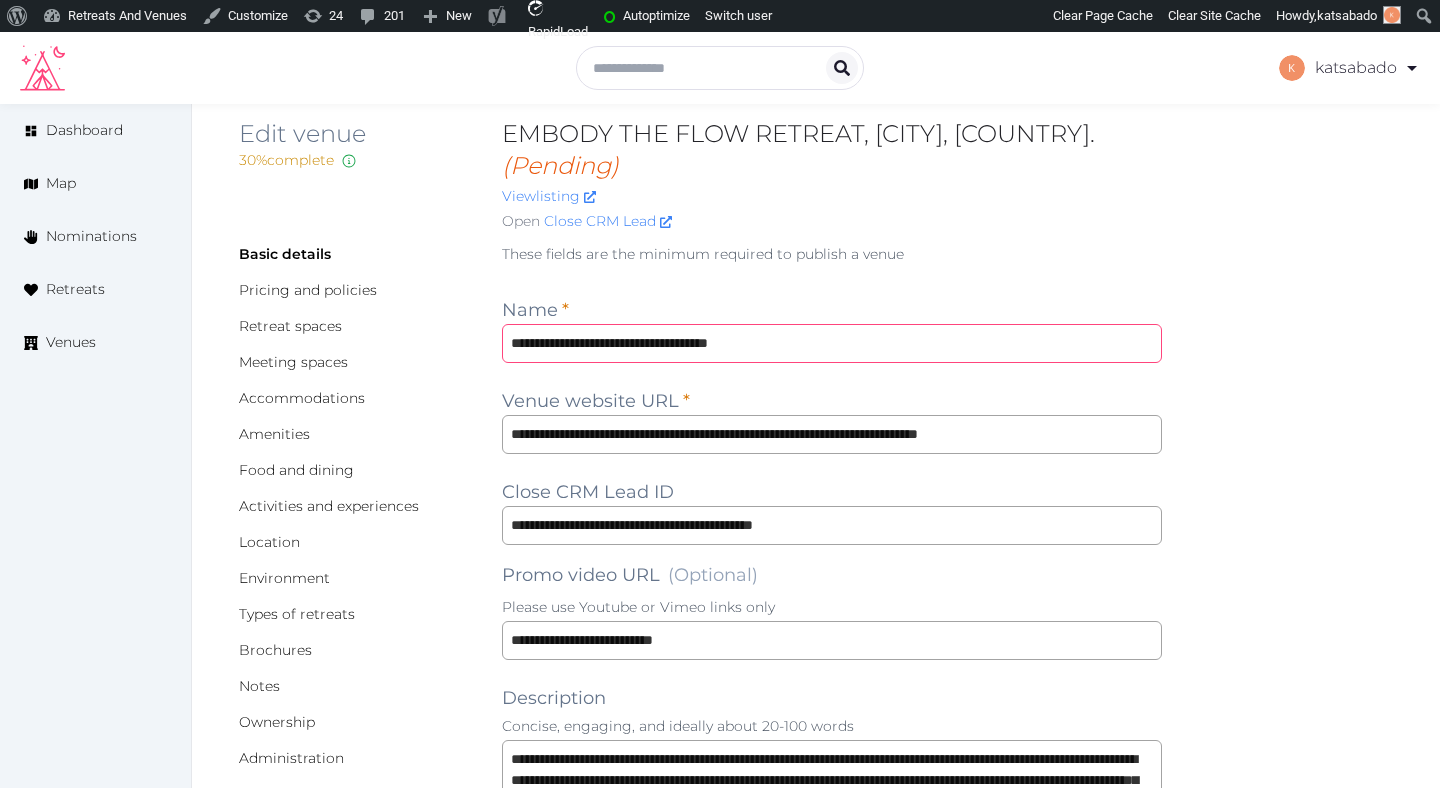click on "**********" at bounding box center (832, 343) 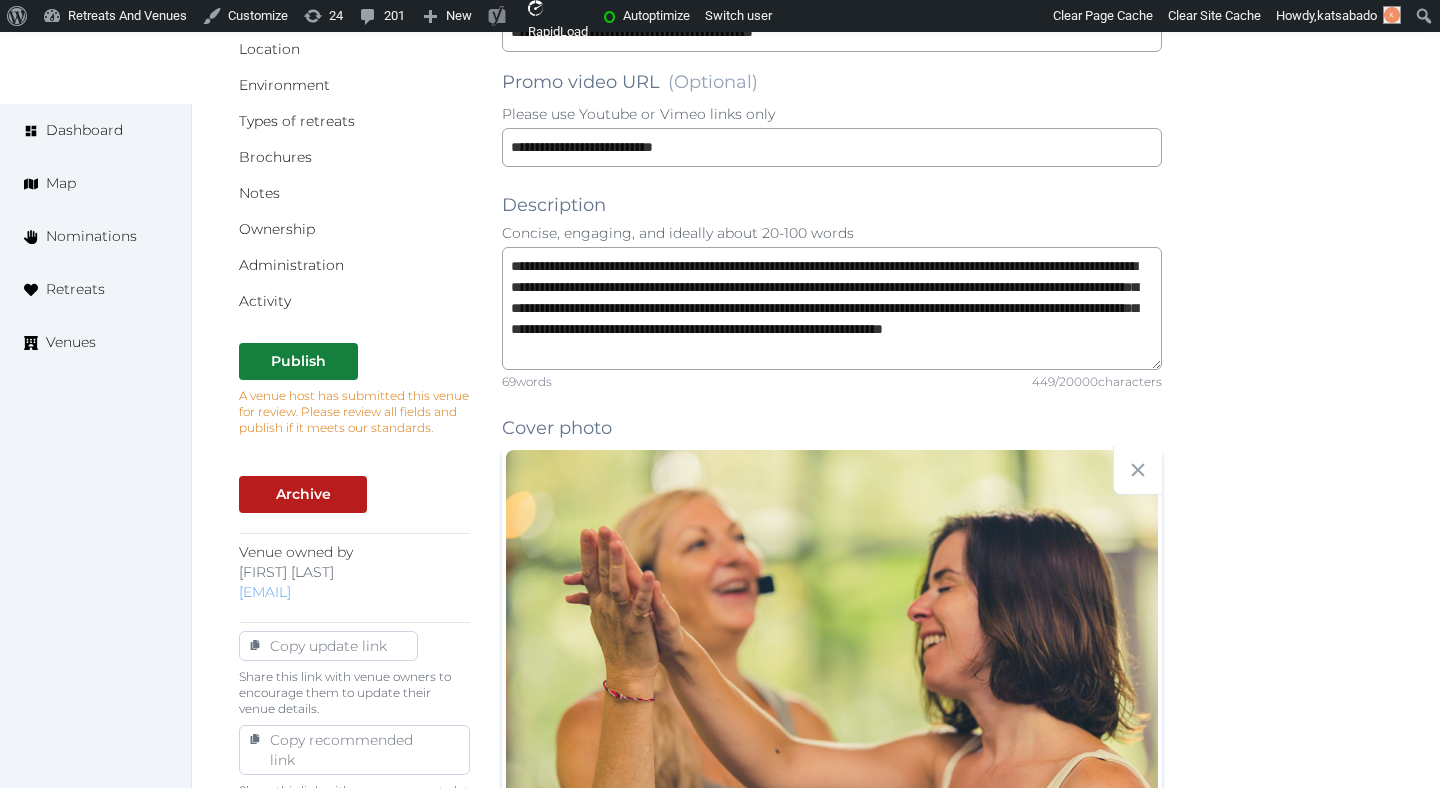 scroll, scrollTop: 523, scrollLeft: 0, axis: vertical 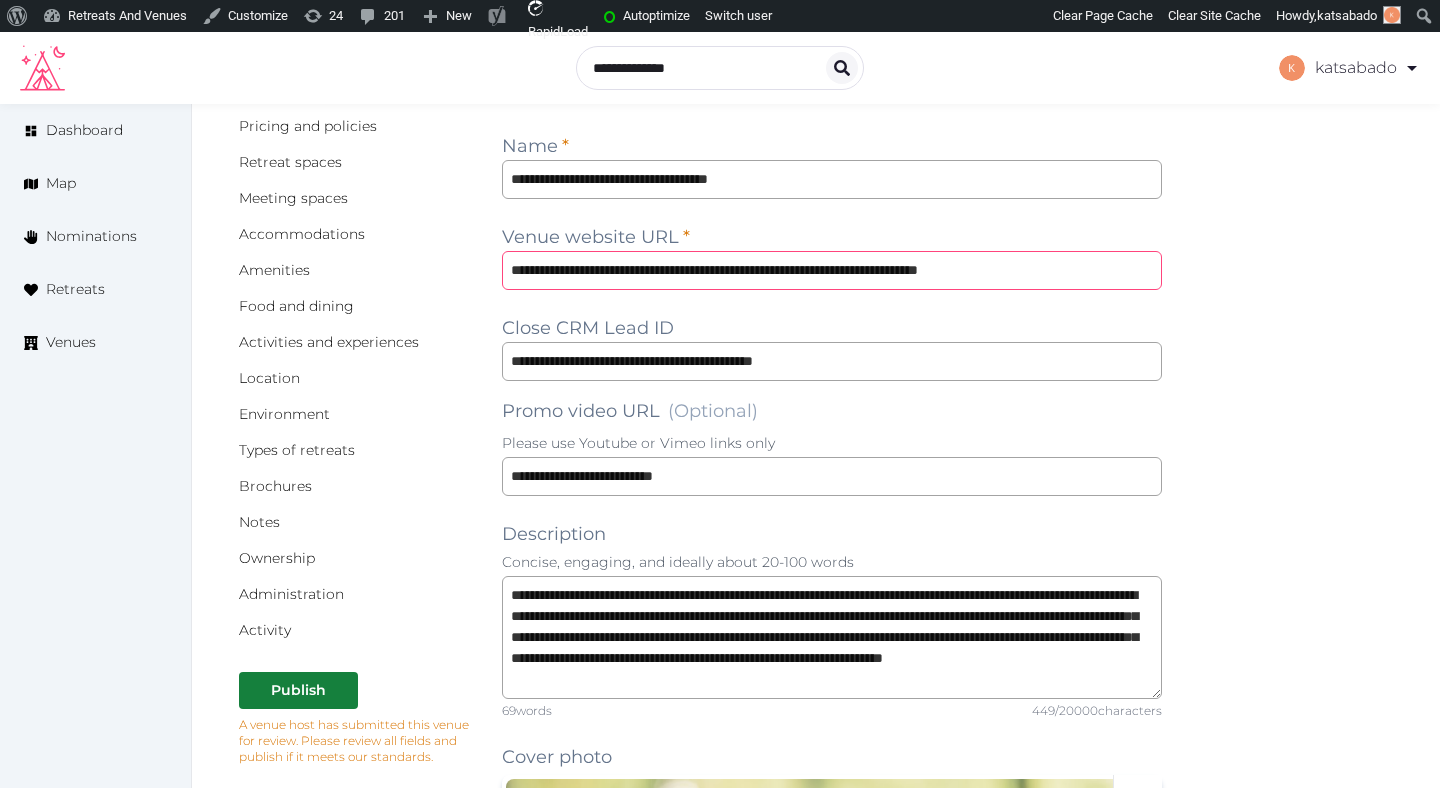 click on "**********" at bounding box center (832, 270) 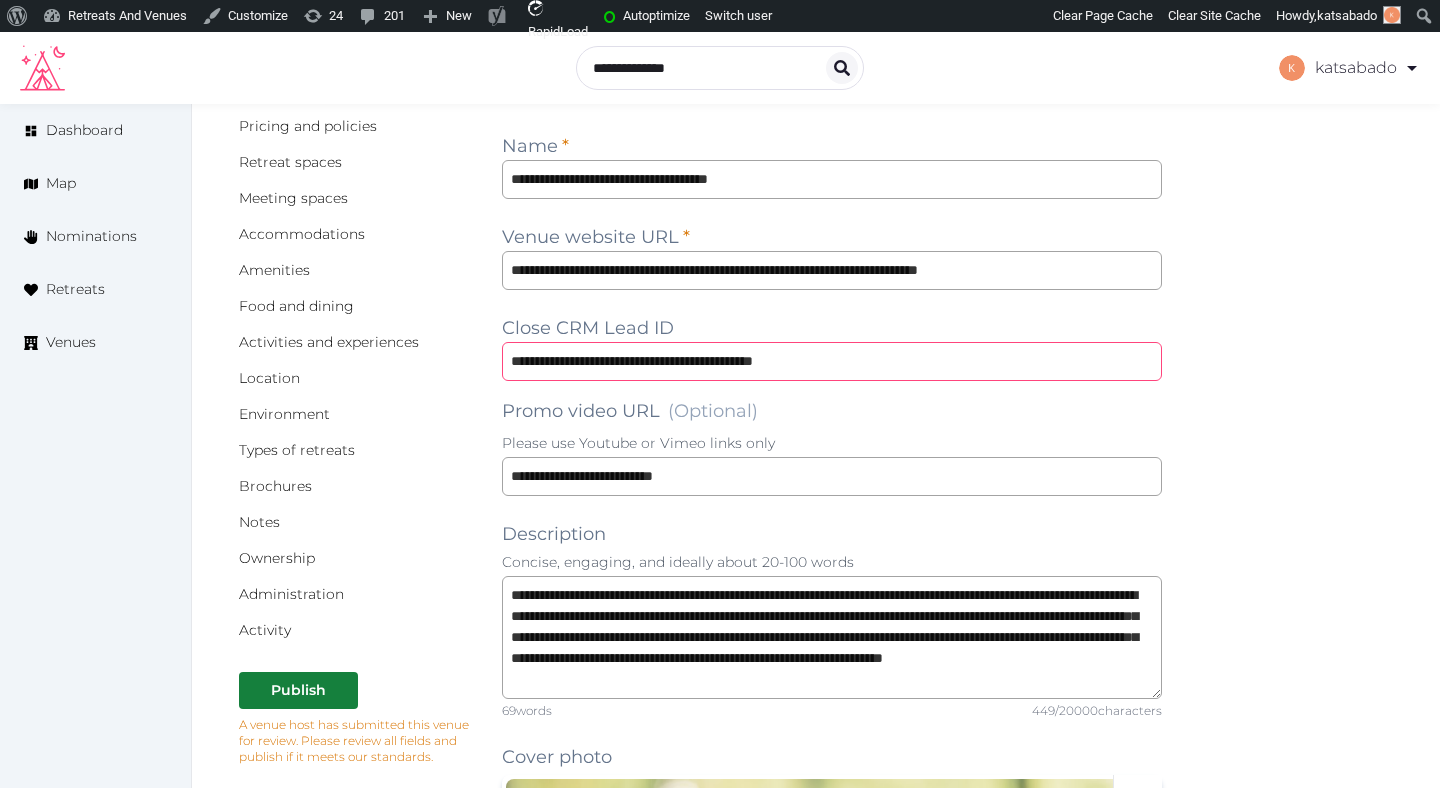 click on "**********" at bounding box center [832, 361] 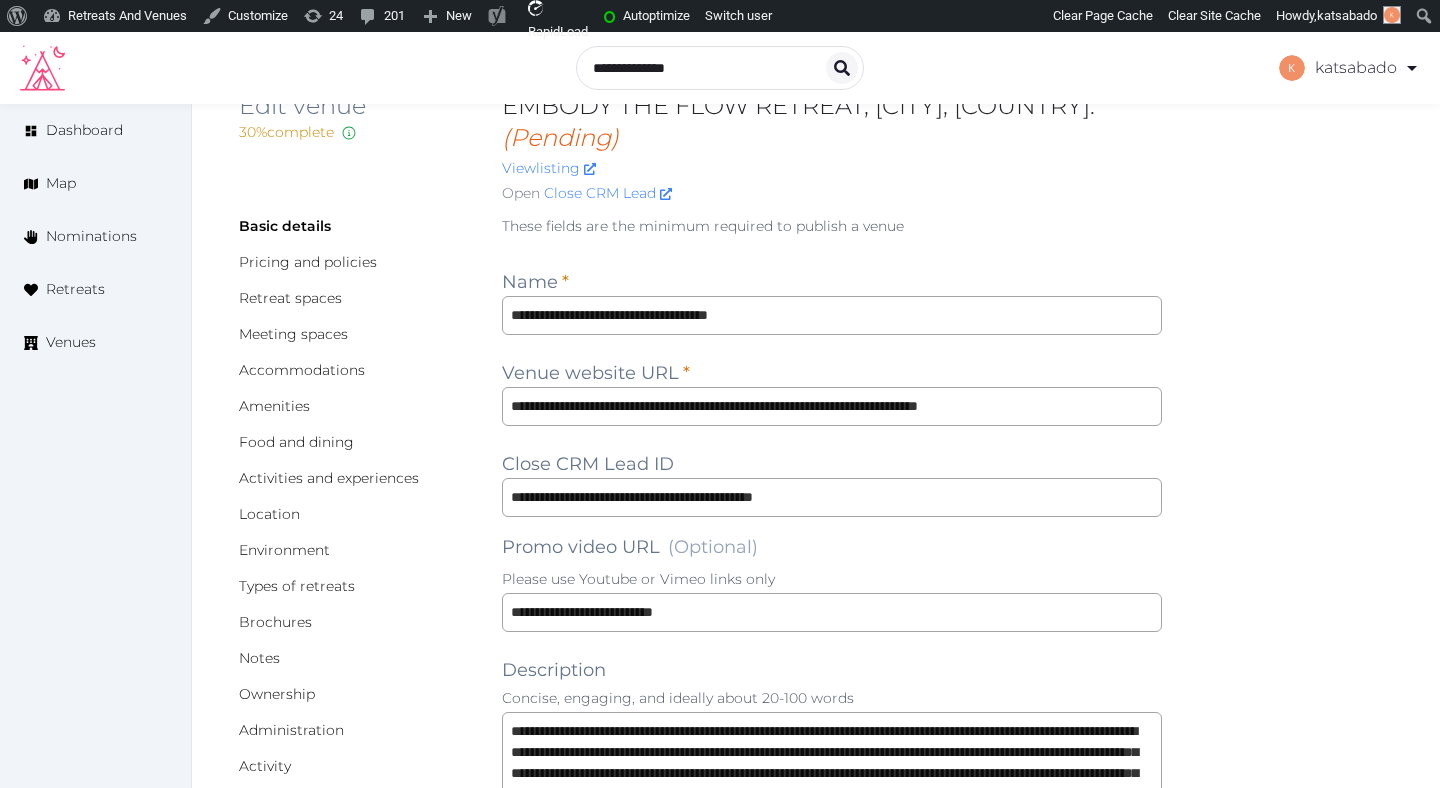scroll, scrollTop: 0, scrollLeft: 0, axis: both 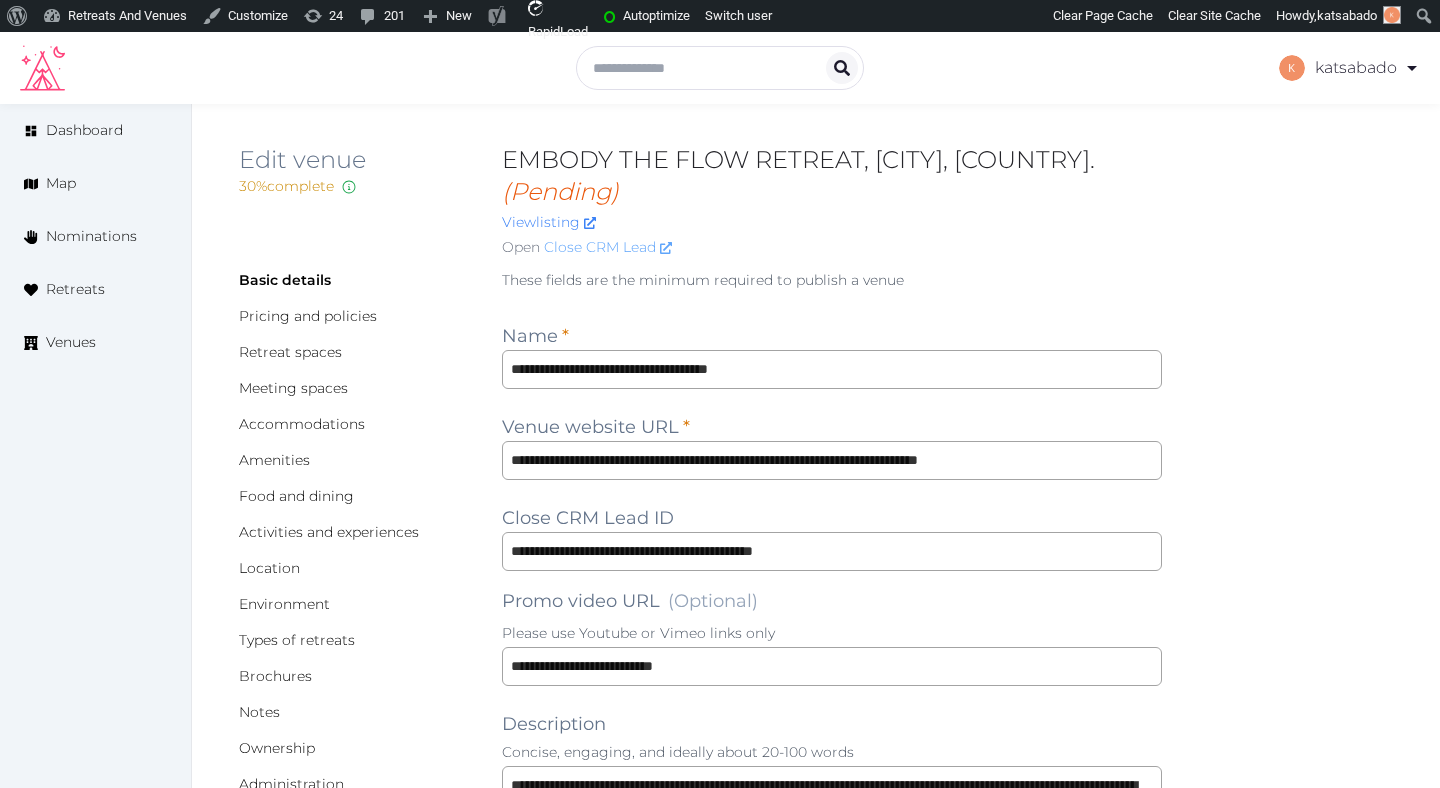 click on "Close CRM Lead" at bounding box center [608, 247] 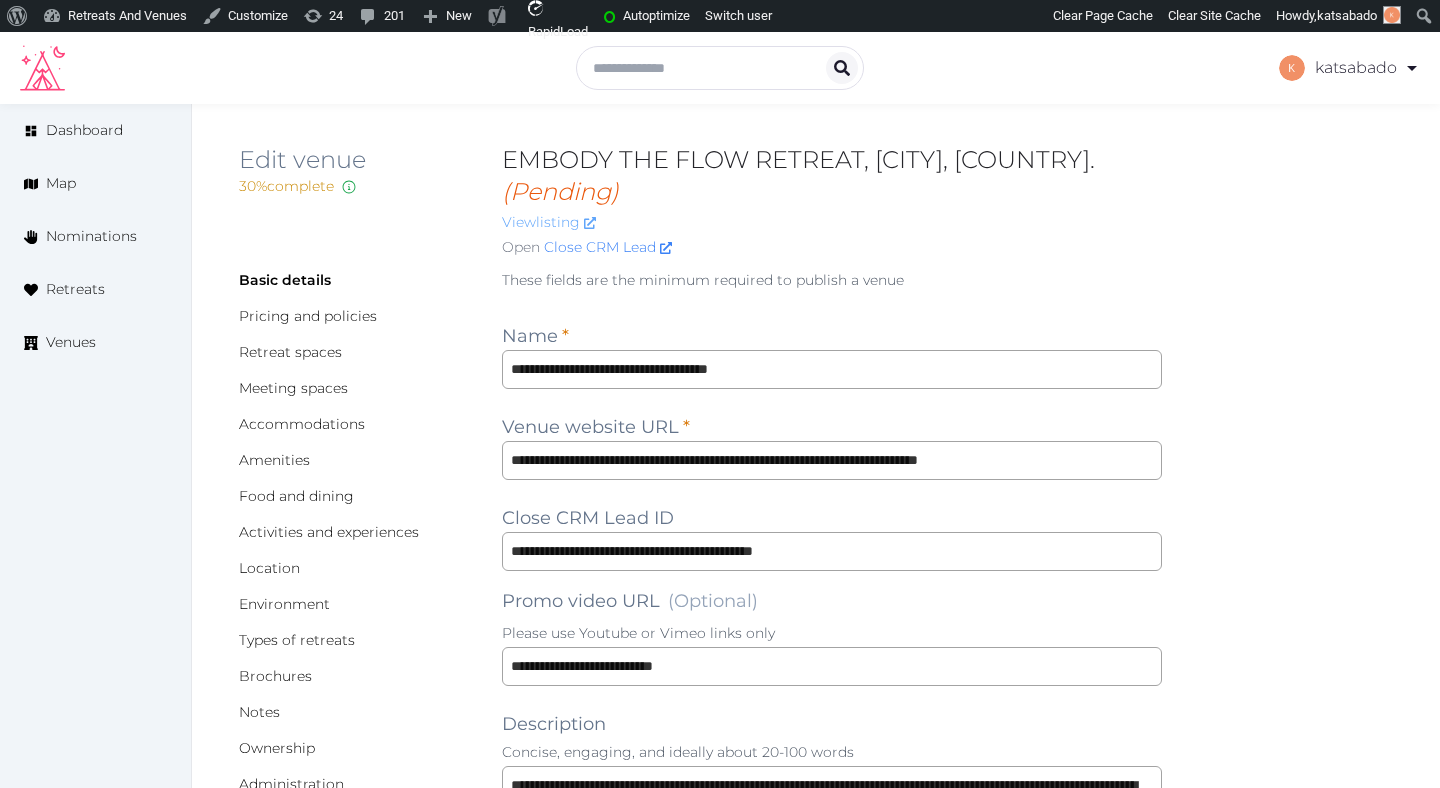 click on "View  listing" at bounding box center (549, 222) 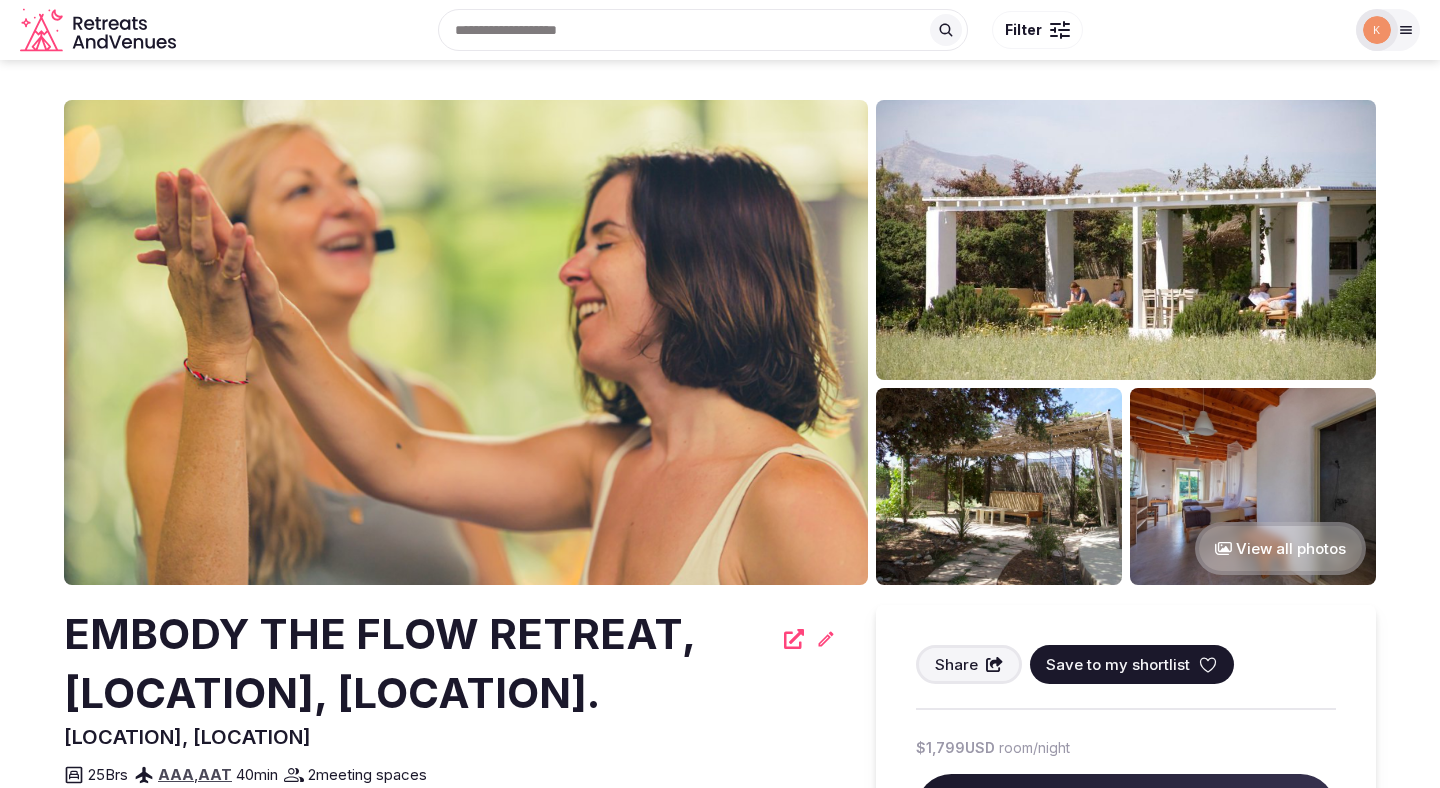 scroll, scrollTop: 0, scrollLeft: 0, axis: both 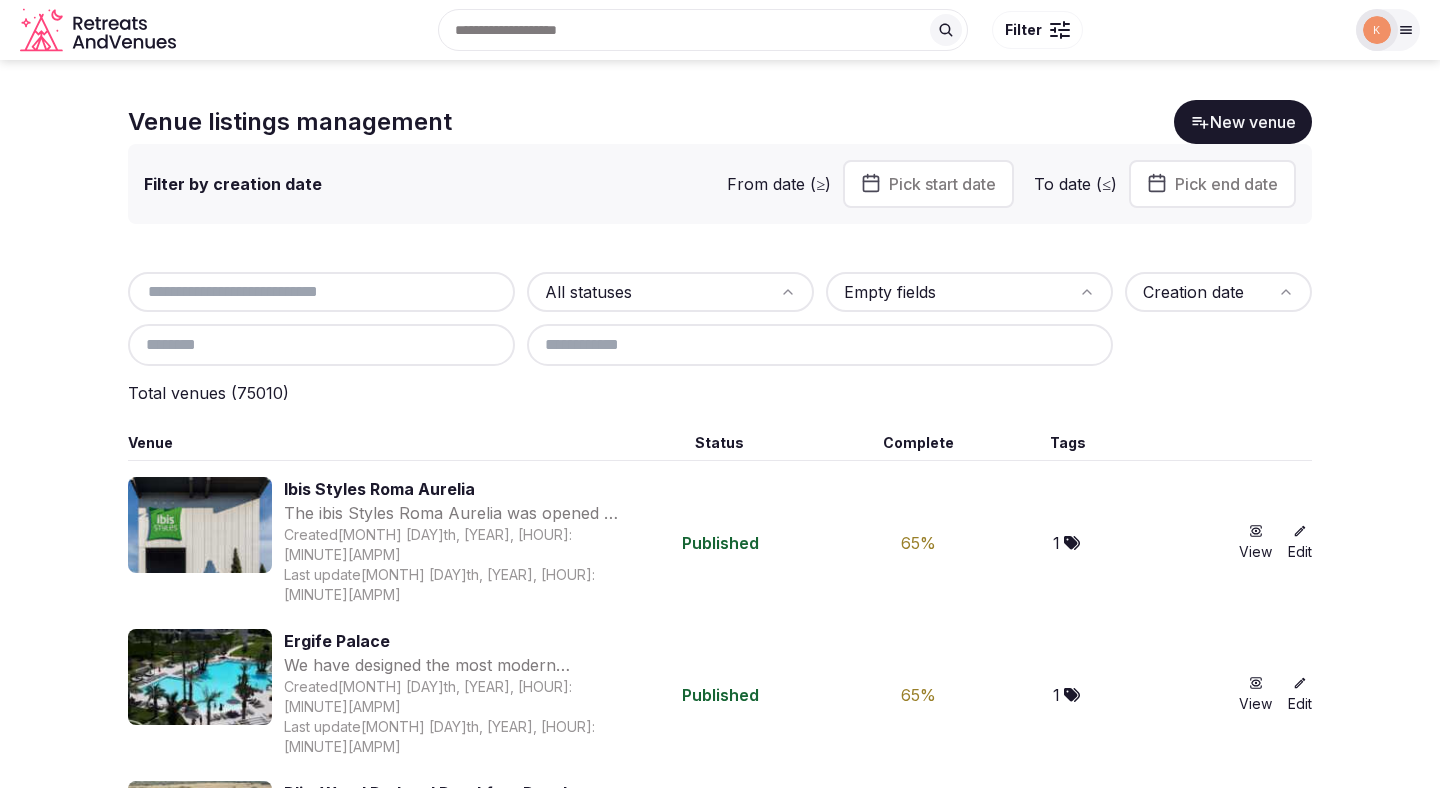 click at bounding box center (321, 292) 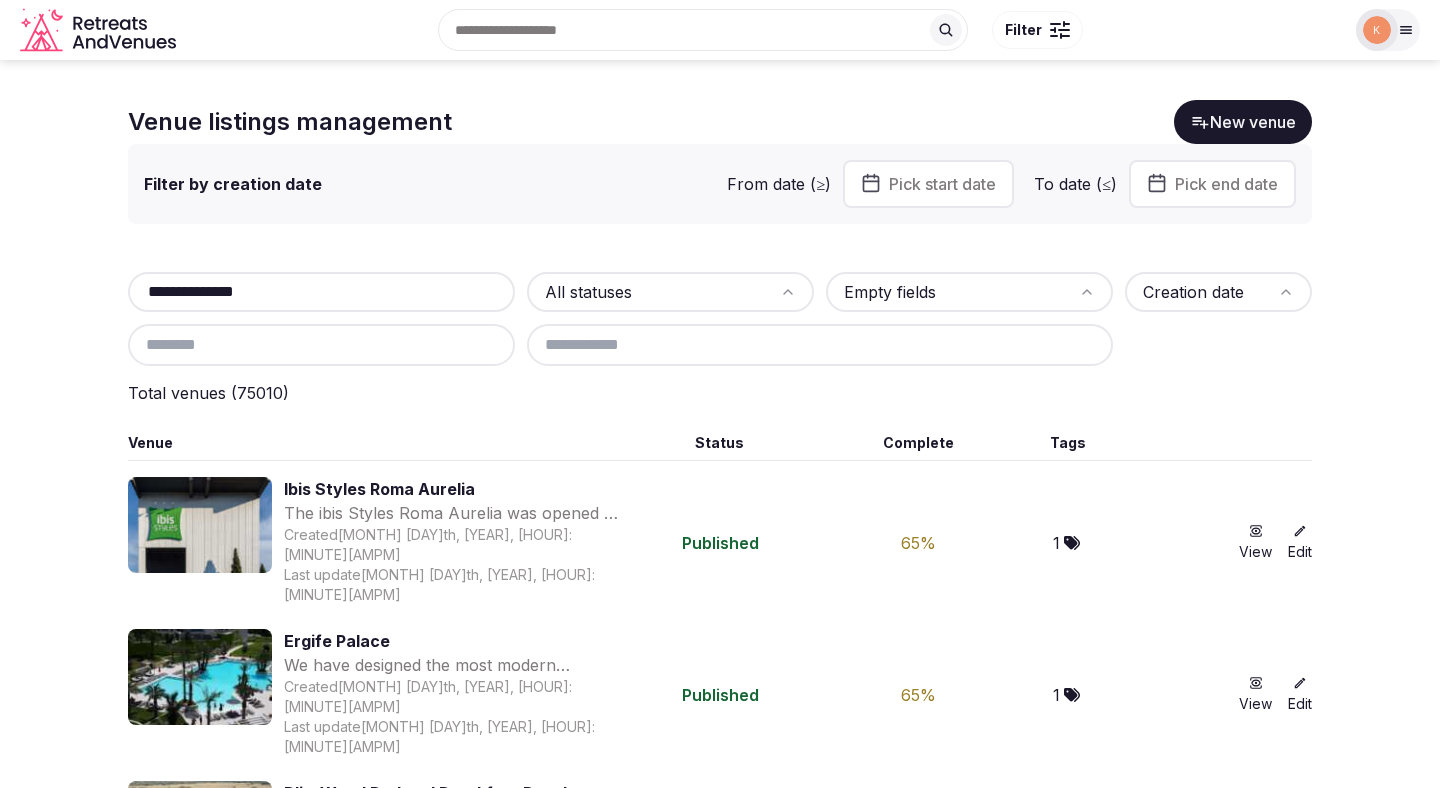 type on "**********" 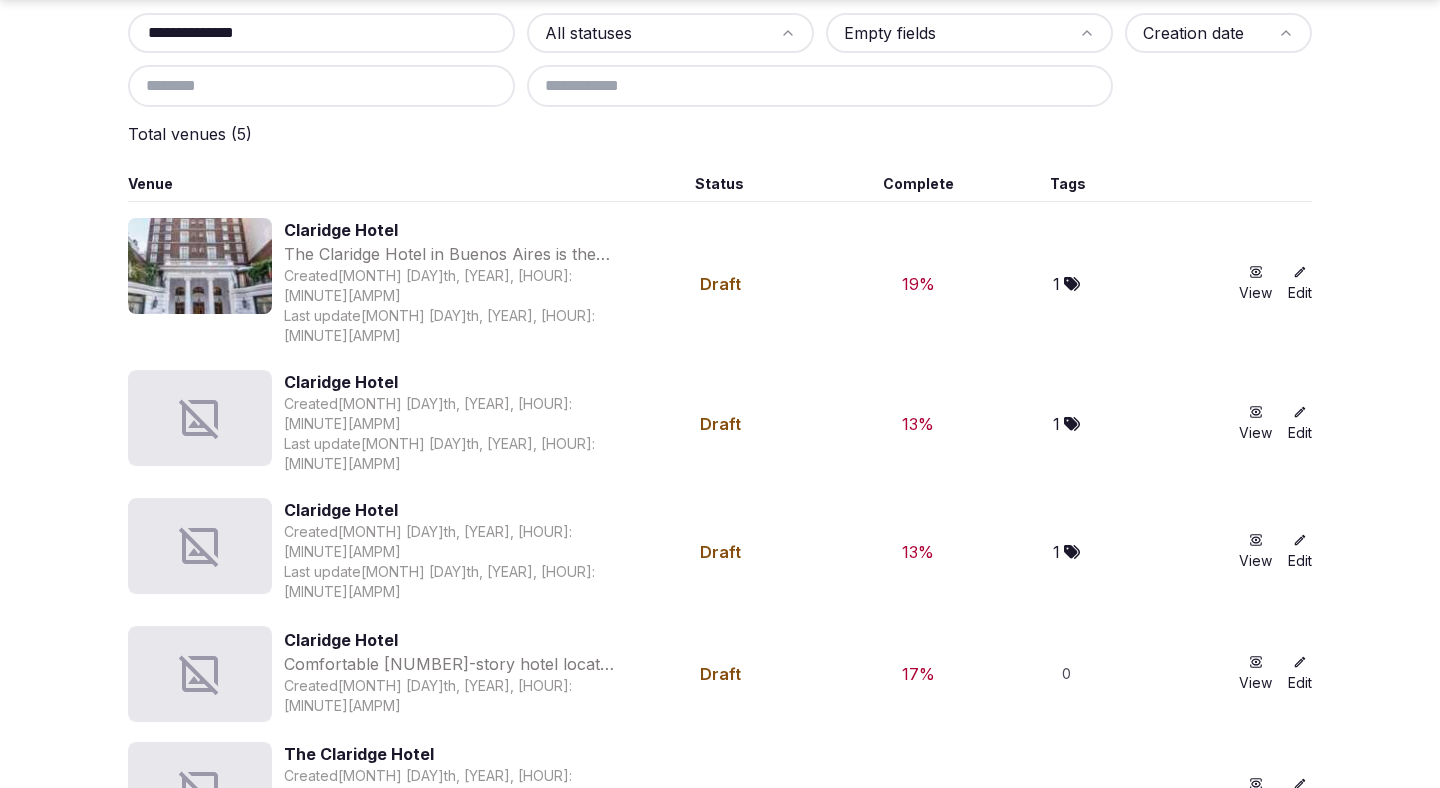 scroll, scrollTop: 273, scrollLeft: 0, axis: vertical 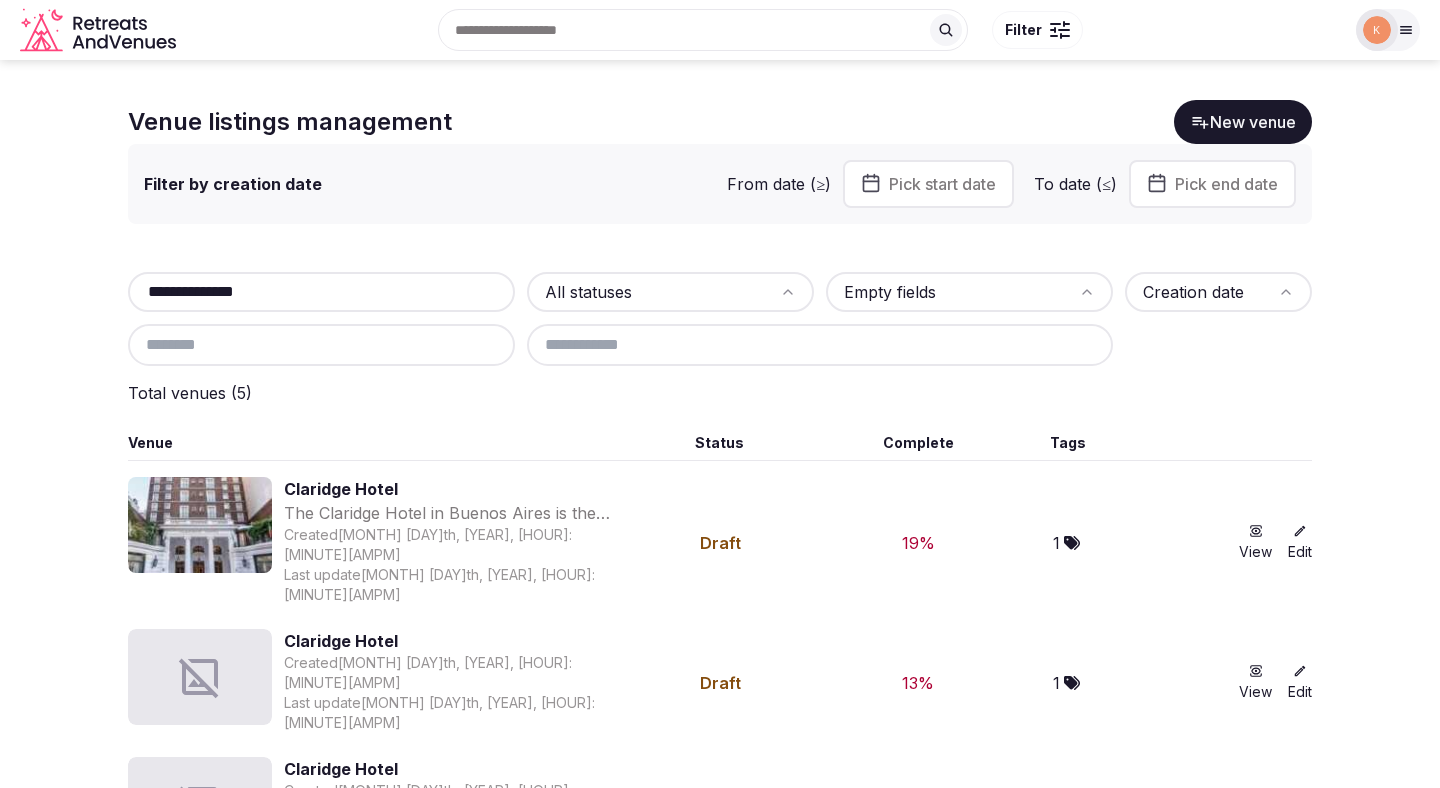 click on "**********" at bounding box center (321, 292) 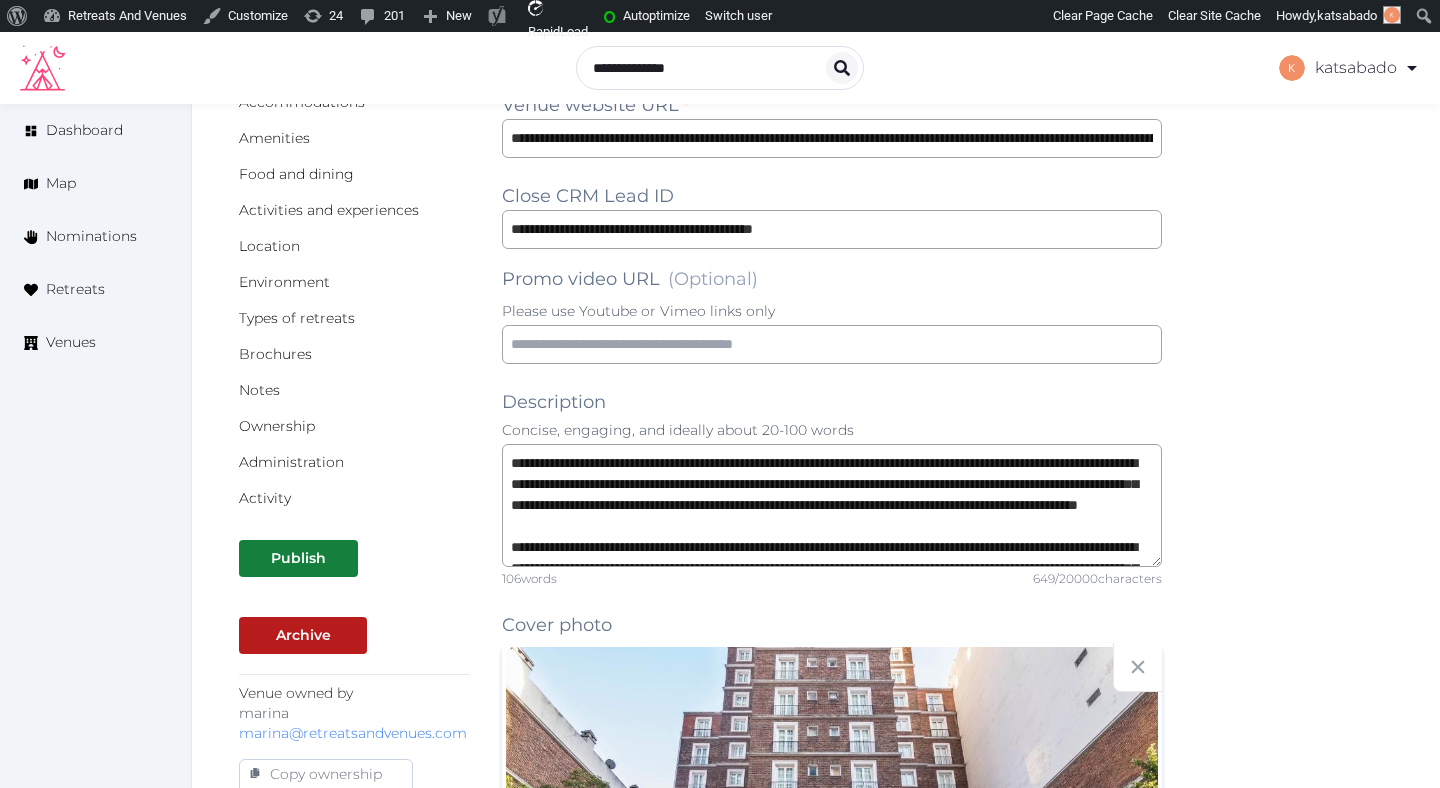 scroll, scrollTop: 462, scrollLeft: 0, axis: vertical 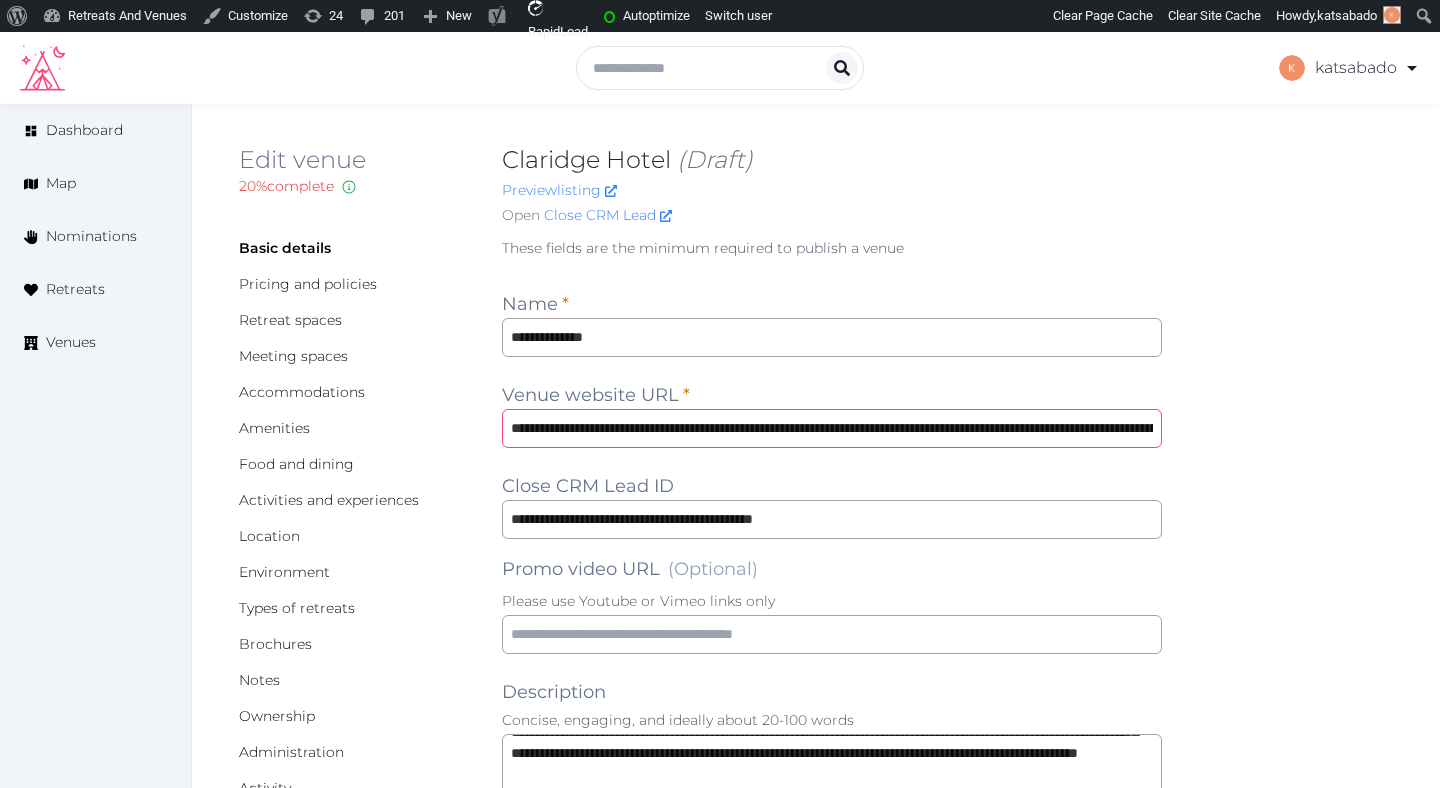 click on "**********" at bounding box center [832, 428] 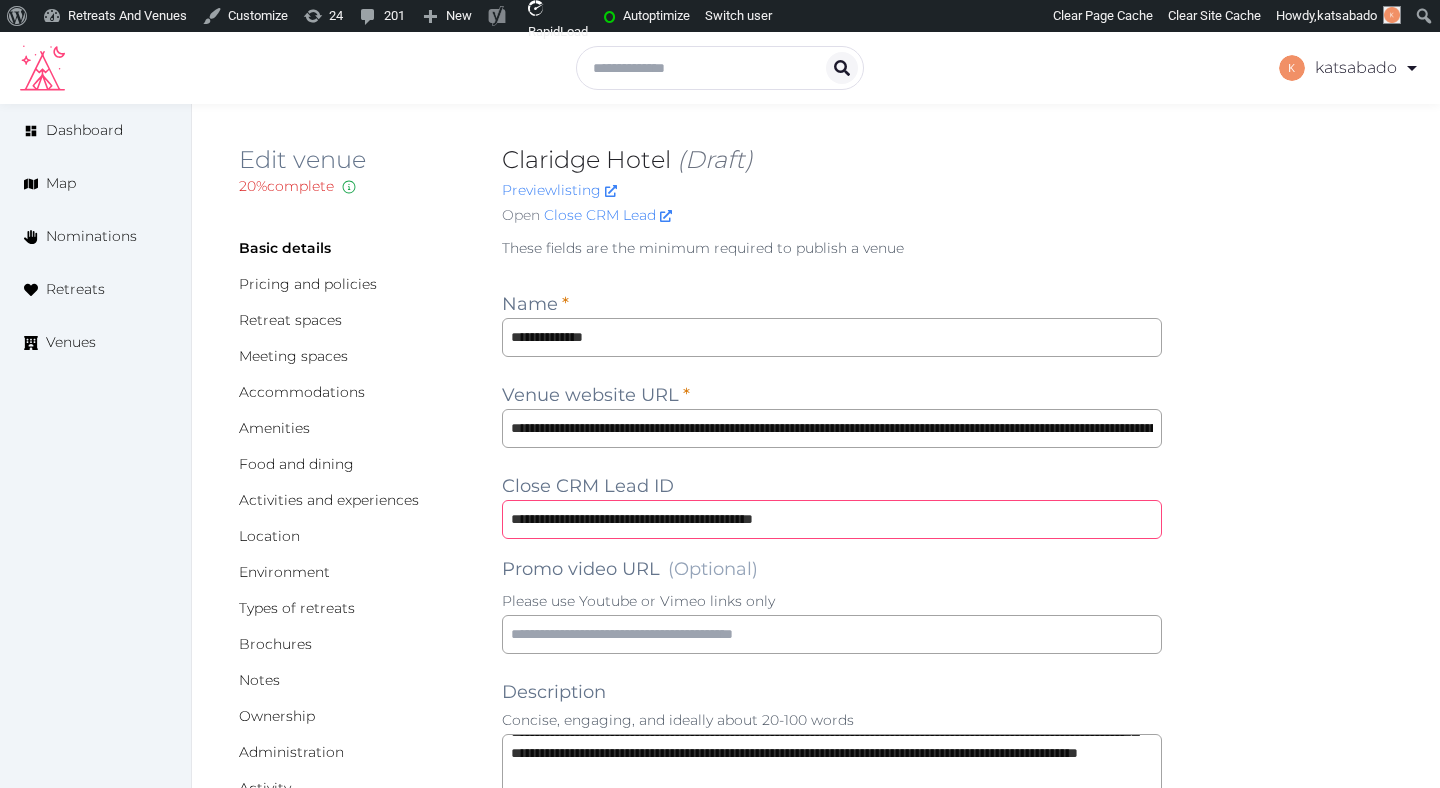 click on "**********" at bounding box center (832, 519) 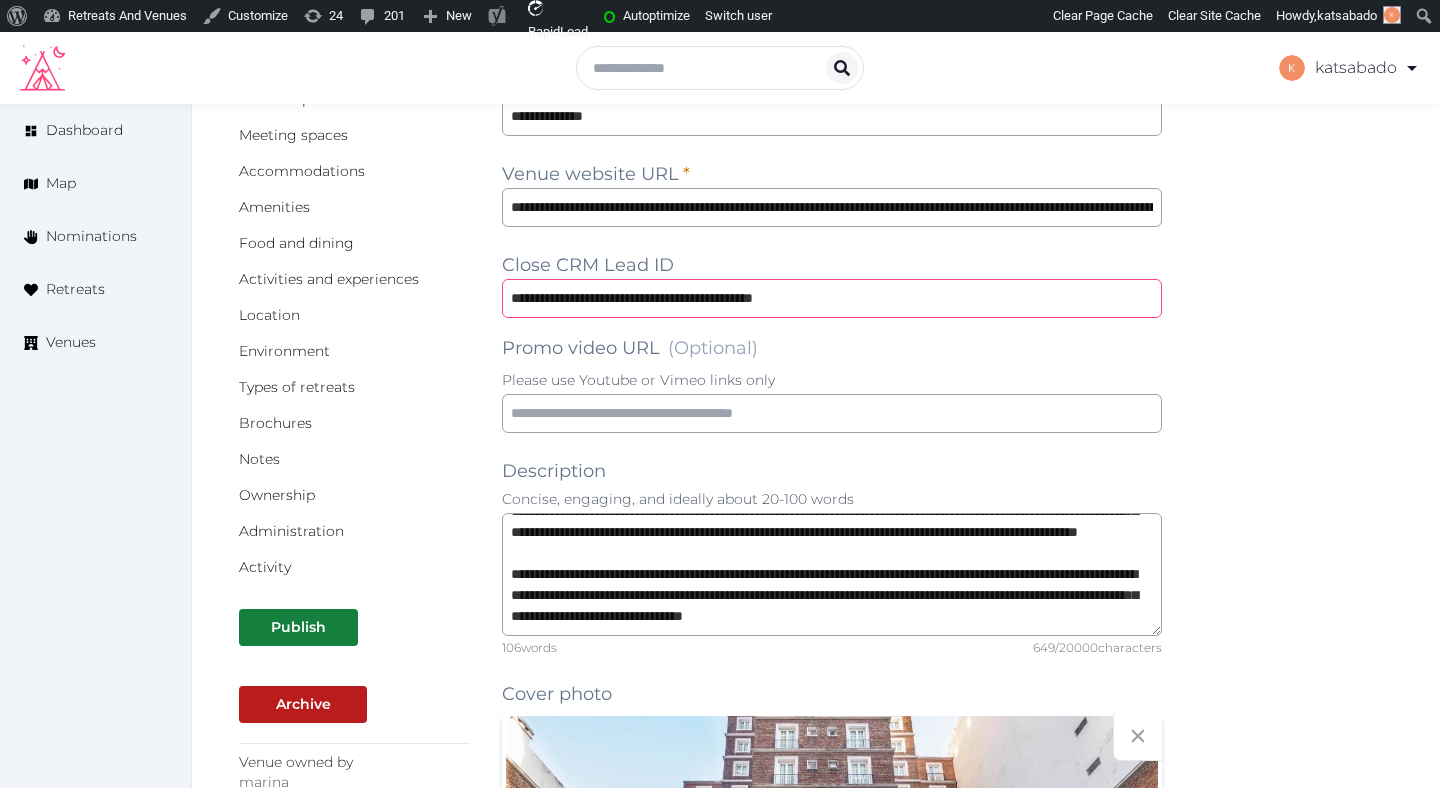 scroll, scrollTop: 0, scrollLeft: 0, axis: both 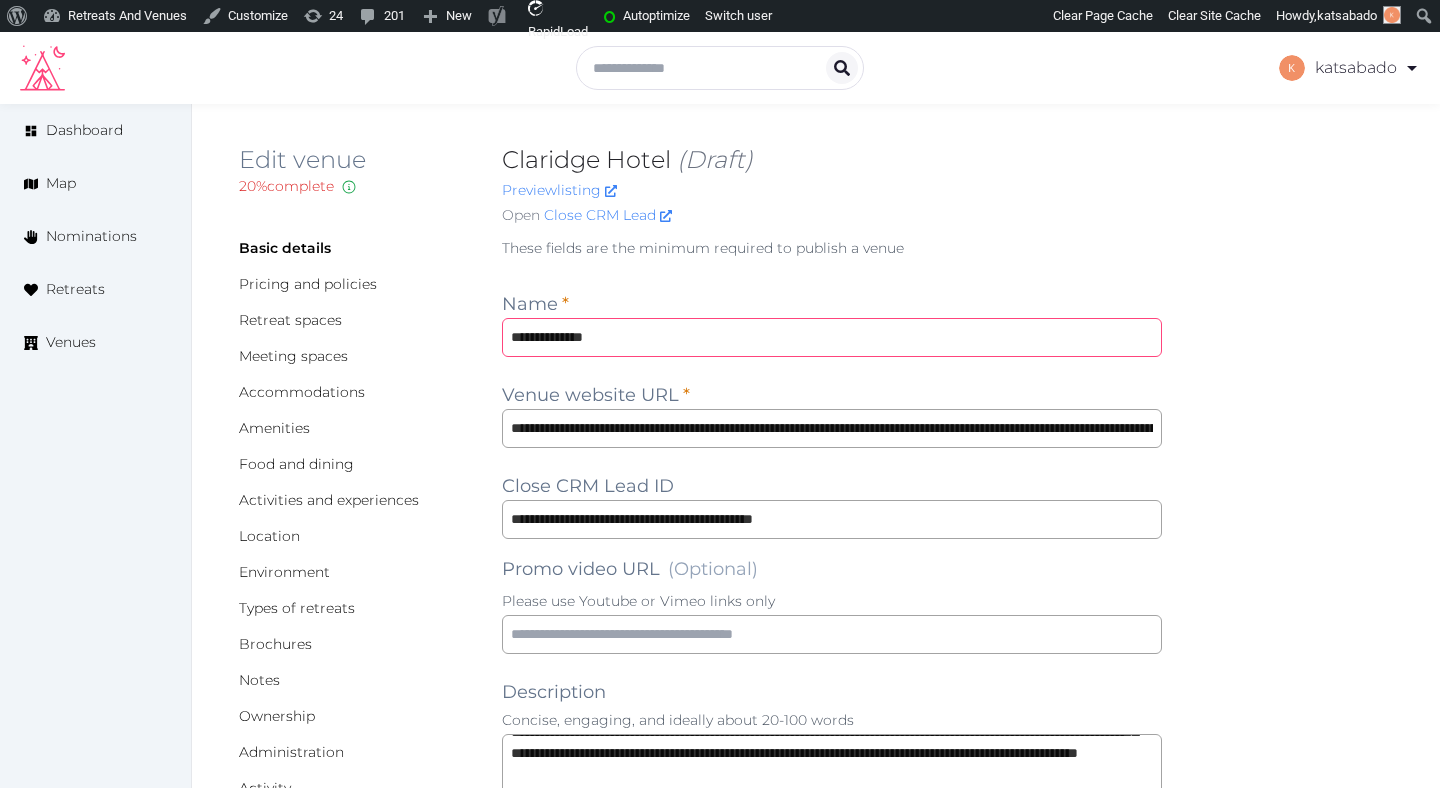 click on "**********" at bounding box center (832, 337) 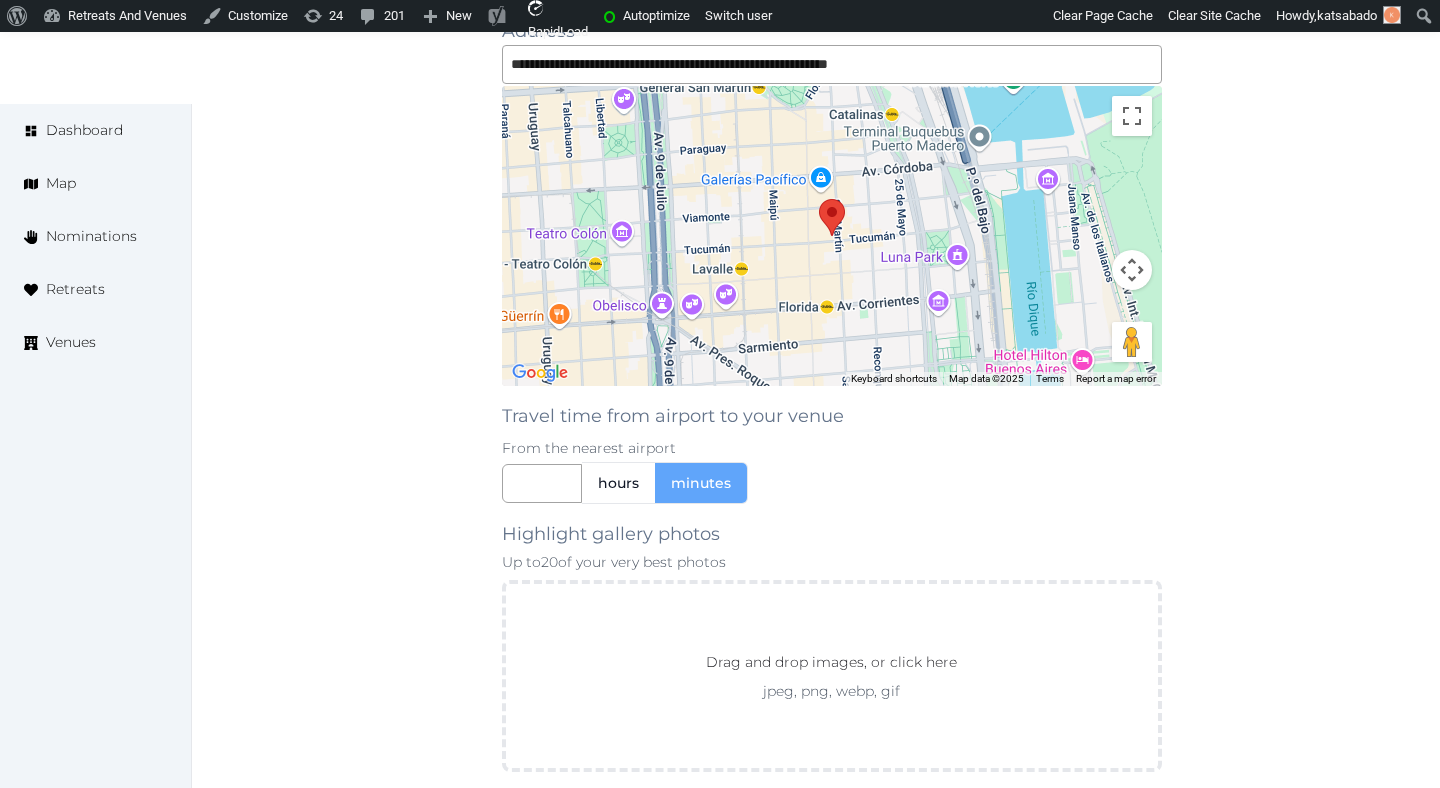 scroll, scrollTop: 2112, scrollLeft: 0, axis: vertical 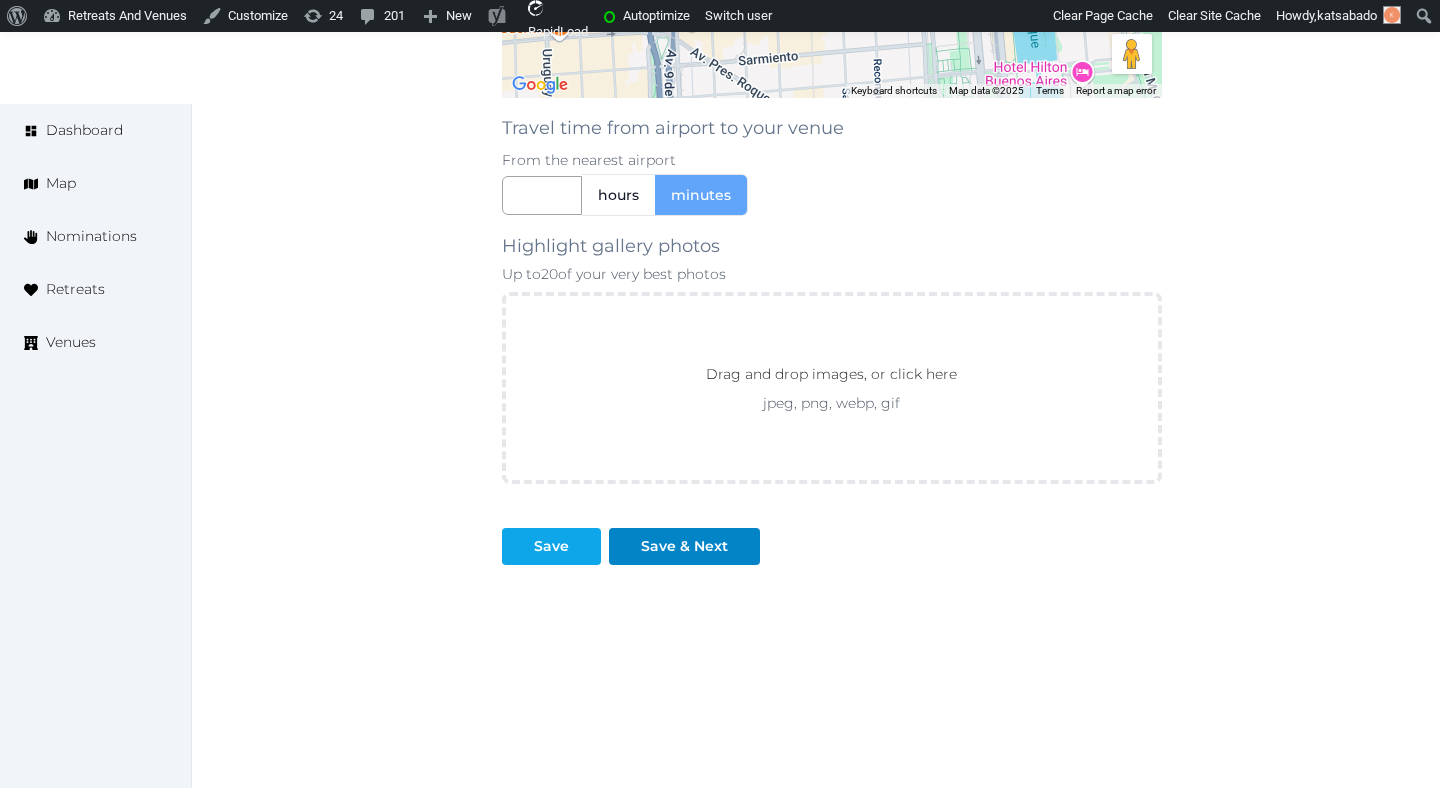 type on "**********" 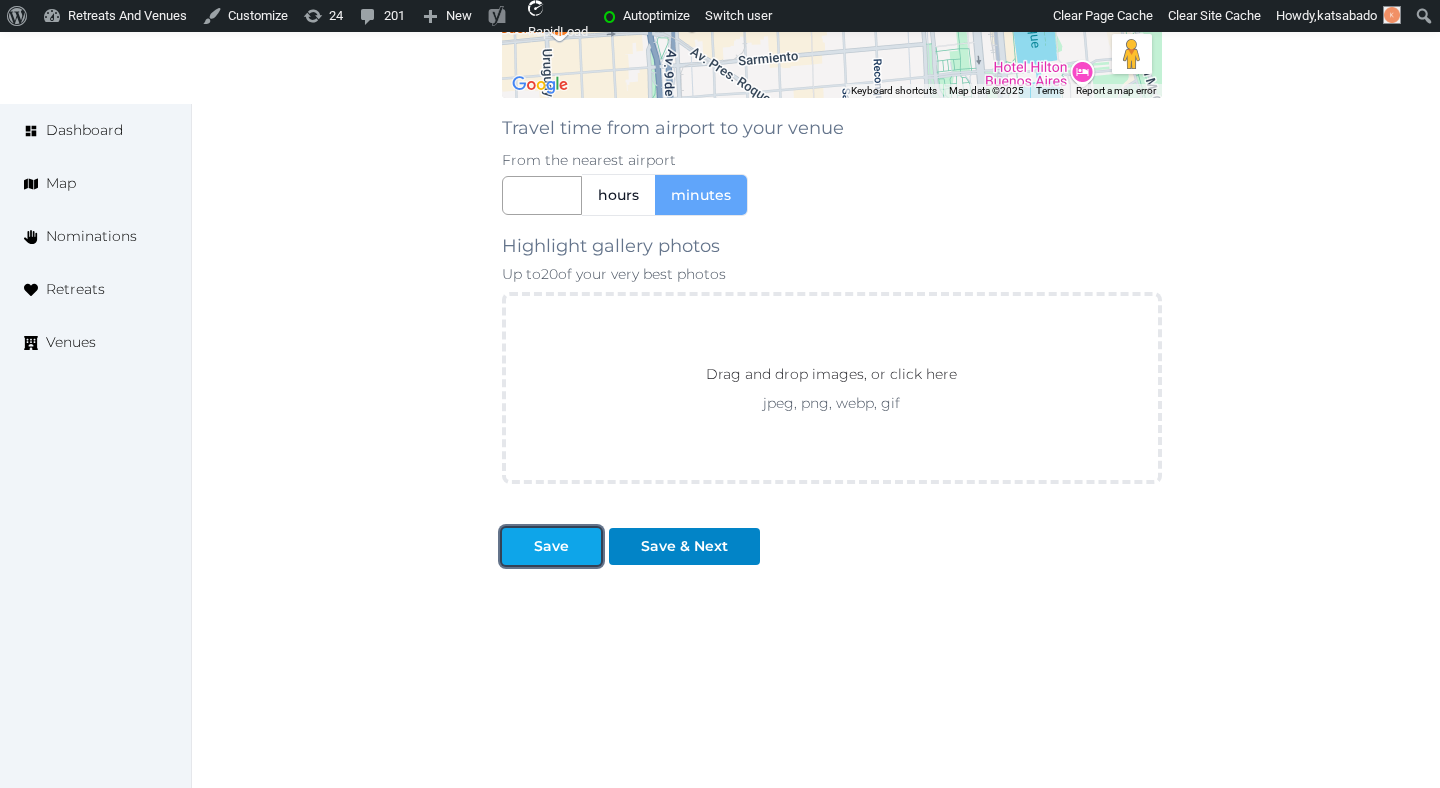 click on "Save" at bounding box center [551, 546] 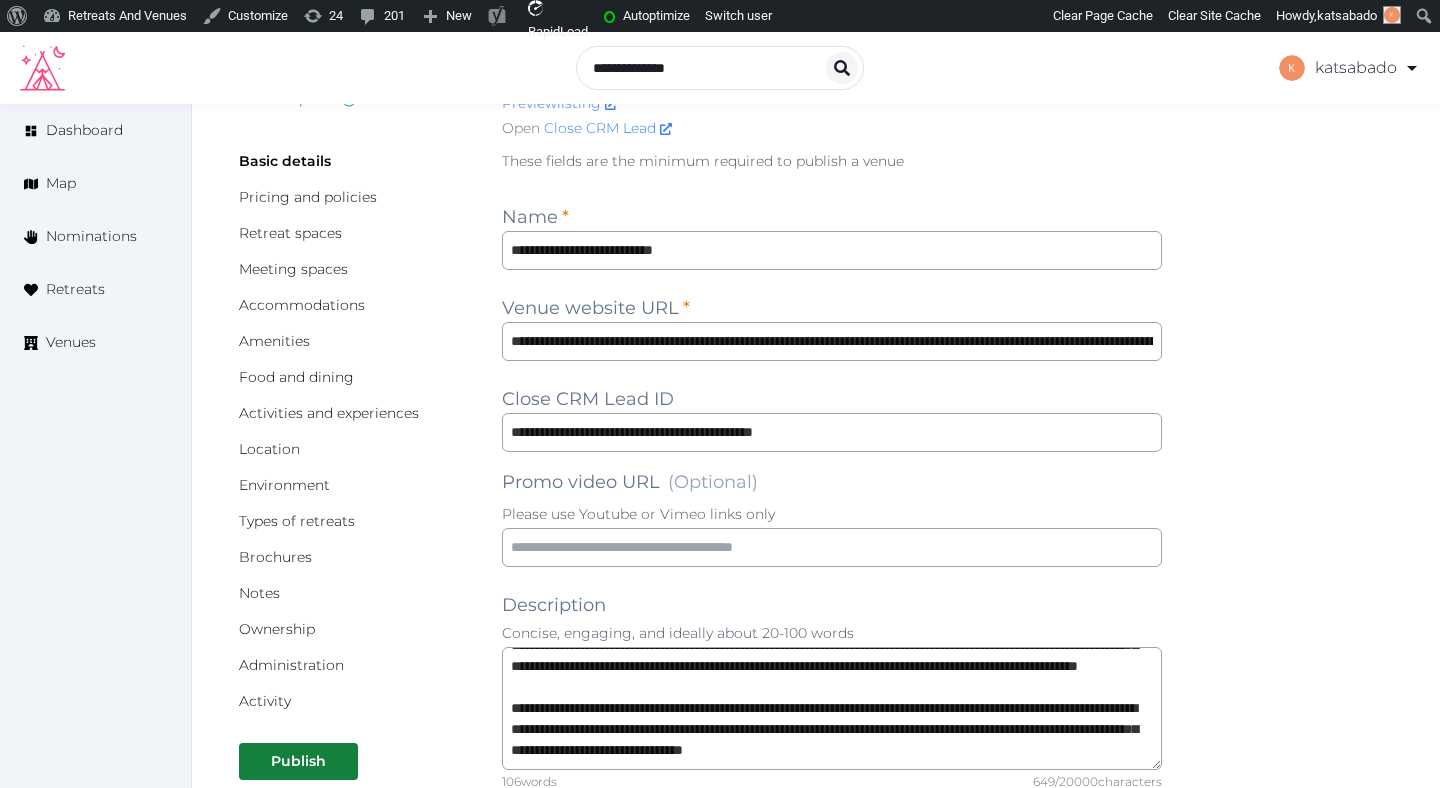scroll, scrollTop: 0, scrollLeft: 0, axis: both 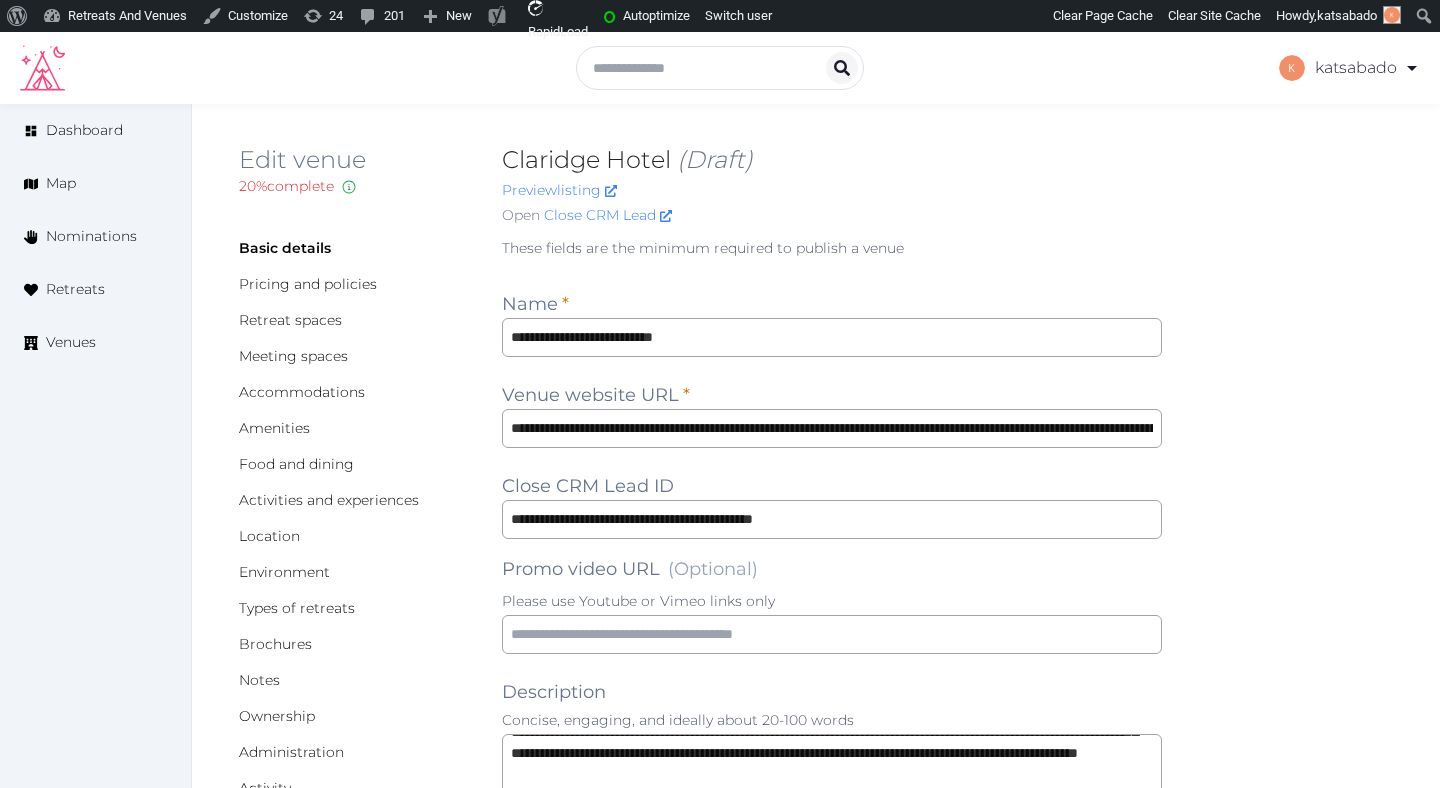 click on "Claridge Hotel   (Draft) Preview  listing   Open    Close CRM Lead" at bounding box center (832, 189) 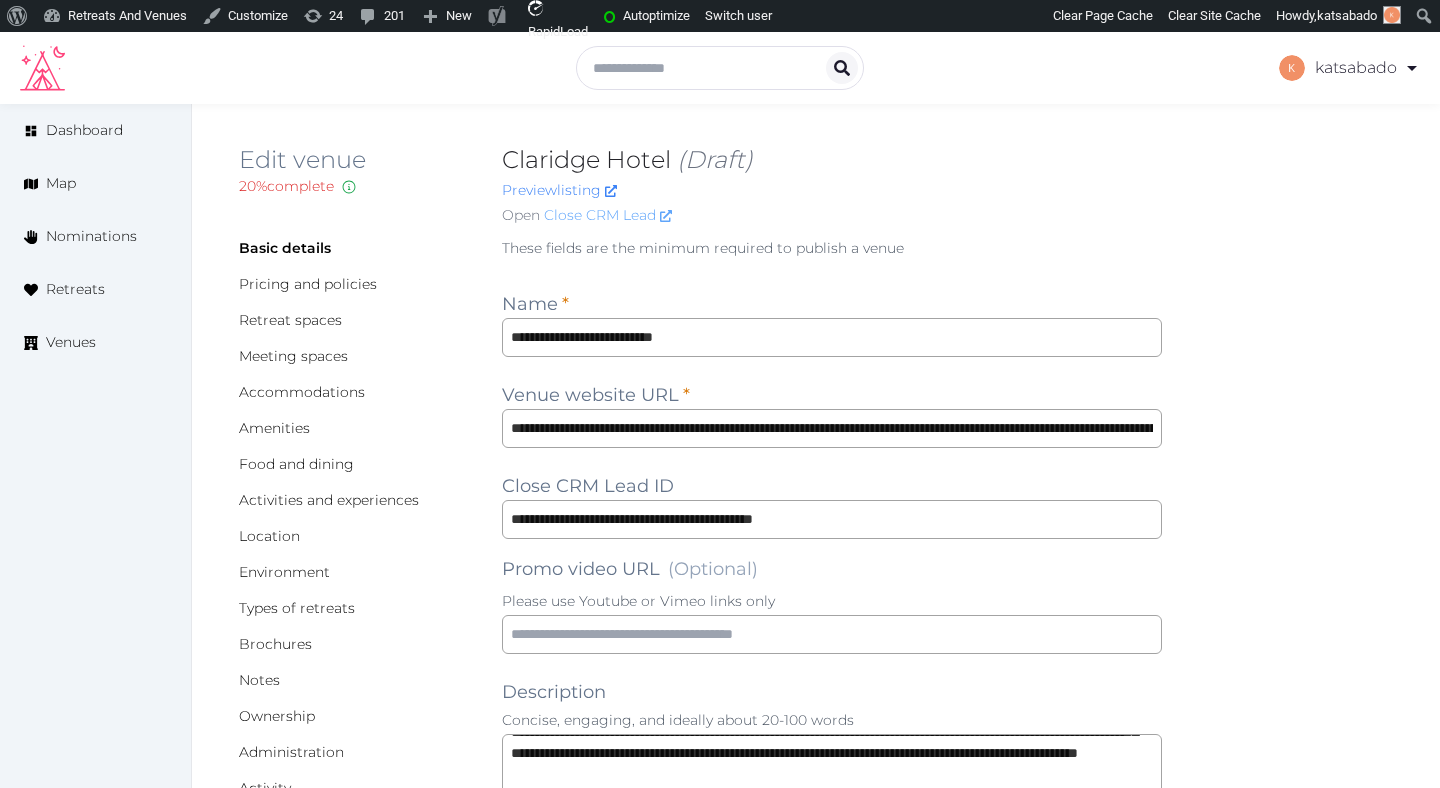 click on "Close CRM Lead" at bounding box center [608, 215] 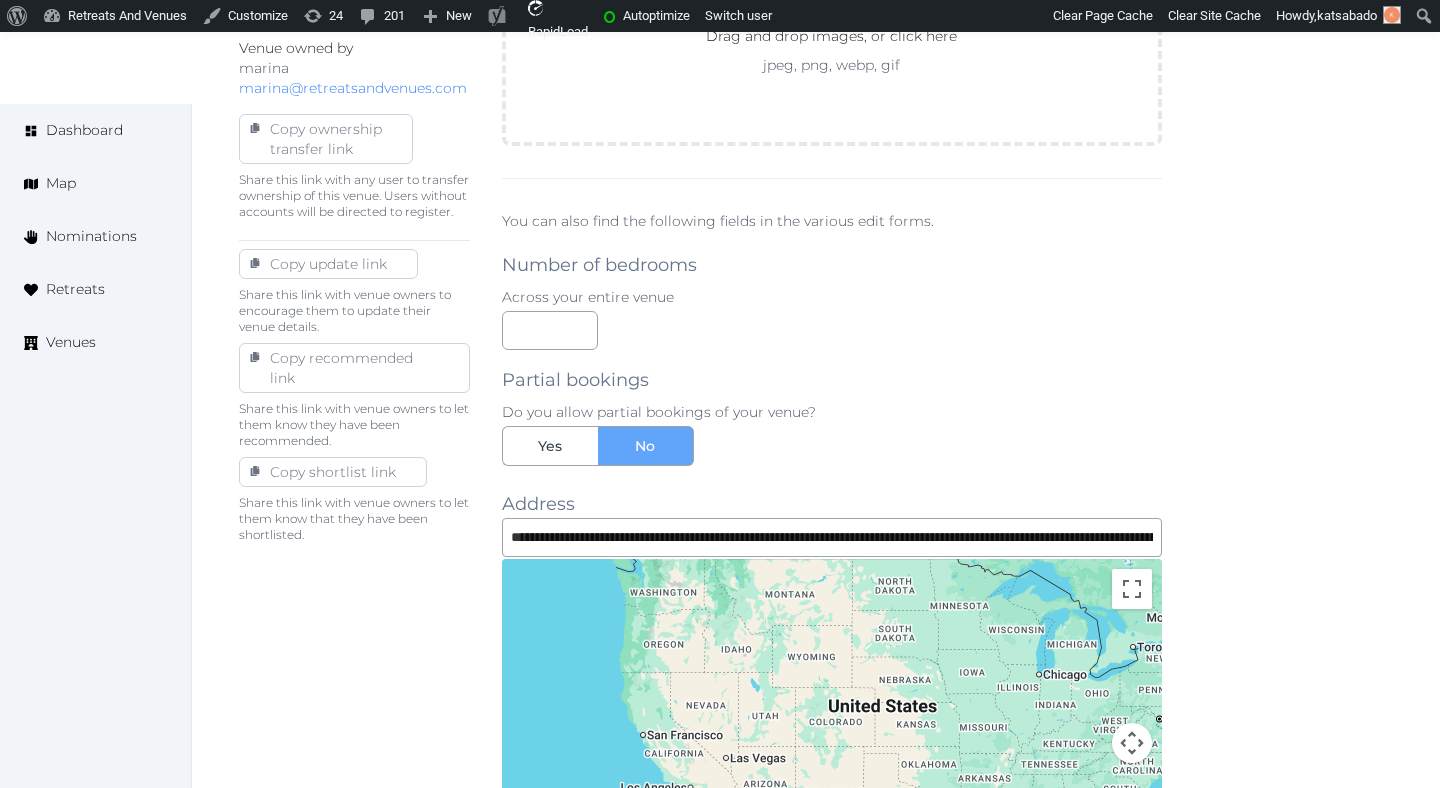 scroll, scrollTop: 995, scrollLeft: 0, axis: vertical 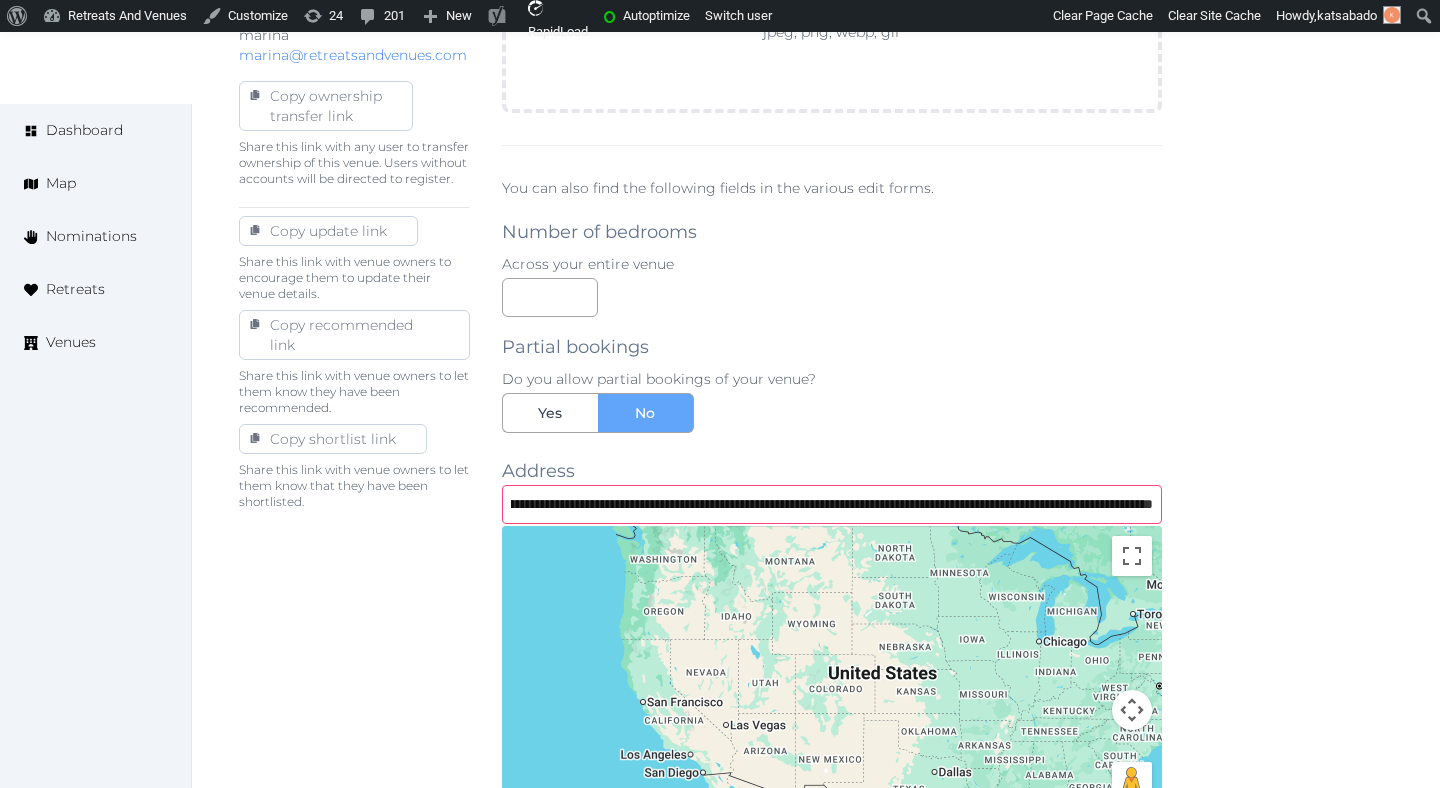 drag, startPoint x: 863, startPoint y: 511, endPoint x: 1163, endPoint y: 510, distance: 300.00168 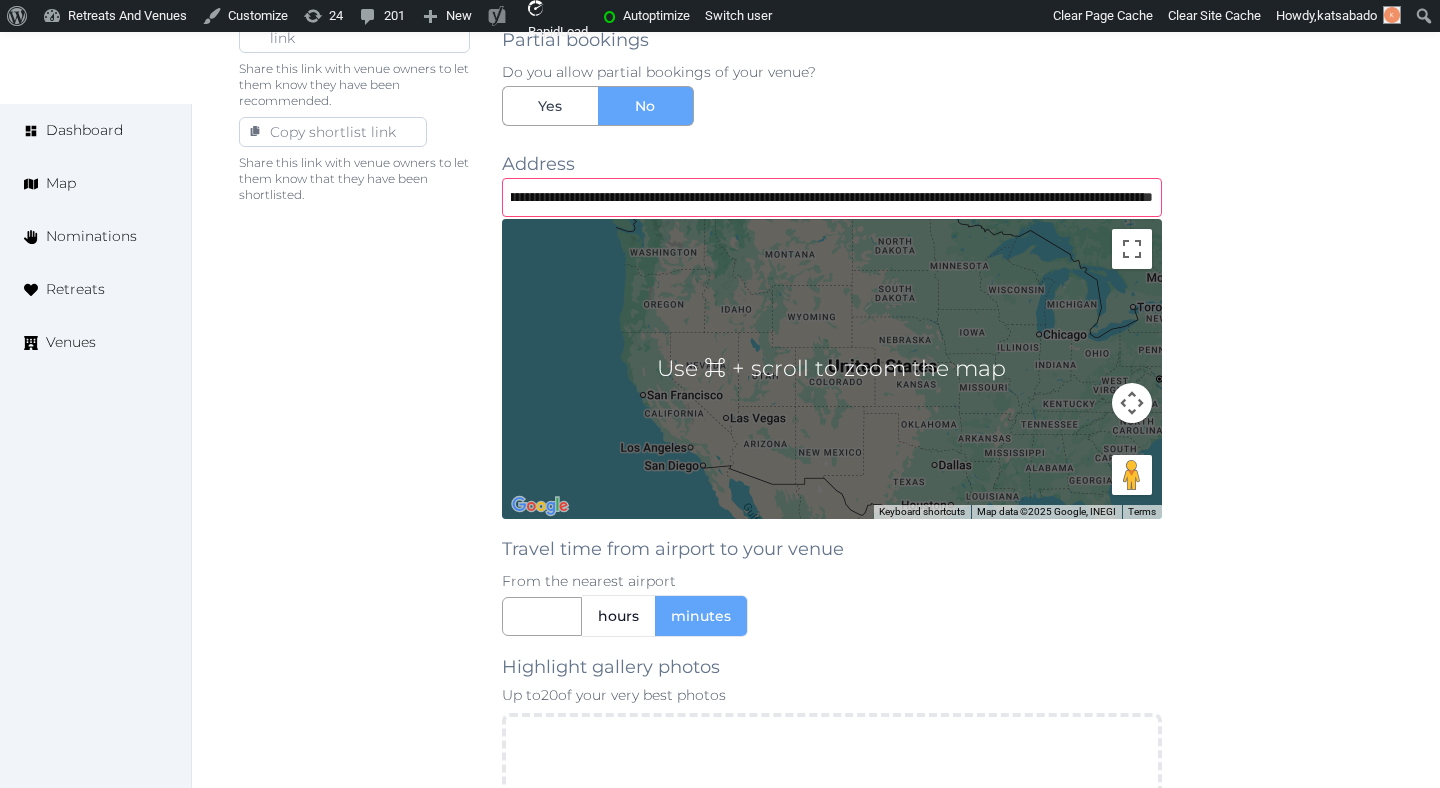 scroll, scrollTop: 1280, scrollLeft: 0, axis: vertical 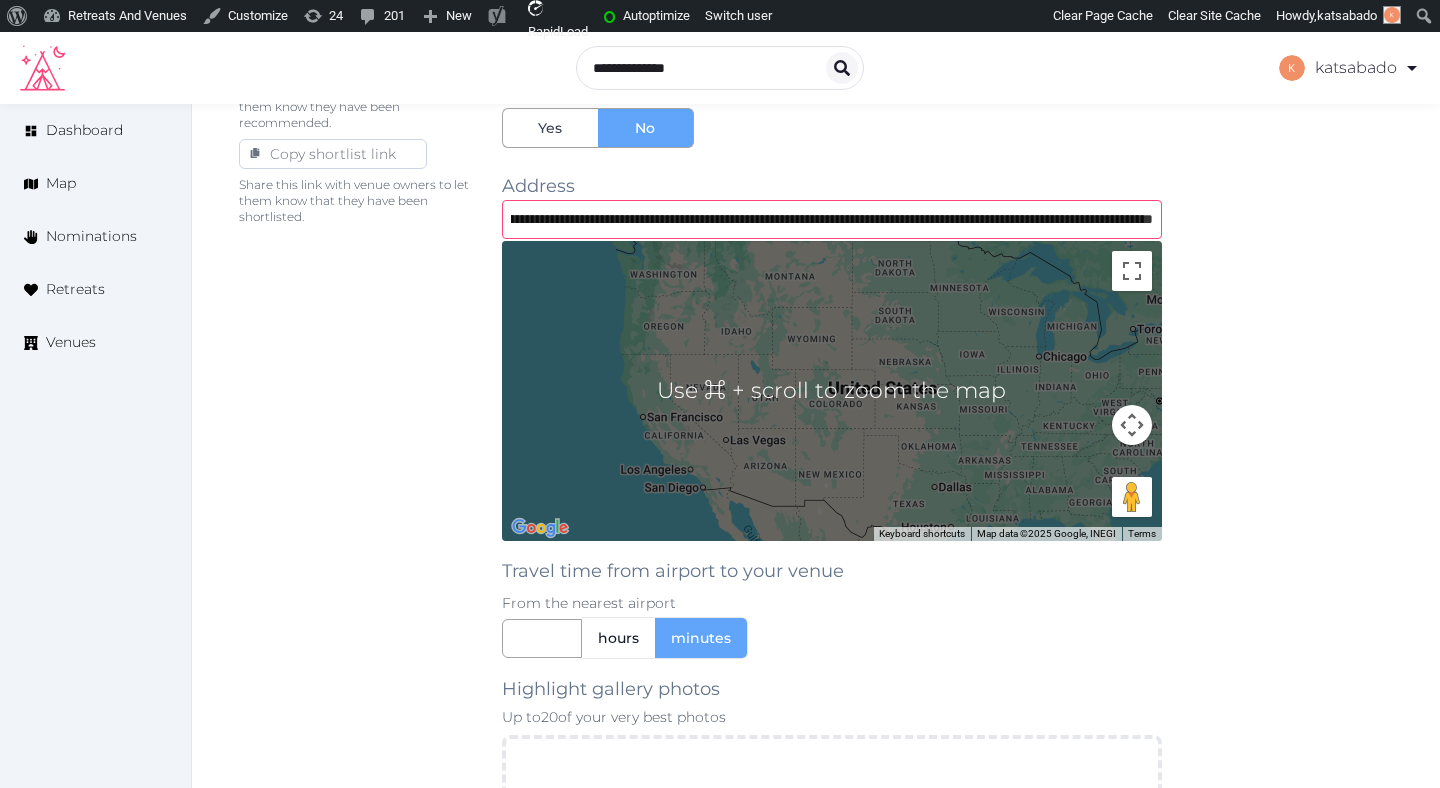 click on "**********" at bounding box center (832, 219) 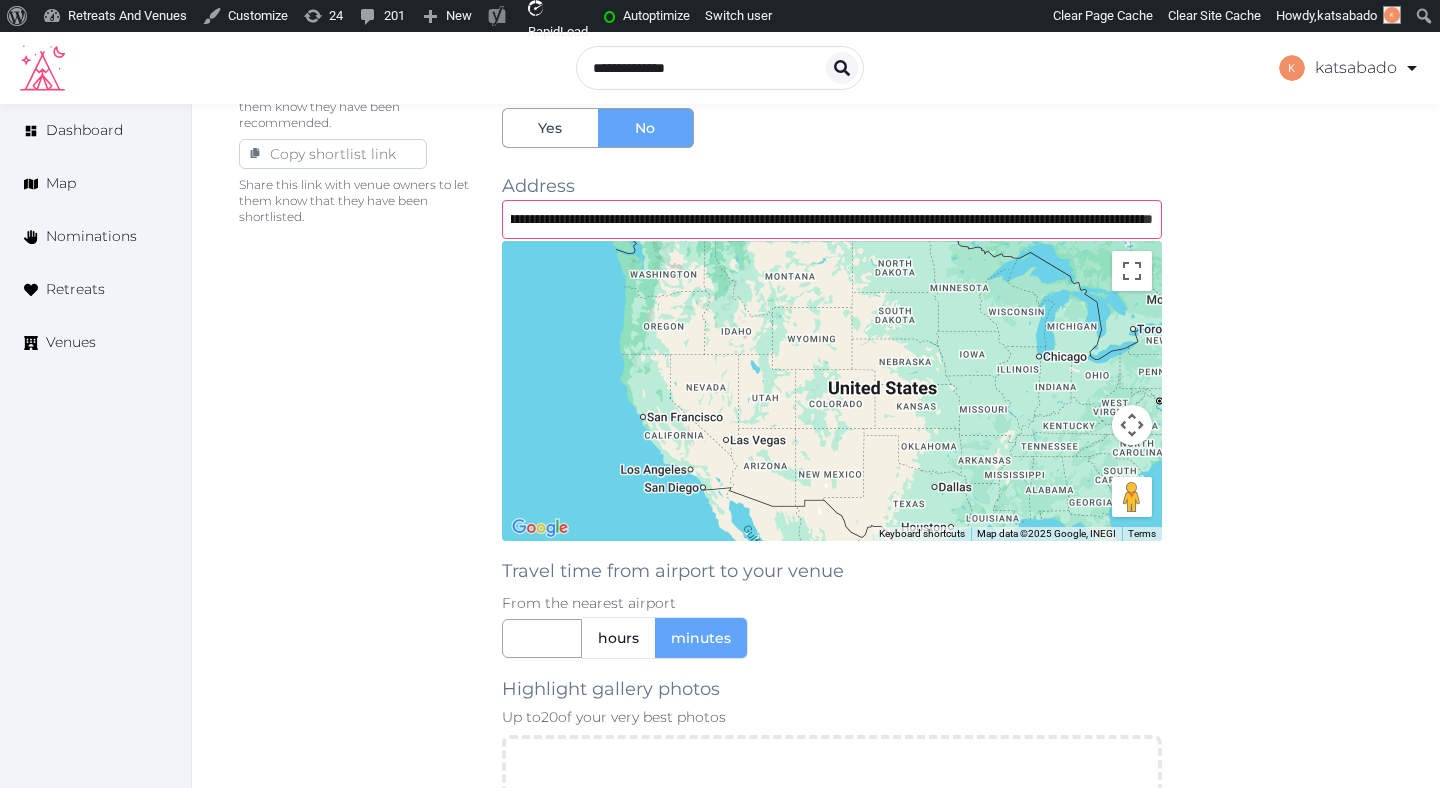 drag, startPoint x: 1129, startPoint y: 222, endPoint x: 1272, endPoint y: 227, distance: 143.08739 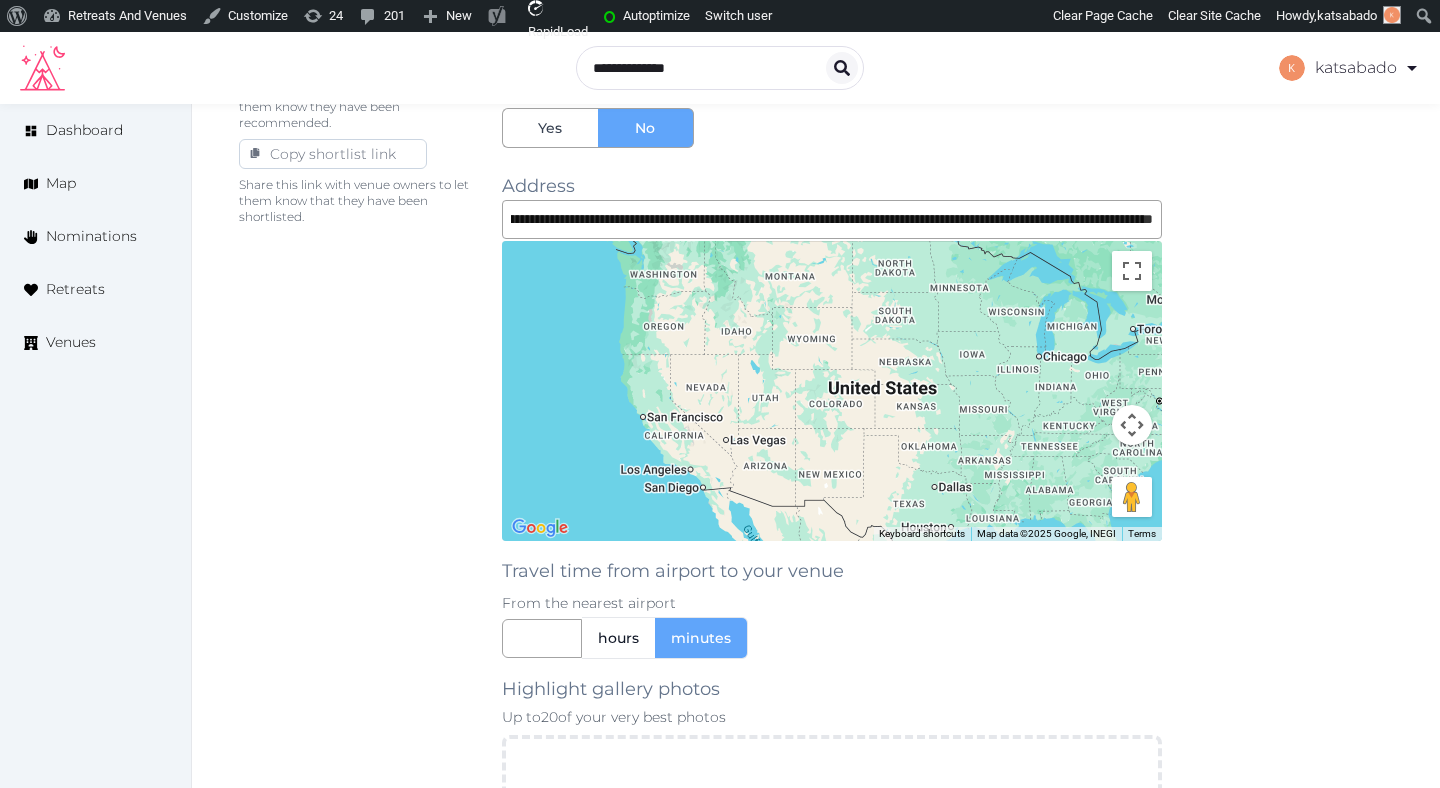 scroll, scrollTop: 0, scrollLeft: 0, axis: both 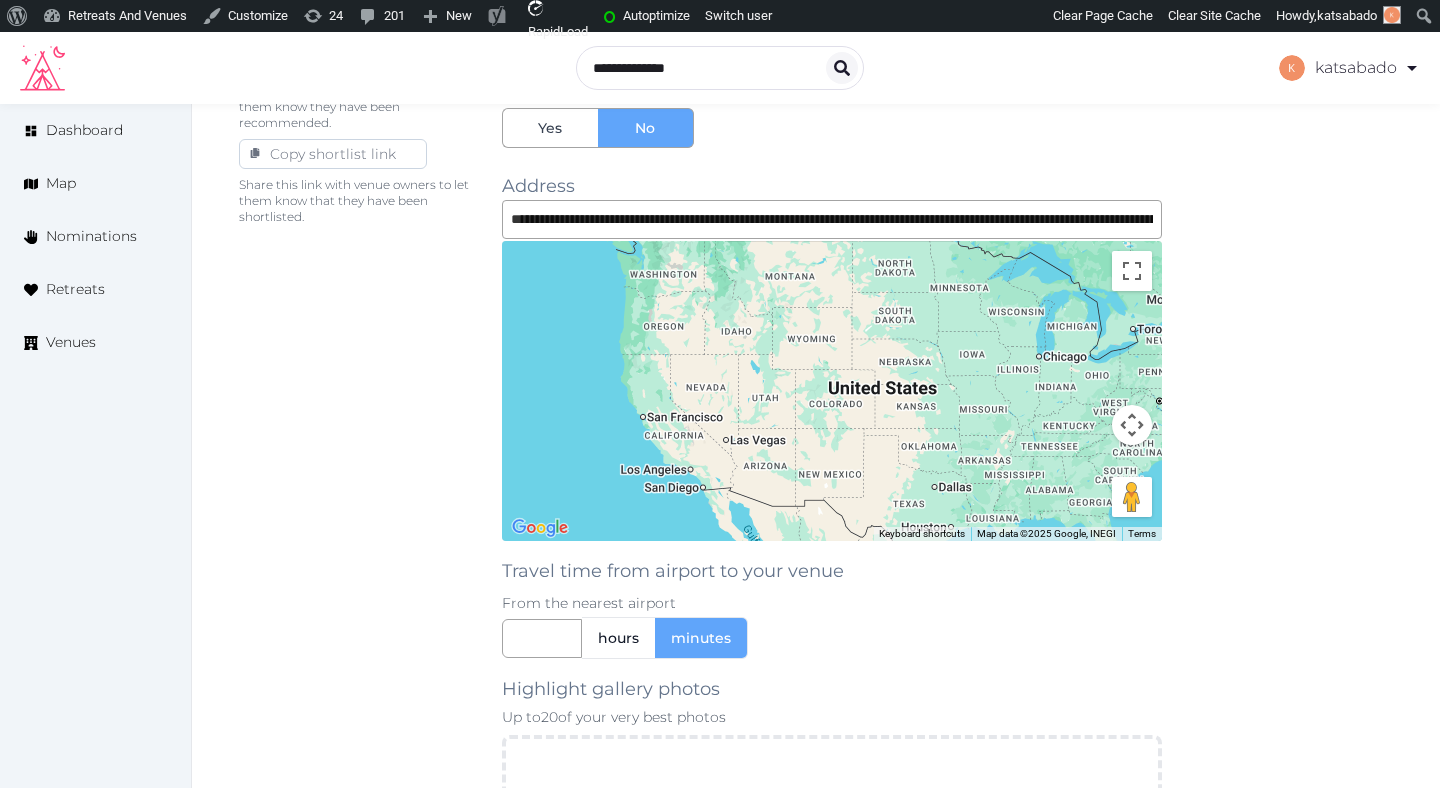 click on "**********" at bounding box center (832, 370) 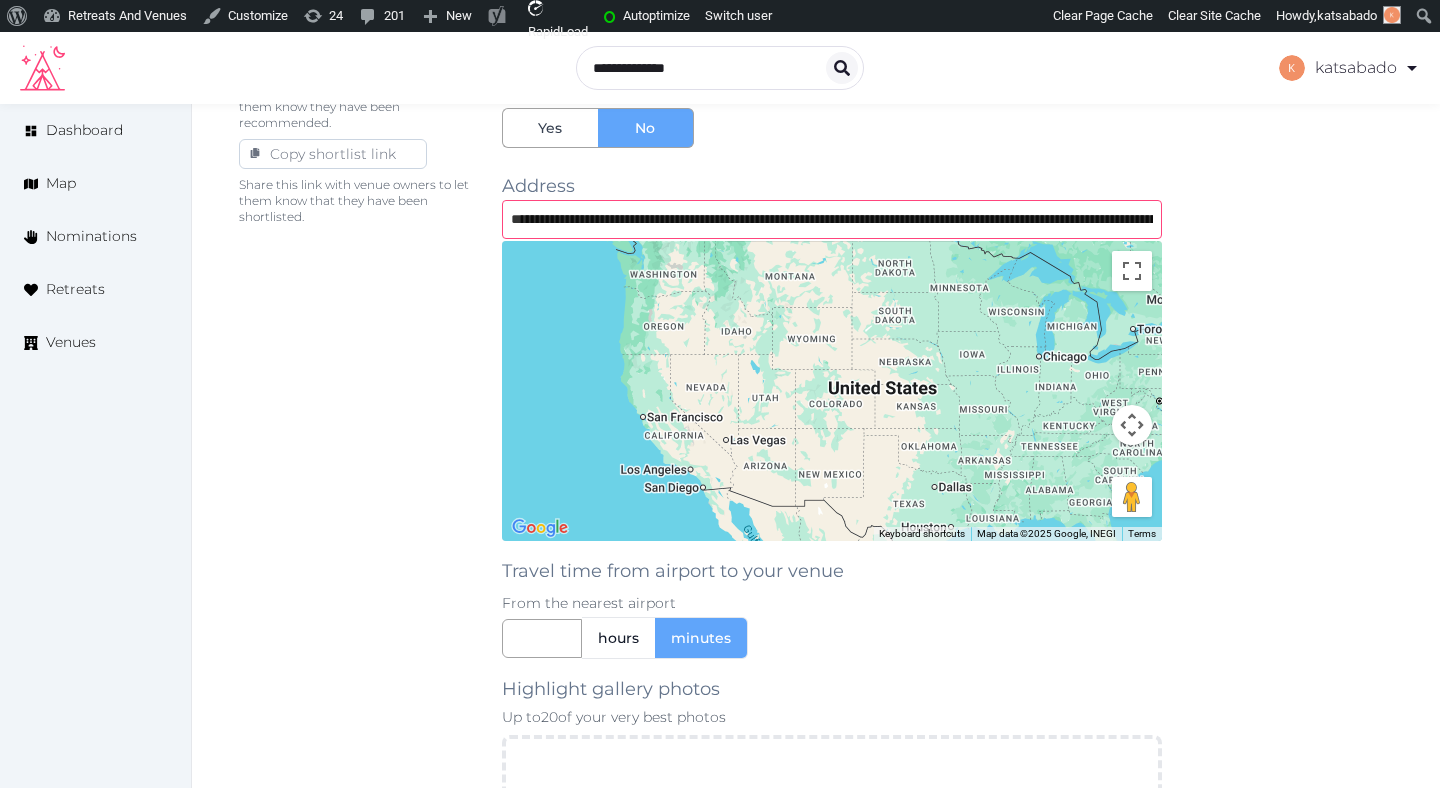 drag, startPoint x: 762, startPoint y: 223, endPoint x: 441, endPoint y: 211, distance: 321.2242 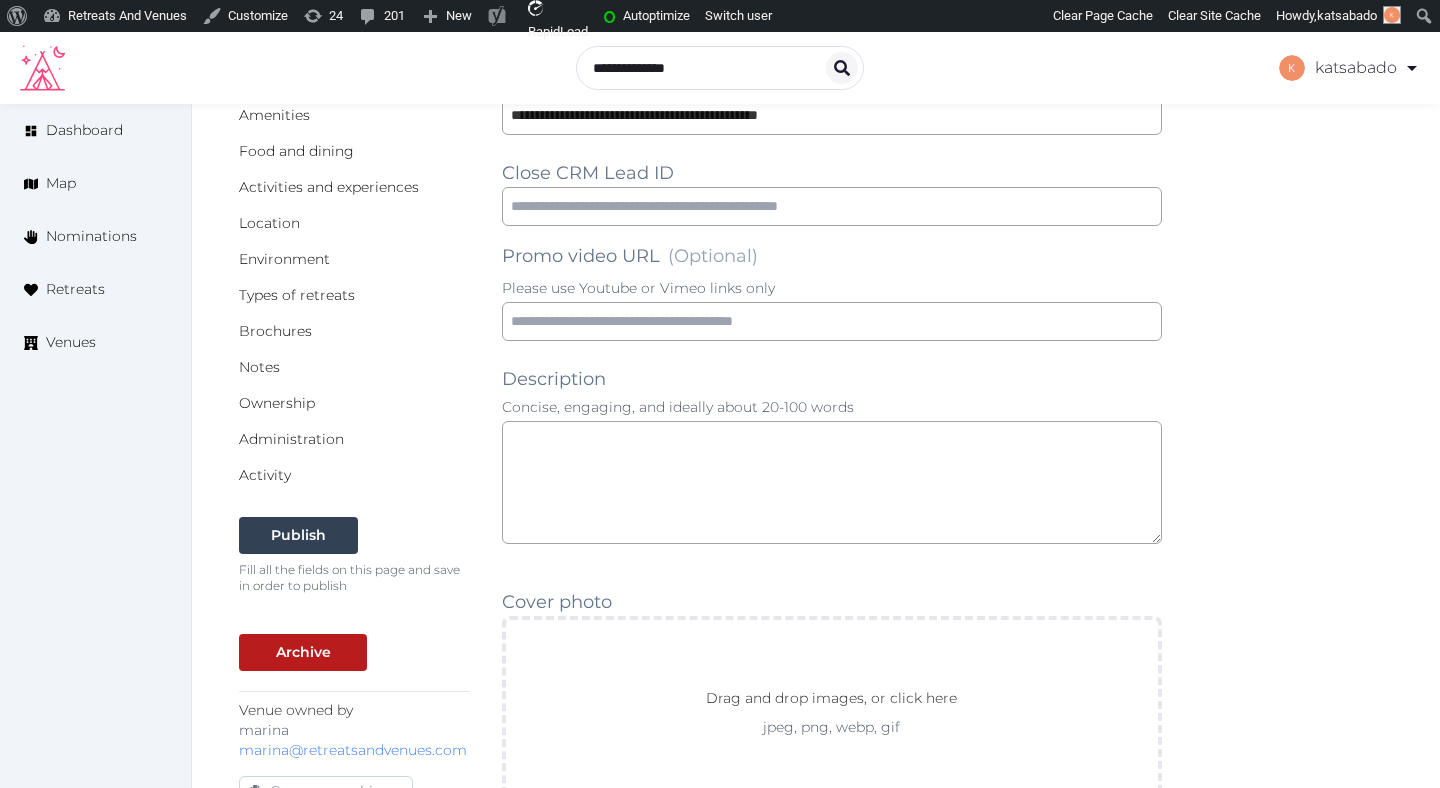scroll, scrollTop: 0, scrollLeft: 0, axis: both 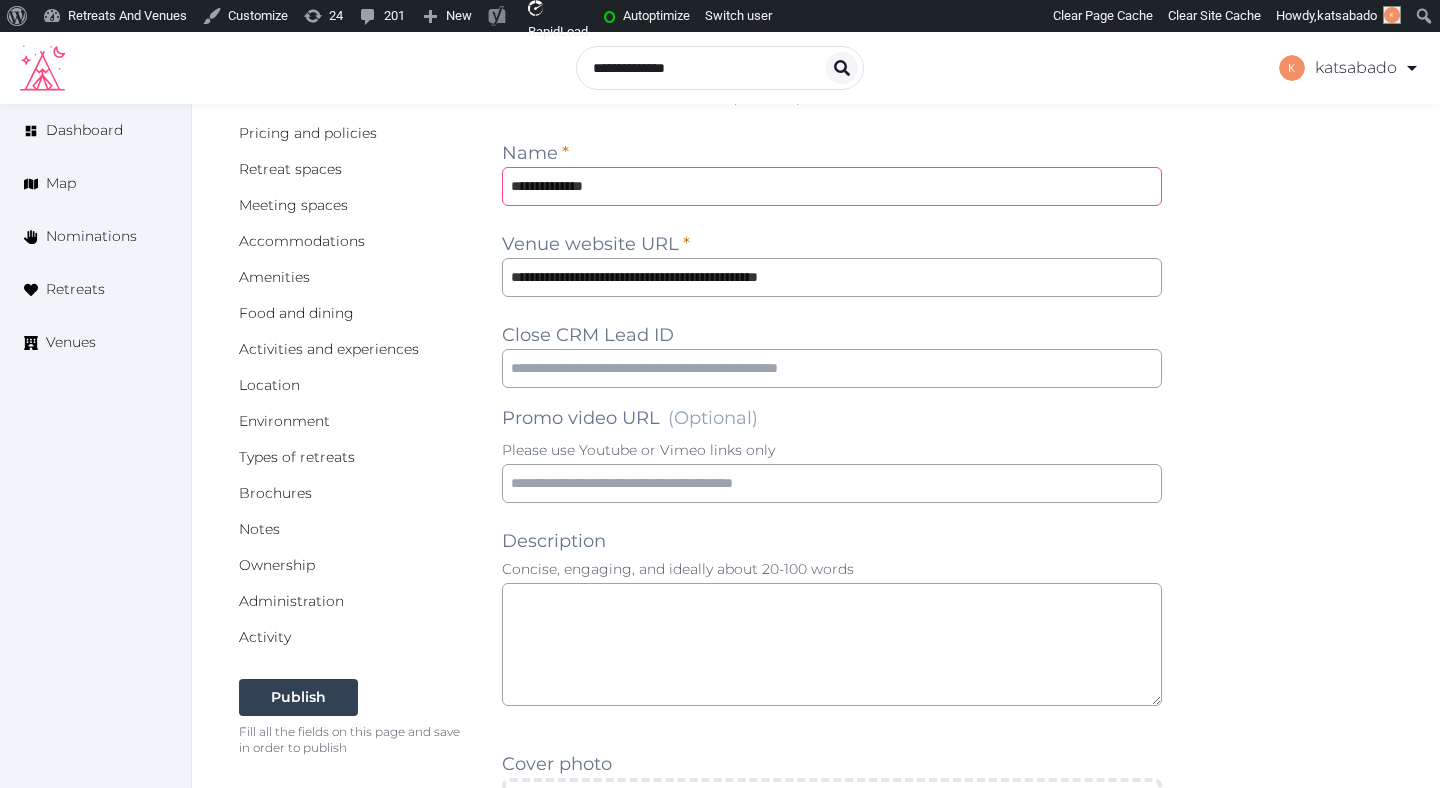 click on "**********" at bounding box center (832, 186) 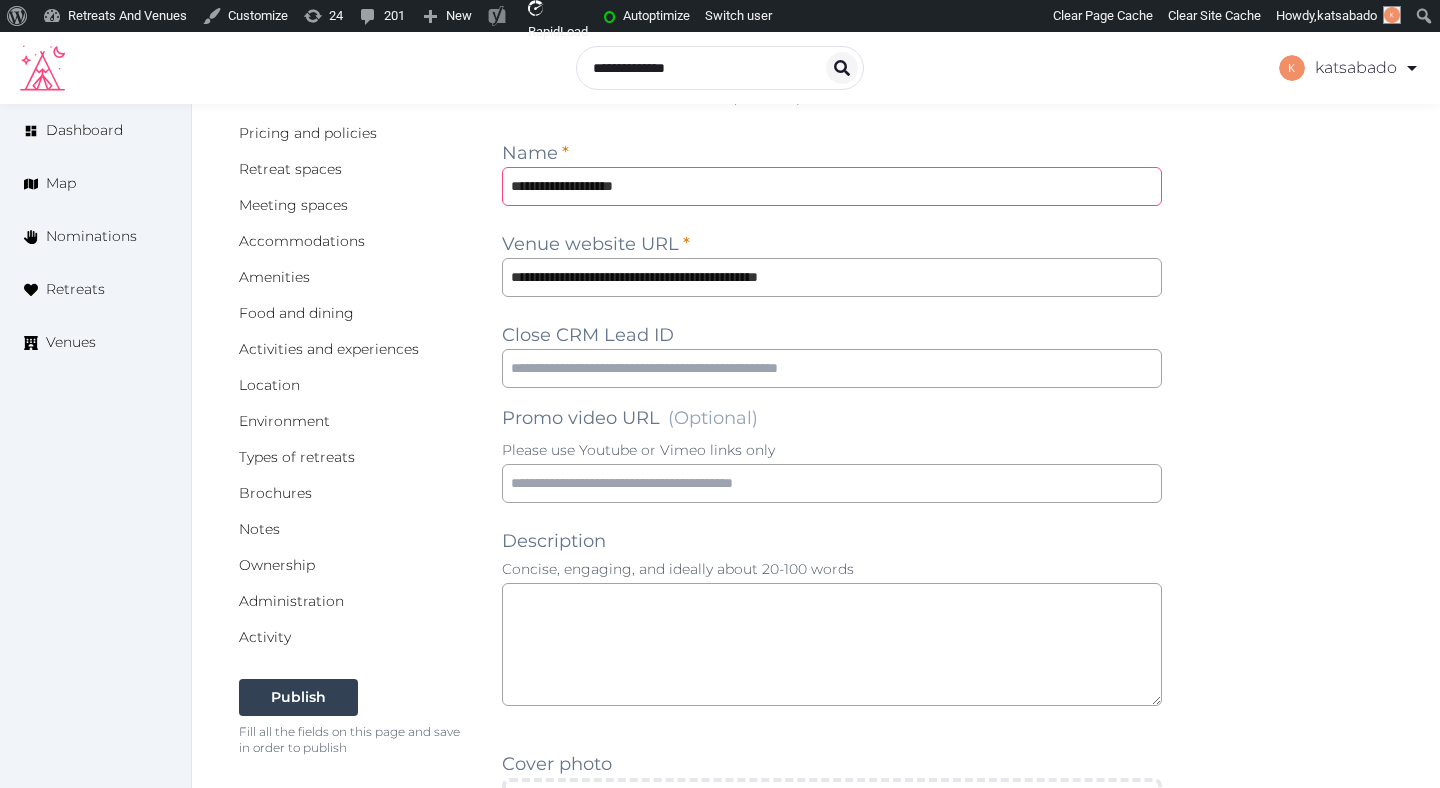 scroll, scrollTop: 0, scrollLeft: 0, axis: both 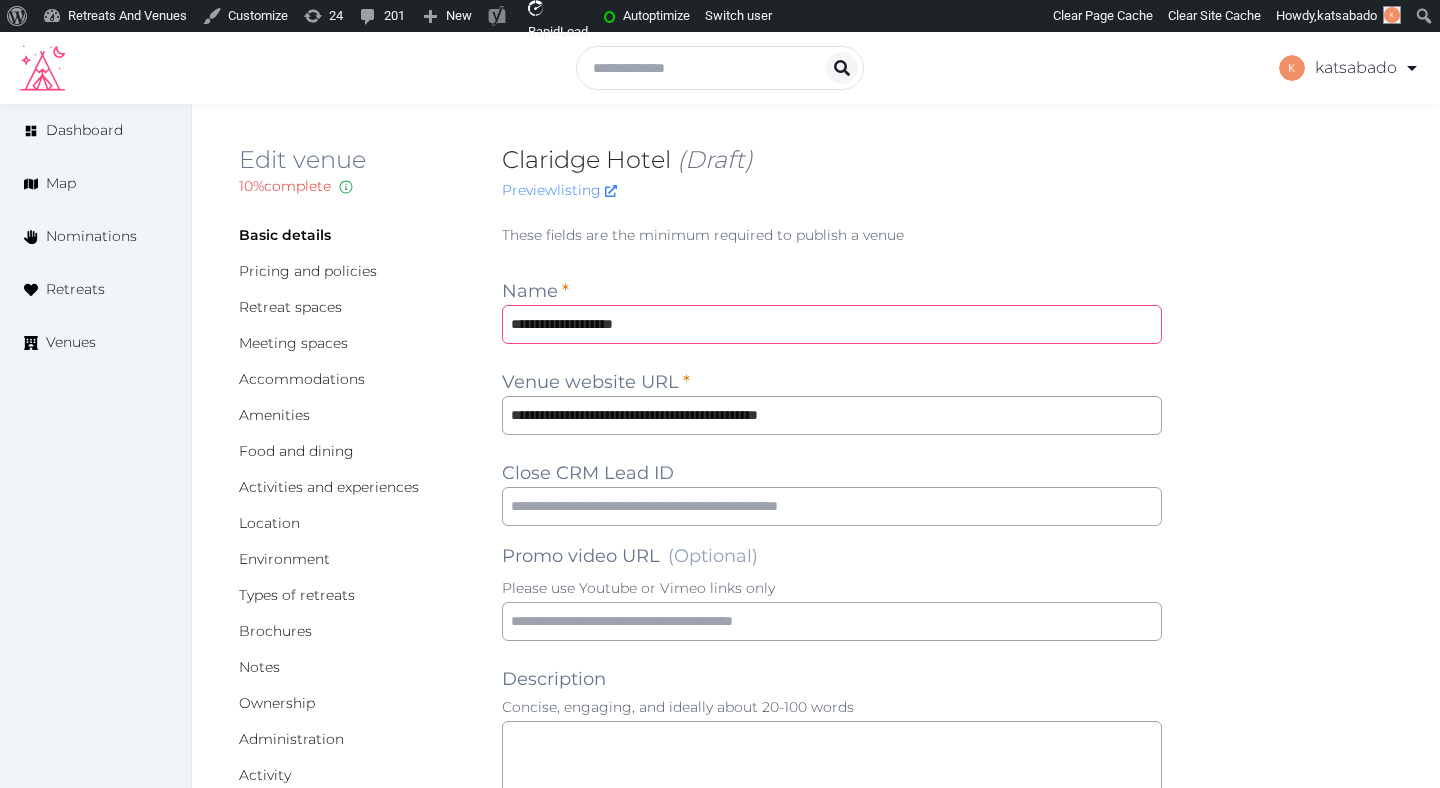click on "**********" at bounding box center (832, 324) 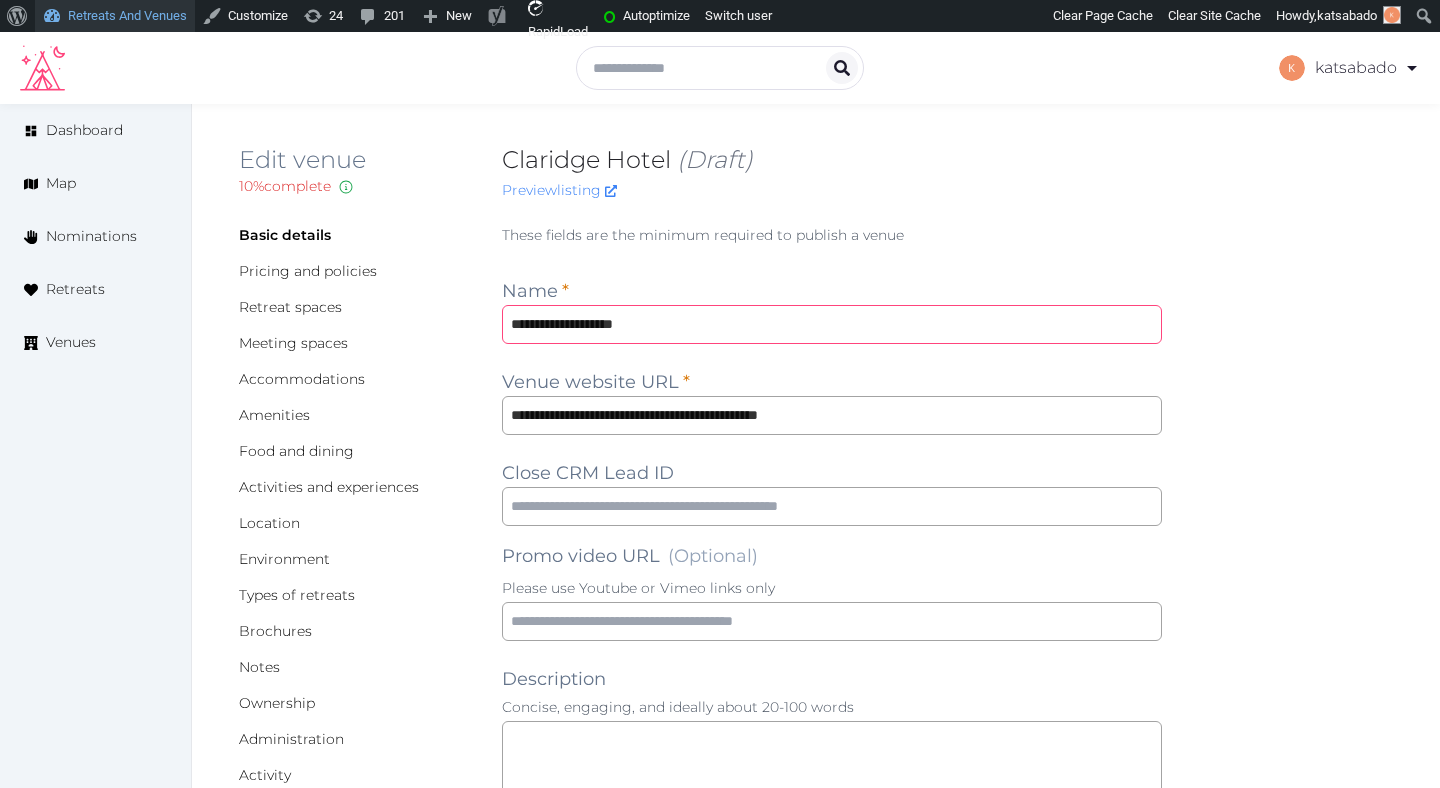 type on "**********" 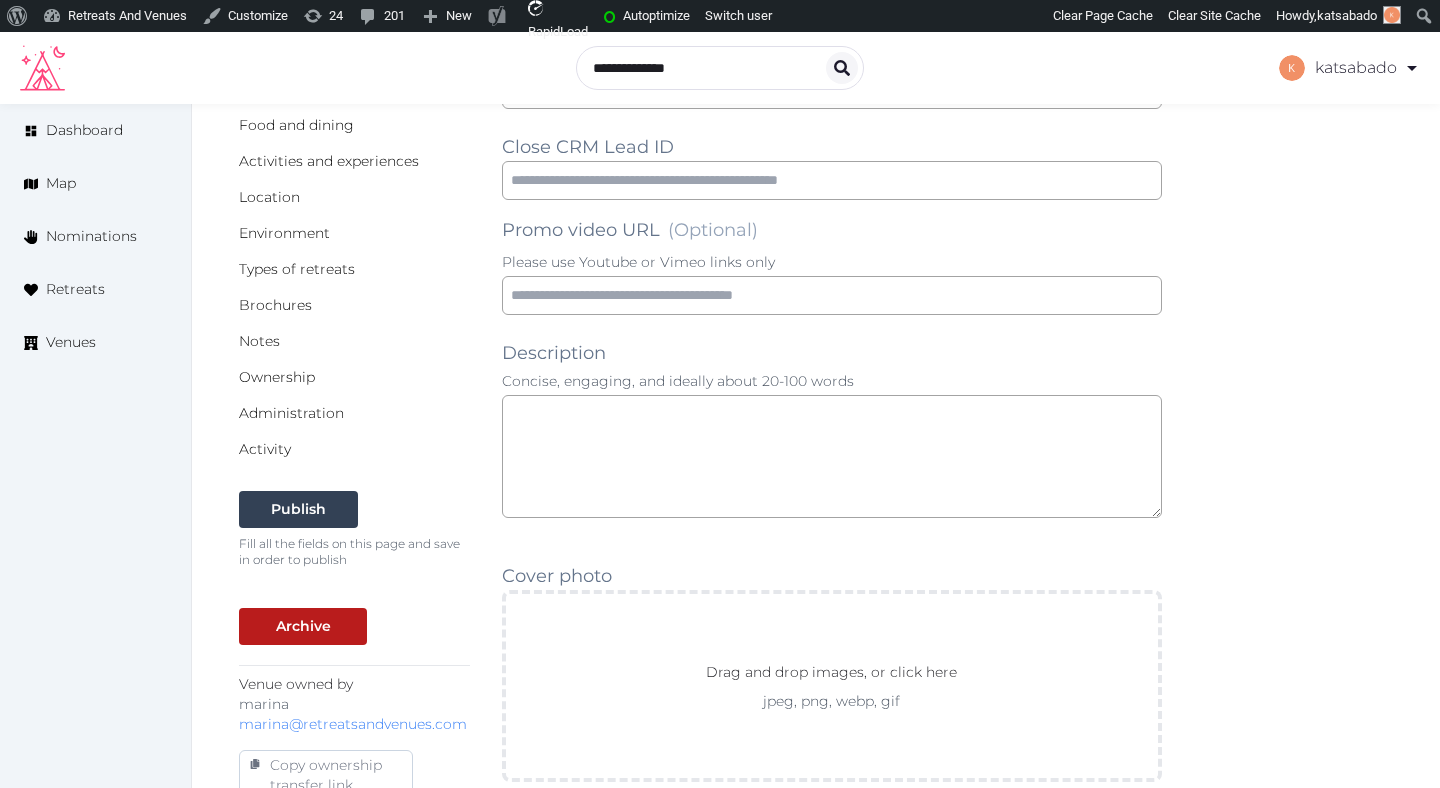 scroll, scrollTop: 0, scrollLeft: 0, axis: both 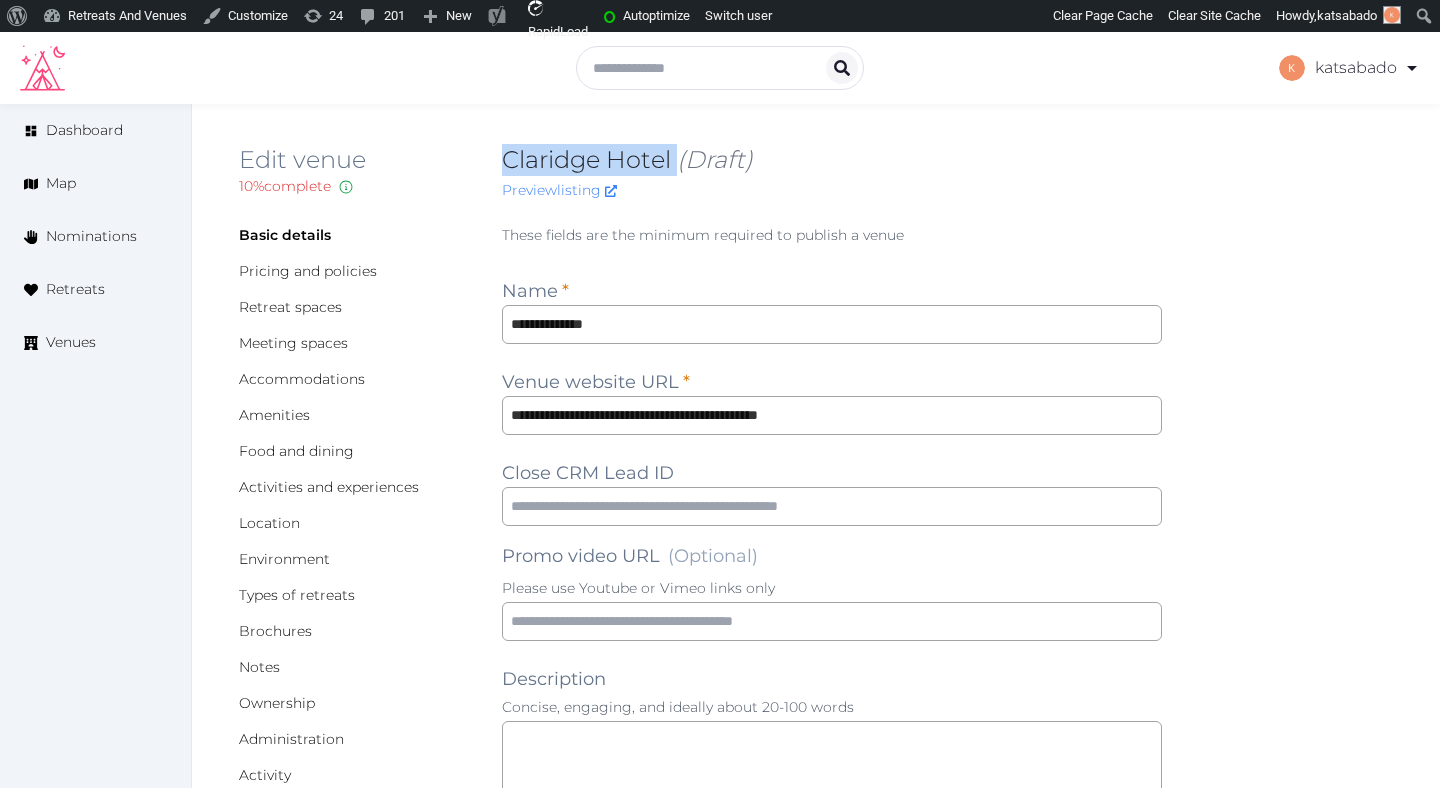 drag, startPoint x: 675, startPoint y: 166, endPoint x: 499, endPoint y: 142, distance: 177.62883 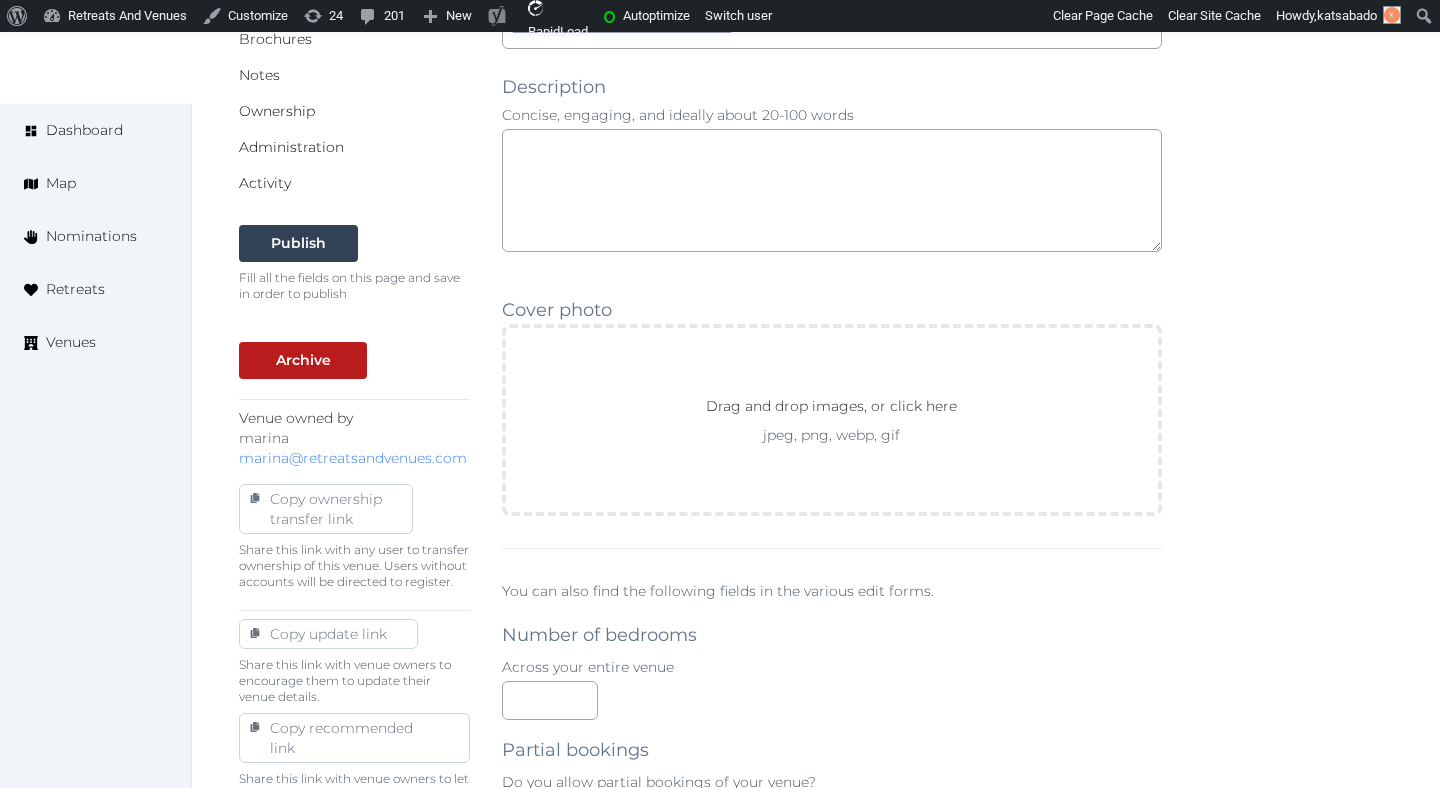 scroll, scrollTop: 600, scrollLeft: 0, axis: vertical 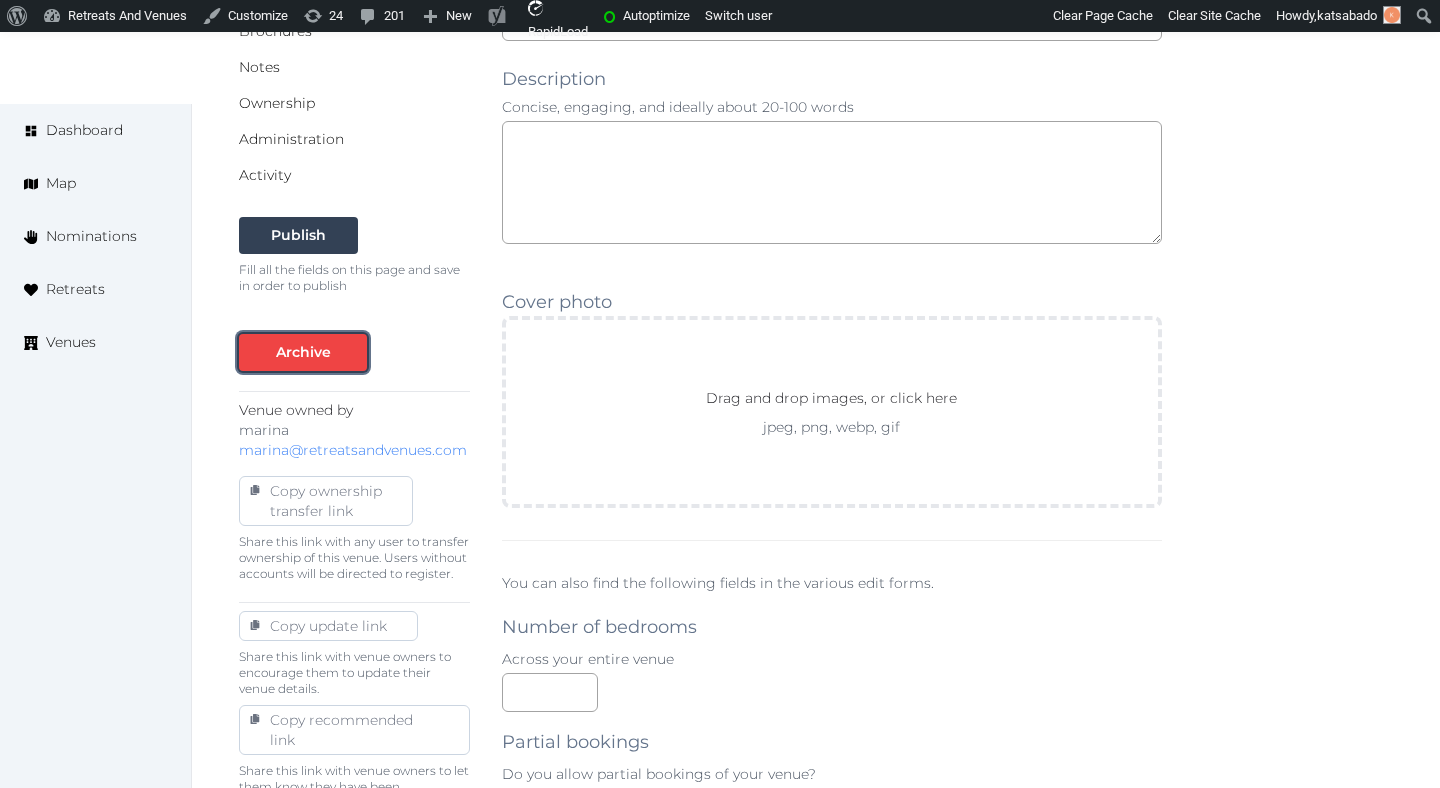 click on "Archive" at bounding box center [303, 352] 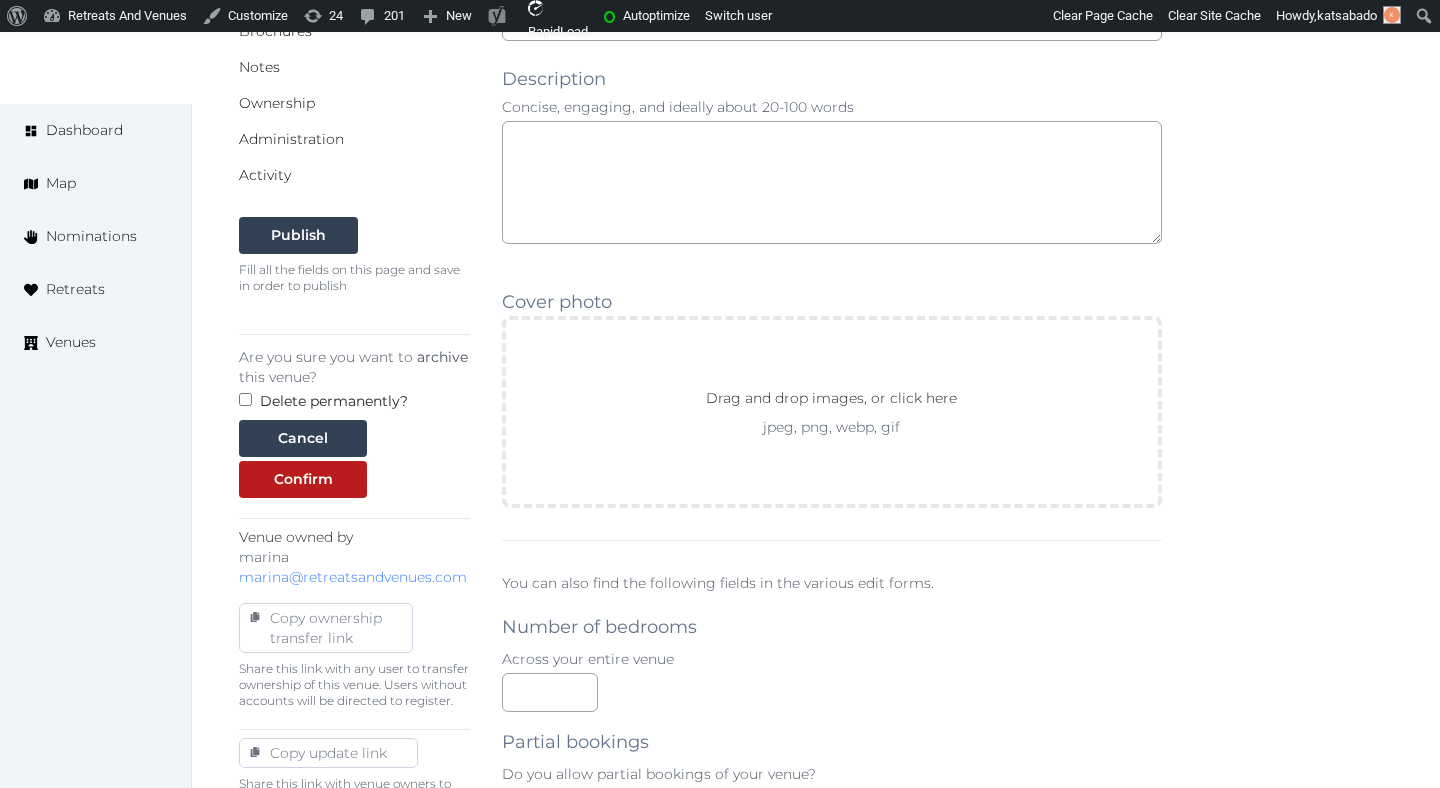 click on "Delete permanently?" at bounding box center [334, 401] 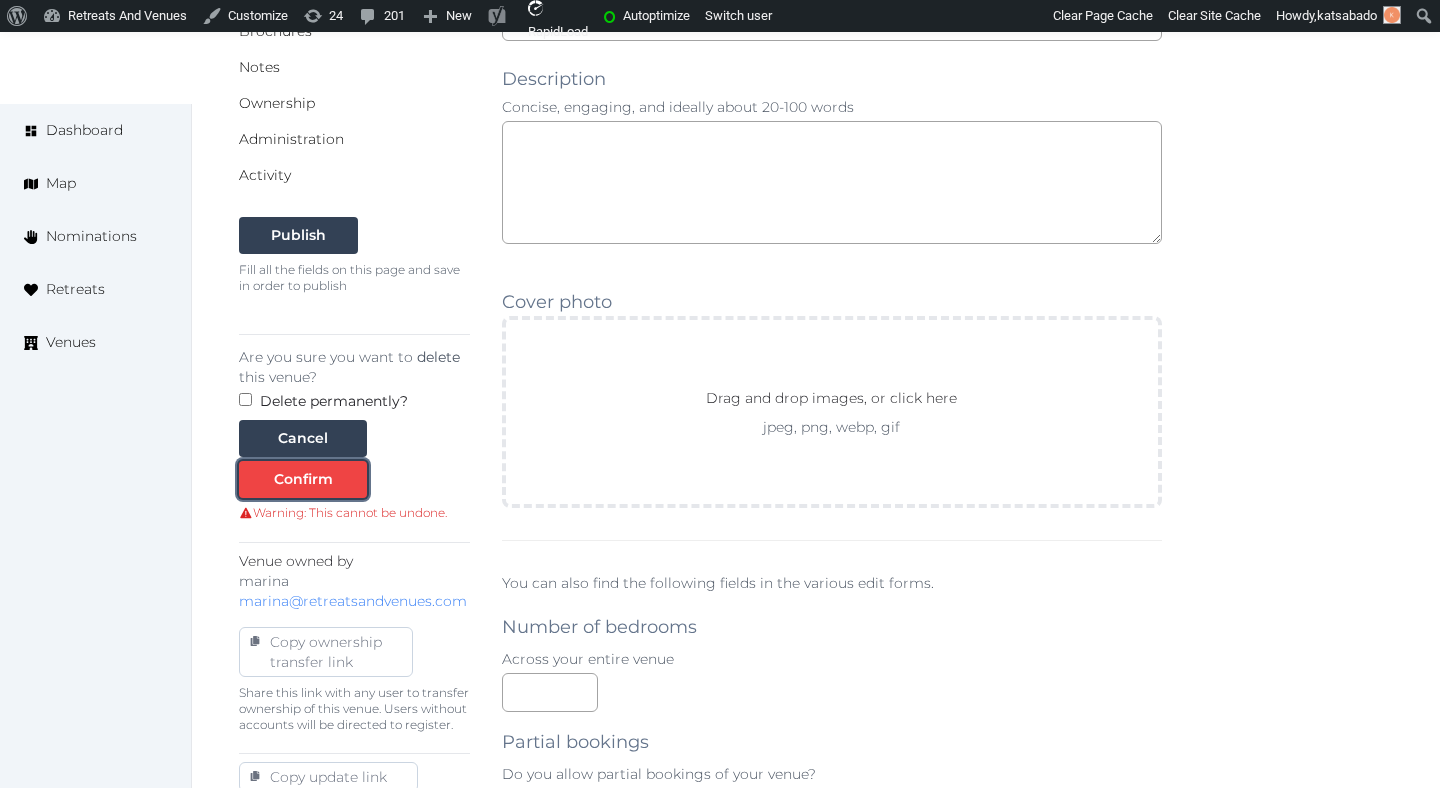 click on "Confirm" at bounding box center (303, 479) 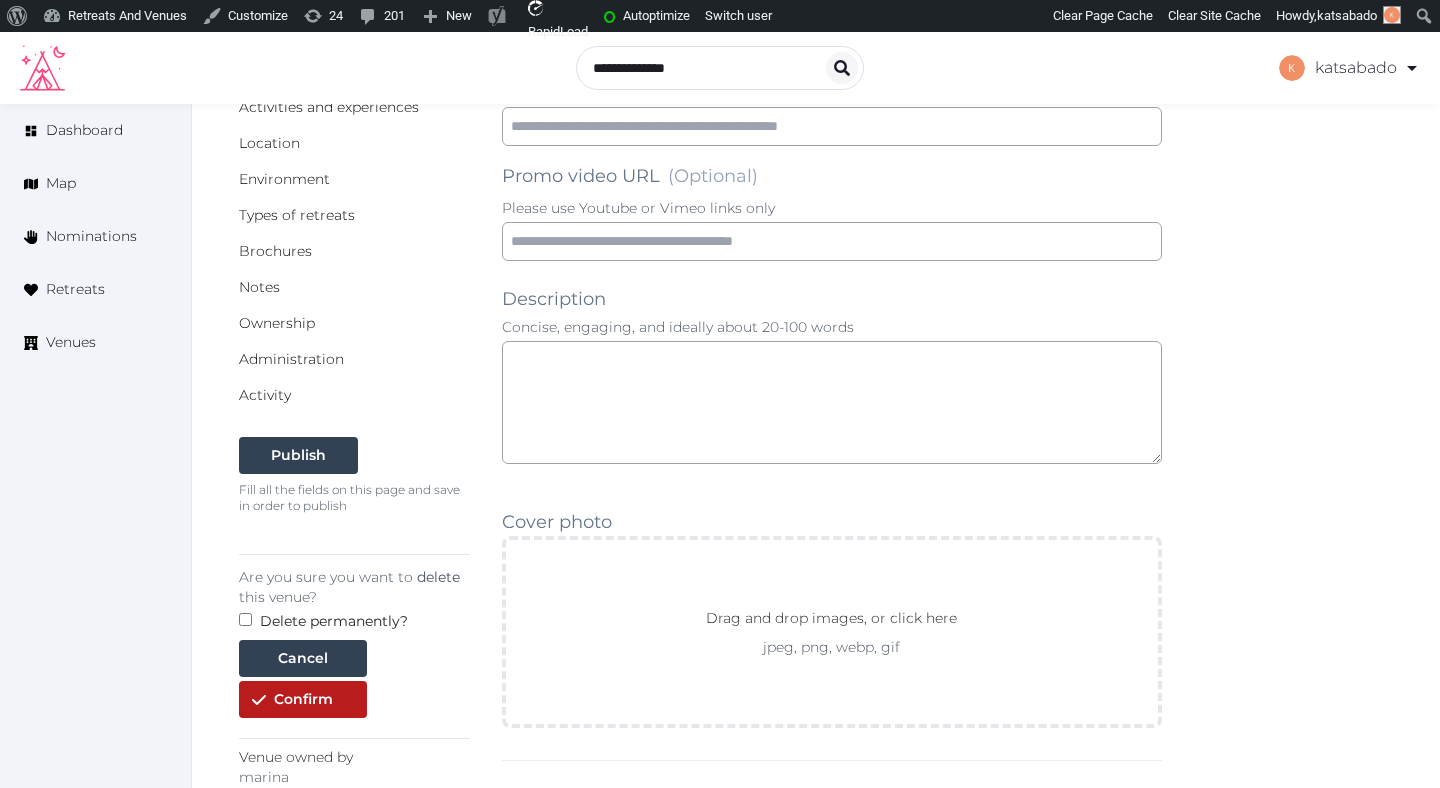 scroll, scrollTop: 265, scrollLeft: 0, axis: vertical 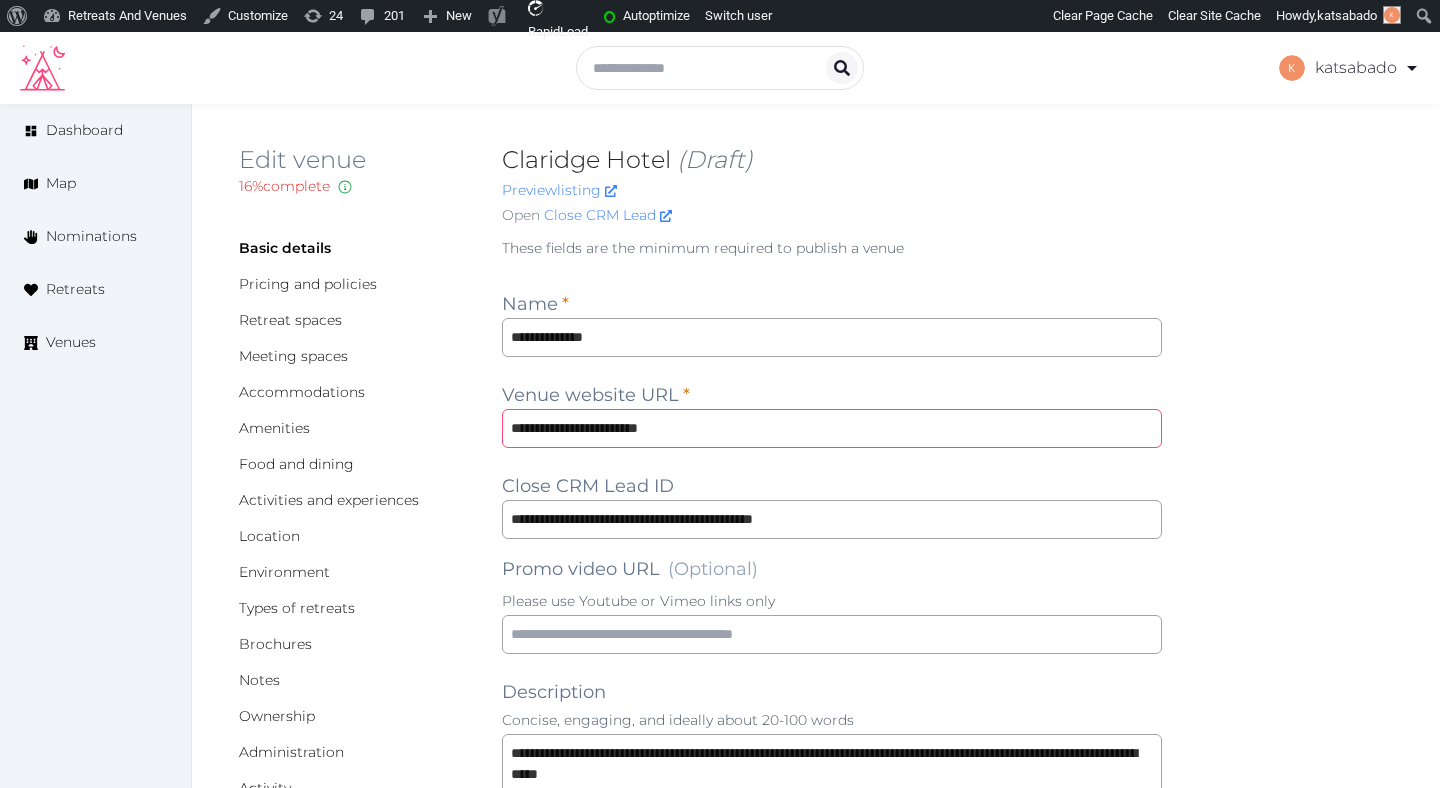 click on "**********" at bounding box center [832, 428] 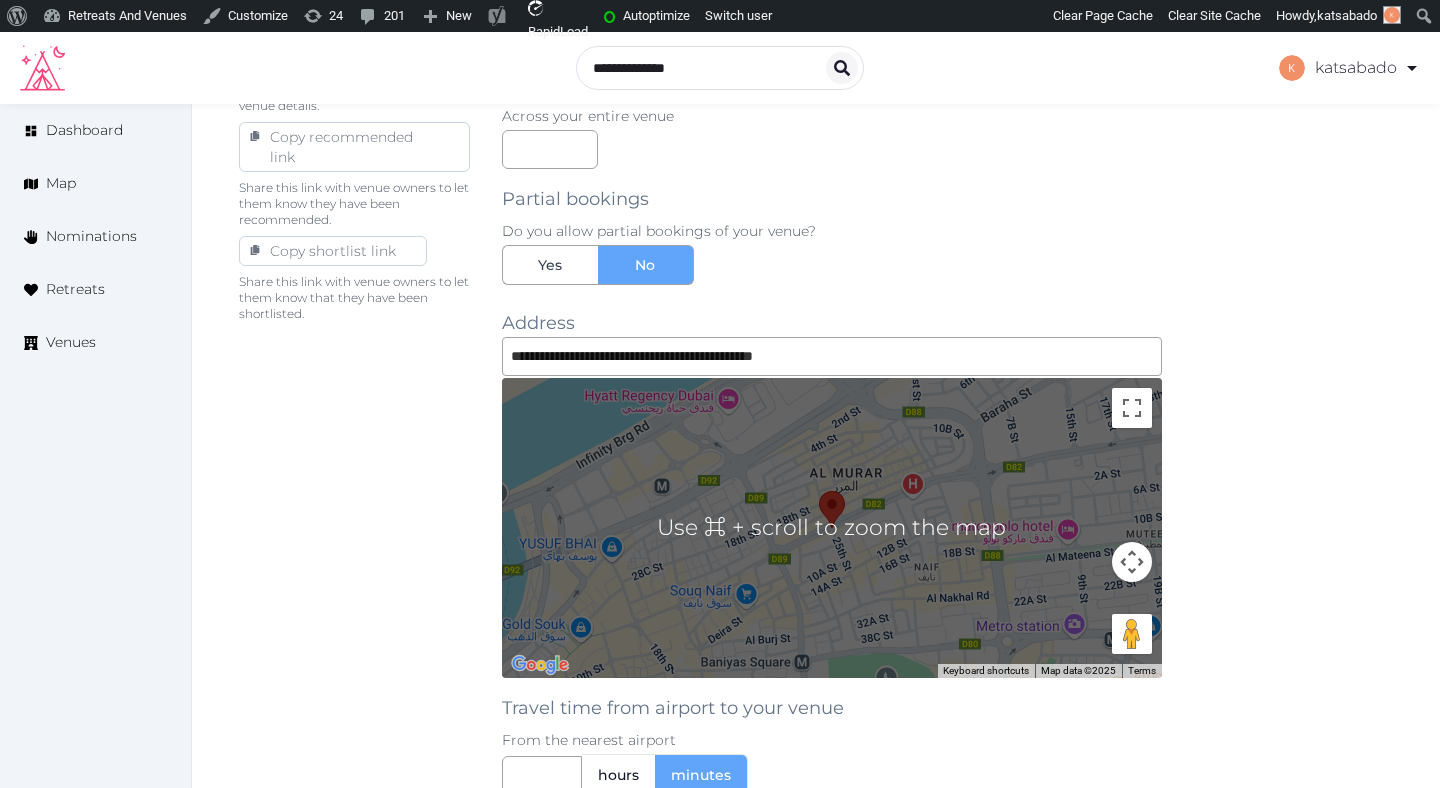 scroll, scrollTop: 0, scrollLeft: 0, axis: both 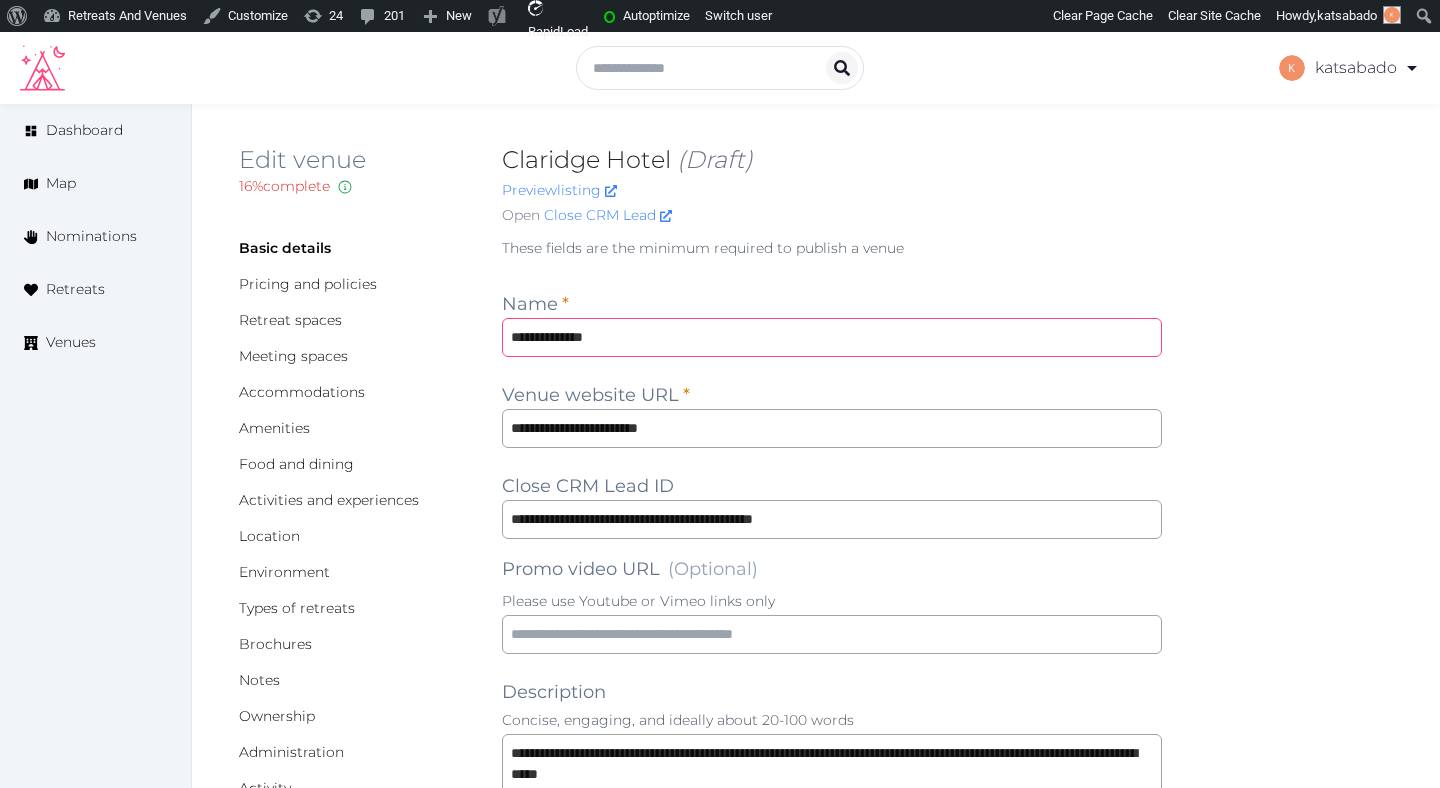 click on "**********" at bounding box center [832, 337] 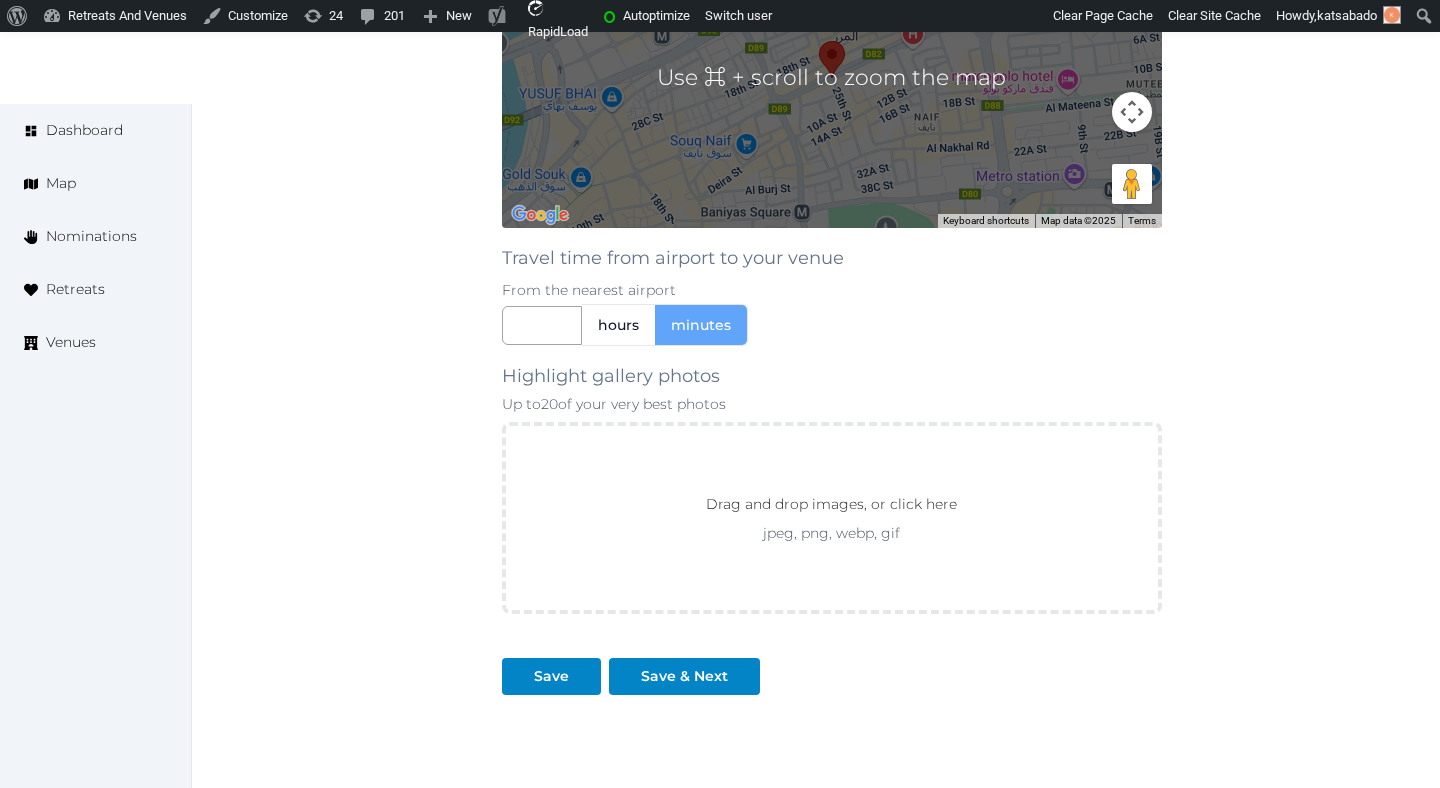 type on "**********" 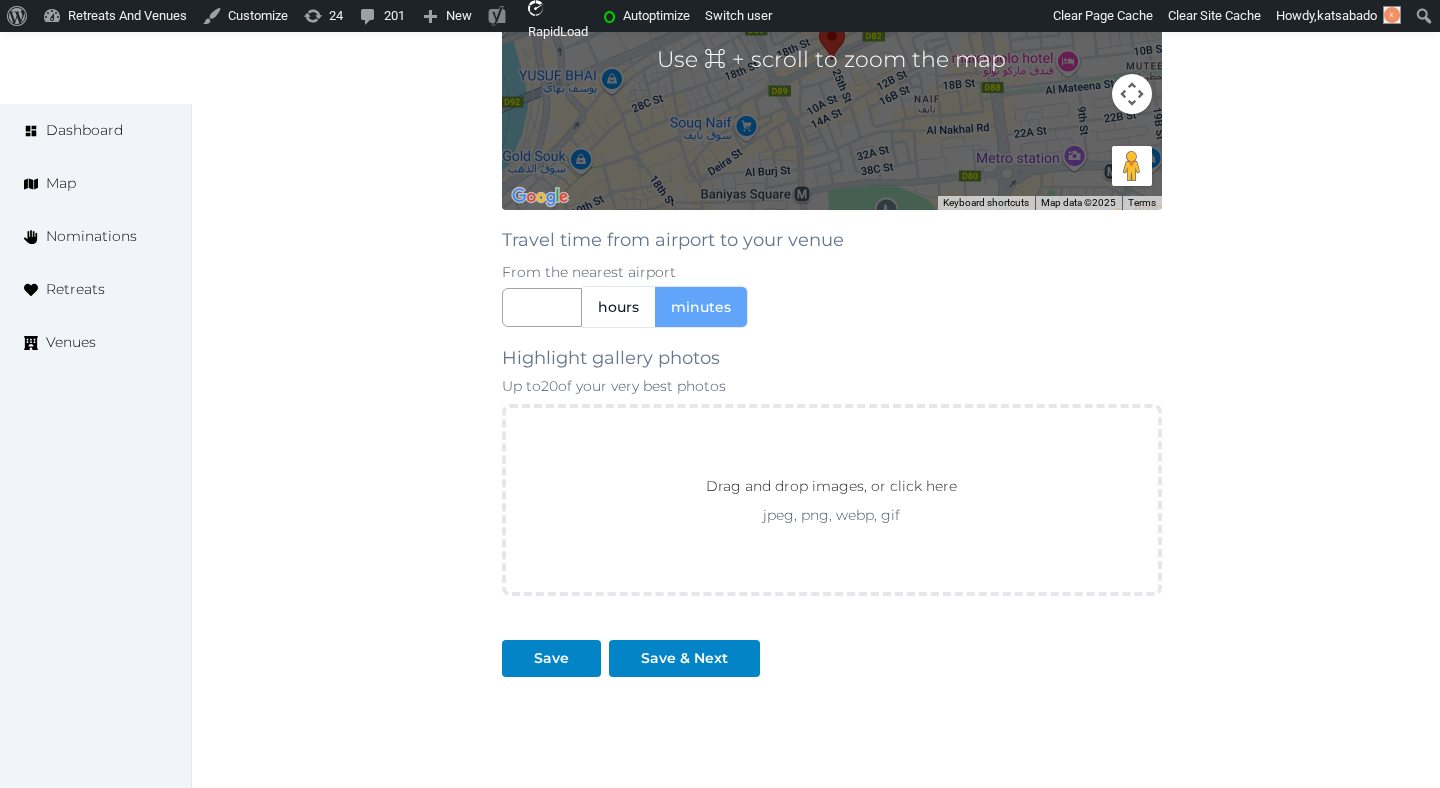 click on "**********" at bounding box center (832, -261) 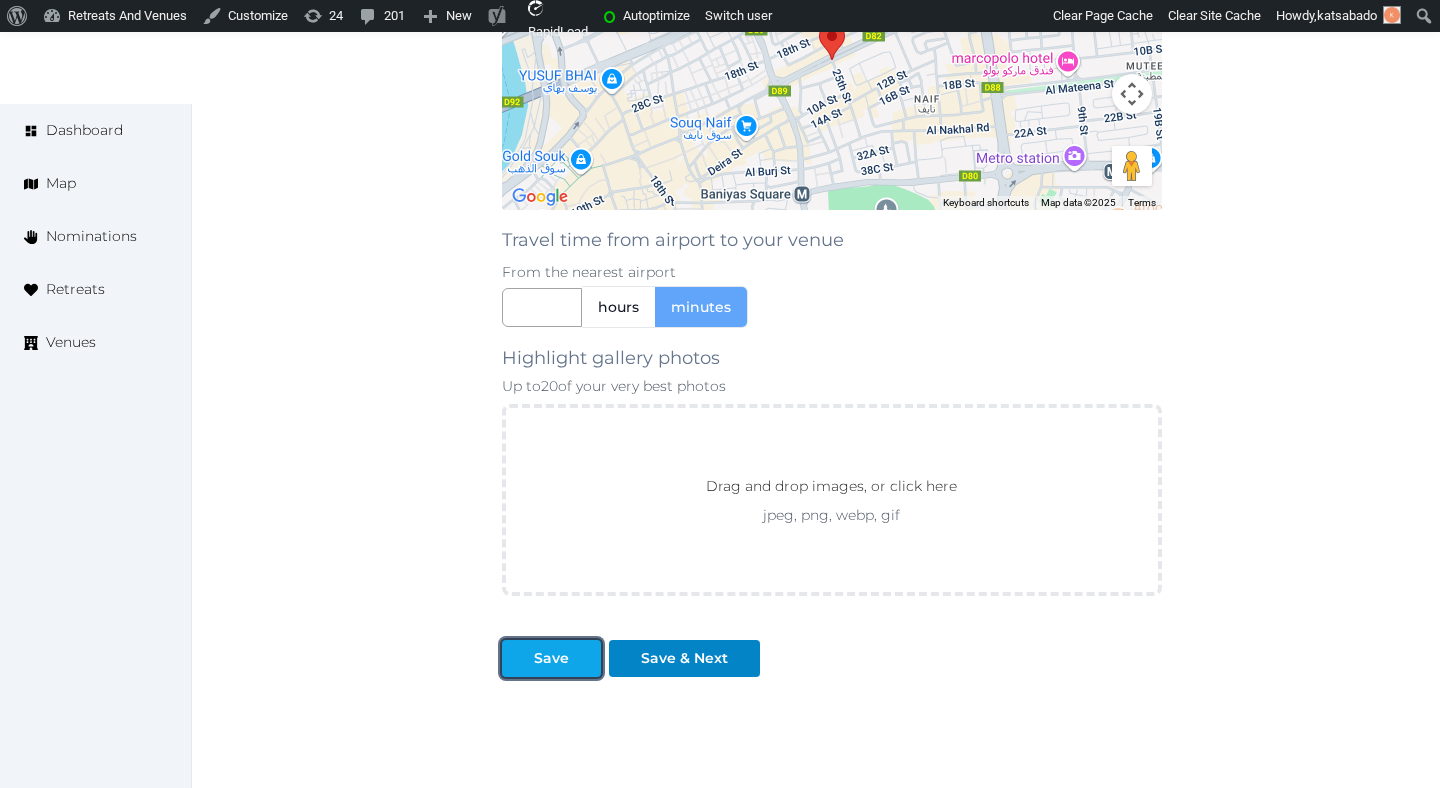 click on "Save" at bounding box center (551, 658) 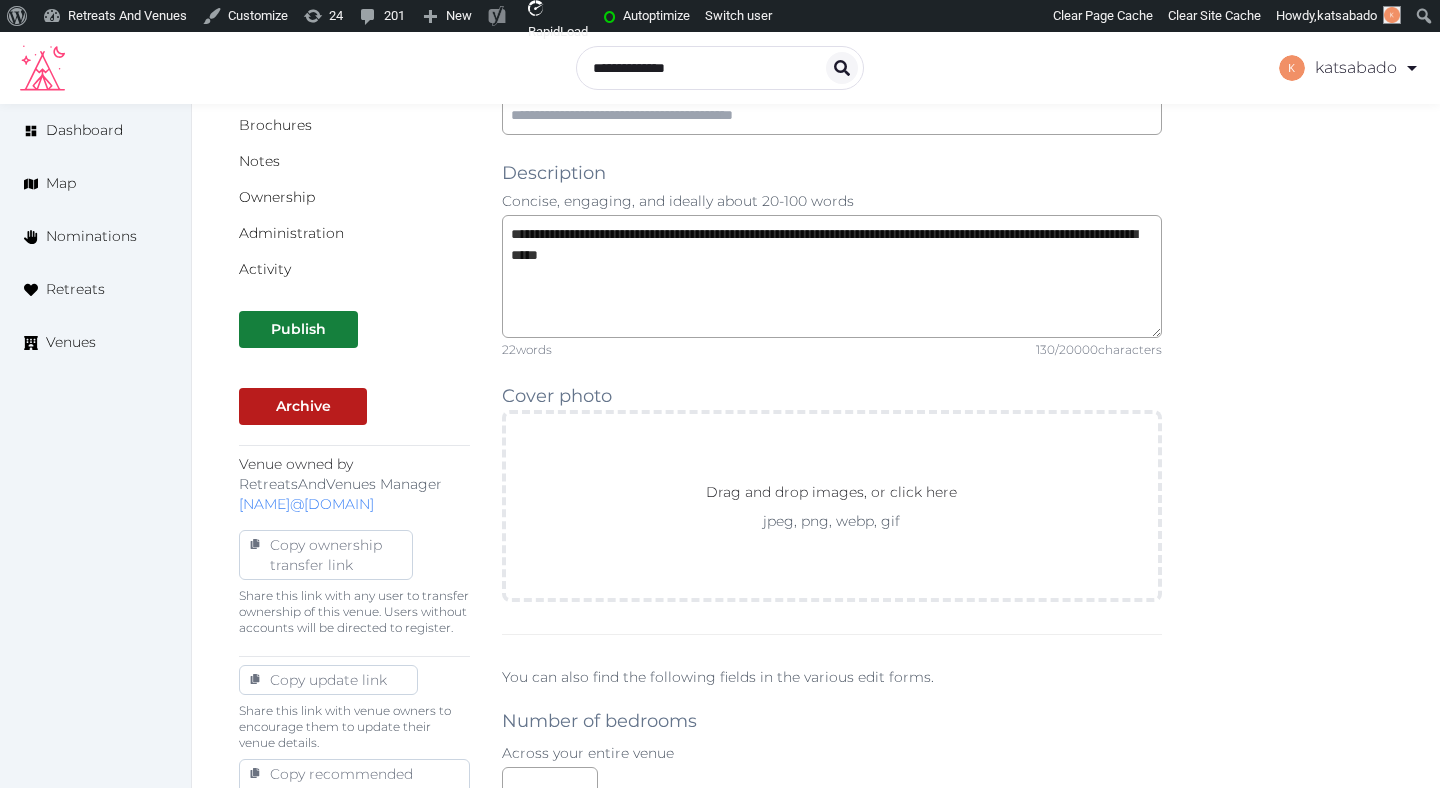 scroll, scrollTop: 0, scrollLeft: 0, axis: both 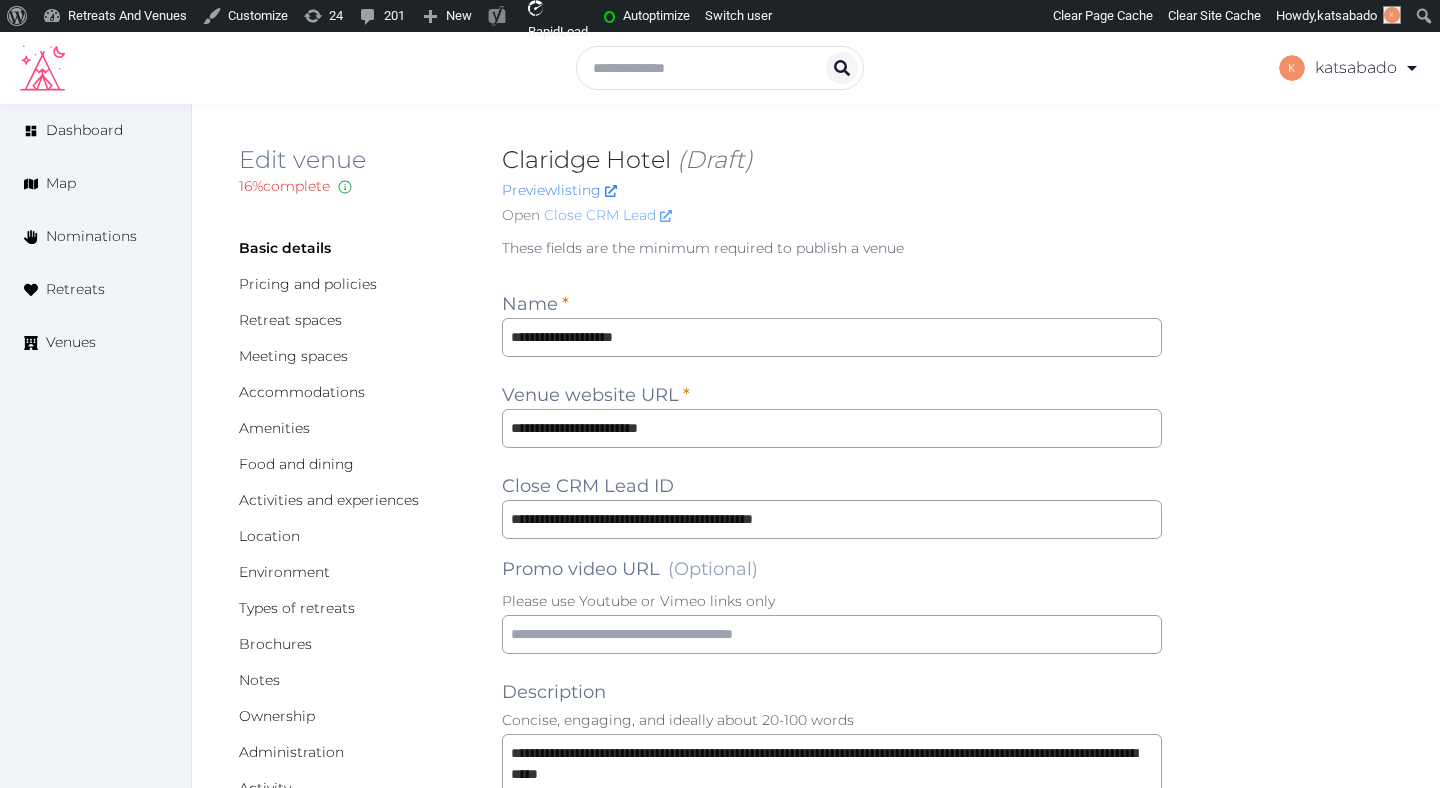 click on "Close CRM Lead" at bounding box center (608, 215) 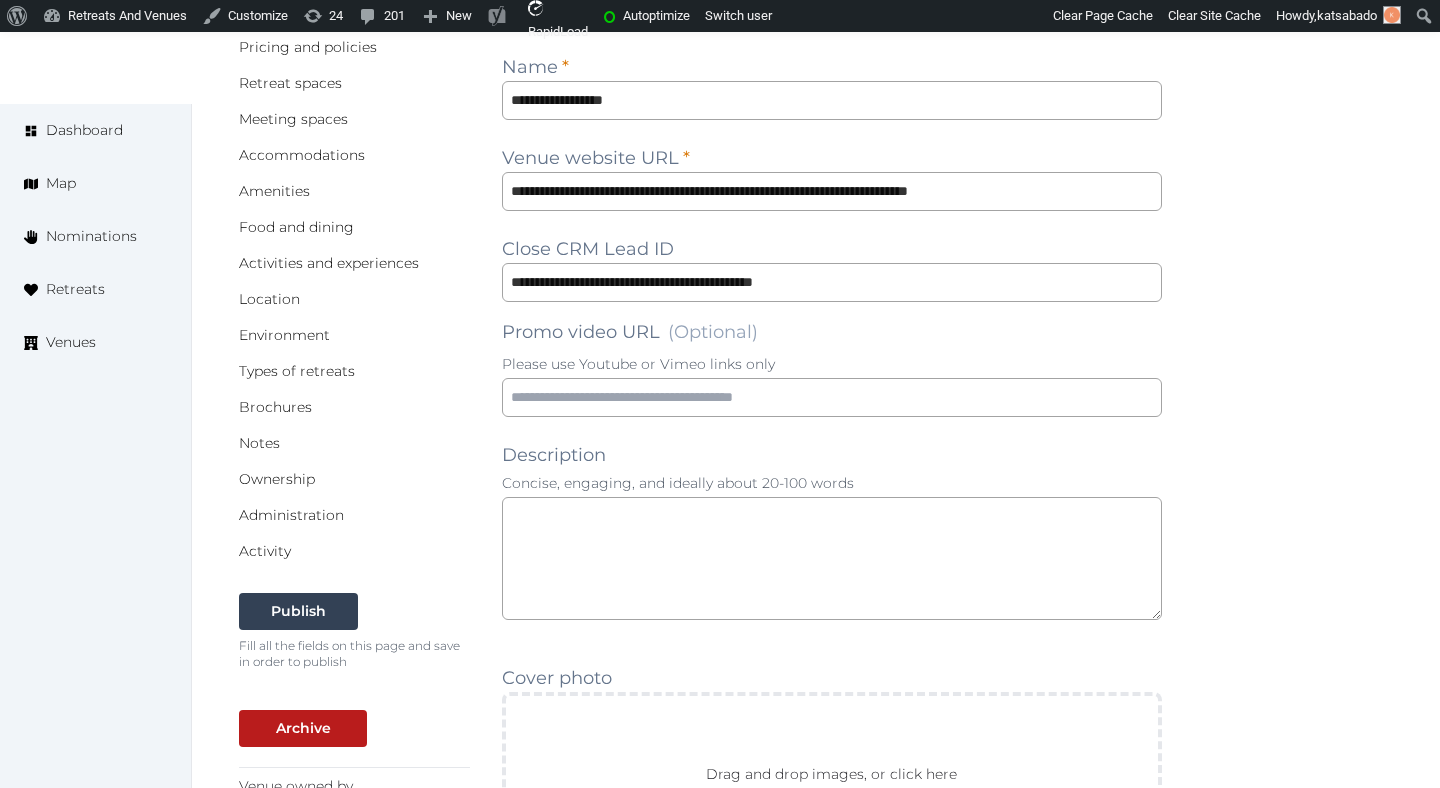 scroll, scrollTop: 0, scrollLeft: 0, axis: both 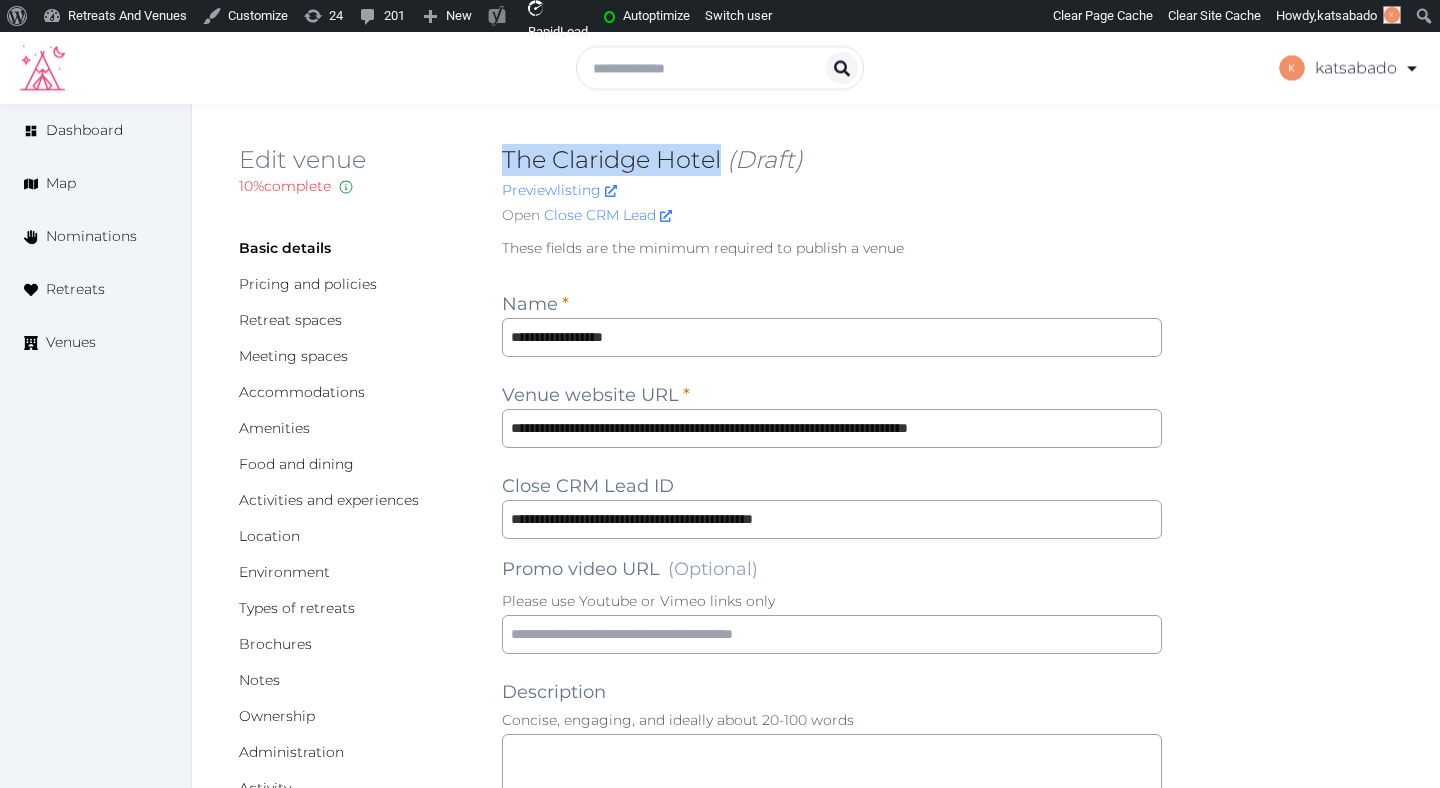 drag, startPoint x: 724, startPoint y: 158, endPoint x: 503, endPoint y: 157, distance: 221.00226 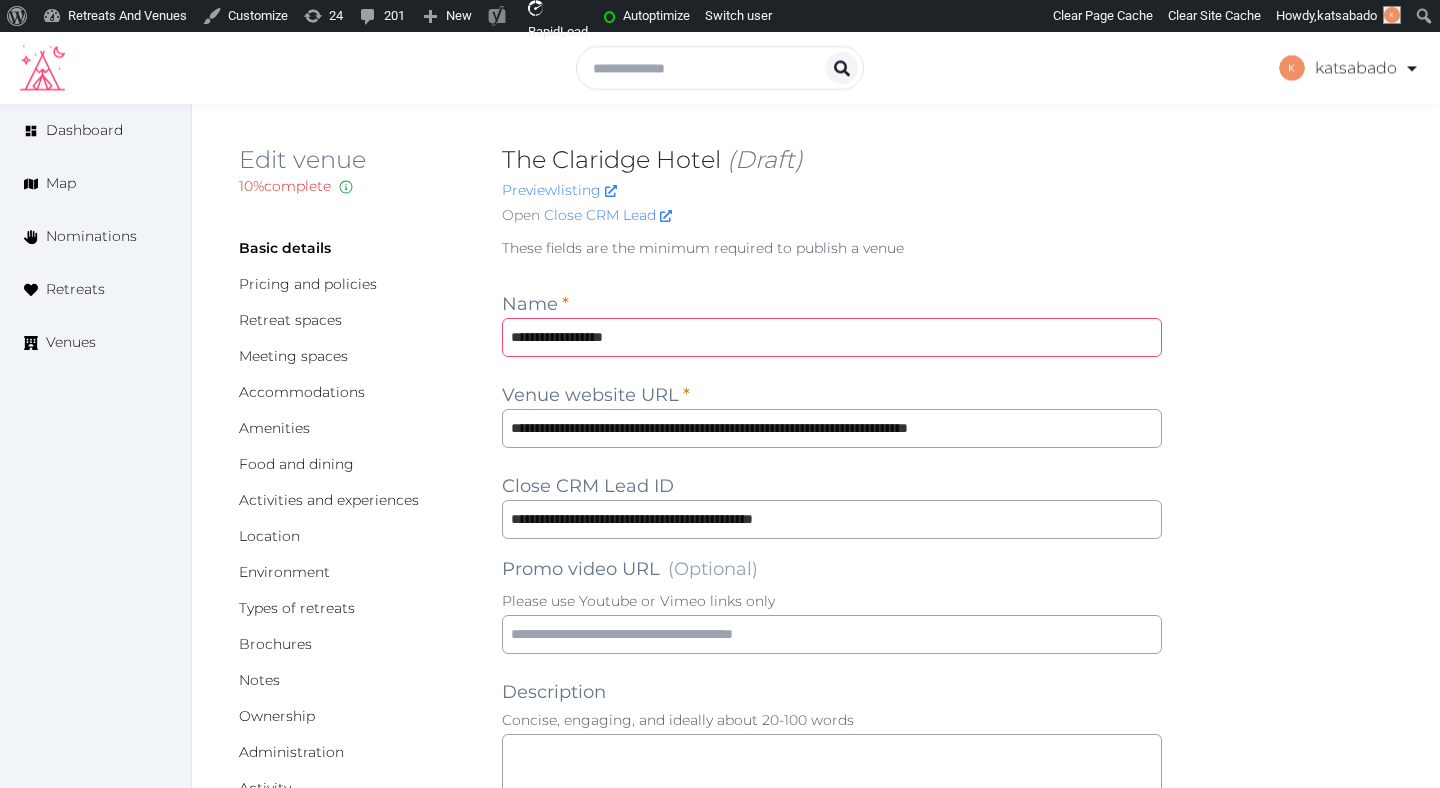 click on "**********" at bounding box center (832, 337) 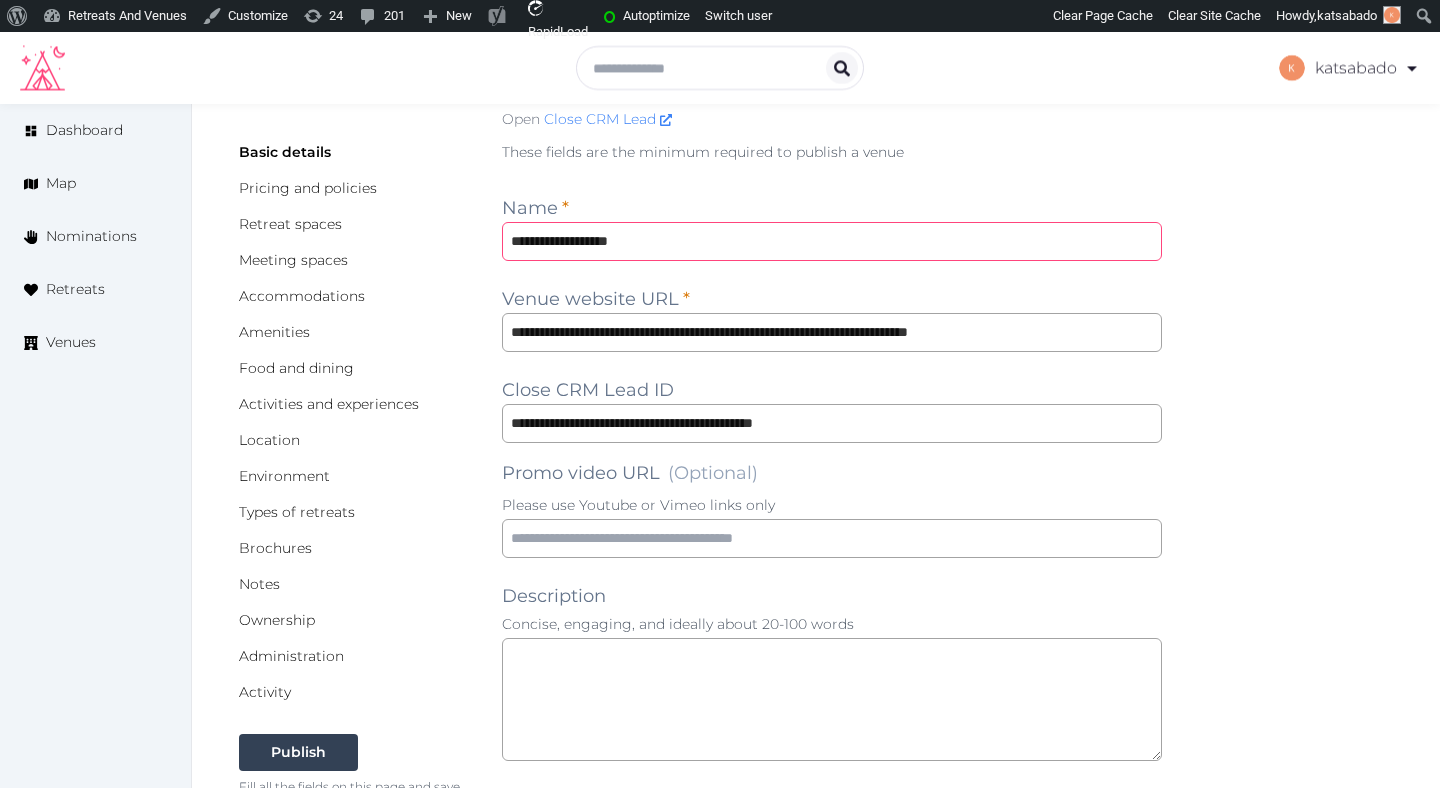 scroll, scrollTop: 0, scrollLeft: 0, axis: both 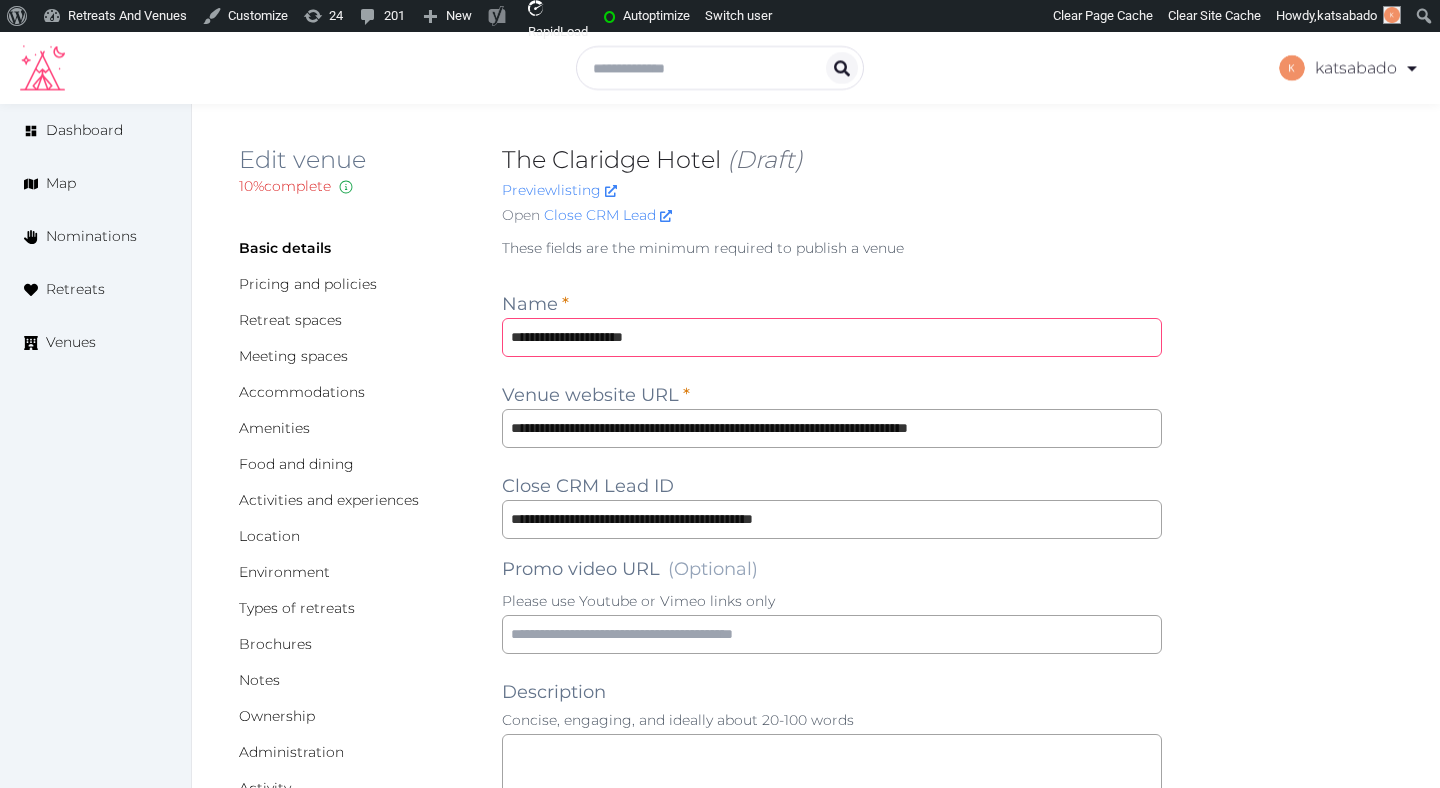 type on "**********" 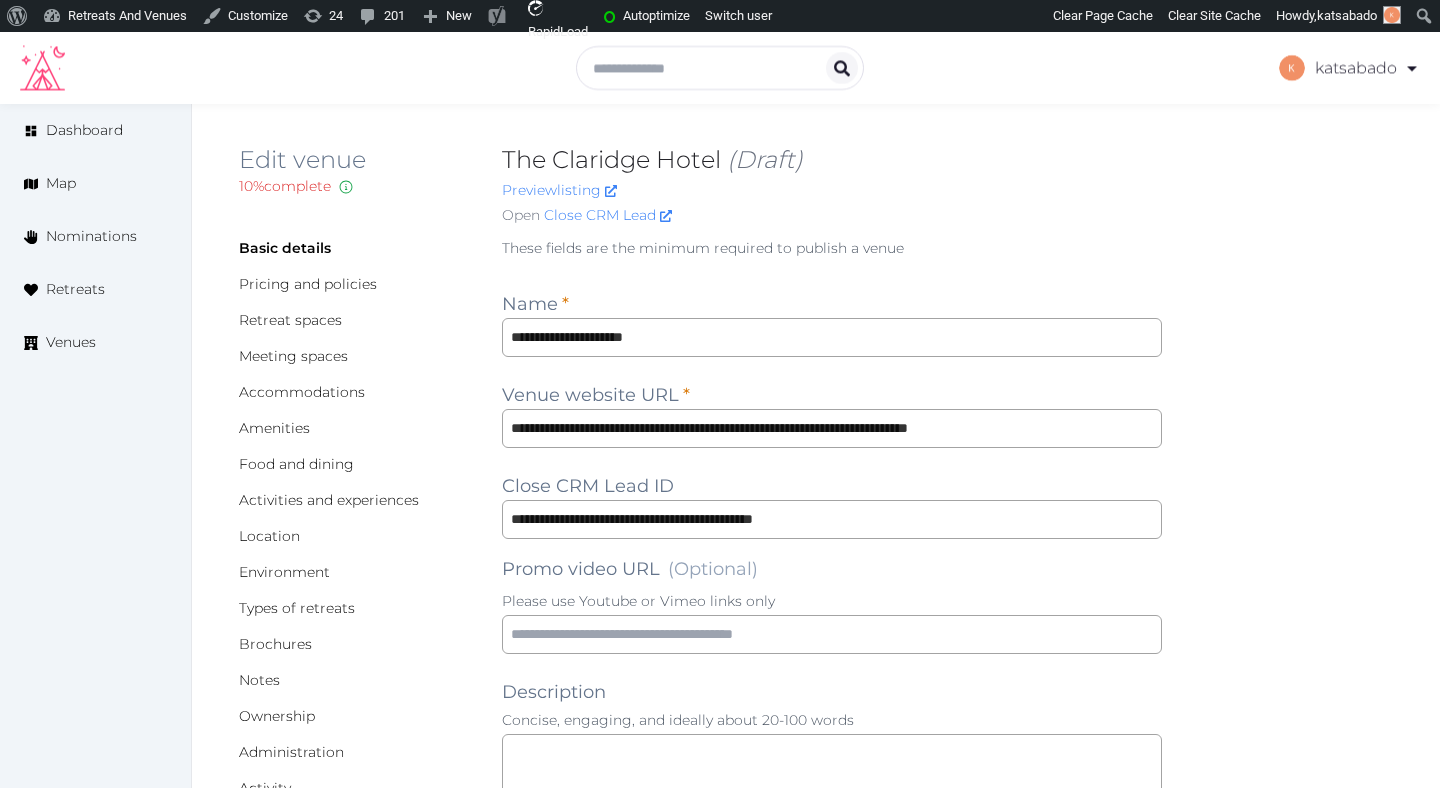 click on "Edit venue 10 %  complete Fill out all the fields in your listing to increase its completion percentage.   A higher completion percentage will make your listing more attractive and result in better matches. The [BRAND] Hotel   (Draft) Preview  listing   Open    Close CRM Lead" at bounding box center (816, 189) 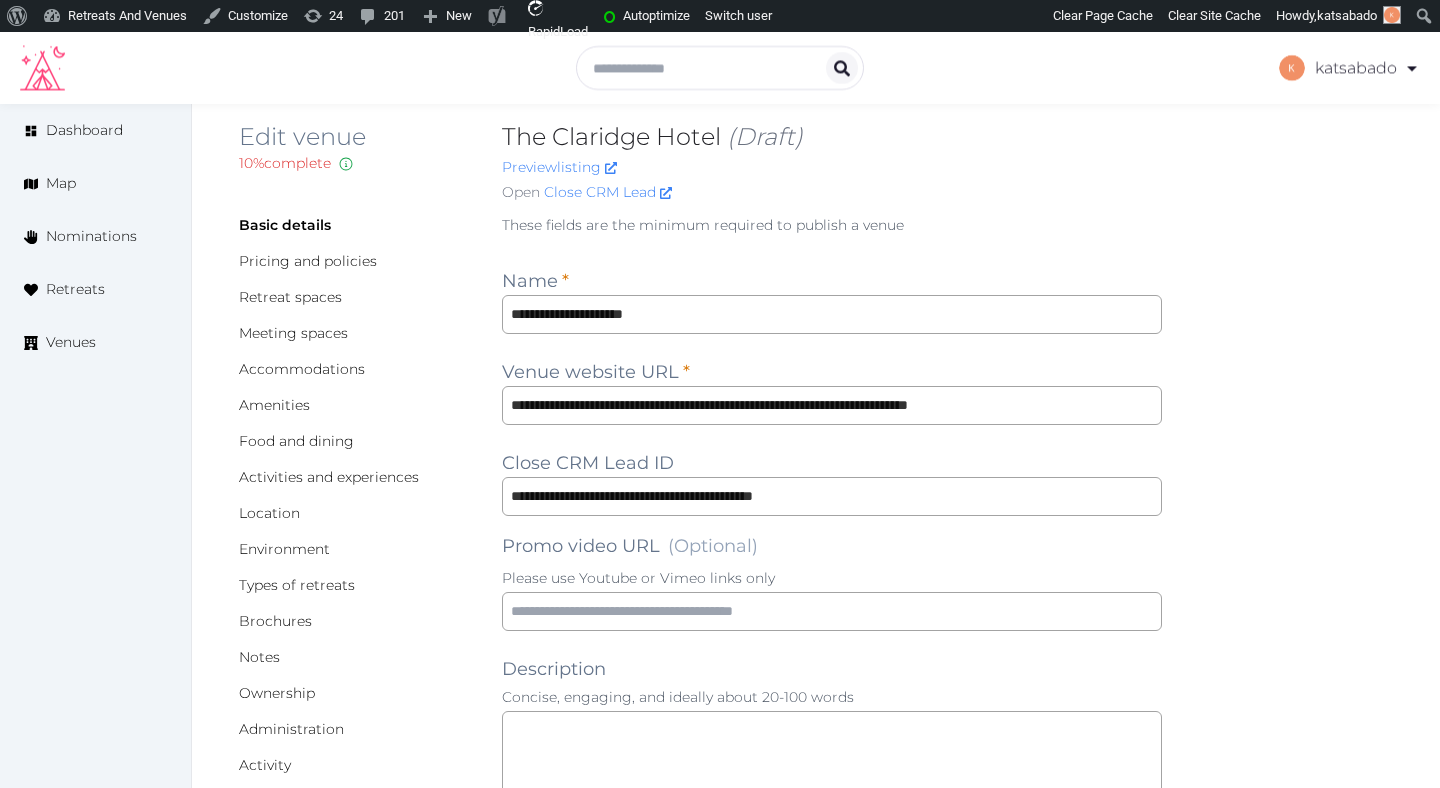 scroll, scrollTop: 17, scrollLeft: 0, axis: vertical 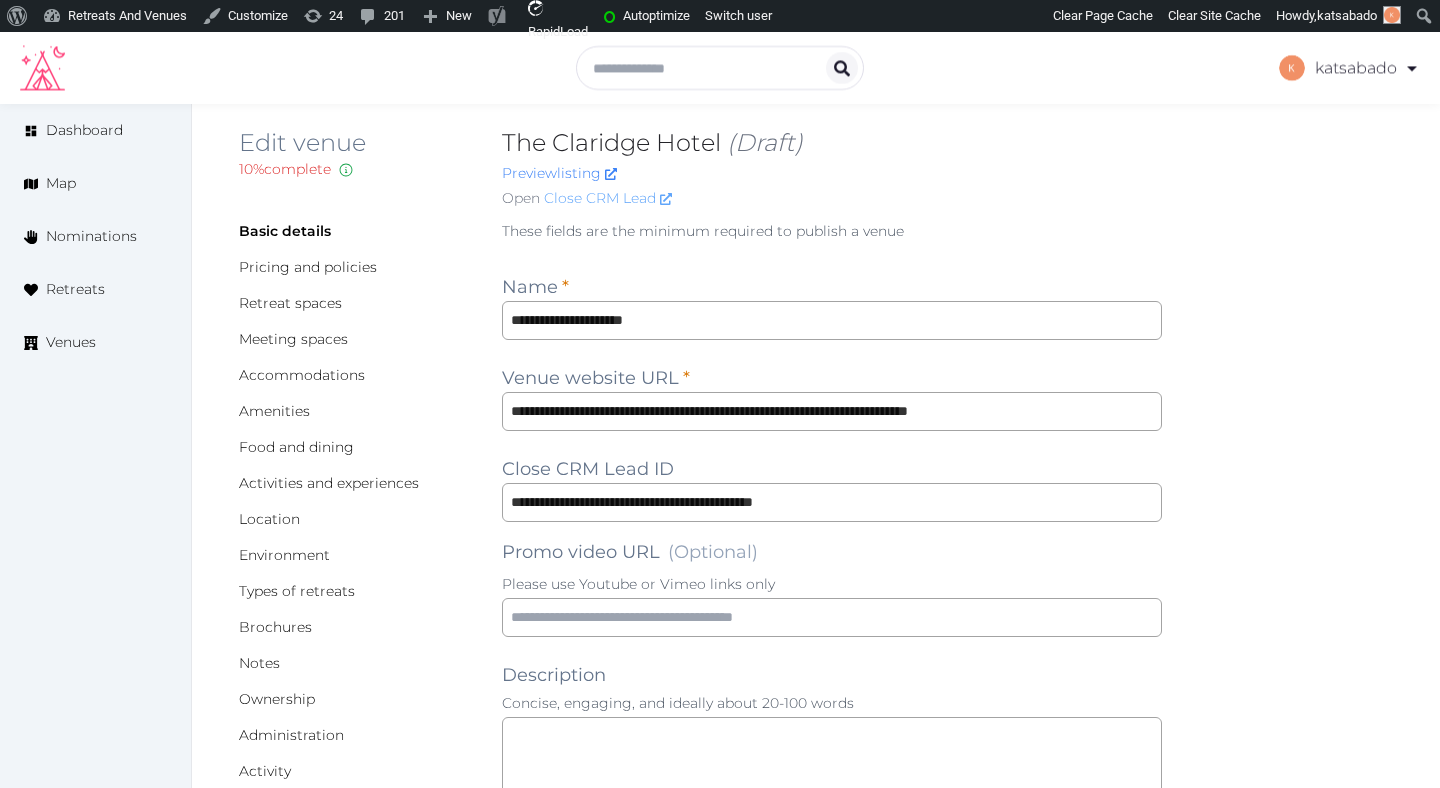 click on "Close CRM Lead" at bounding box center (608, 198) 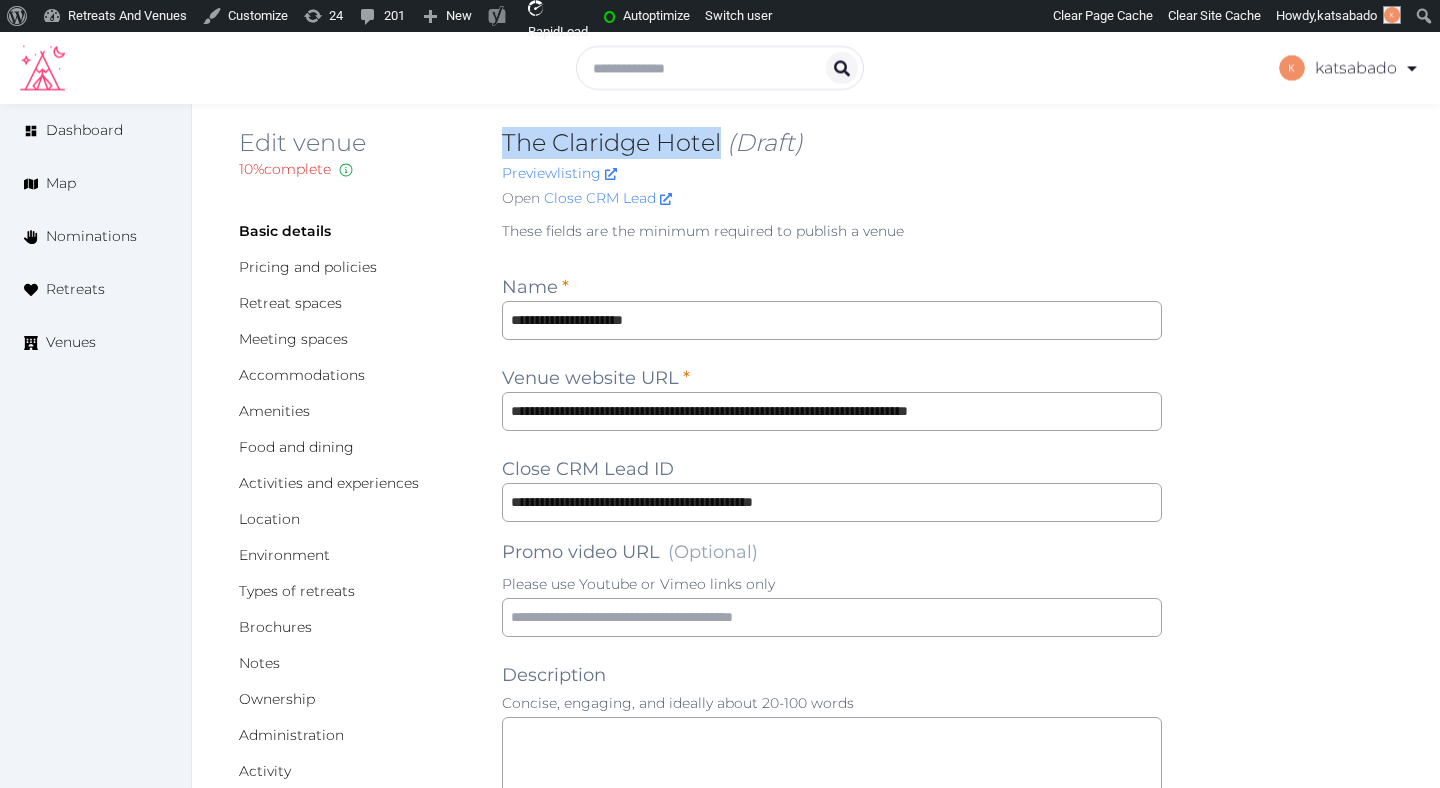 drag, startPoint x: 724, startPoint y: 148, endPoint x: 503, endPoint y: 143, distance: 221.05655 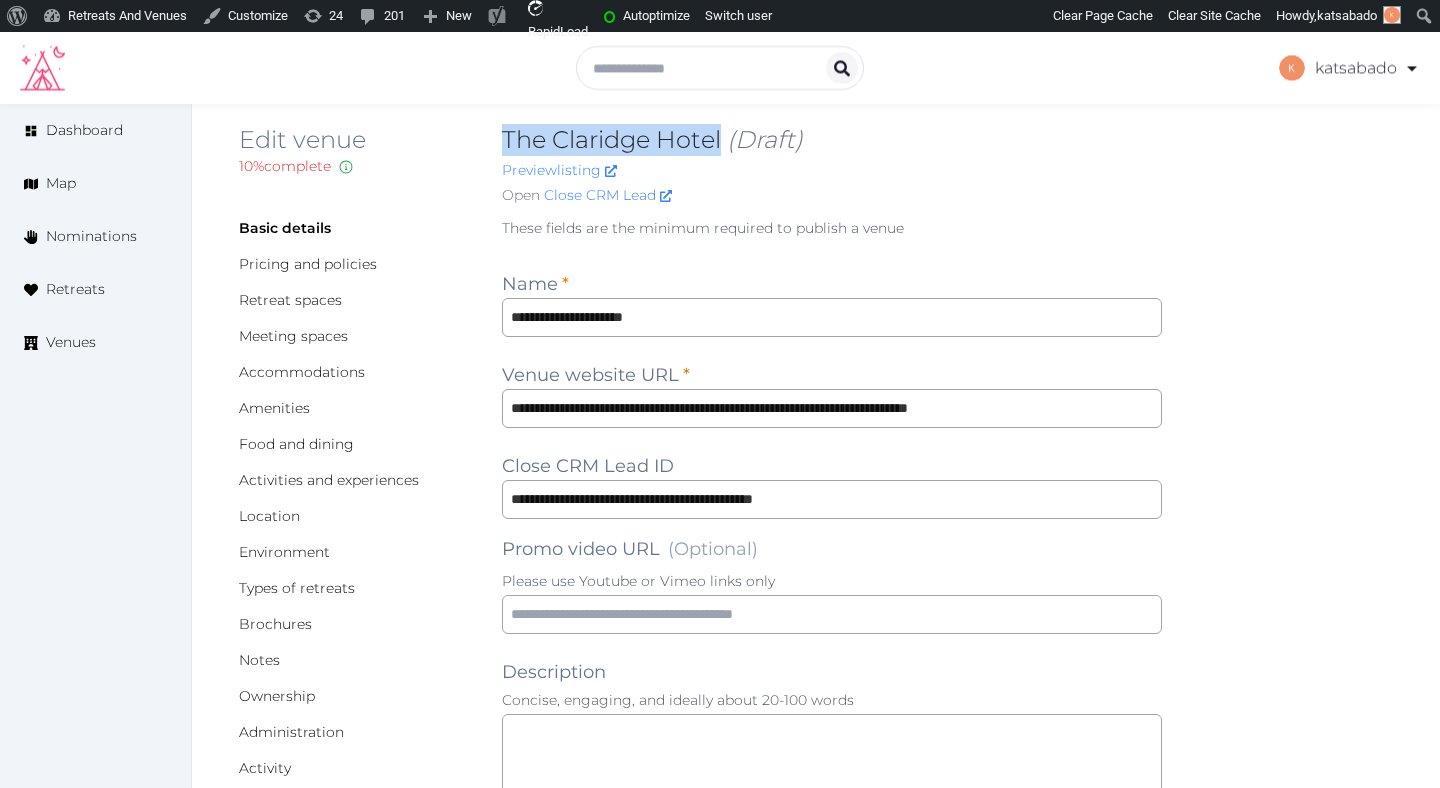 scroll, scrollTop: 0, scrollLeft: 0, axis: both 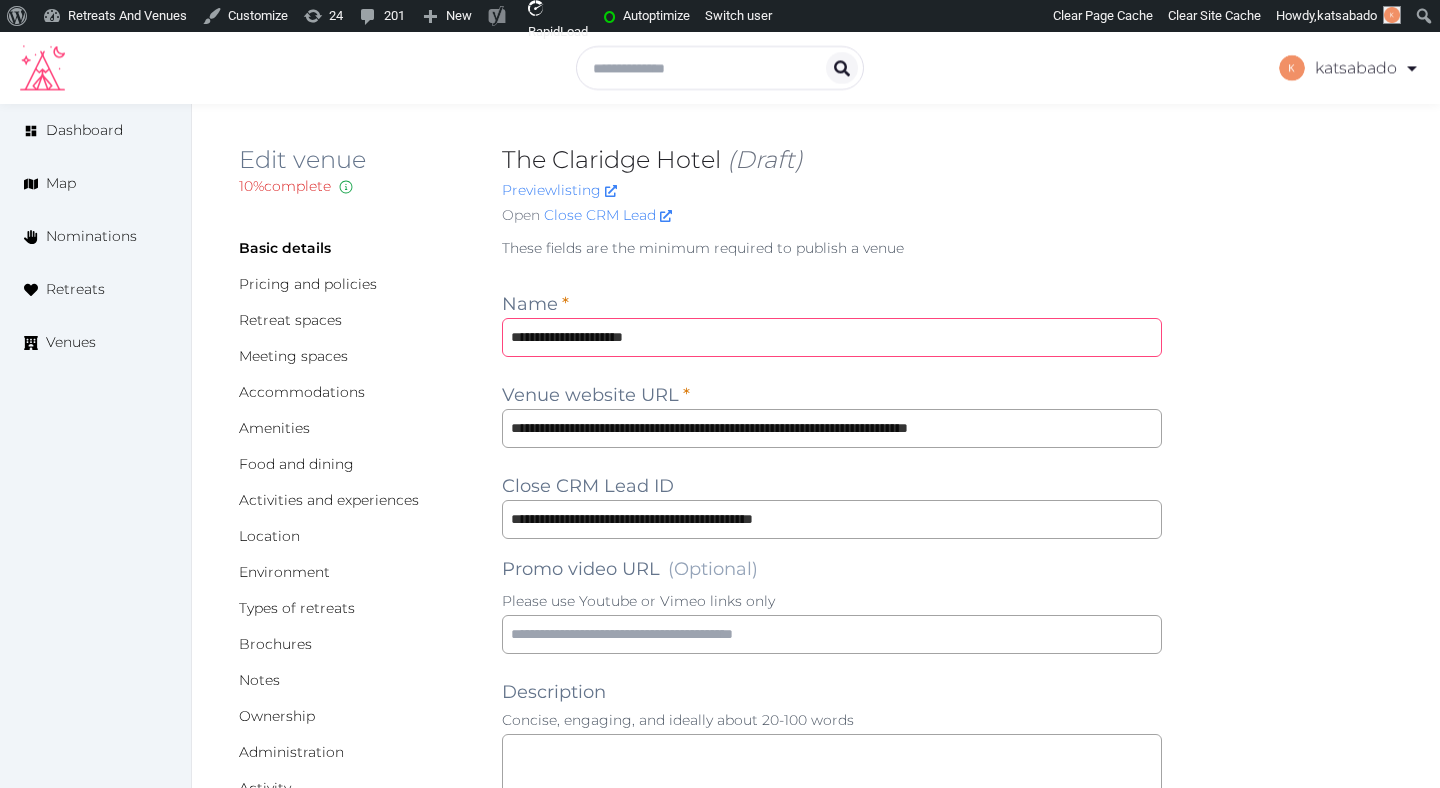 click on "**********" at bounding box center [832, 337] 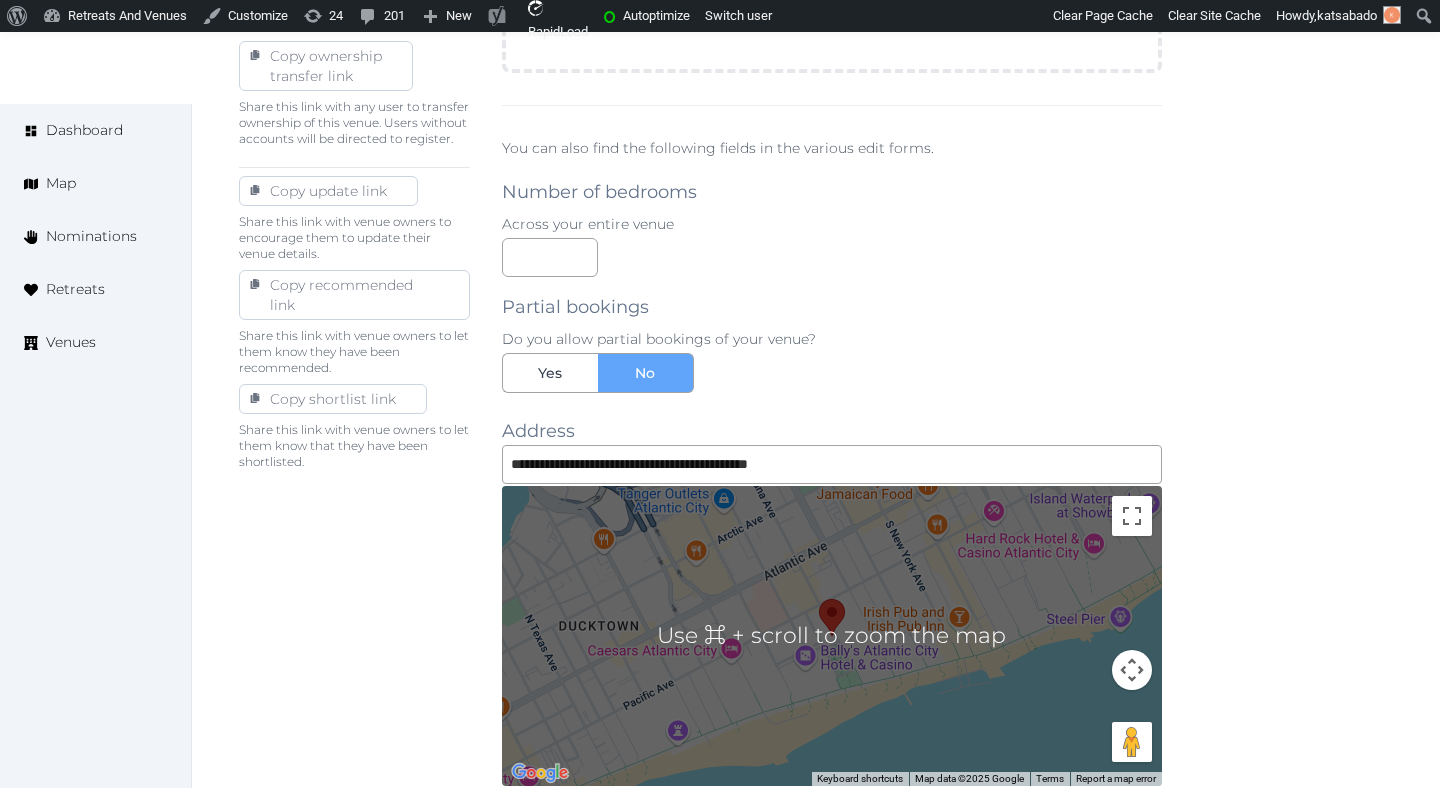 scroll, scrollTop: 1737, scrollLeft: 0, axis: vertical 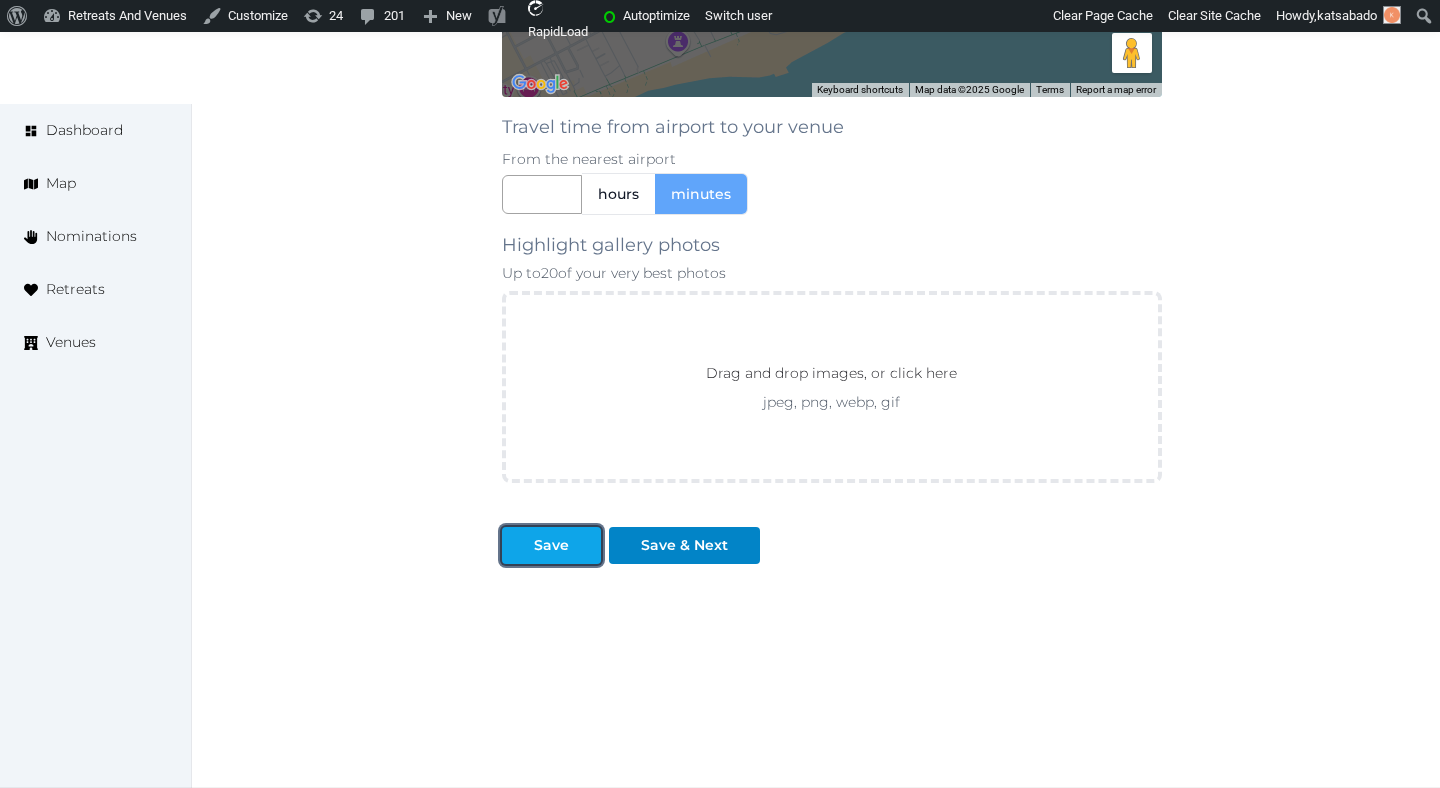 click at bounding box center [585, 545] 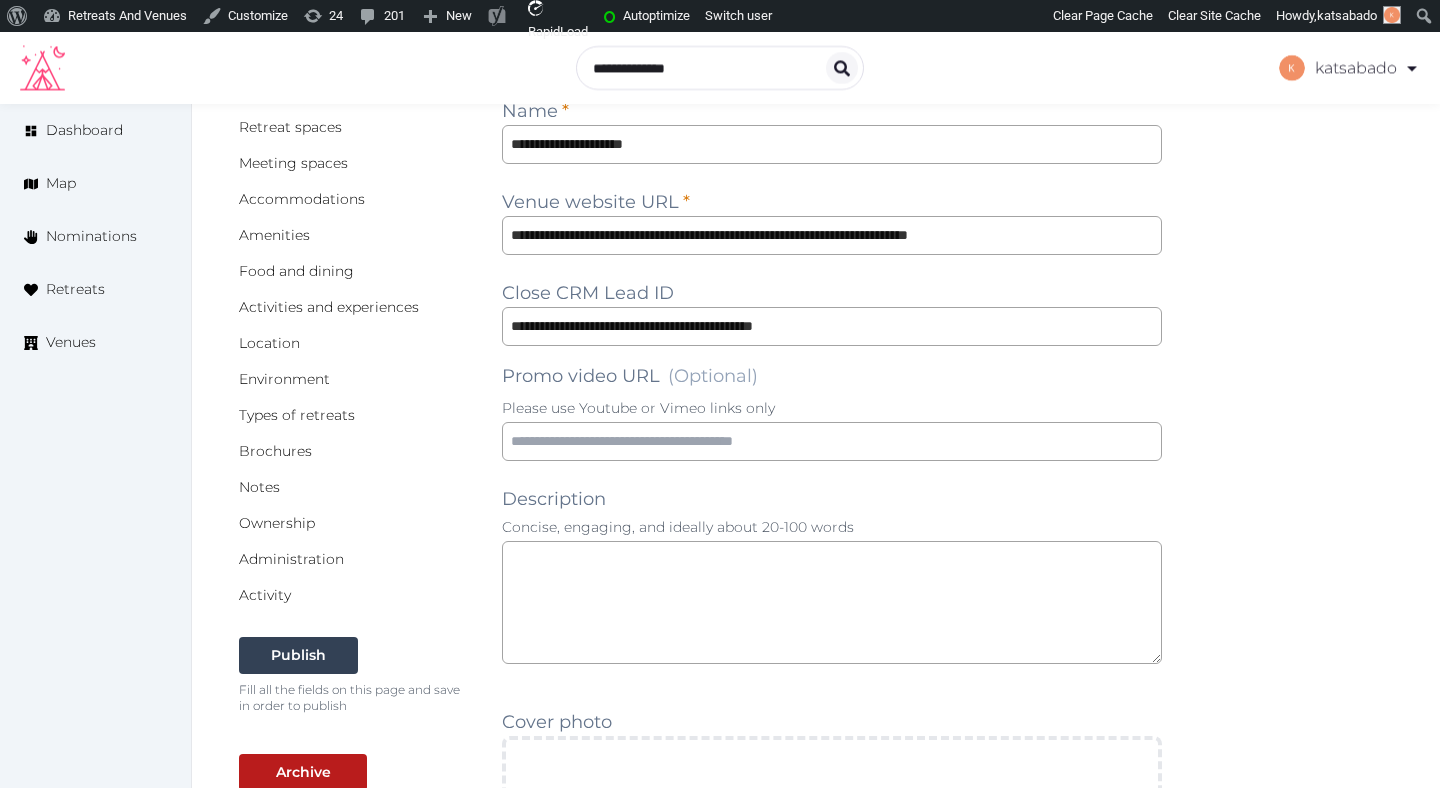 scroll, scrollTop: 0, scrollLeft: 0, axis: both 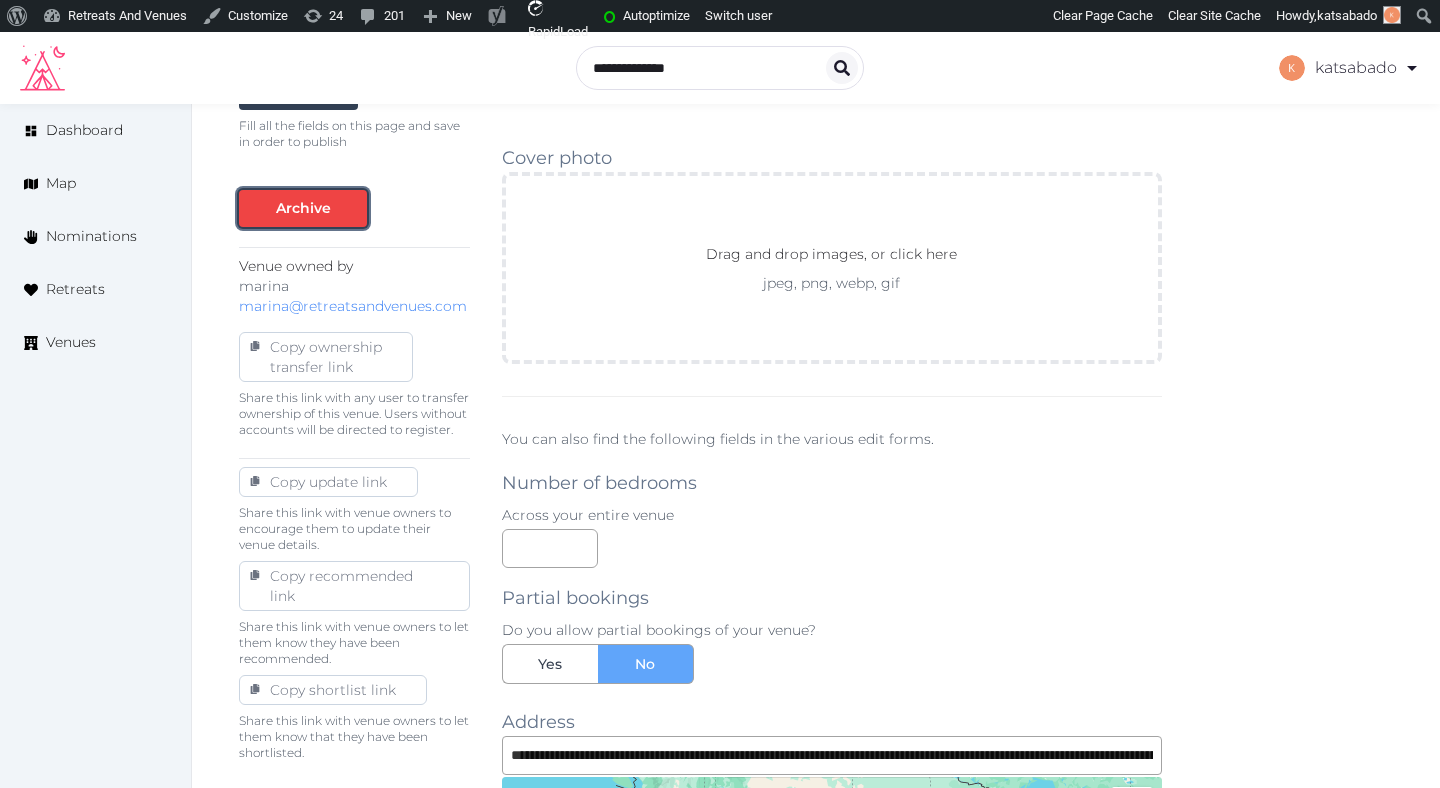 click on "Archive" at bounding box center (303, 208) 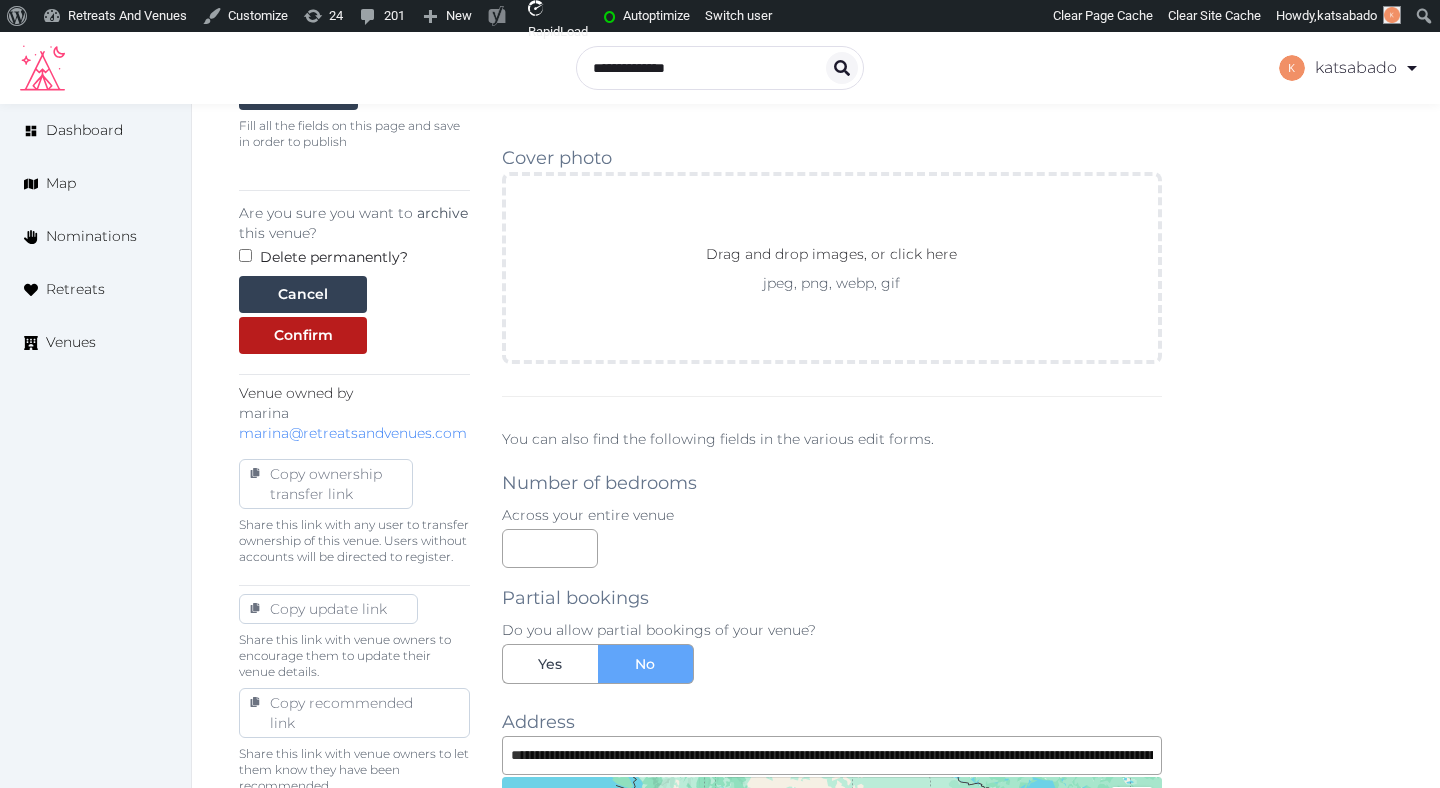 click on "Are you sure you want to   archive   this venue? Delete permanently? Cancel Confirm" at bounding box center (354, 272) 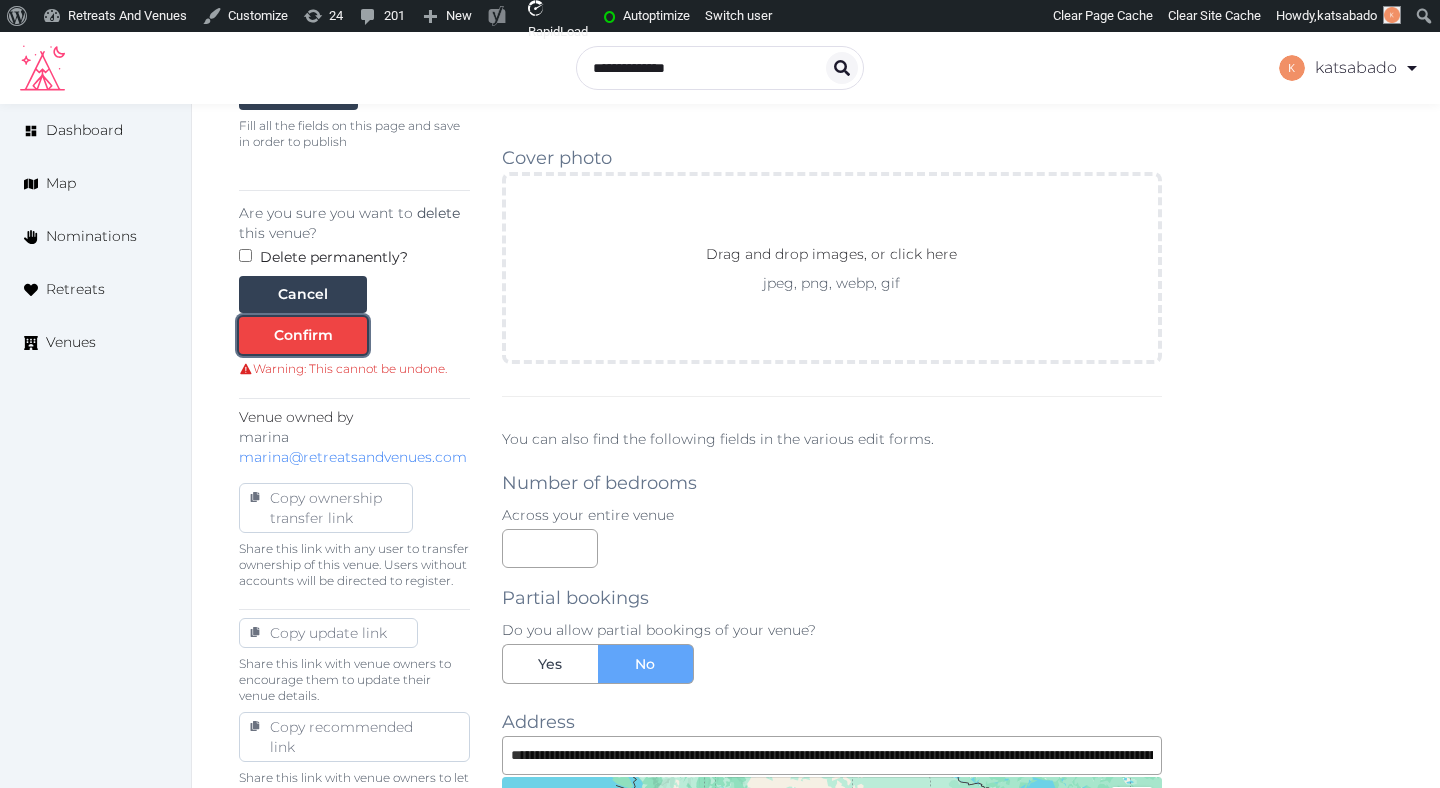click on "Confirm" at bounding box center (303, 335) 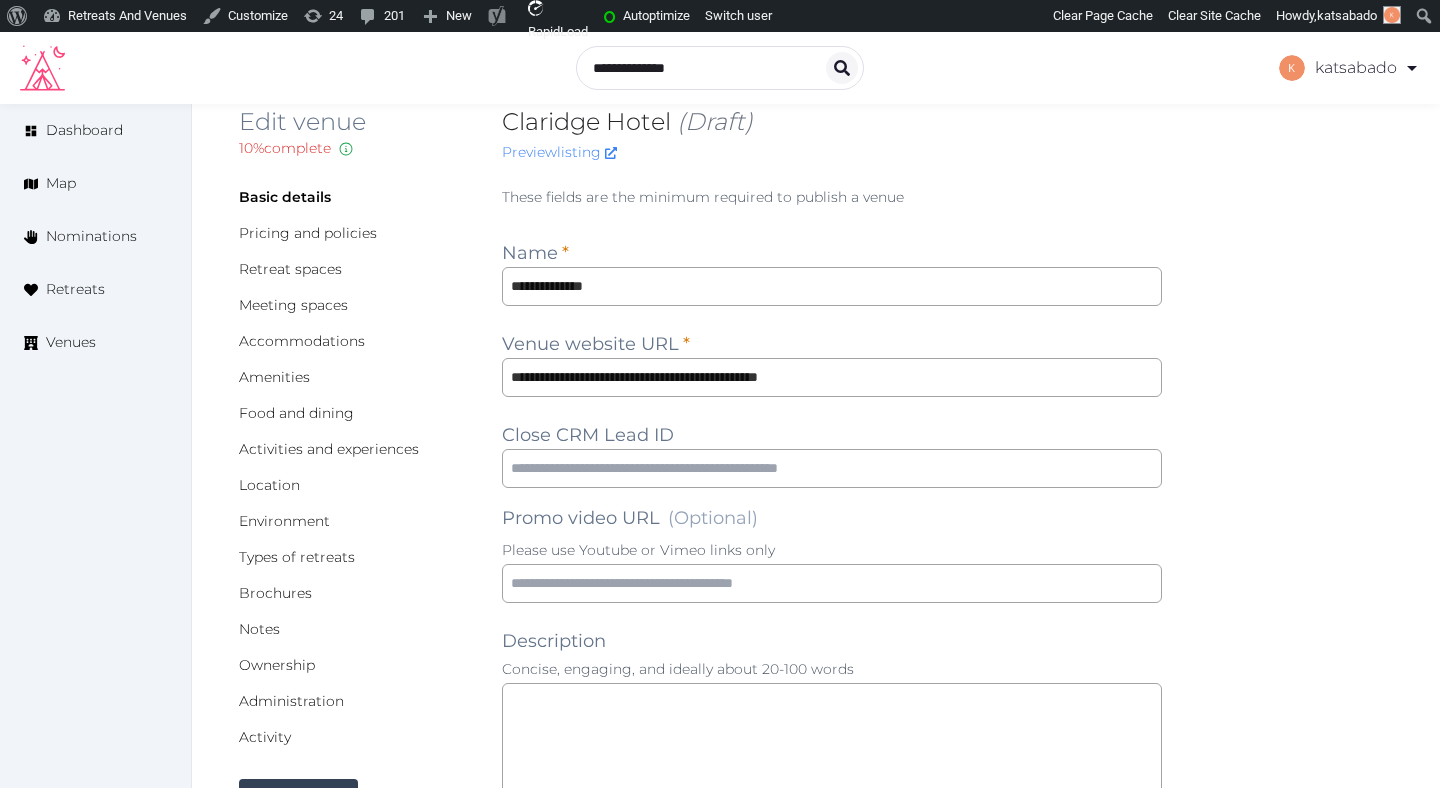 scroll, scrollTop: 0, scrollLeft: 0, axis: both 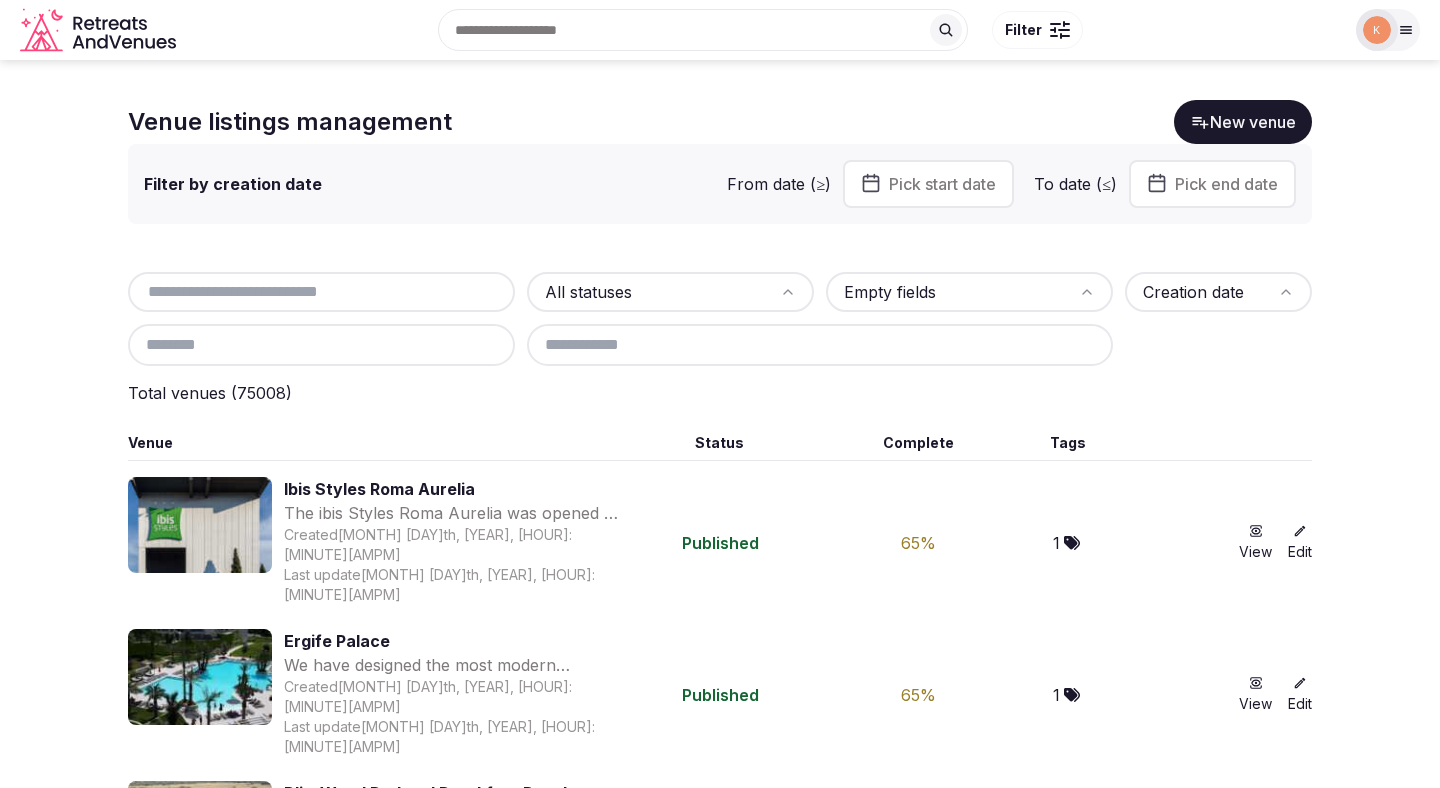 click at bounding box center (321, 292) 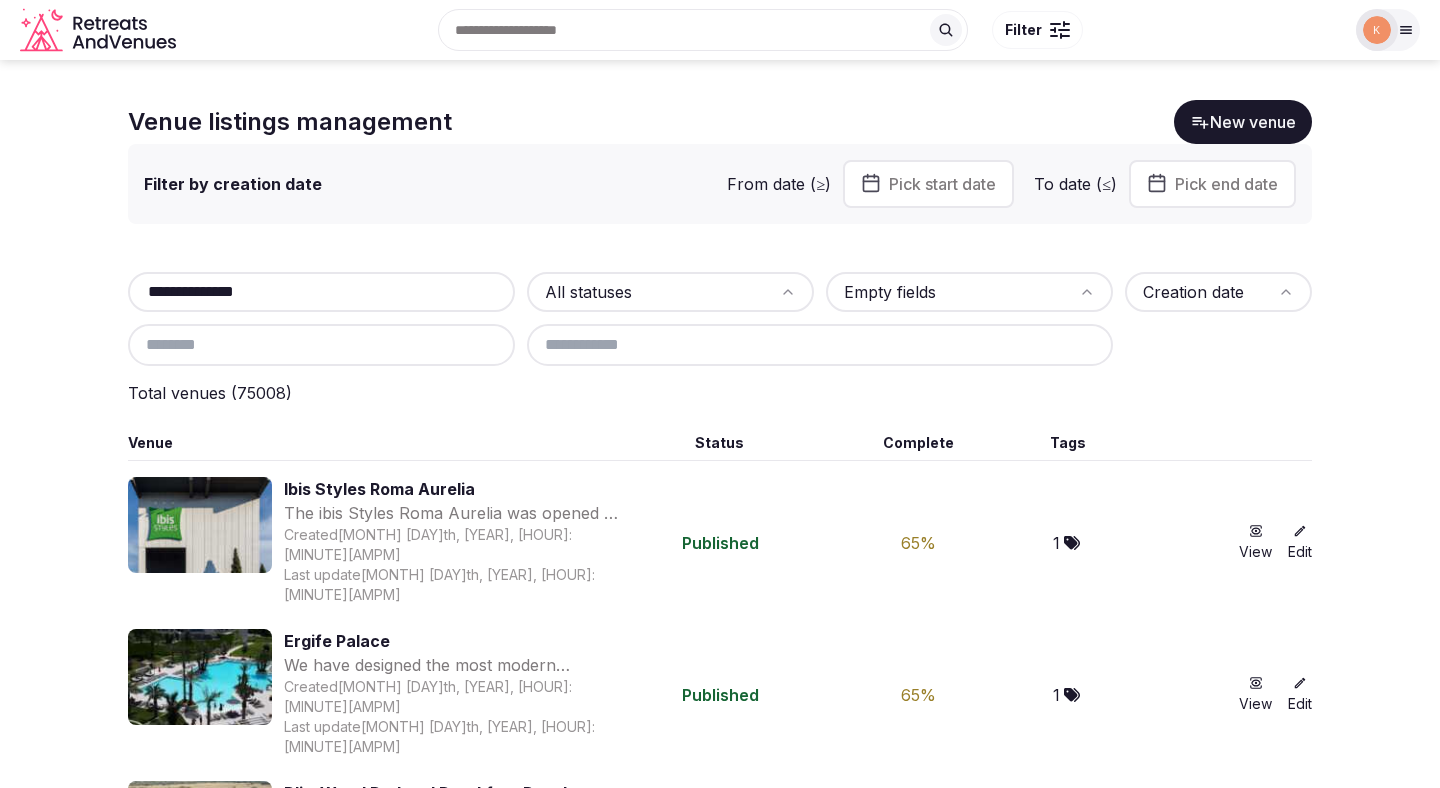 type on "**********" 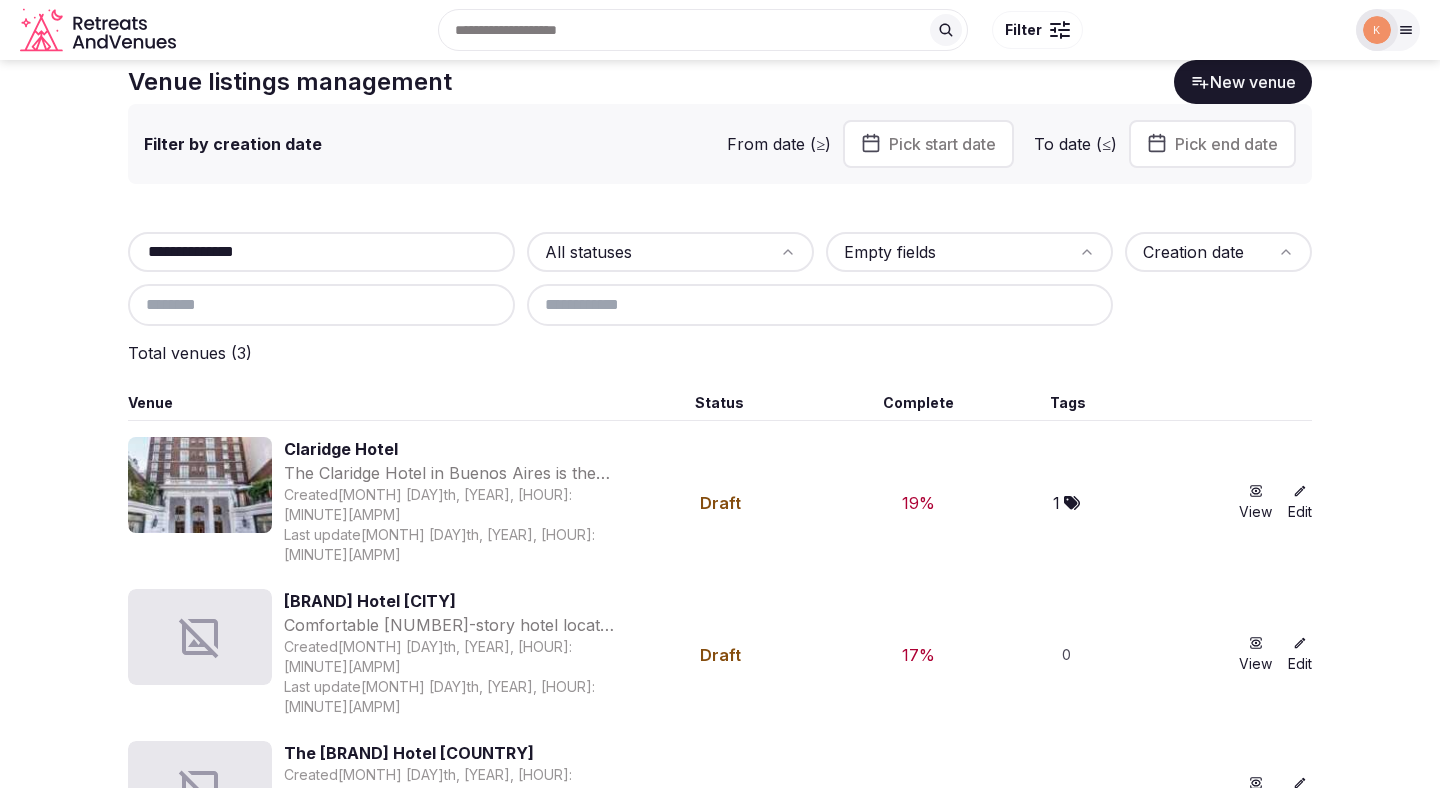 scroll, scrollTop: 41, scrollLeft: 0, axis: vertical 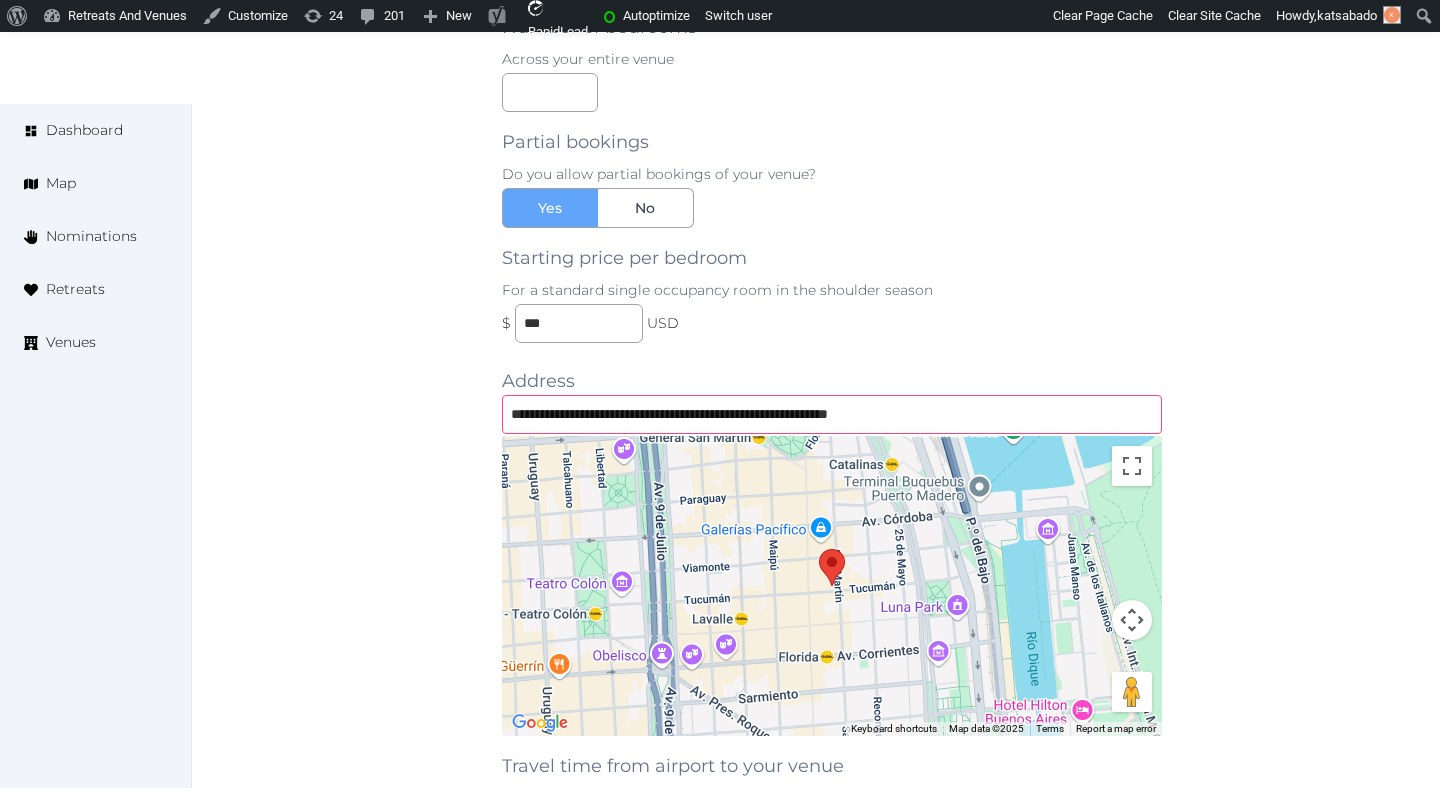click on "**********" at bounding box center [832, 414] 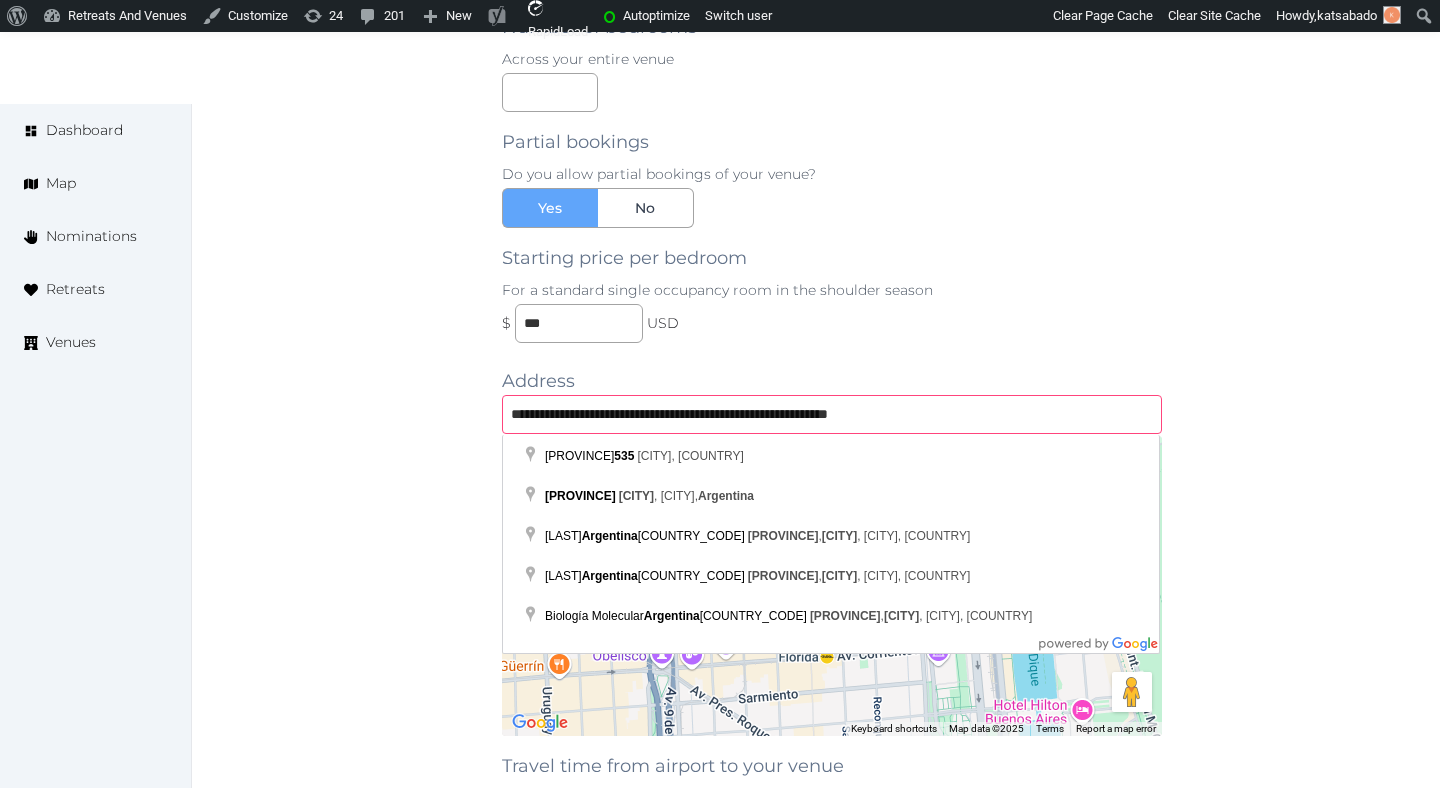 click on "**********" at bounding box center [832, 414] 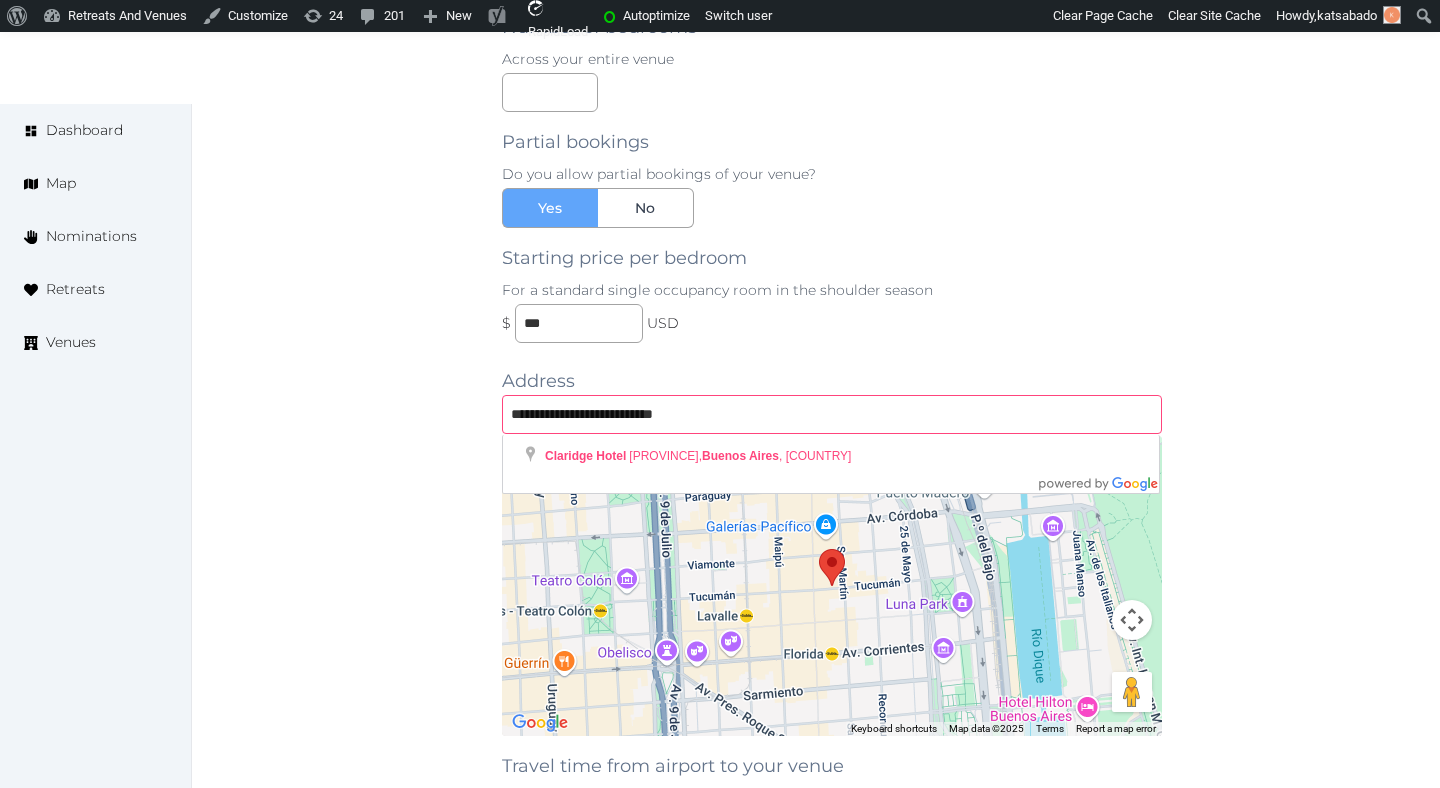 type on "**********" 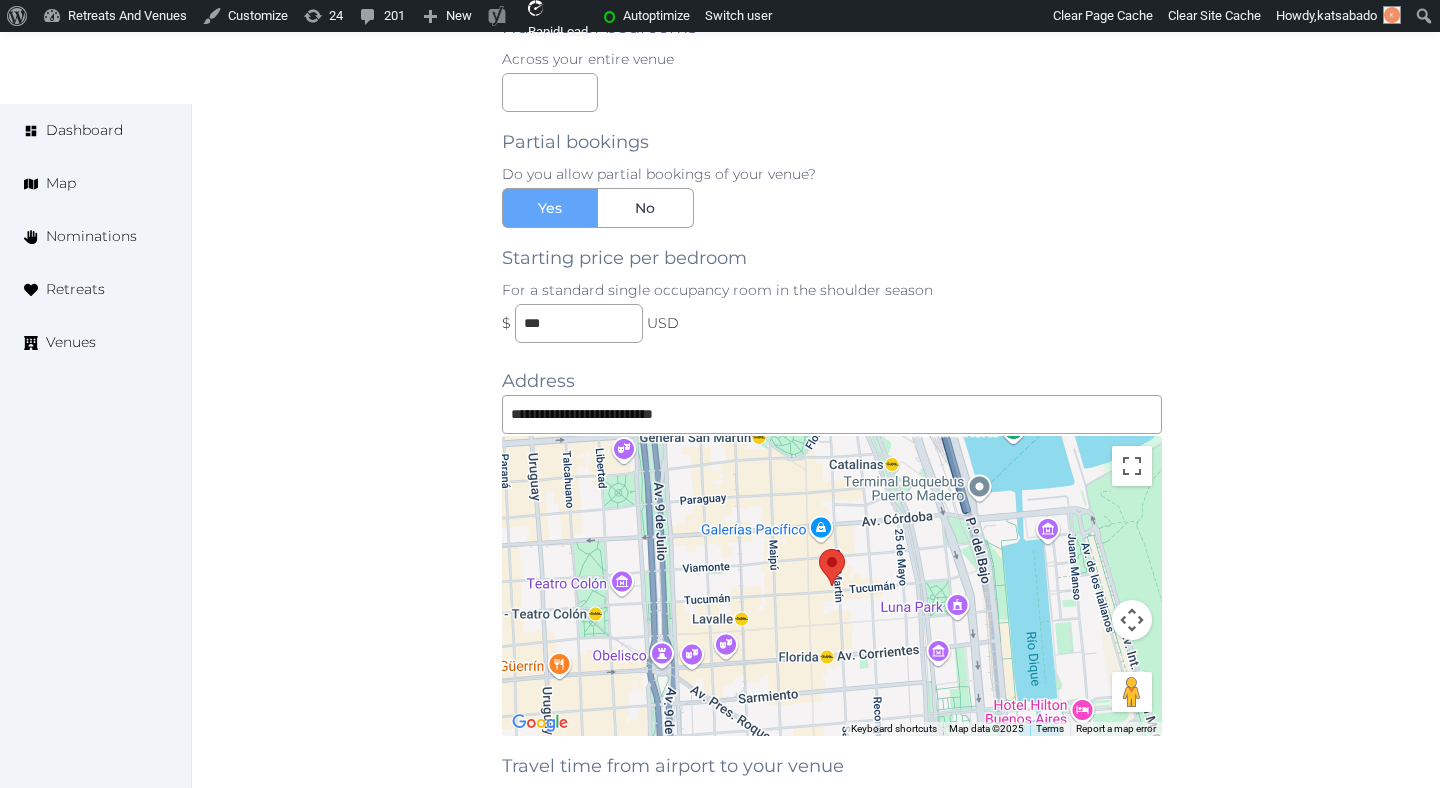 click on "Basic details Pricing and policies Retreat spaces Meeting spaces Accommodations Amenities Food and dining Activities and experiences Location Environment Types of retreats Brochures Notes Ownership Administration Activity Publish Archive Venue owned by marina marina@retreatsandvenues.com Copy ownership transfer link Share this link with any user to transfer ownership of this venue. Users without accounts will be directed to register. Copy update link Share this link with venue owners to encourage them to update their venue details. Copy recommended link Share this link with venue owners to let them know they have been recommended. Copy shortlist link Share this link with venue owners to let them know that they have been shortlisted." at bounding box center [354, 77] 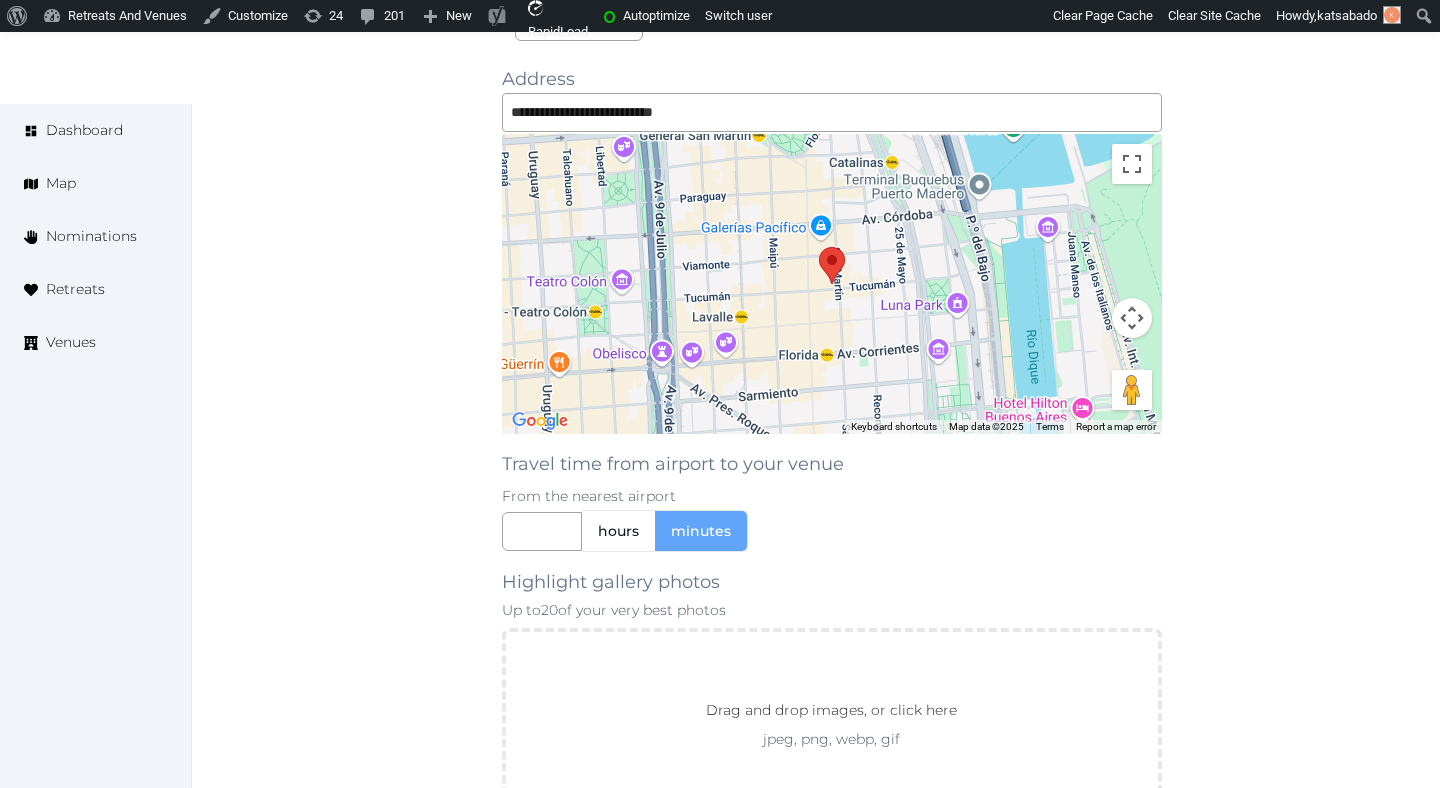 scroll, scrollTop: 1967, scrollLeft: 0, axis: vertical 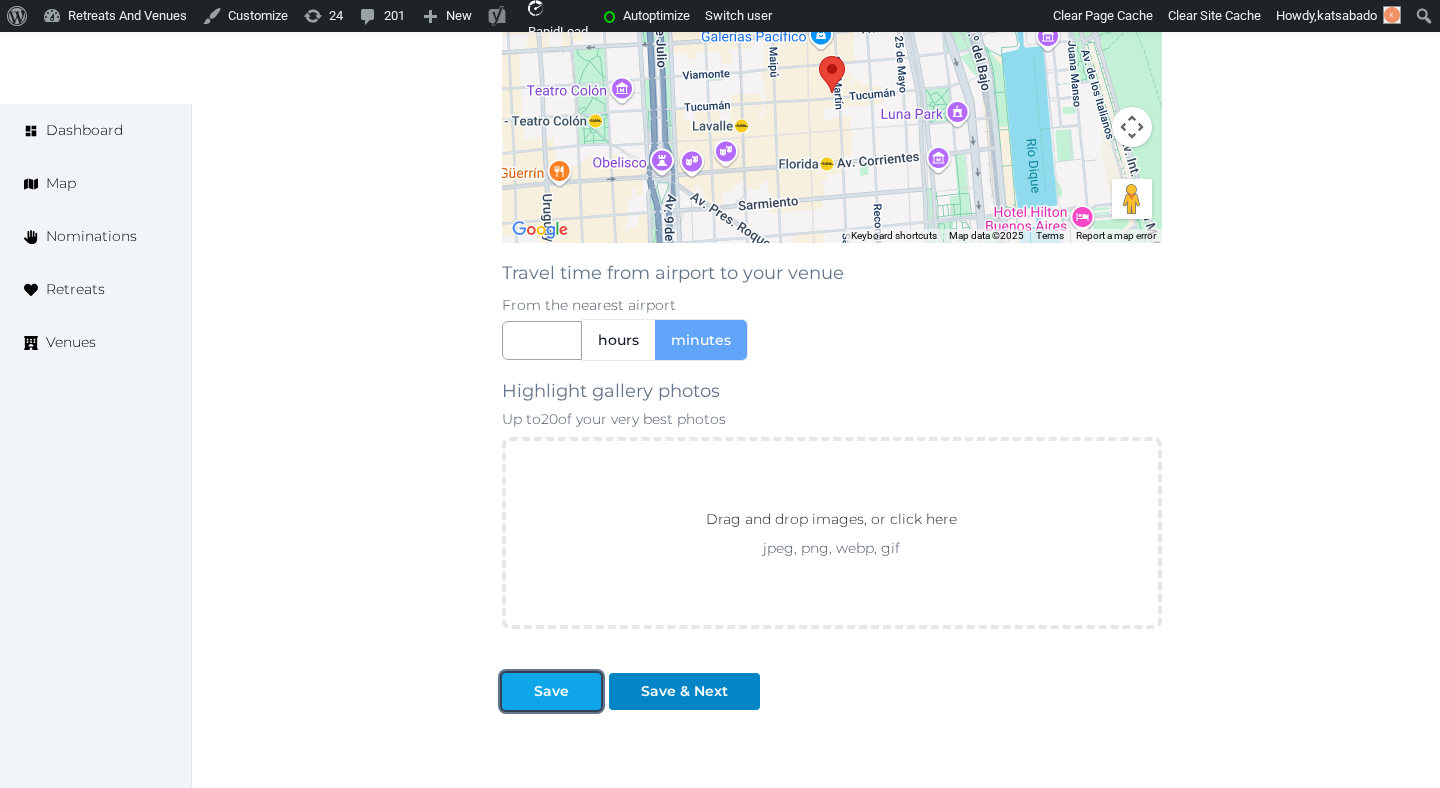 click at bounding box center (518, 691) 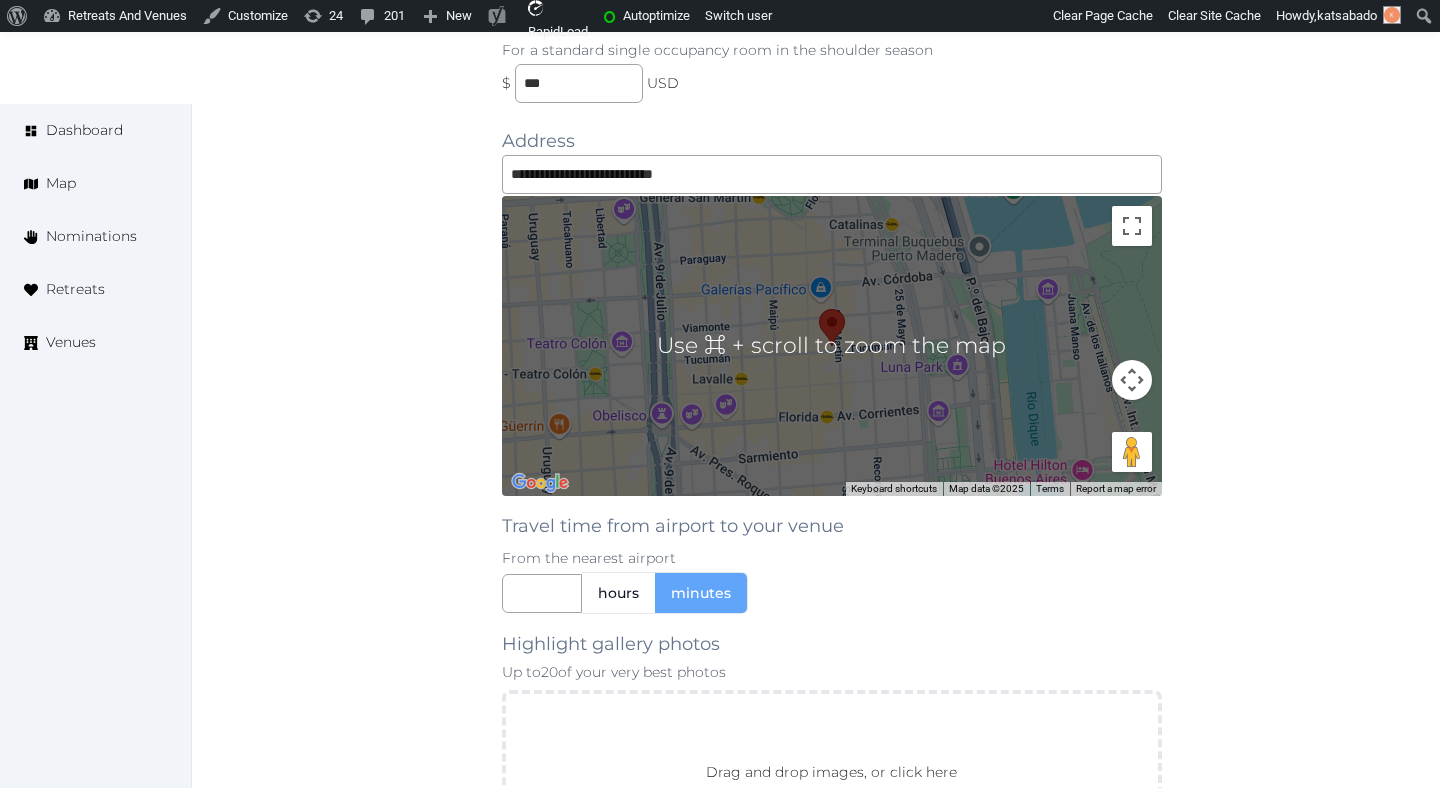 scroll, scrollTop: 1734, scrollLeft: 0, axis: vertical 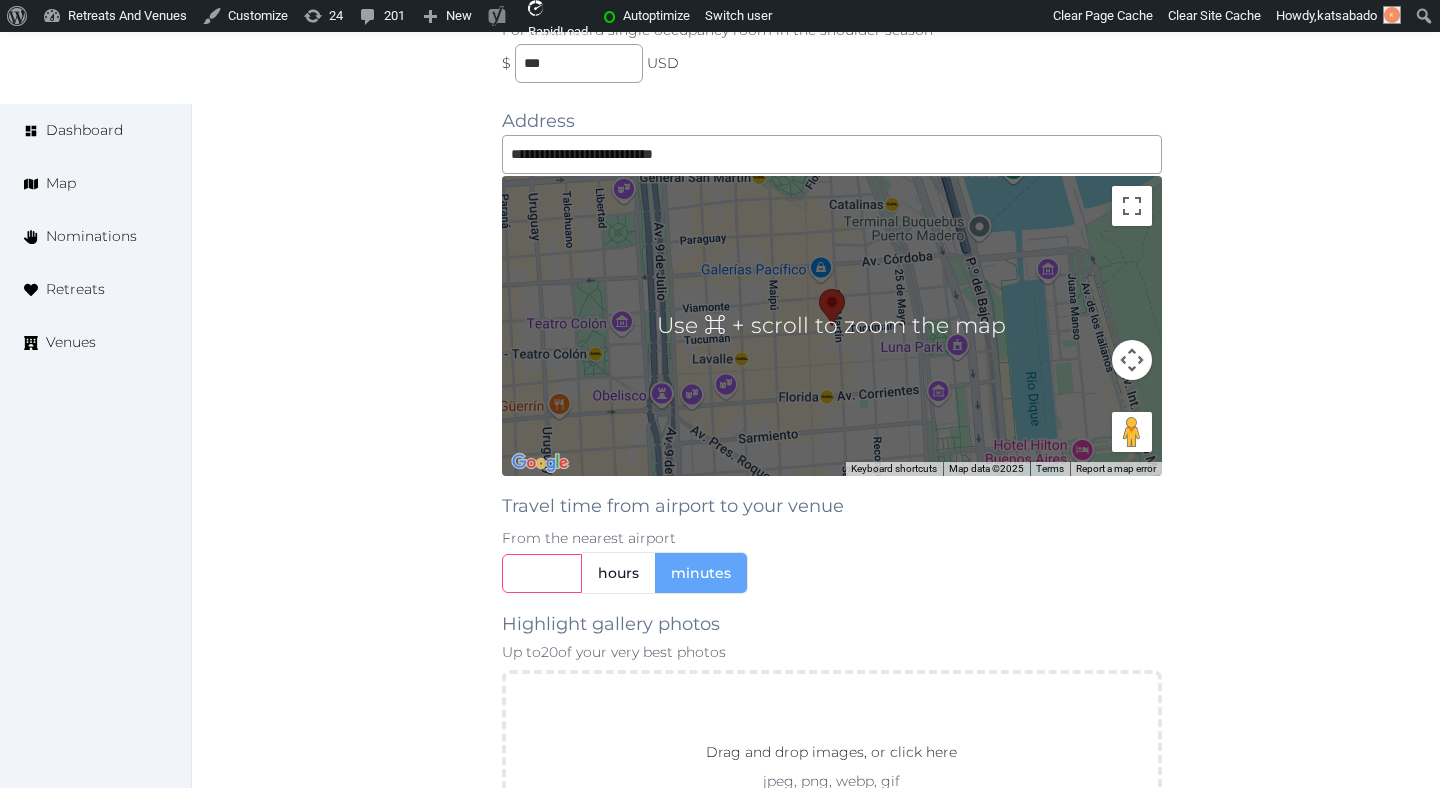 click at bounding box center [542, 573] 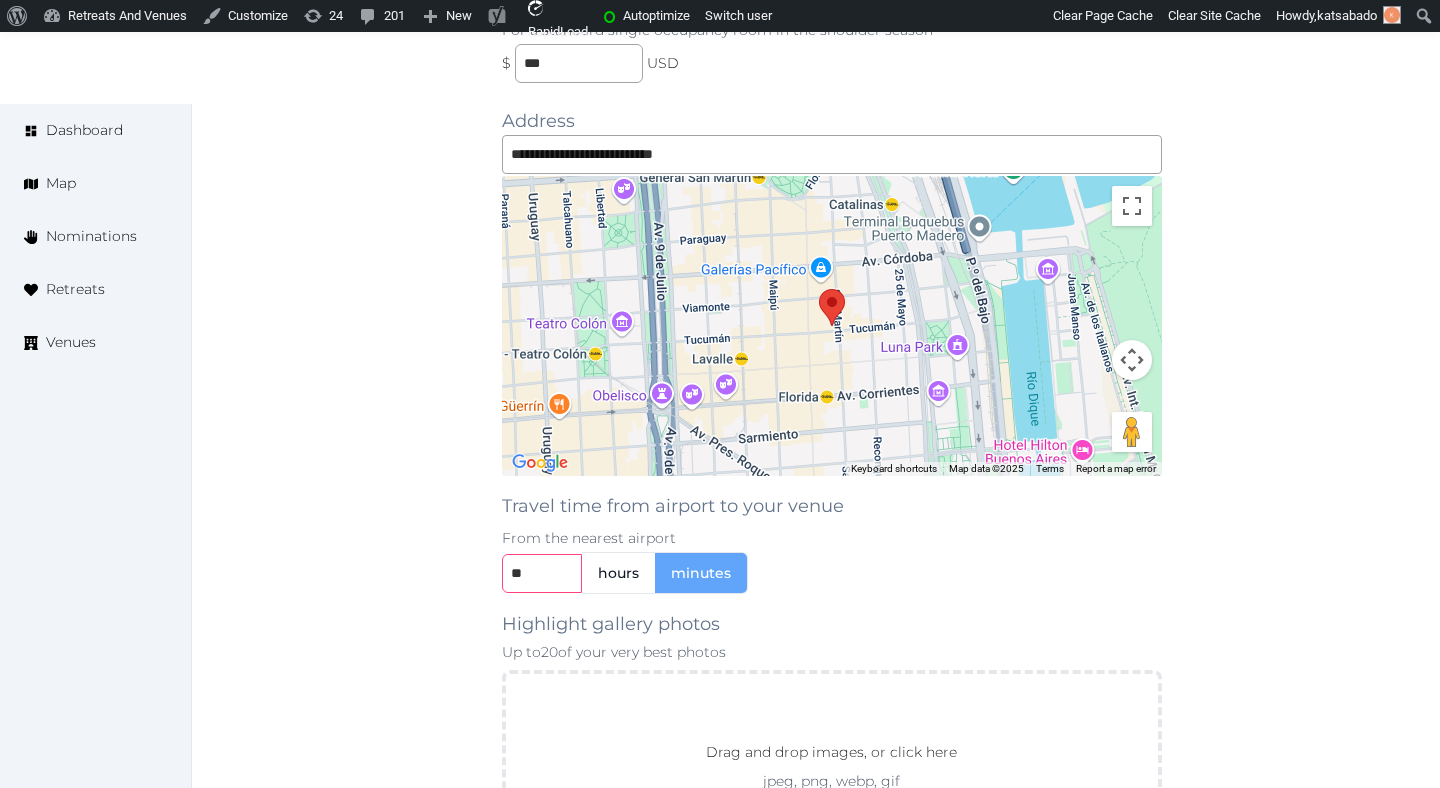 type on "**" 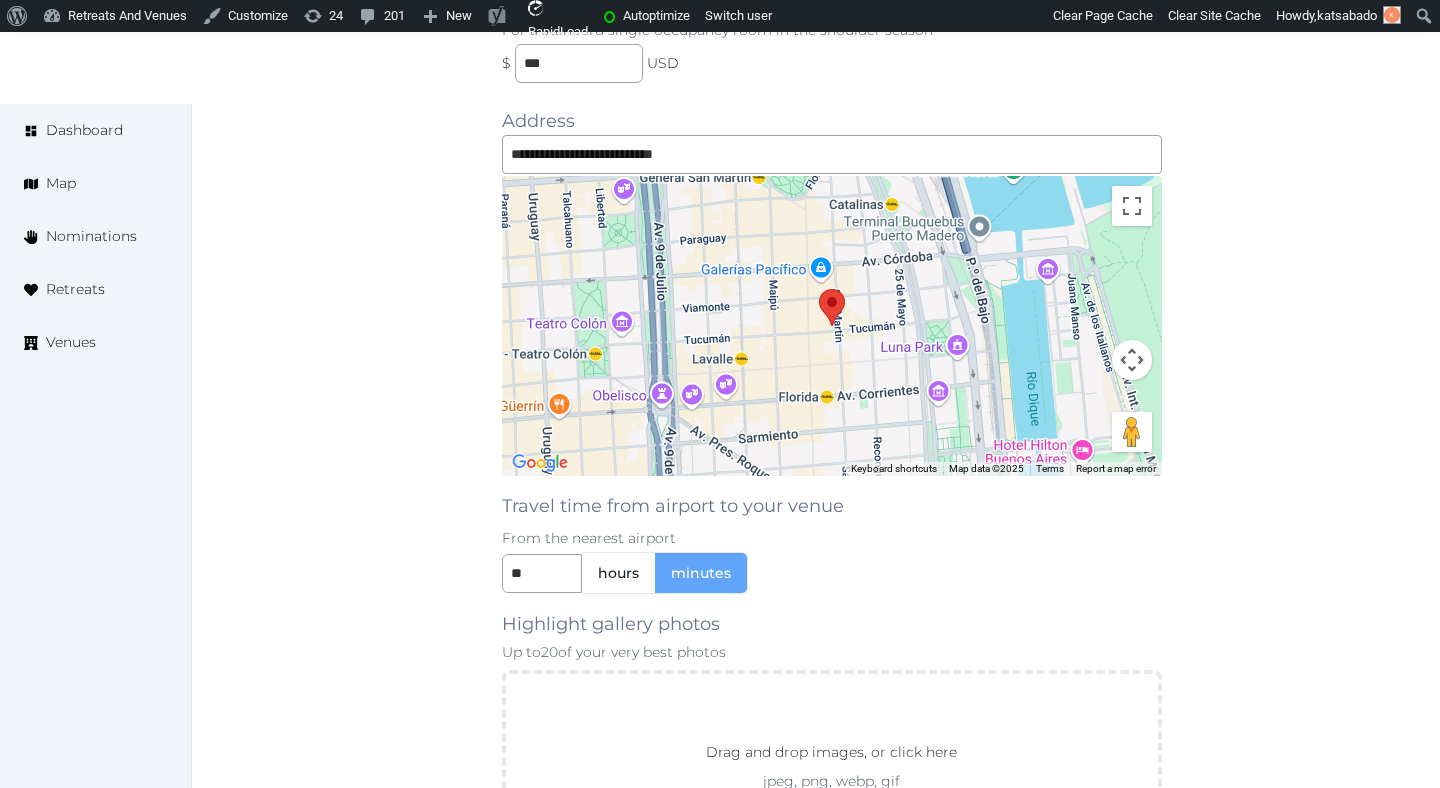 click on "Basic details Pricing and policies Retreat spaces Meeting spaces Accommodations Amenities Food and dining Activities and experiences Location Environment Types of retreats Brochures Notes Ownership Administration Activity Publish Archive Venue owned by marina marina@retreatsandvenues.com Copy ownership transfer link Share this link with any user to transfer ownership of this venue. Users without accounts will be directed to register. Copy update link Share this link with venue owners to encourage them to update their venue details. Copy recommended link Share this link with venue owners to let them know they have been recommended. Copy shortlist link Share this link with venue owners to let them know that they have been shortlisted." at bounding box center [354, -183] 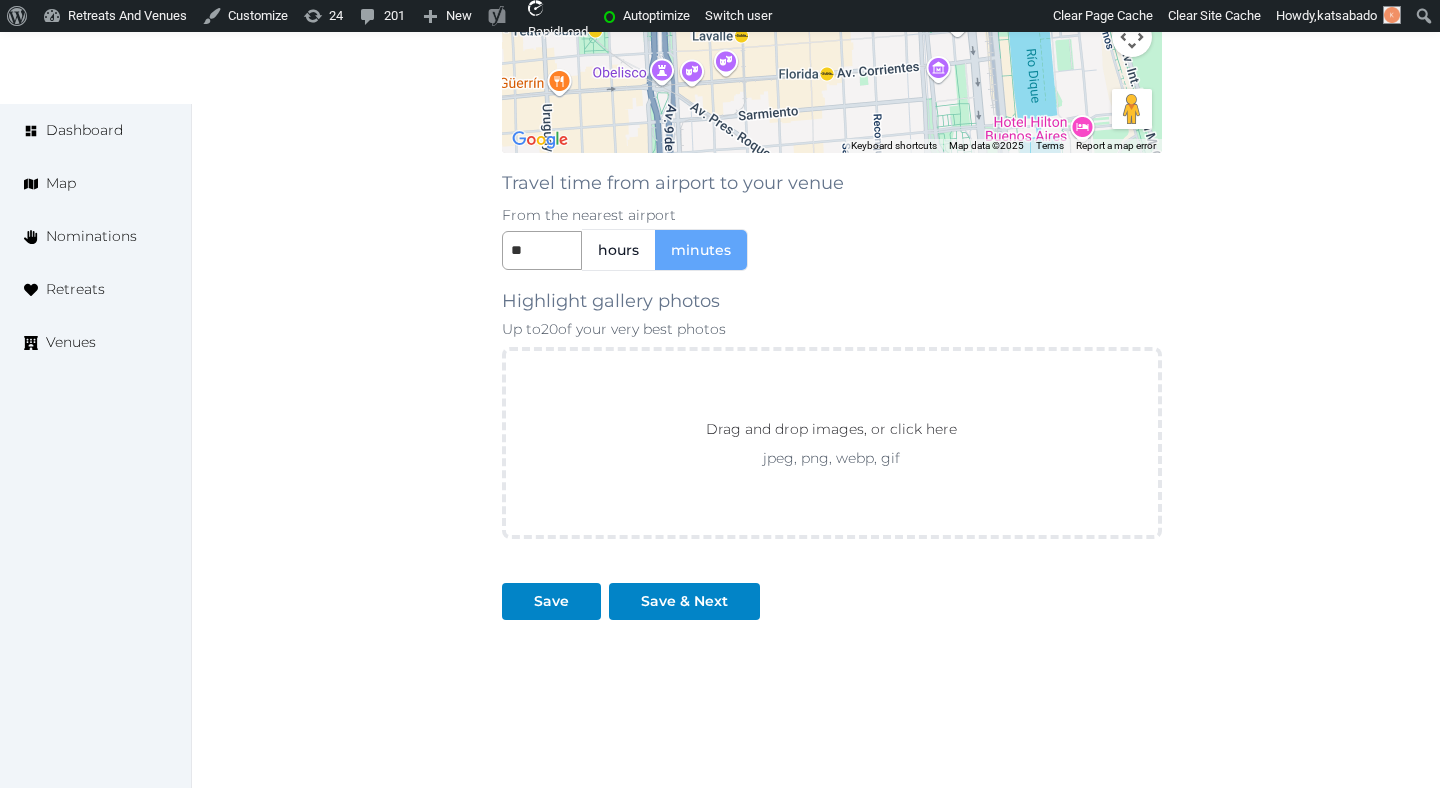 scroll, scrollTop: 2112, scrollLeft: 0, axis: vertical 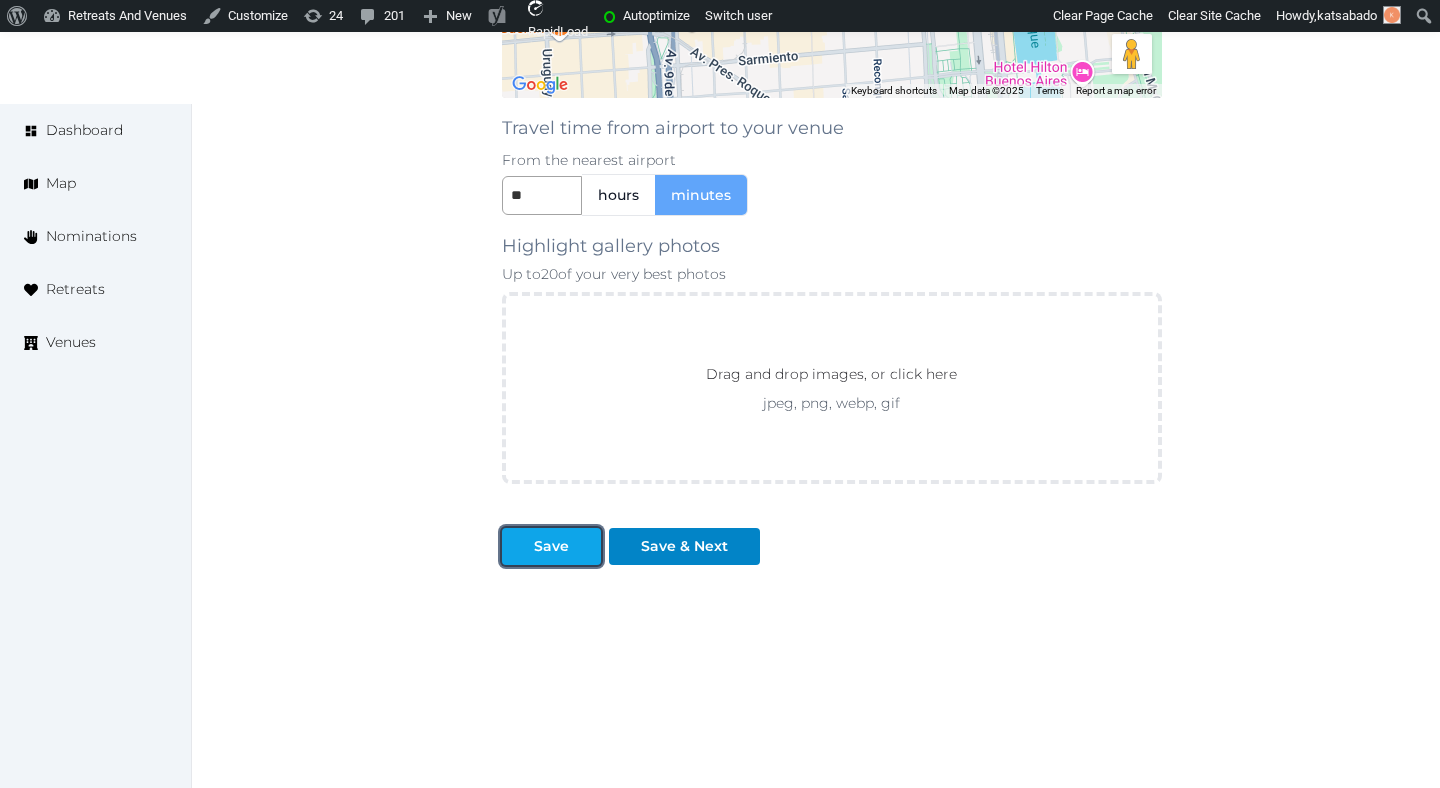 click on "Save" at bounding box center [551, 546] 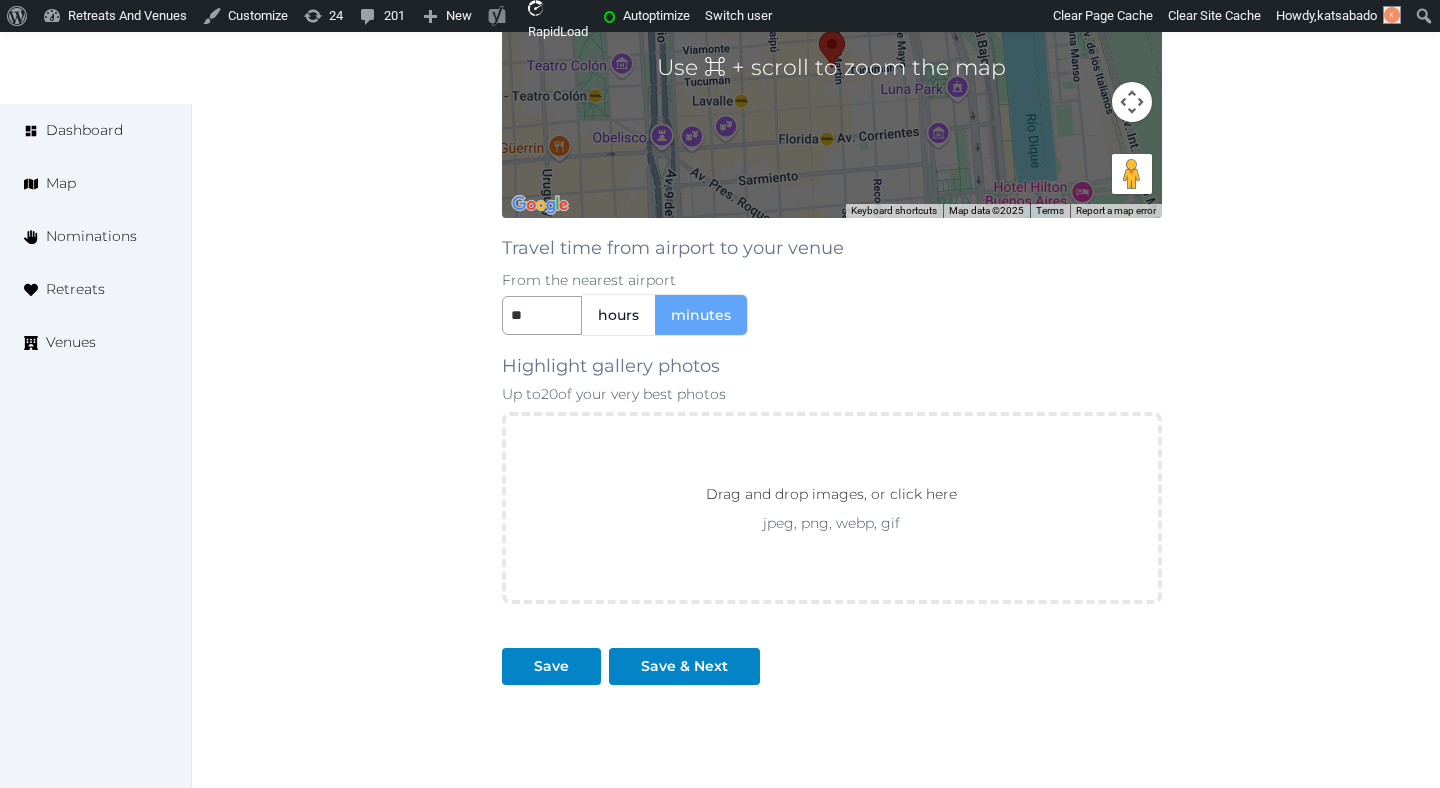 scroll, scrollTop: 1993, scrollLeft: 0, axis: vertical 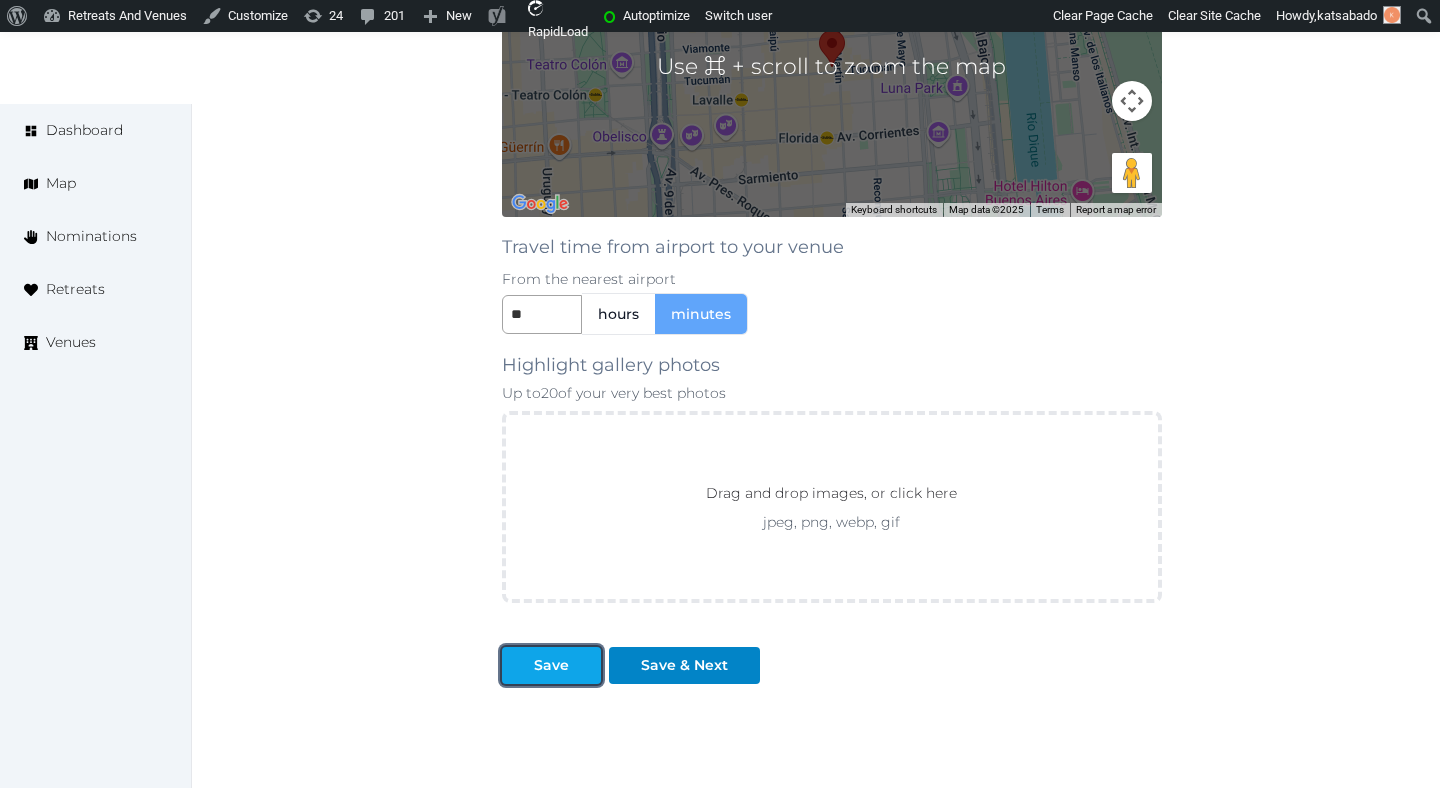 click at bounding box center [585, 665] 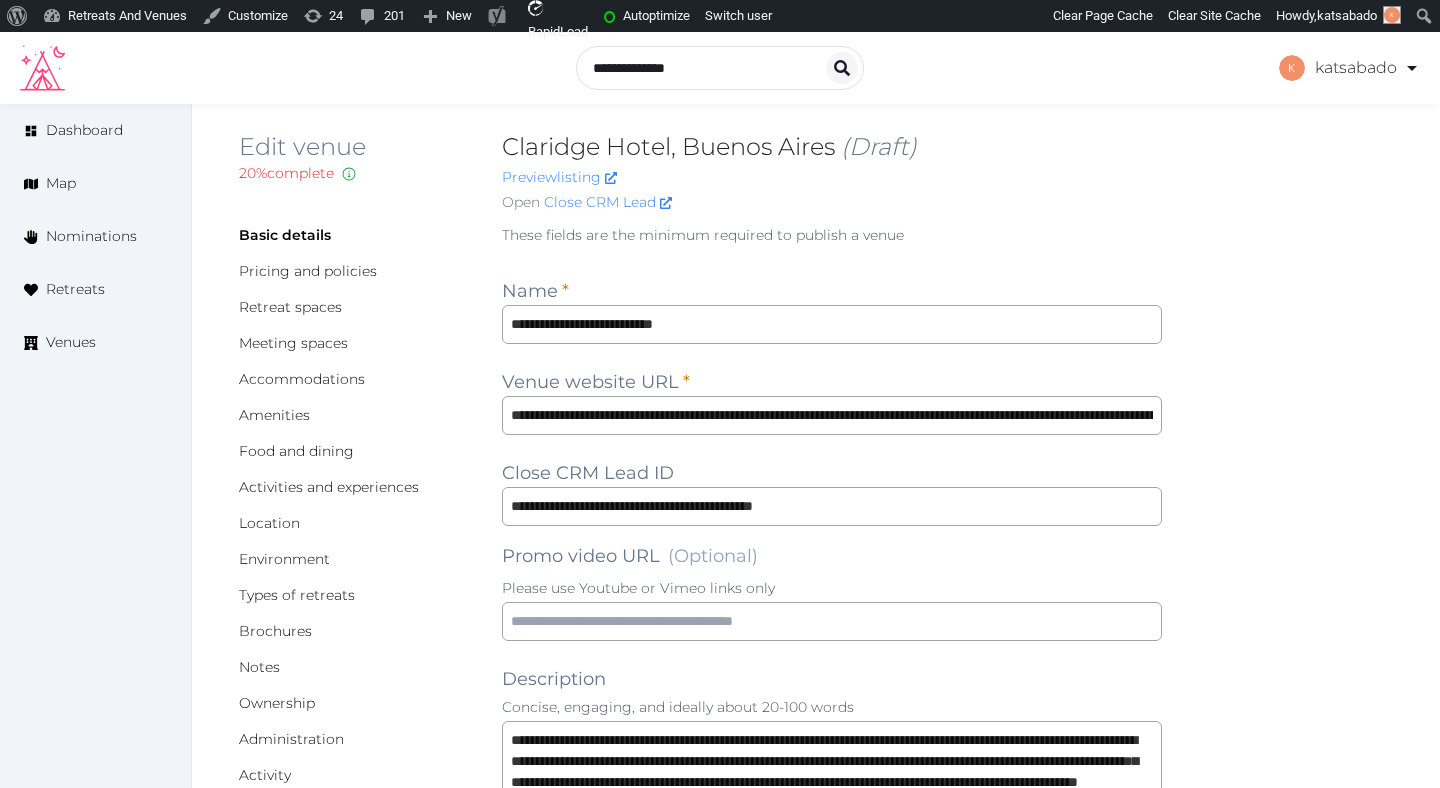scroll, scrollTop: 0, scrollLeft: 0, axis: both 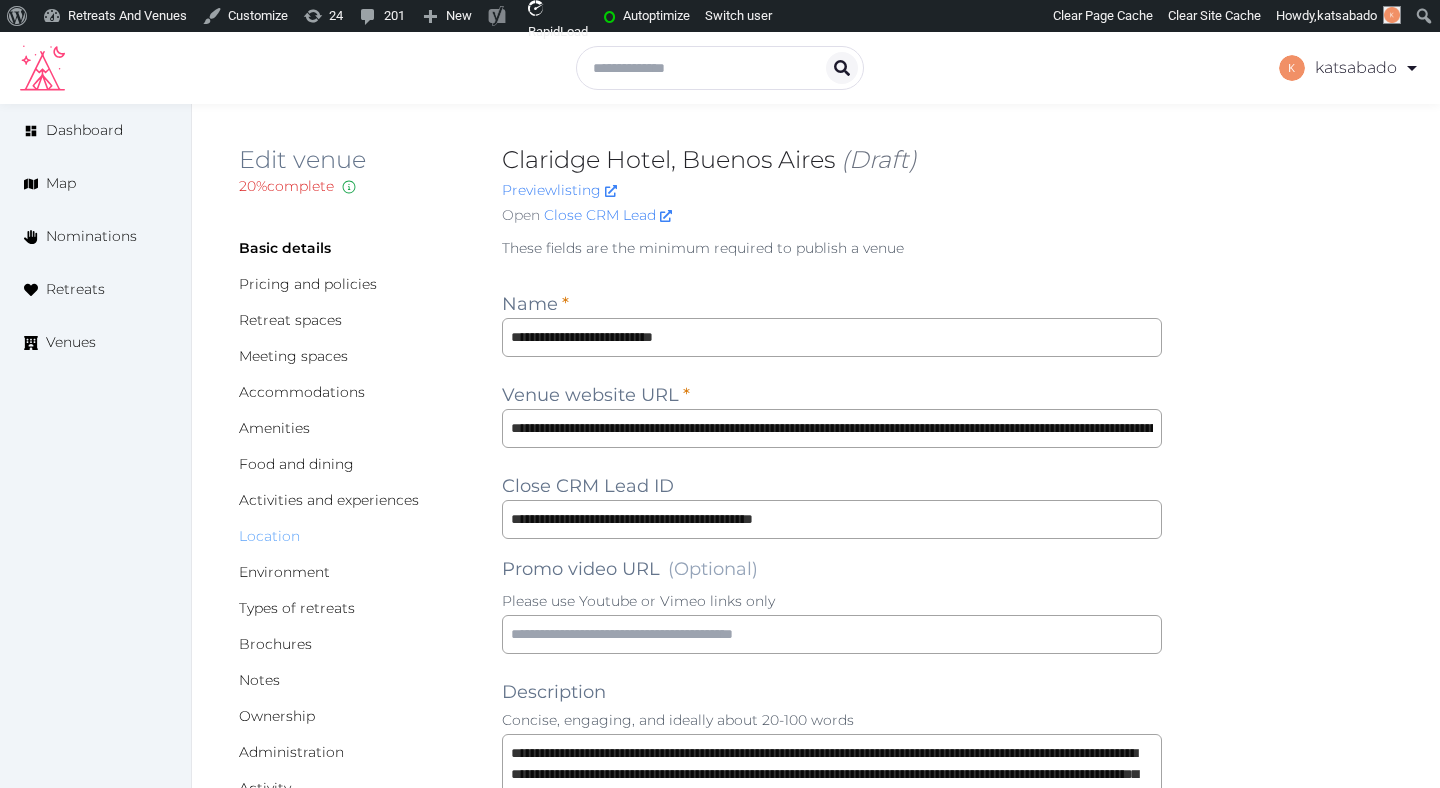 click on "Location" at bounding box center [269, 536] 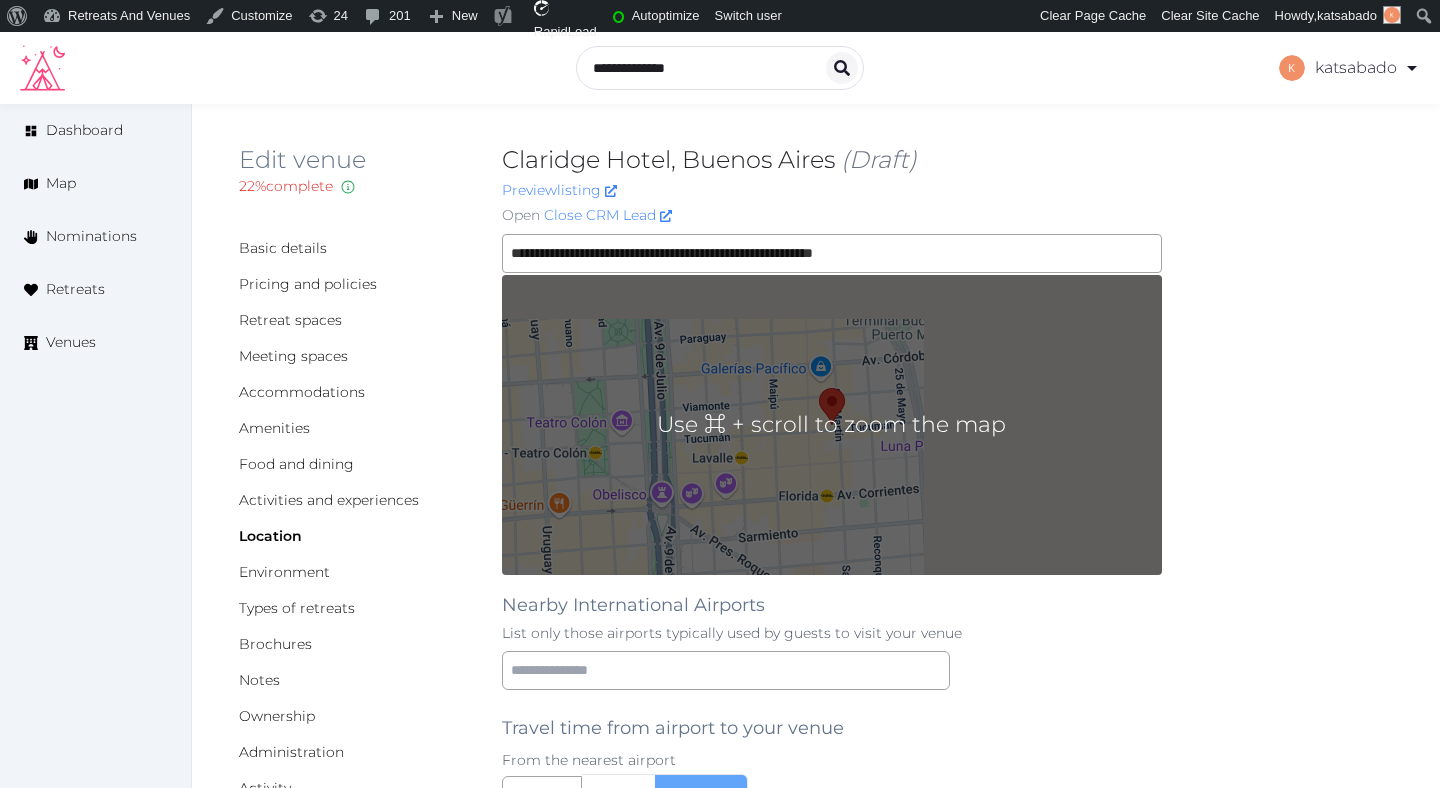 scroll, scrollTop: 139, scrollLeft: 0, axis: vertical 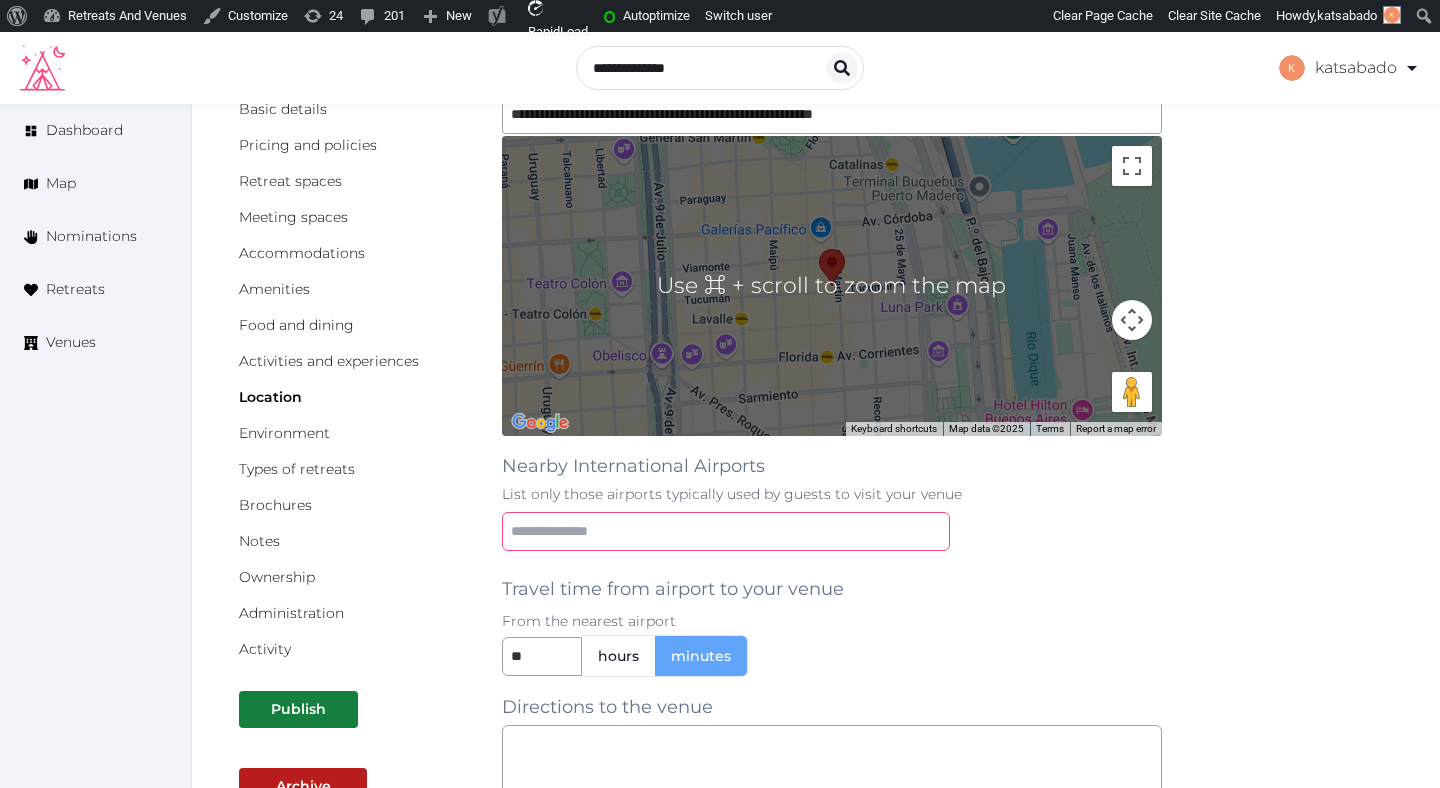 click at bounding box center [726, 531] 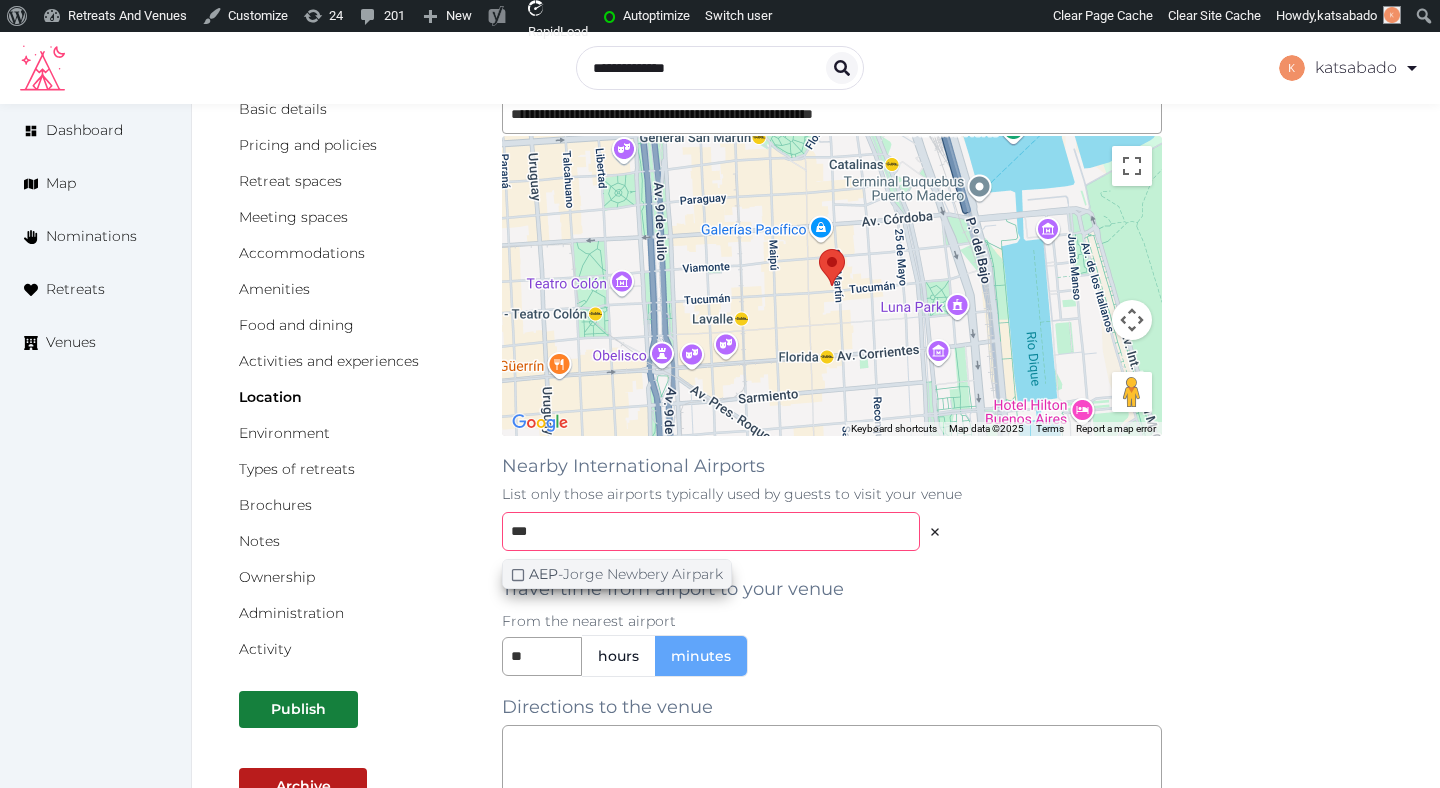 type on "***" 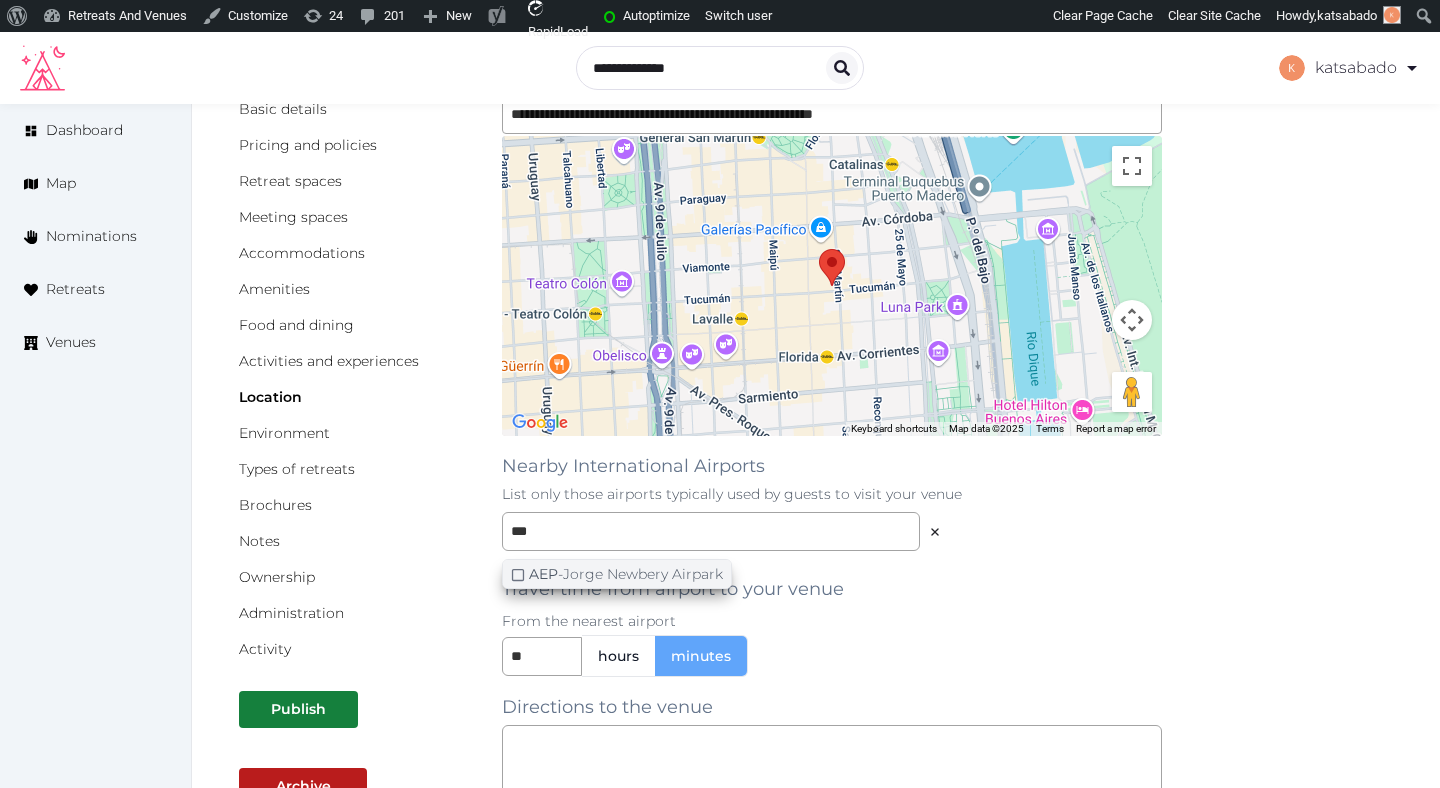 click on "AEP  -  Jorge Newbery Airpark" at bounding box center [626, 574] 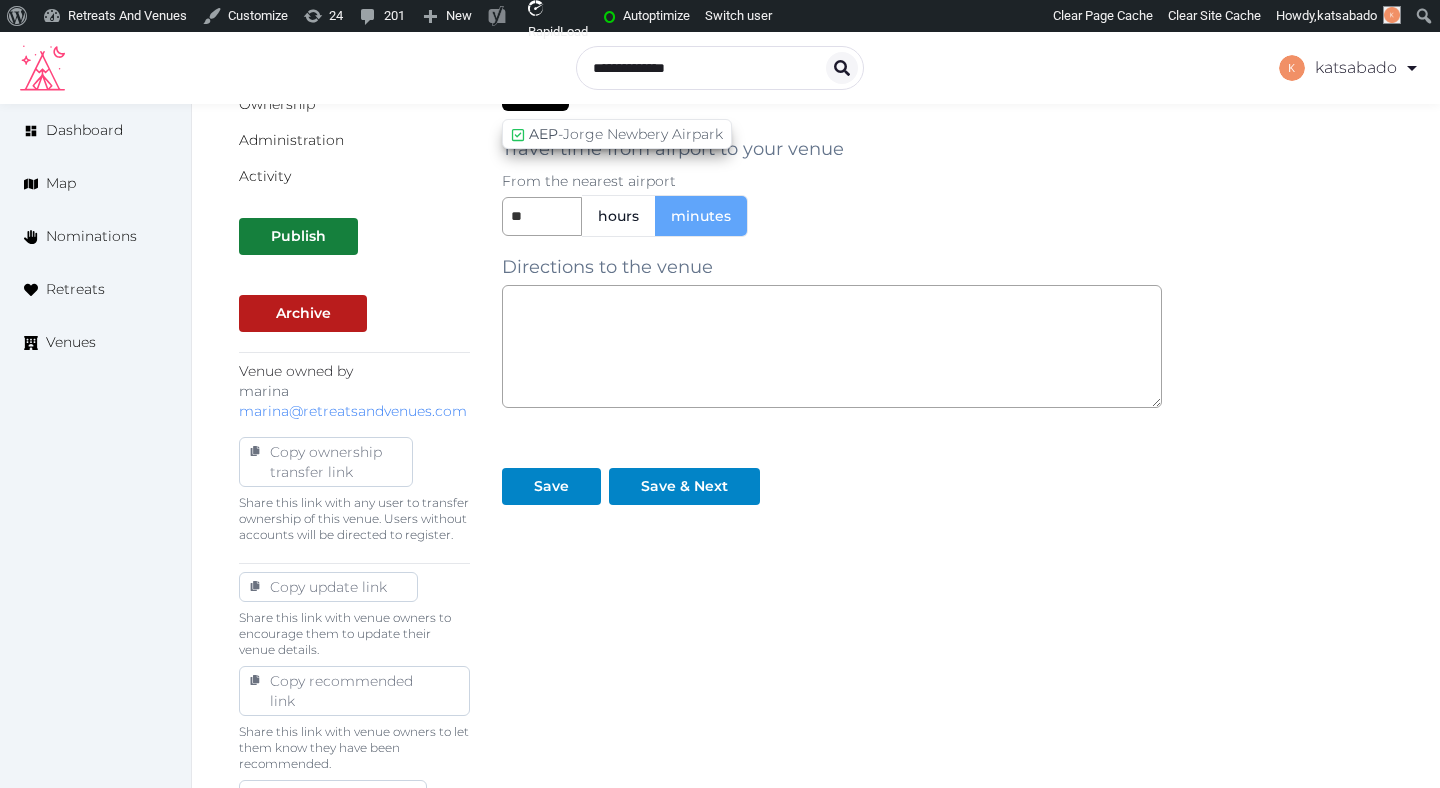 scroll, scrollTop: 692, scrollLeft: 0, axis: vertical 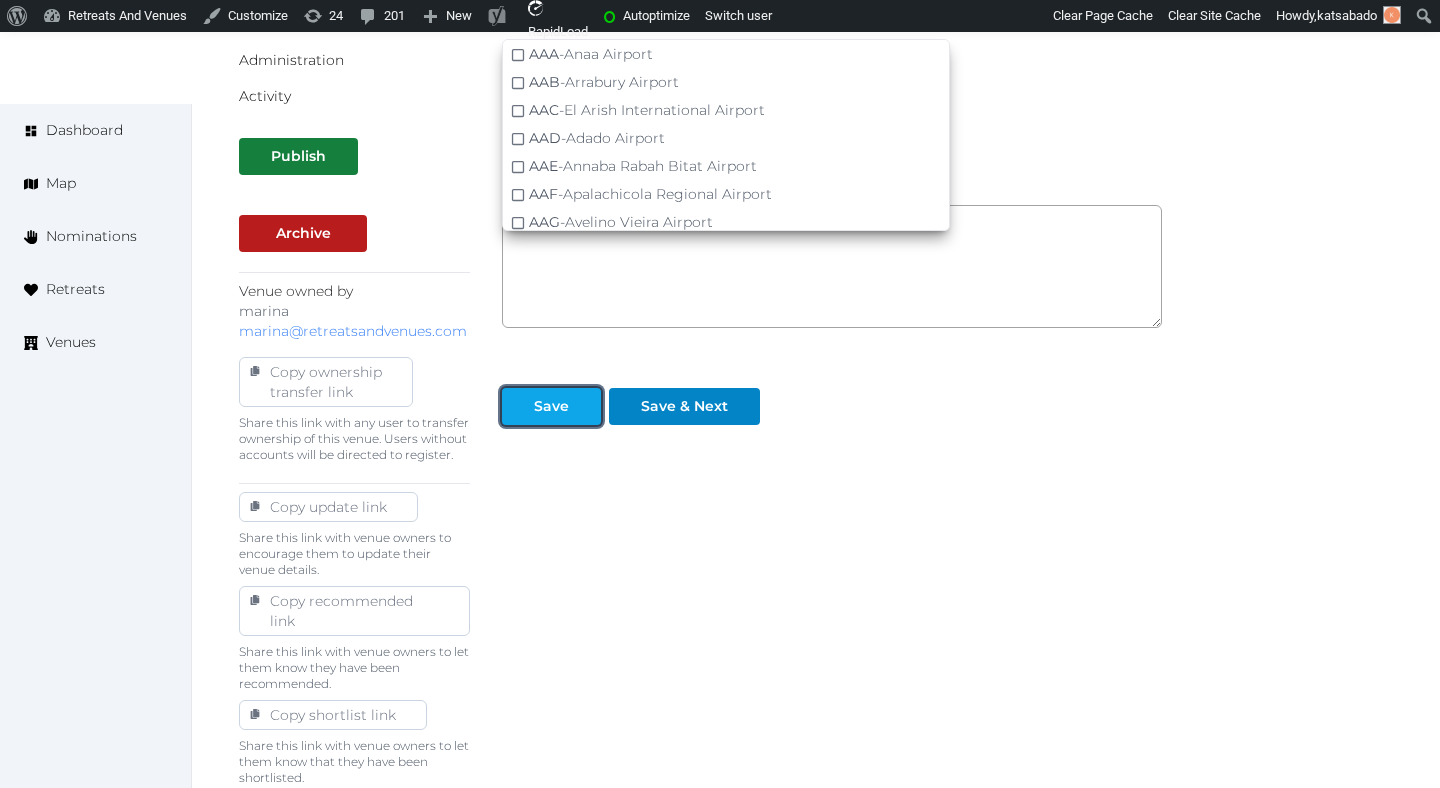 click on "Save" at bounding box center (551, 406) 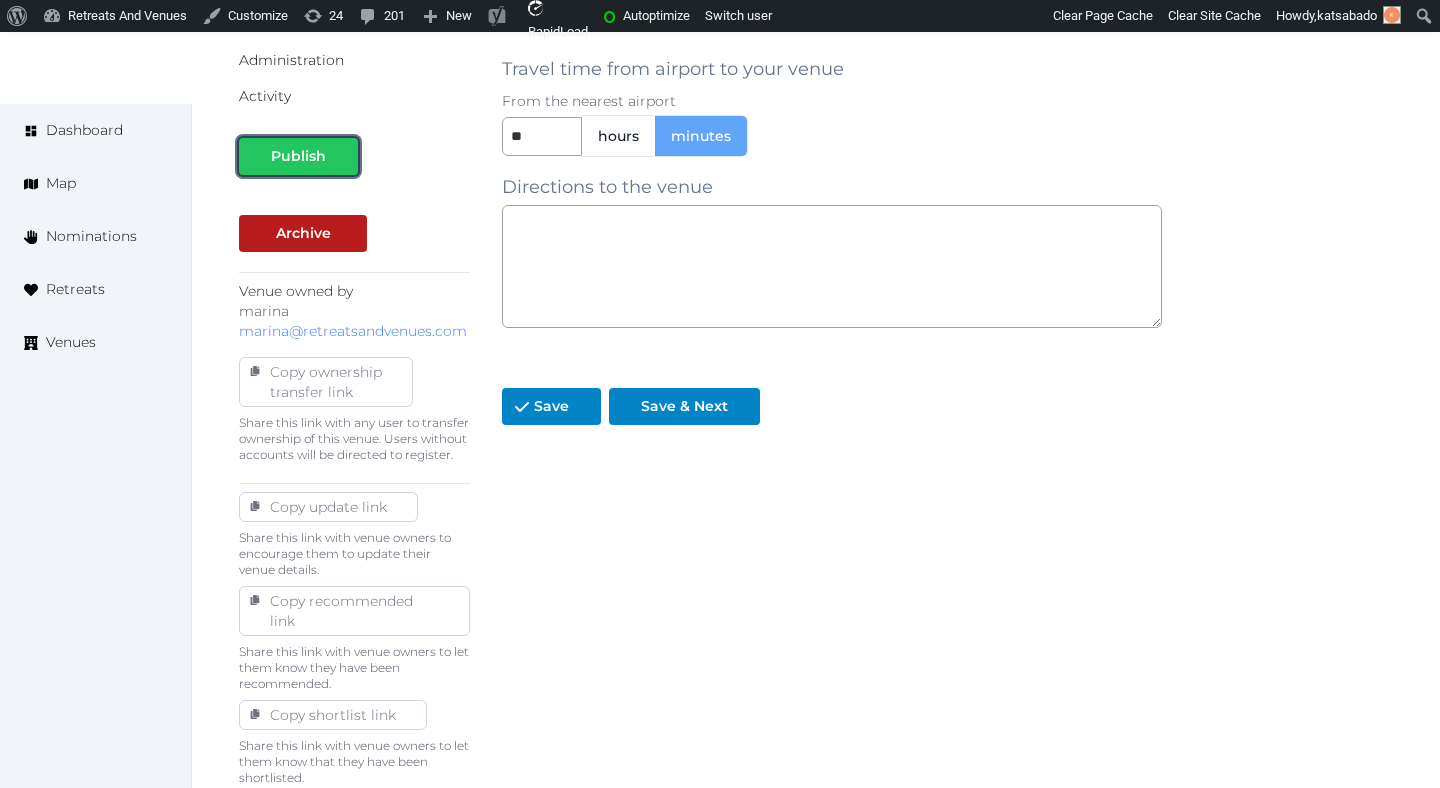 click at bounding box center (342, 156) 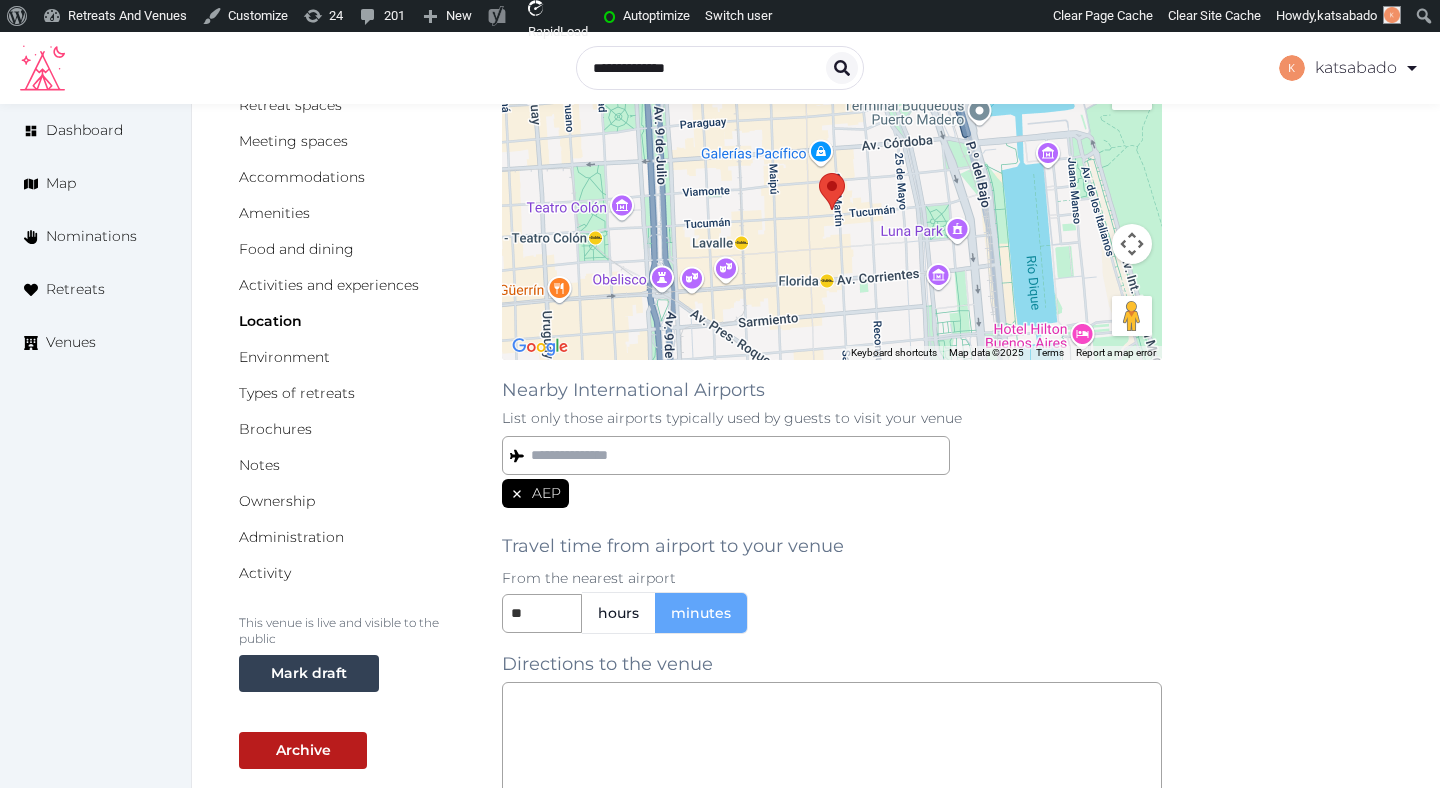 scroll, scrollTop: 0, scrollLeft: 0, axis: both 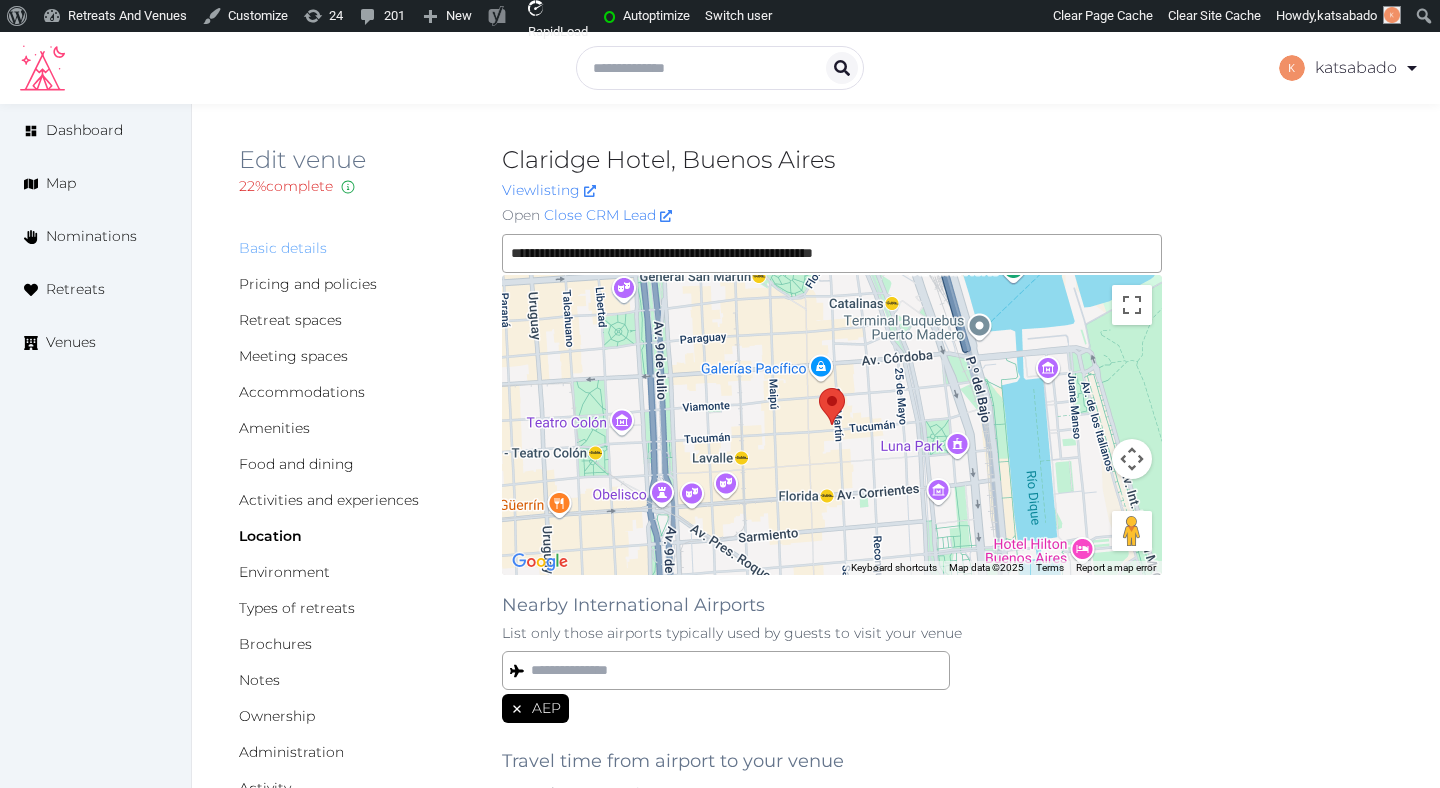 click on "Basic details" at bounding box center [283, 248] 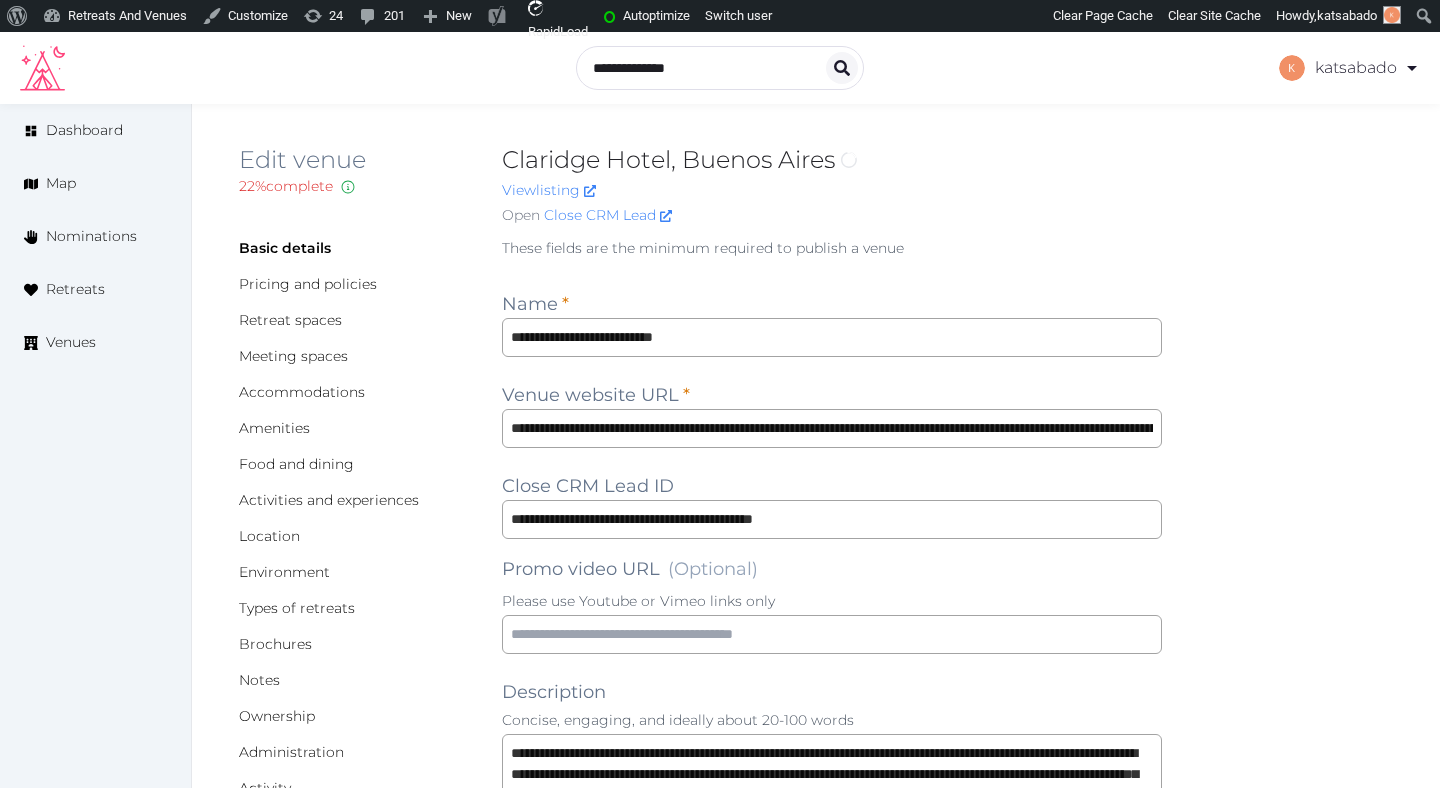 scroll, scrollTop: 450, scrollLeft: 0, axis: vertical 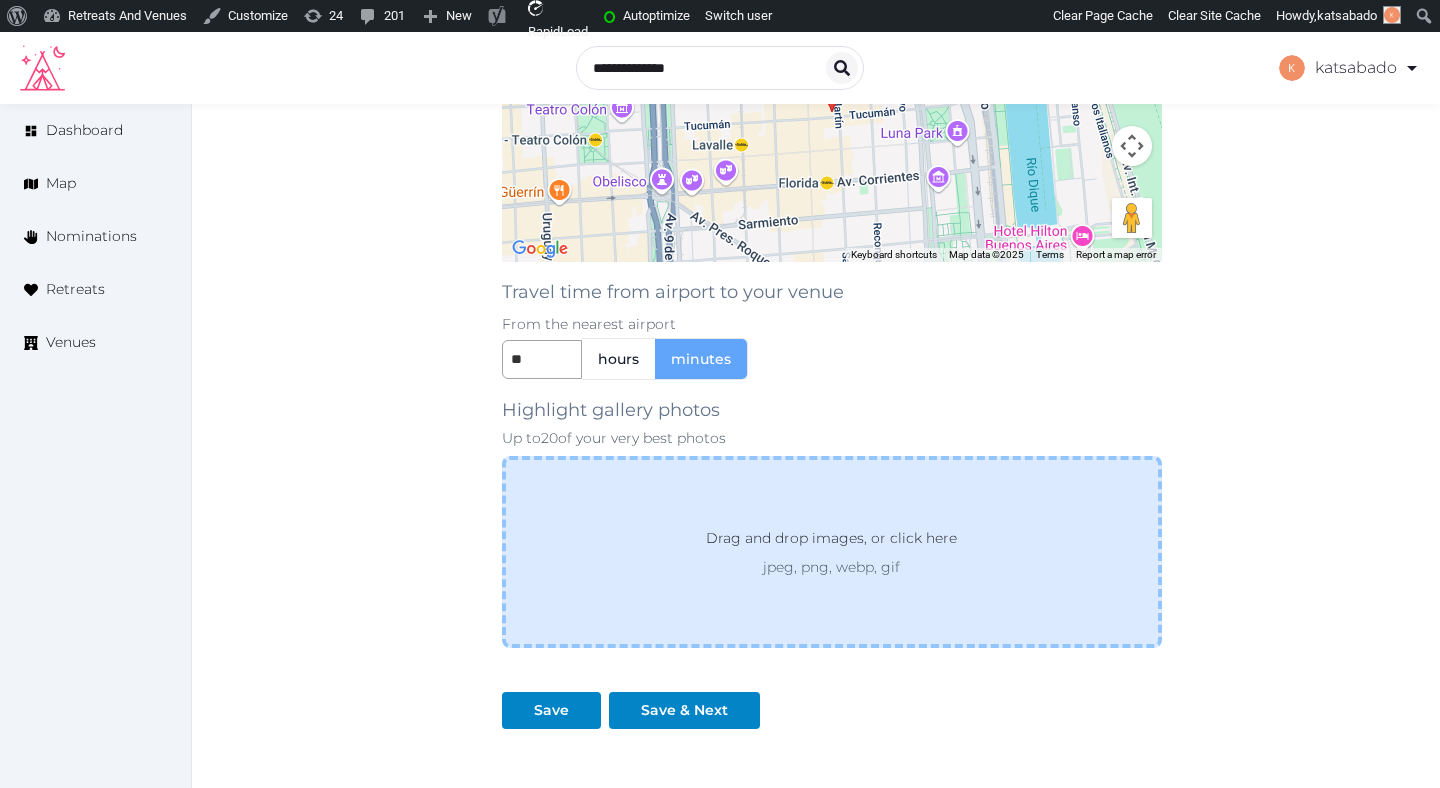 click on "Drag and drop images, or click here jpeg, png, webp, gif" at bounding box center (832, 552) 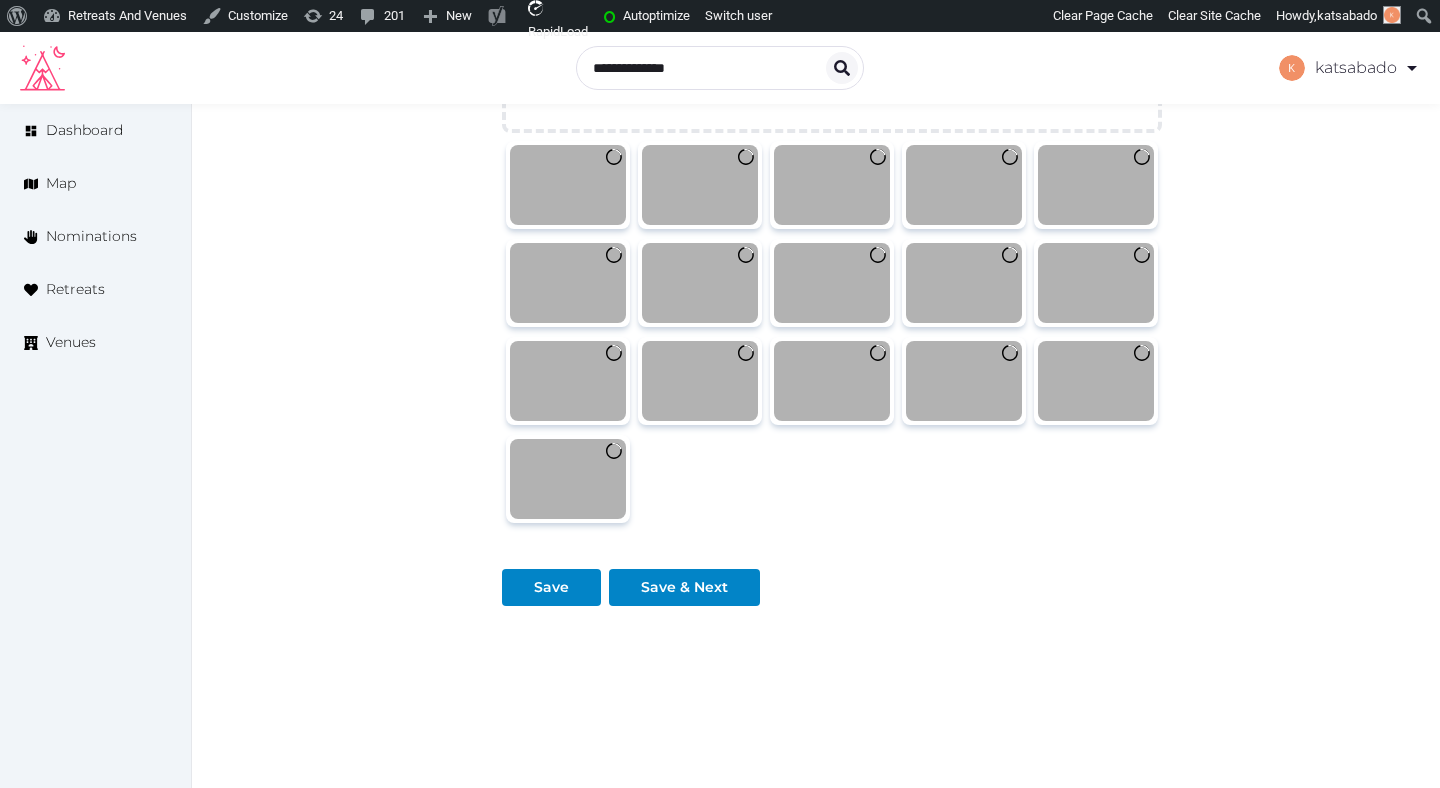 scroll, scrollTop: 2459, scrollLeft: 0, axis: vertical 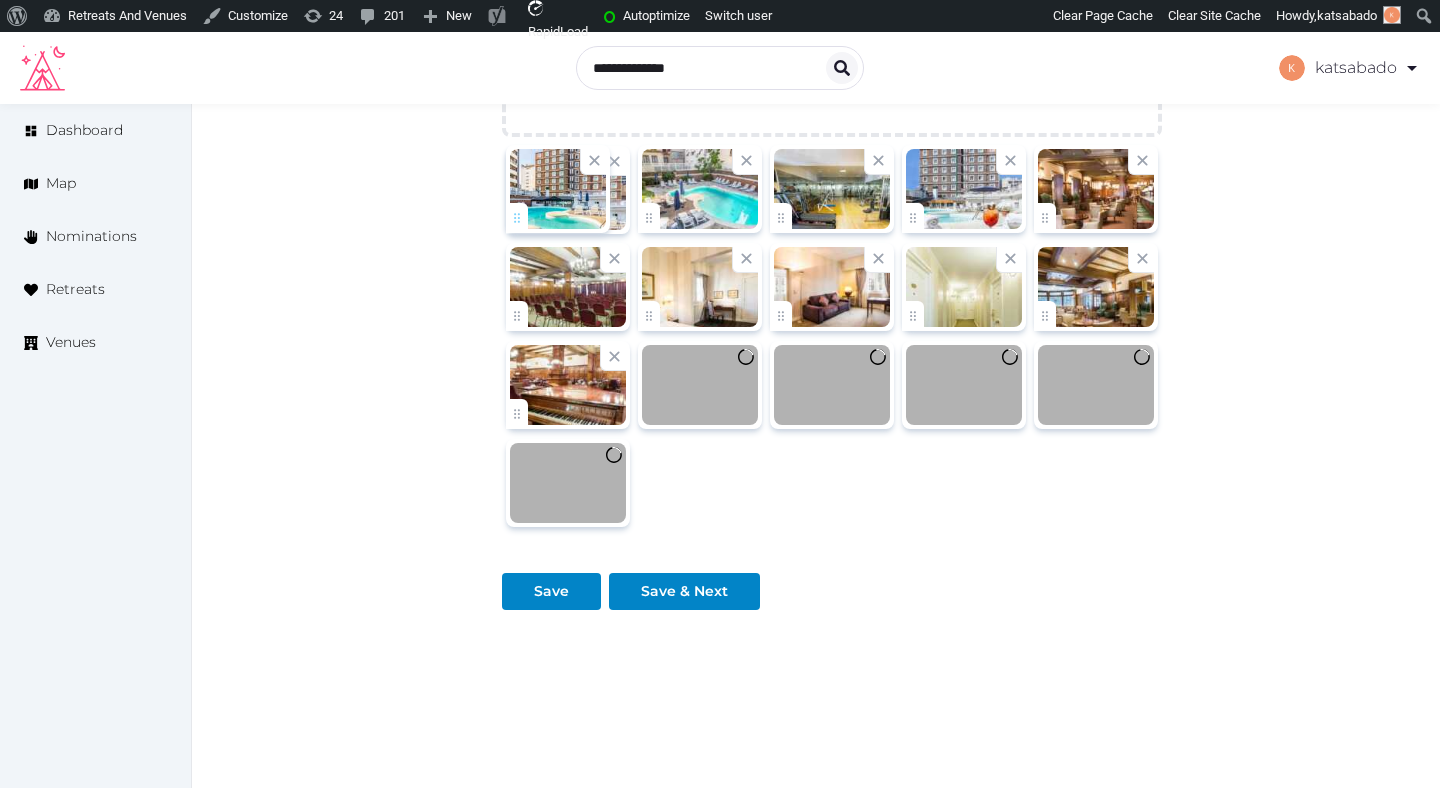 drag, startPoint x: 521, startPoint y: 307, endPoint x: 521, endPoint y: 223, distance: 84 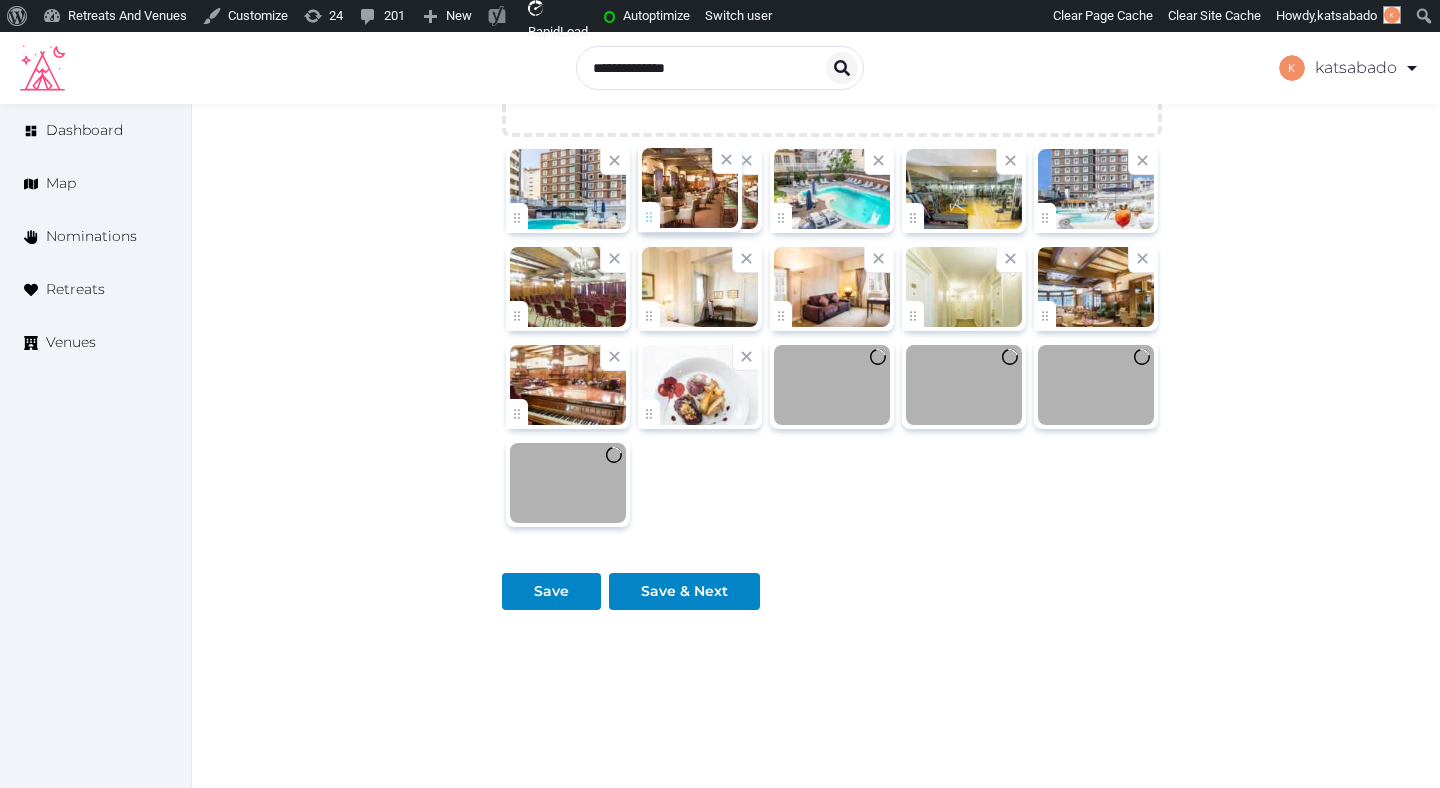drag, startPoint x: 1056, startPoint y: 225, endPoint x: 691, endPoint y: 231, distance: 365.04932 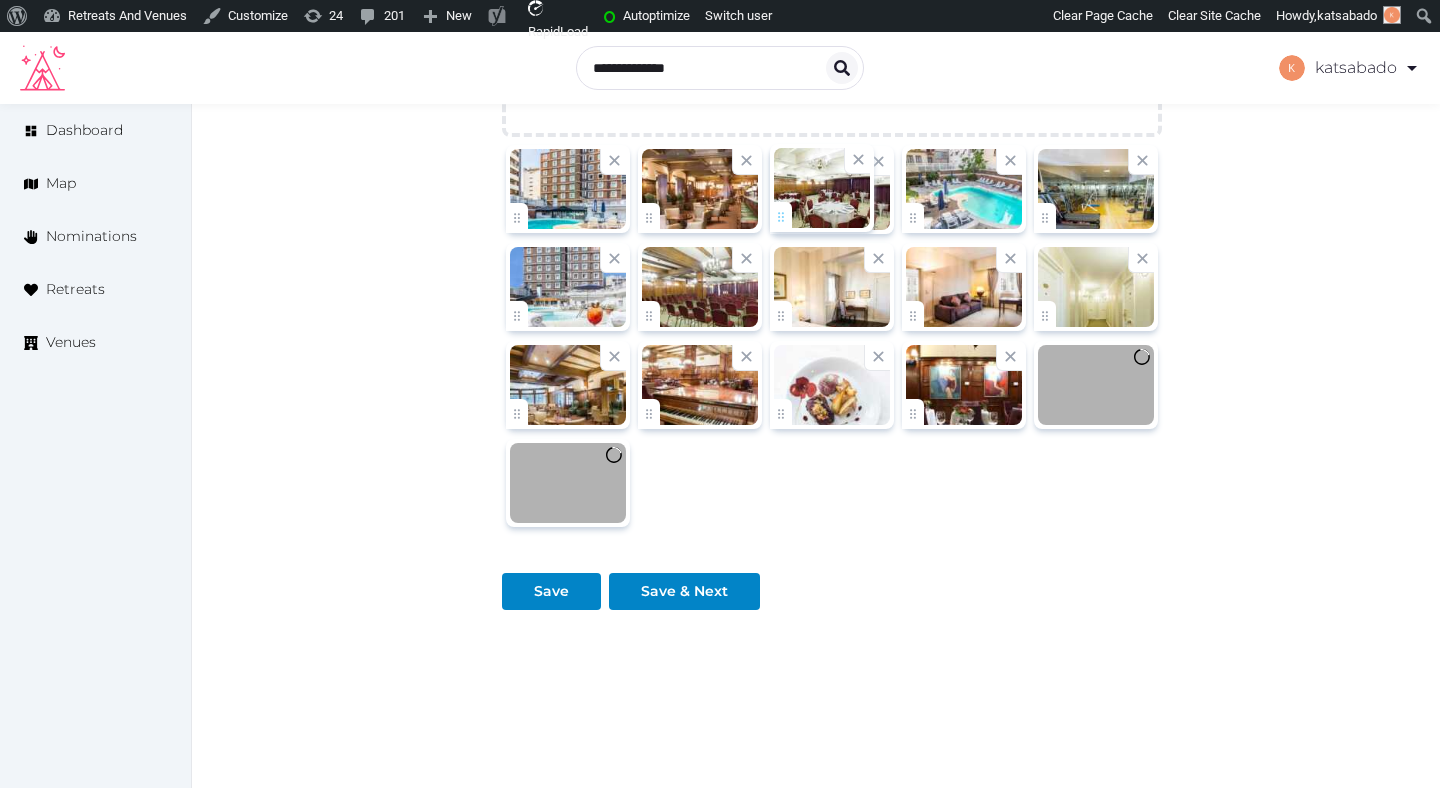 drag, startPoint x: 917, startPoint y: 411, endPoint x: 796, endPoint y: 238, distance: 211.11609 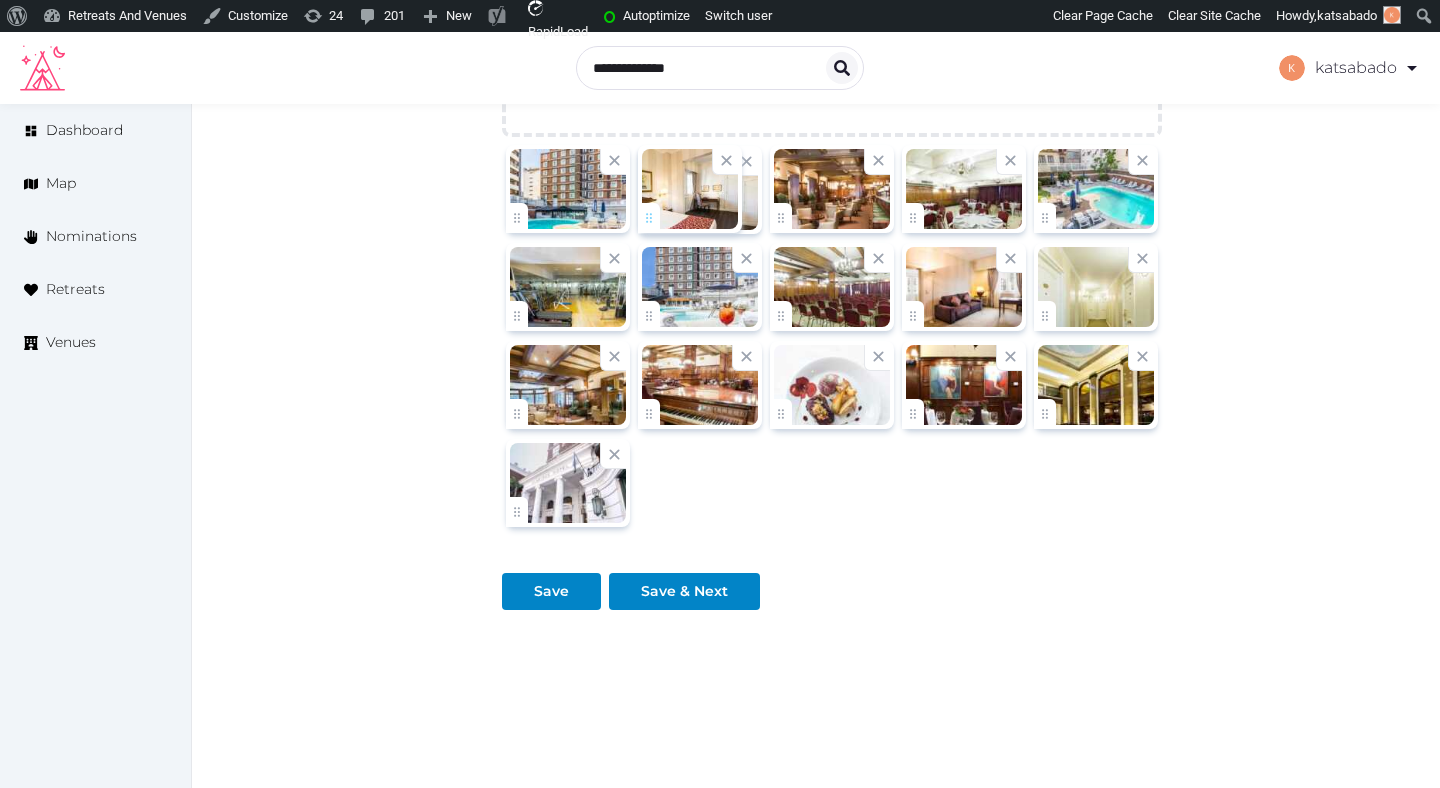 drag, startPoint x: 779, startPoint y: 302, endPoint x: 666, endPoint y: 220, distance: 139.61734 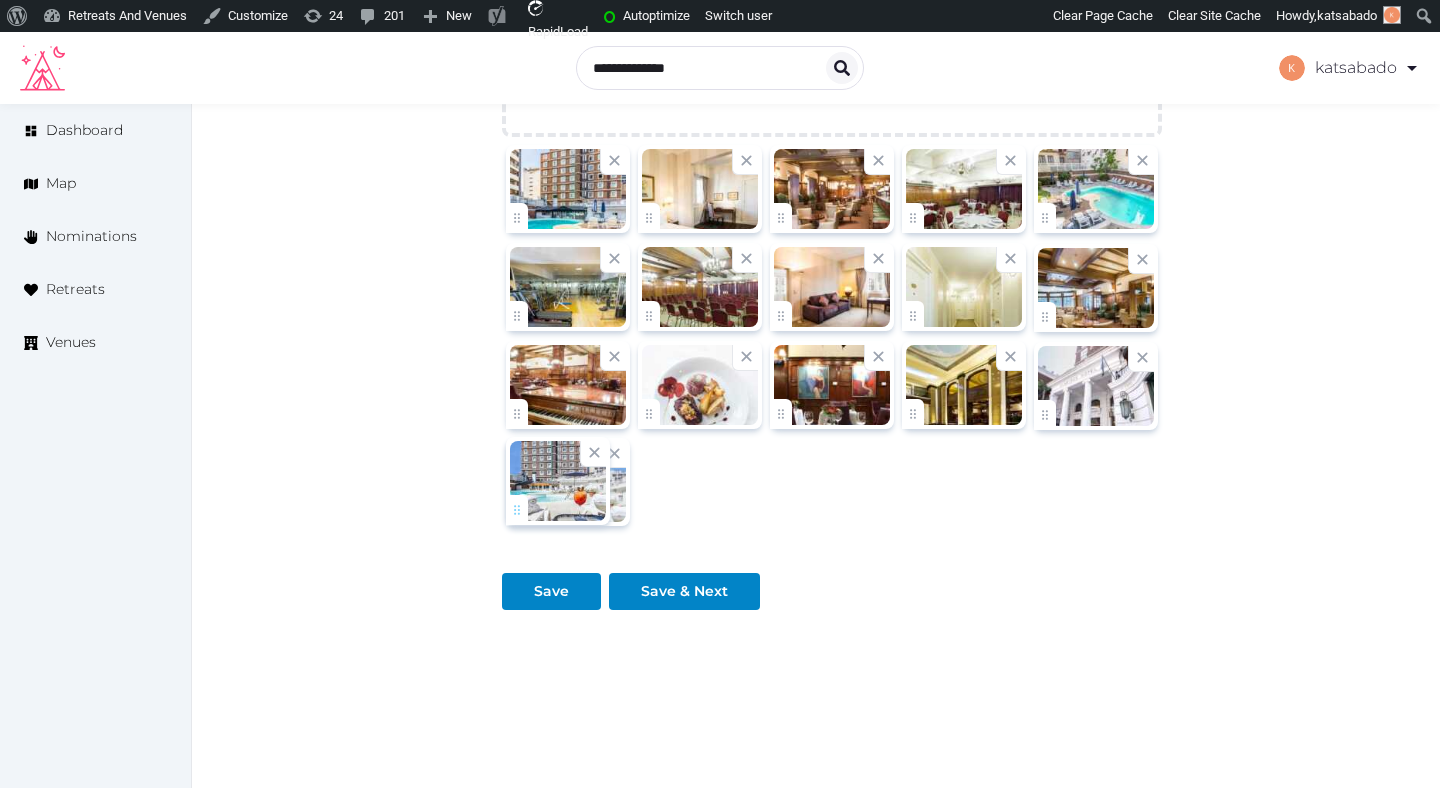 drag, startPoint x: 649, startPoint y: 322, endPoint x: 514, endPoint y: 483, distance: 210.1095 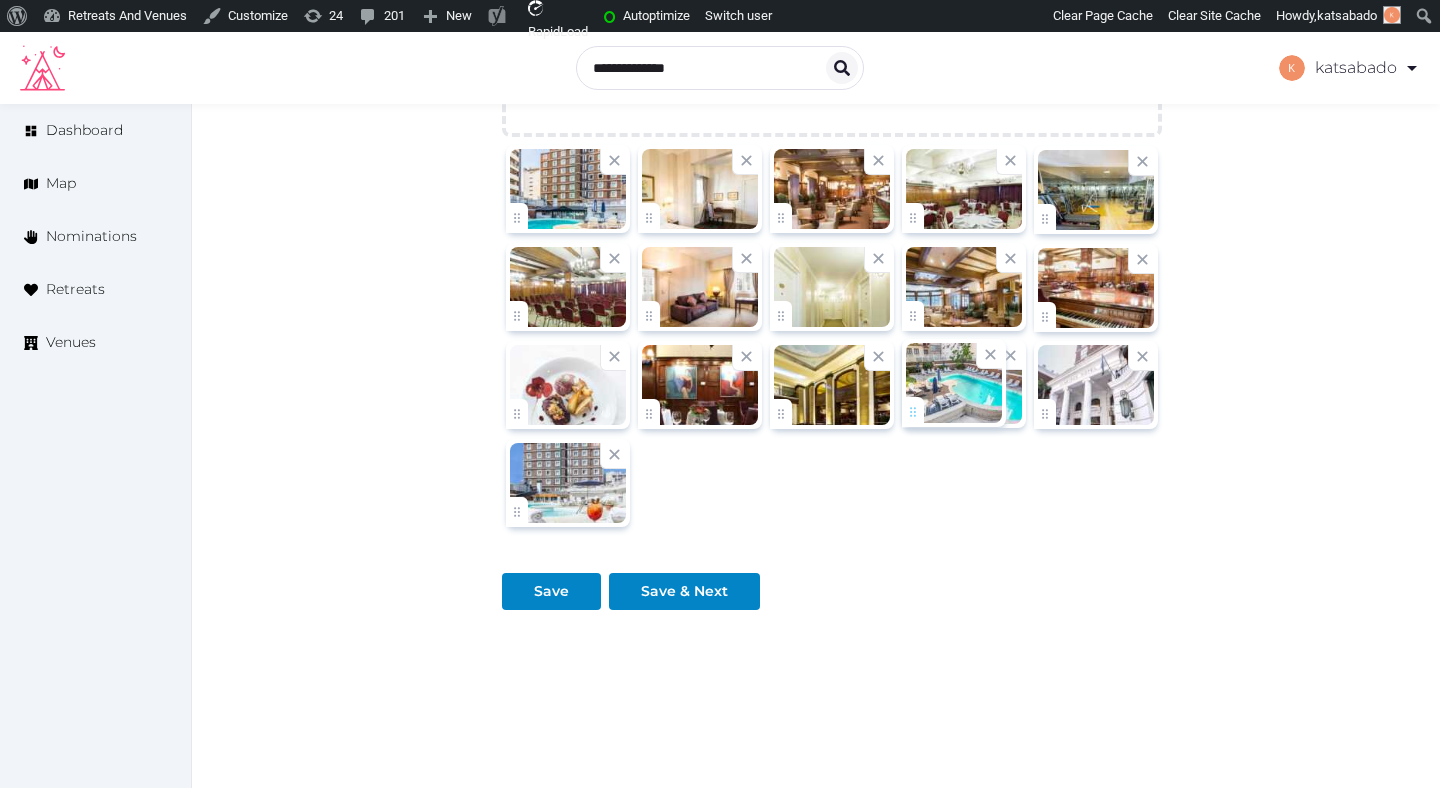 drag, startPoint x: 1034, startPoint y: 214, endPoint x: 933, endPoint y: 403, distance: 214.29419 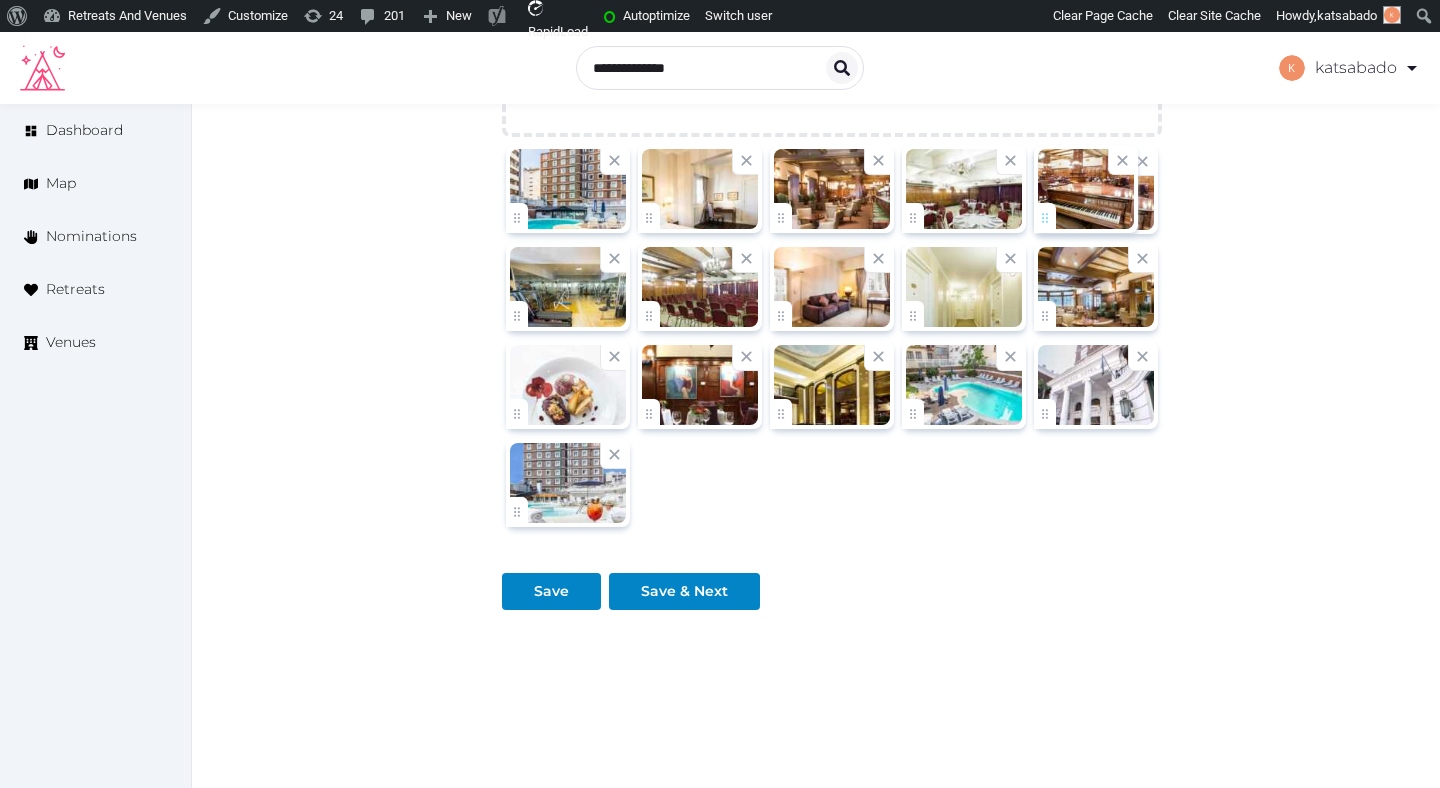 drag, startPoint x: 1042, startPoint y: 311, endPoint x: 1049, endPoint y: 224, distance: 87.28116 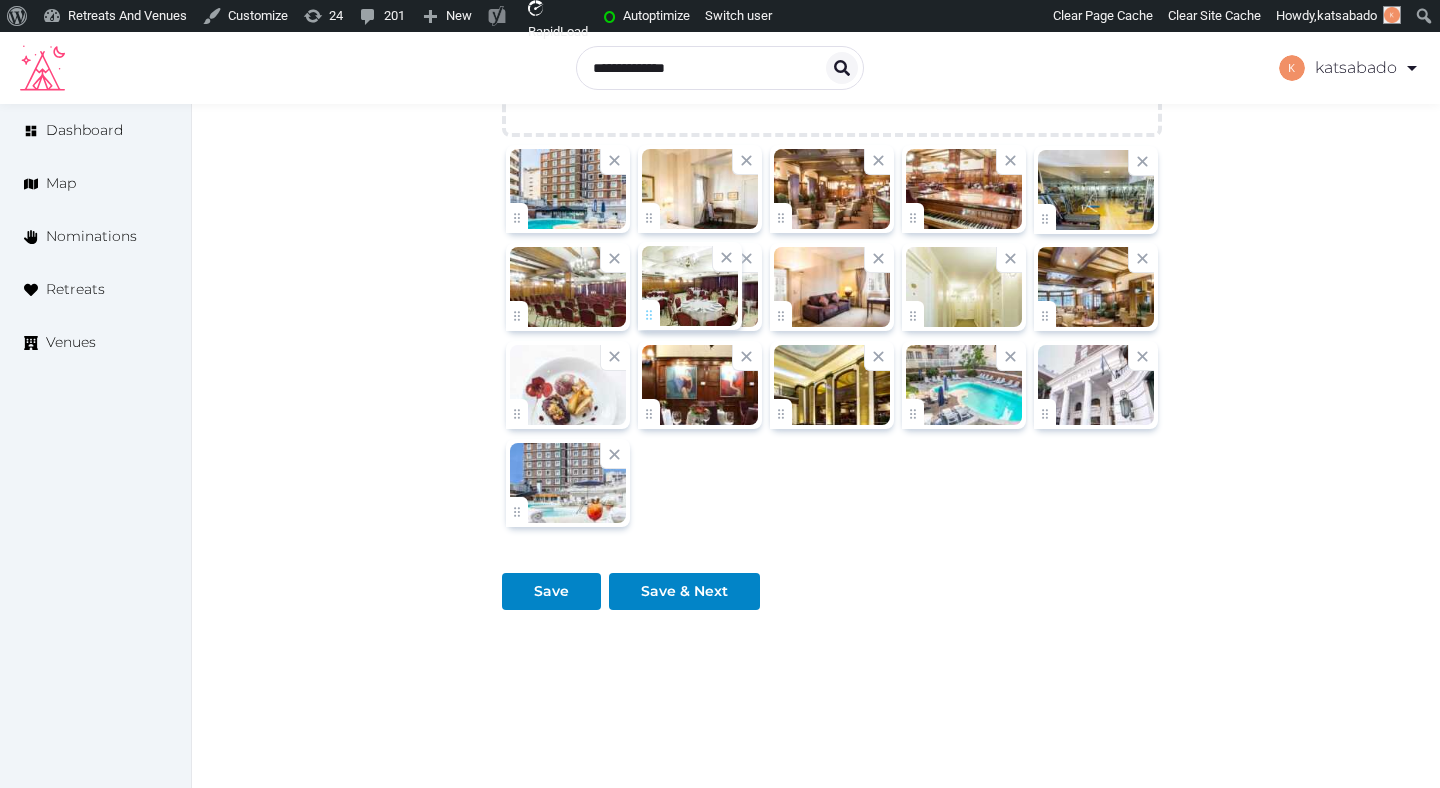 drag, startPoint x: 912, startPoint y: 212, endPoint x: 695, endPoint y: 288, distance: 229.9239 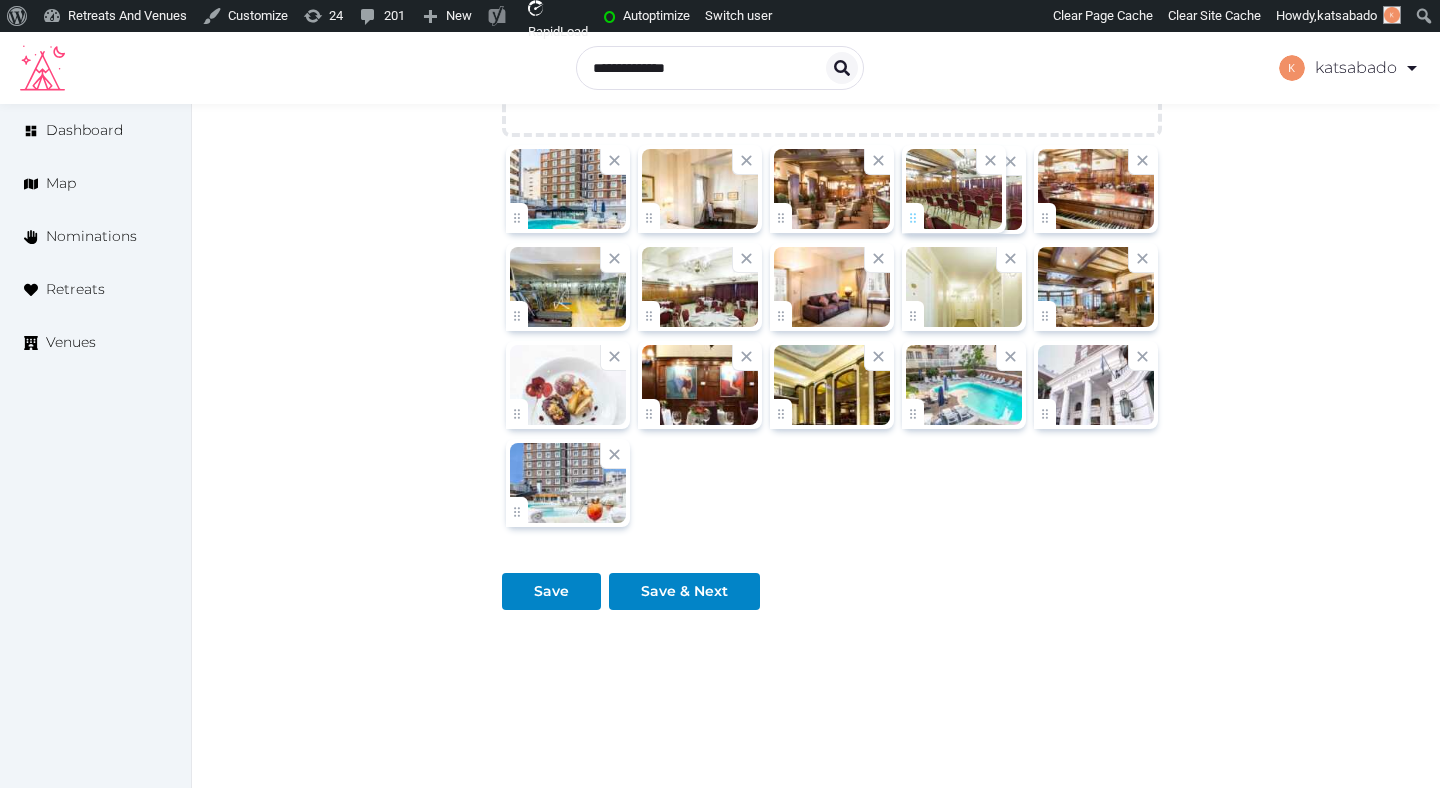drag, startPoint x: 532, startPoint y: 307, endPoint x: 932, endPoint y: 232, distance: 406.97052 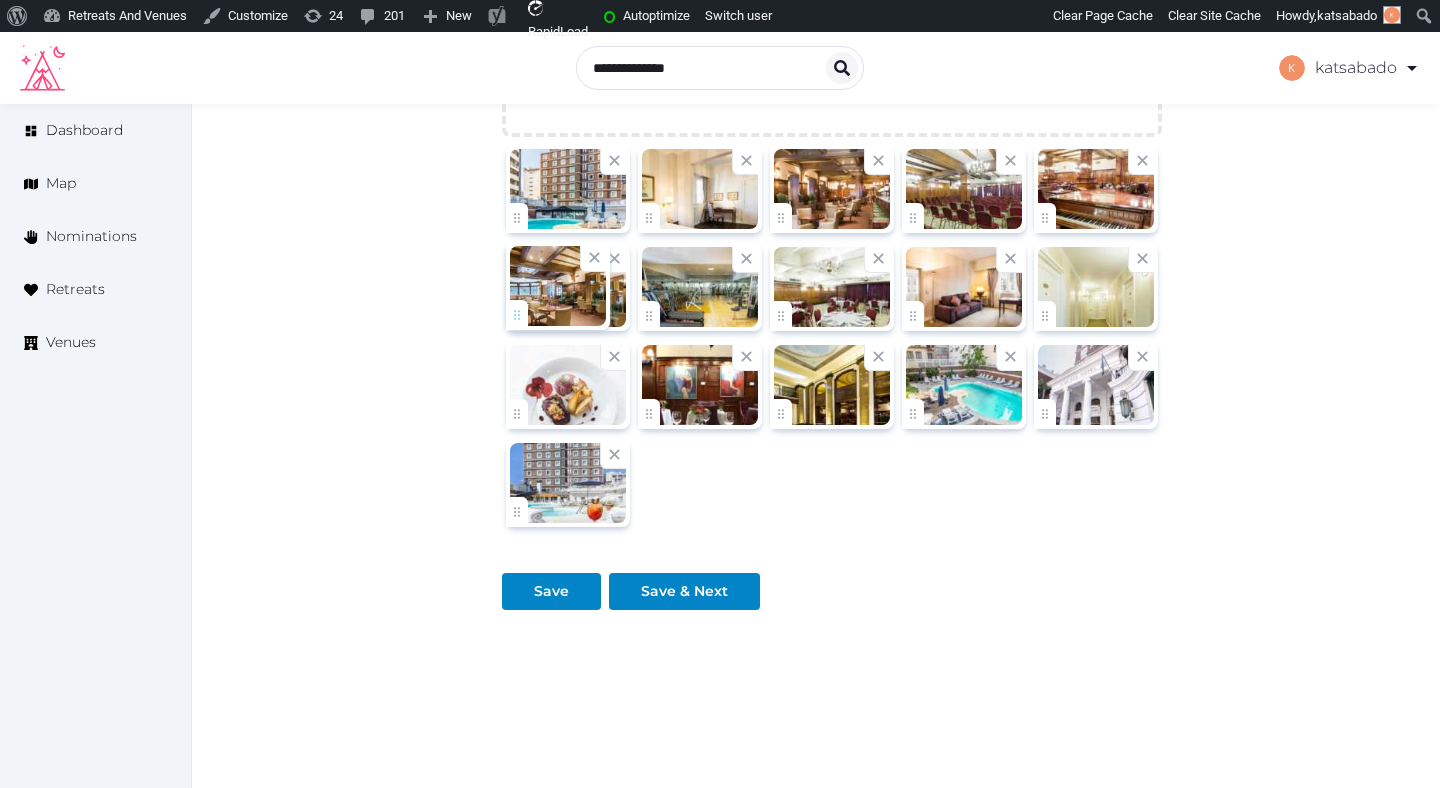 drag, startPoint x: 1043, startPoint y: 314, endPoint x: 539, endPoint y: 317, distance: 504.00894 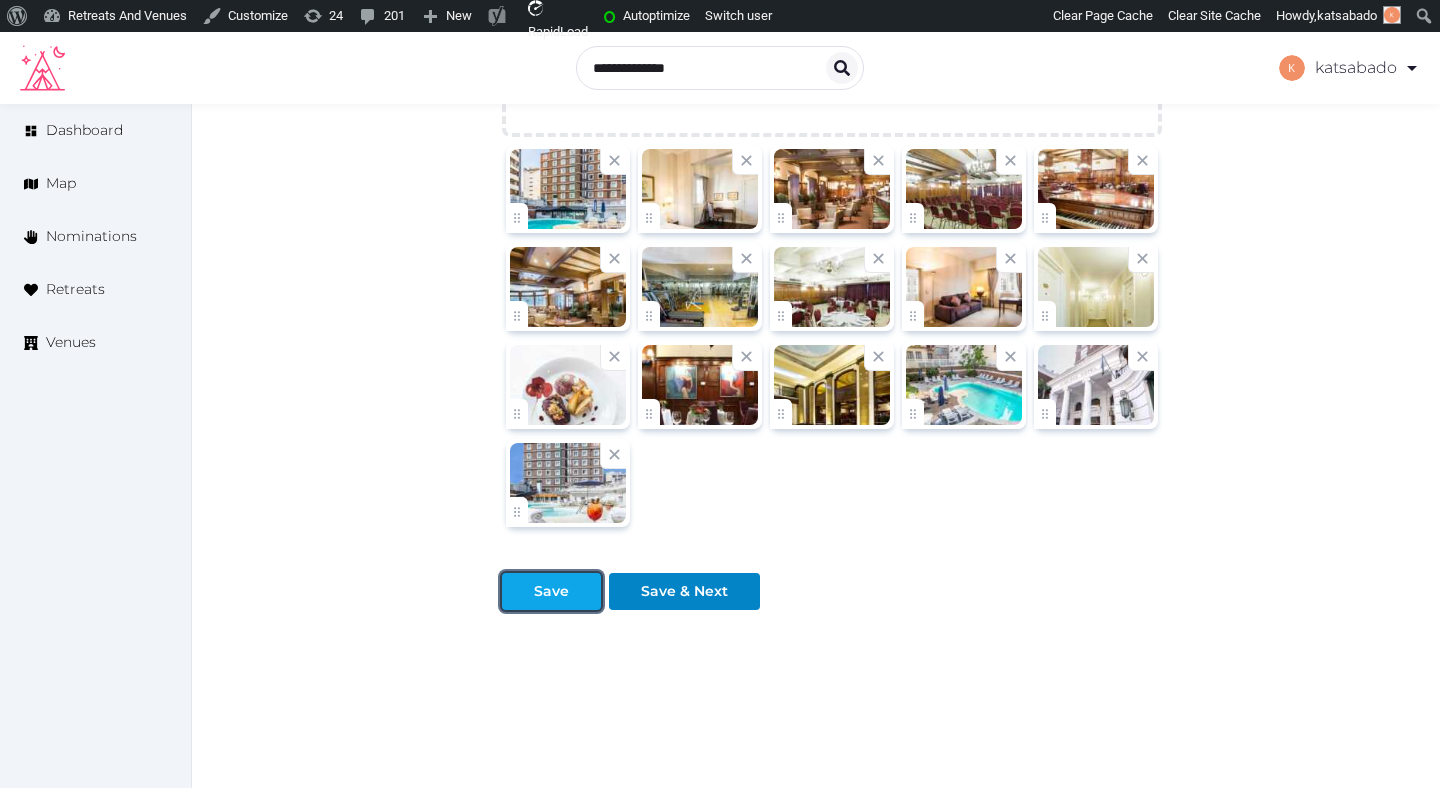 click on "Save" at bounding box center [551, 591] 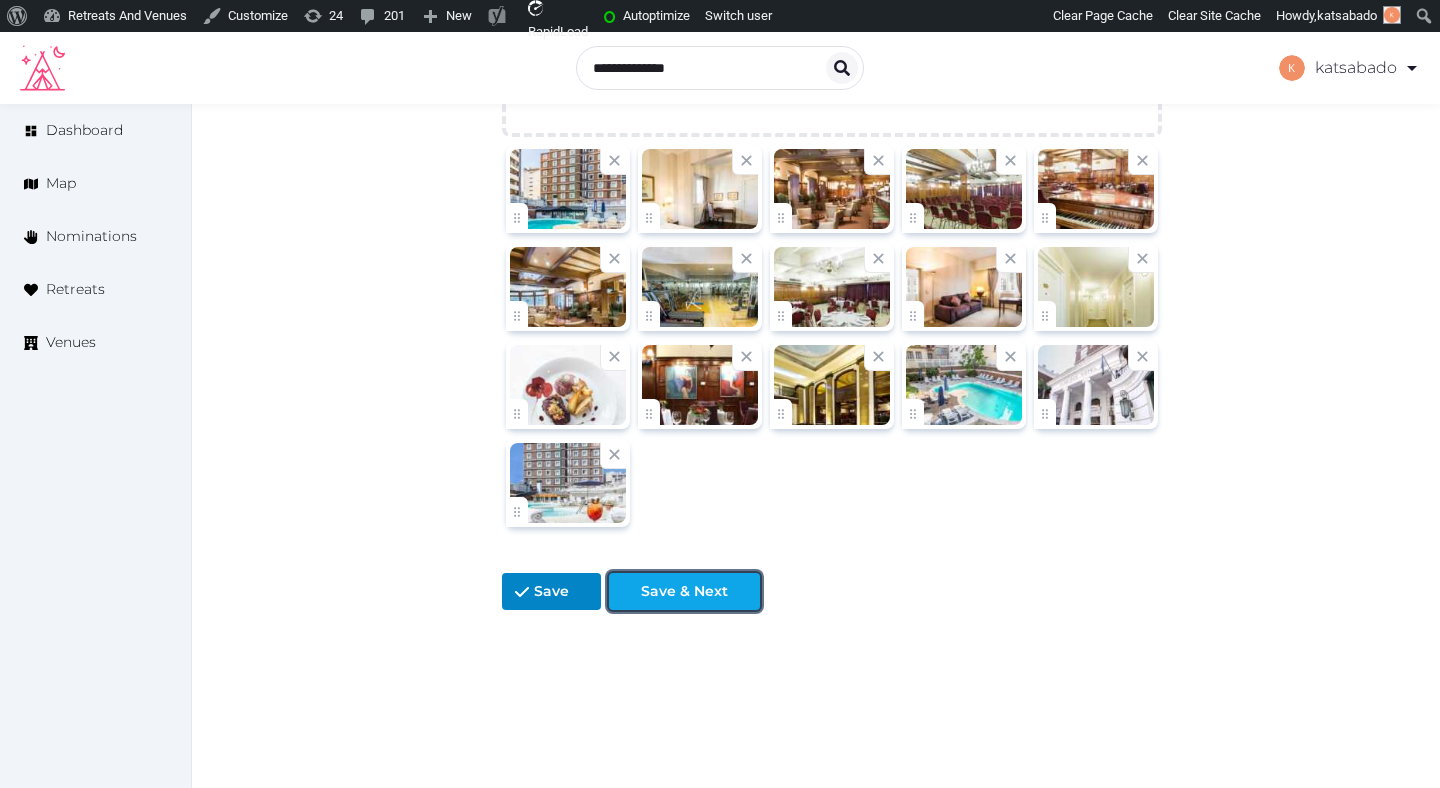 click on "Save & Next" at bounding box center [684, 591] 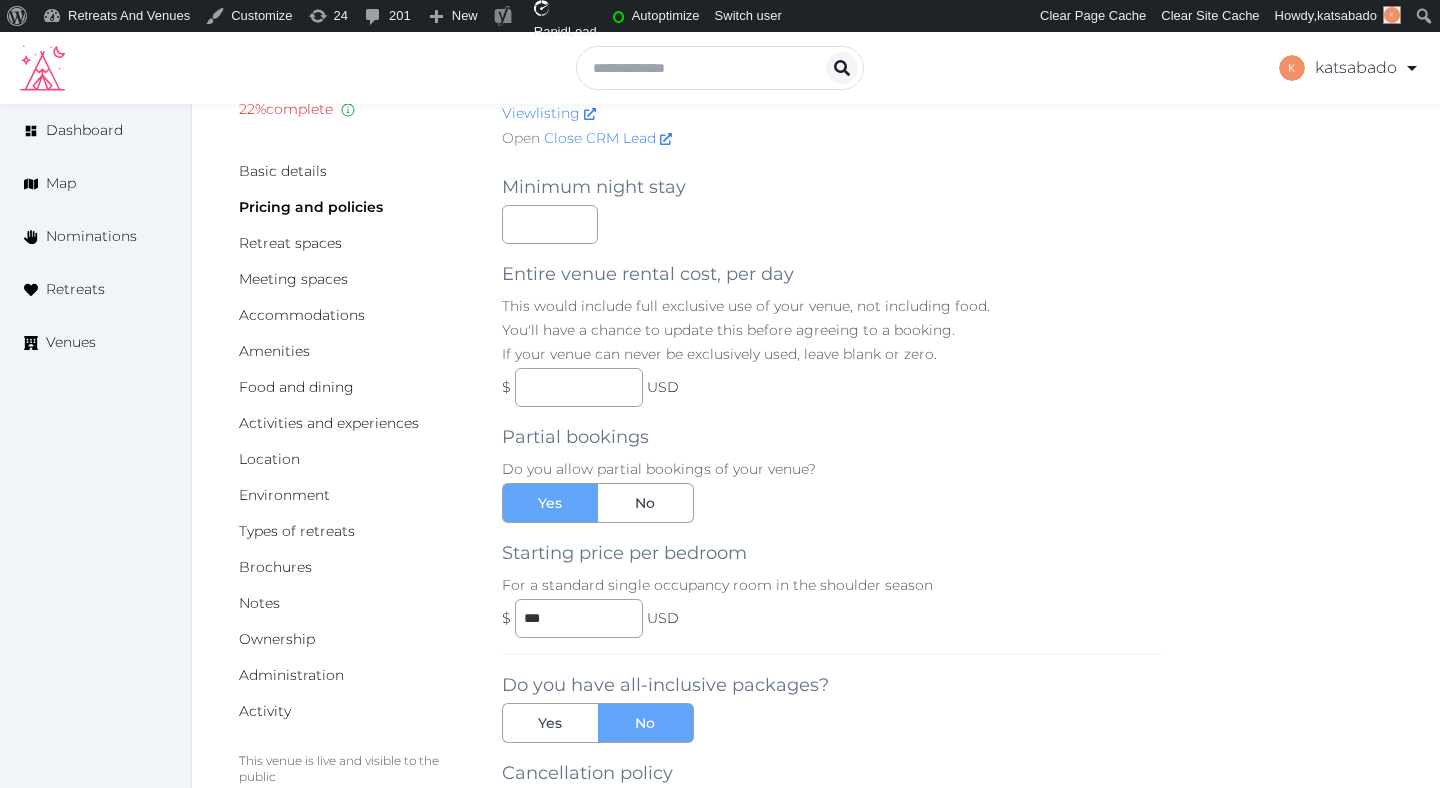 scroll, scrollTop: 0, scrollLeft: 0, axis: both 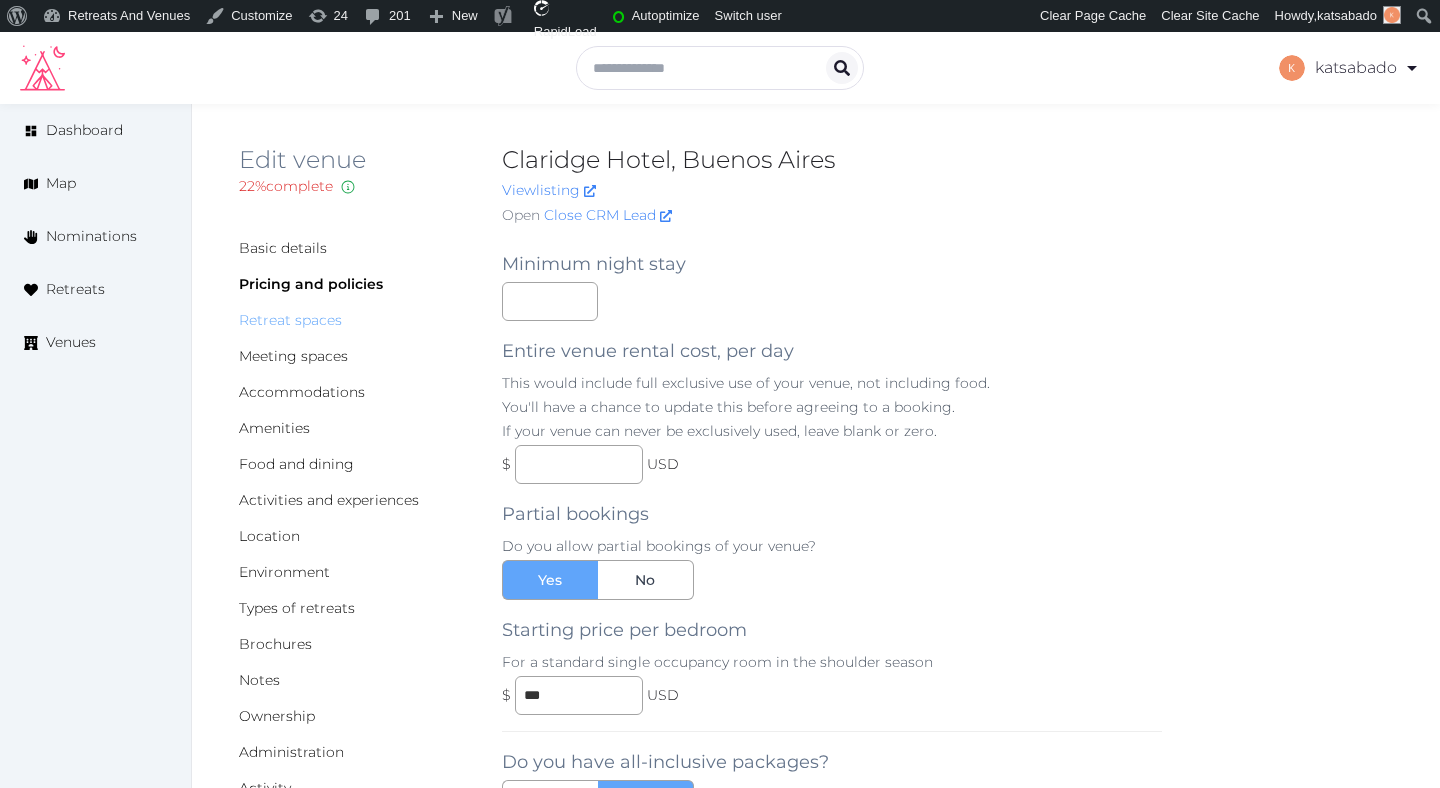 click on "Retreat spaces" at bounding box center [290, 320] 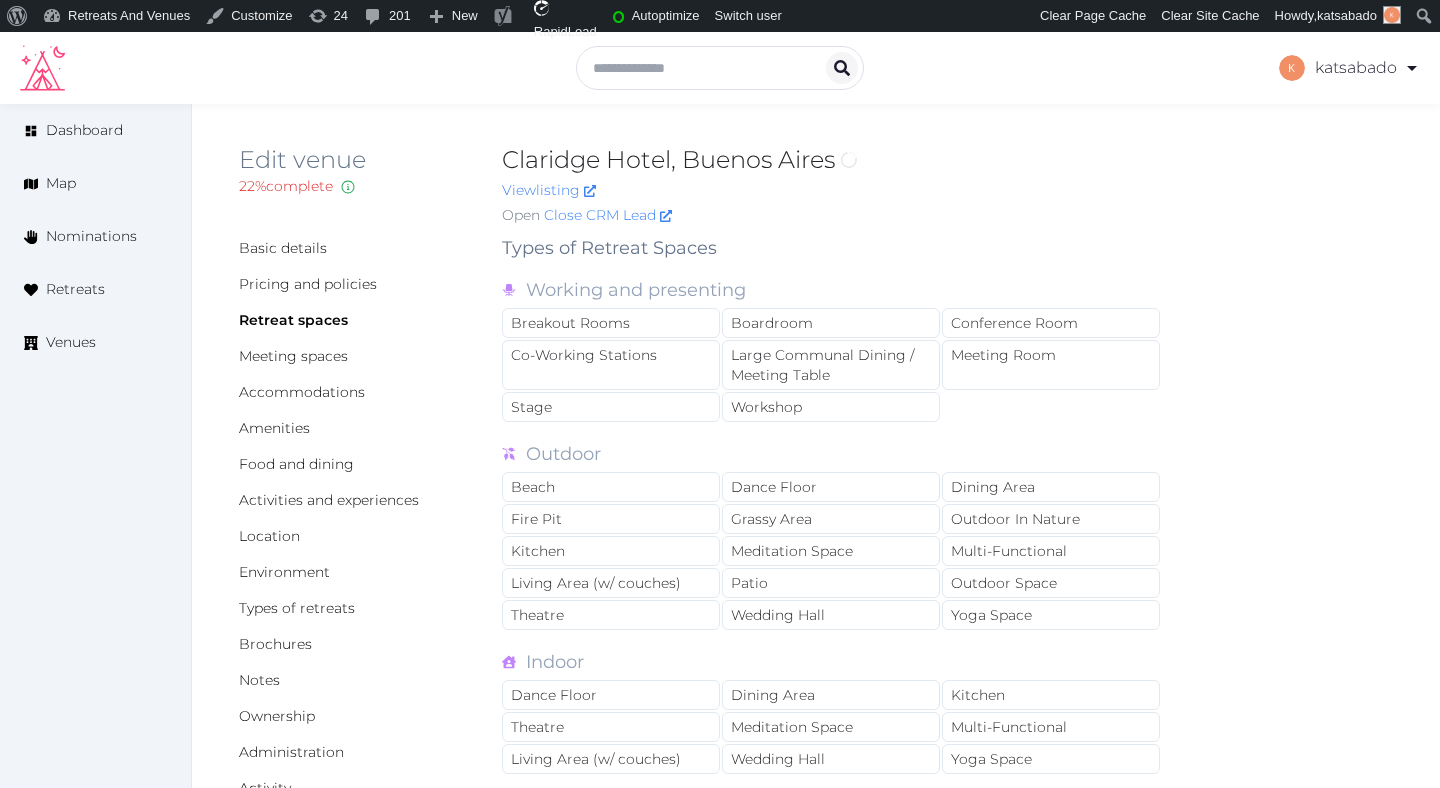 scroll, scrollTop: 0, scrollLeft: 0, axis: both 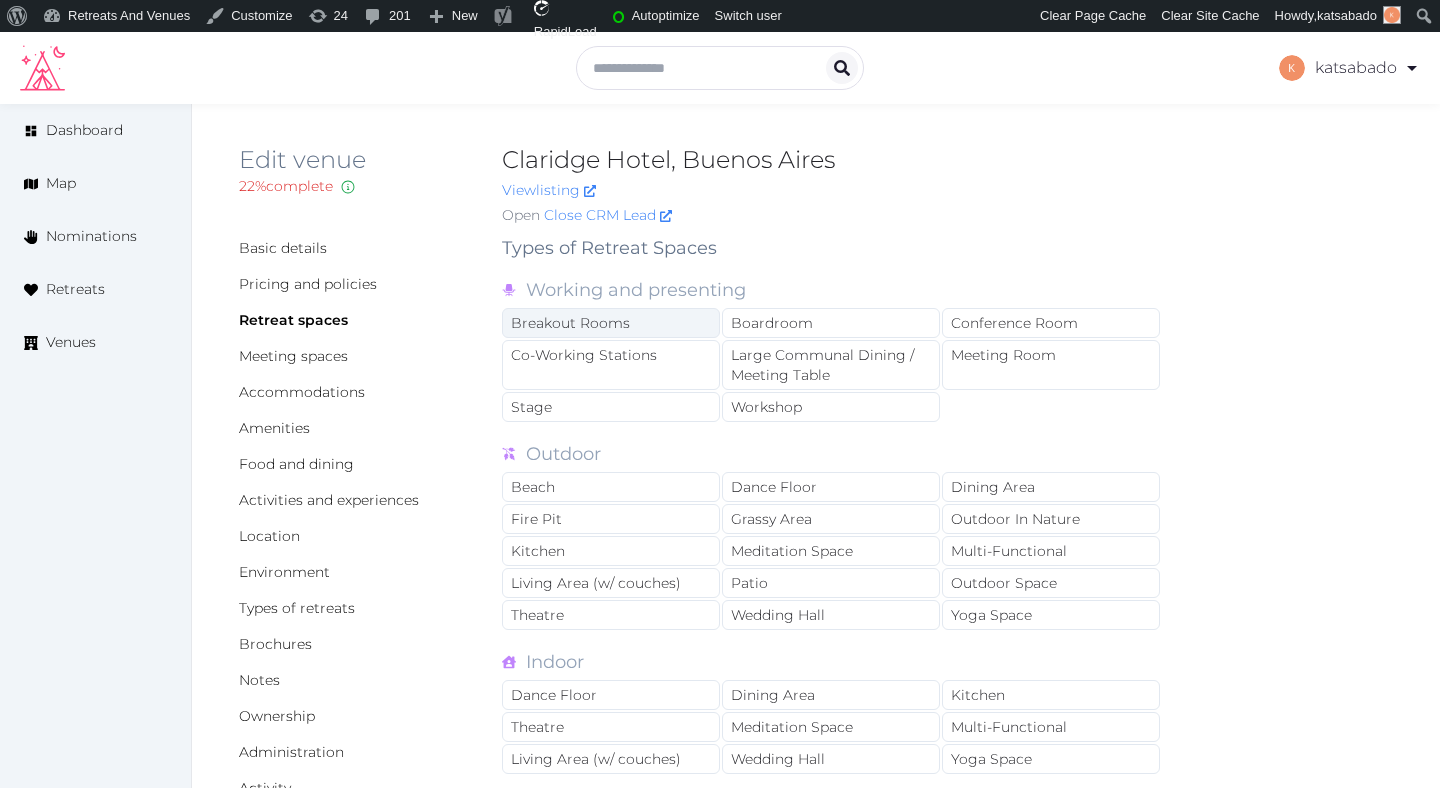 click on "Breakout Rooms" at bounding box center (611, 323) 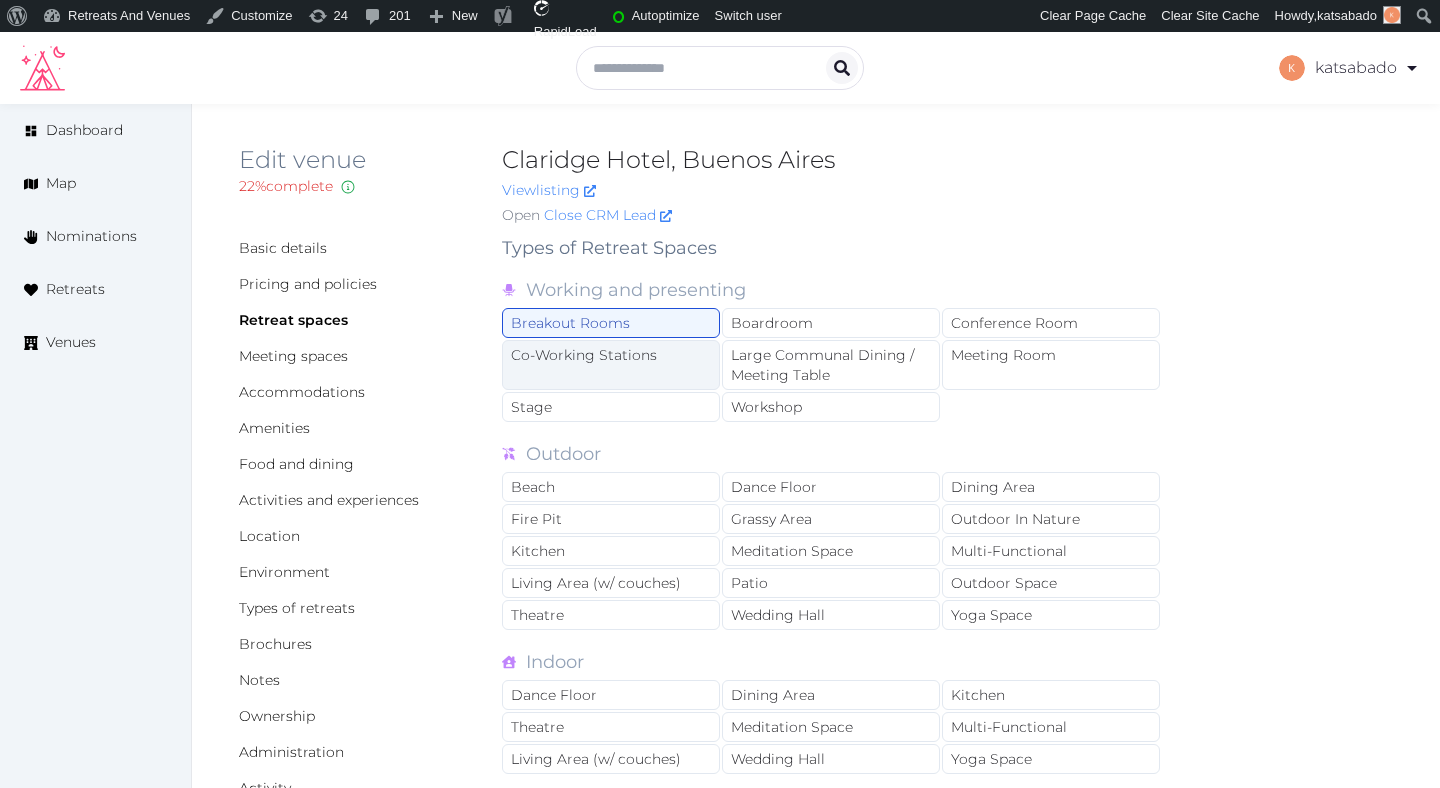 click on "Co-Working Stations" at bounding box center (611, 365) 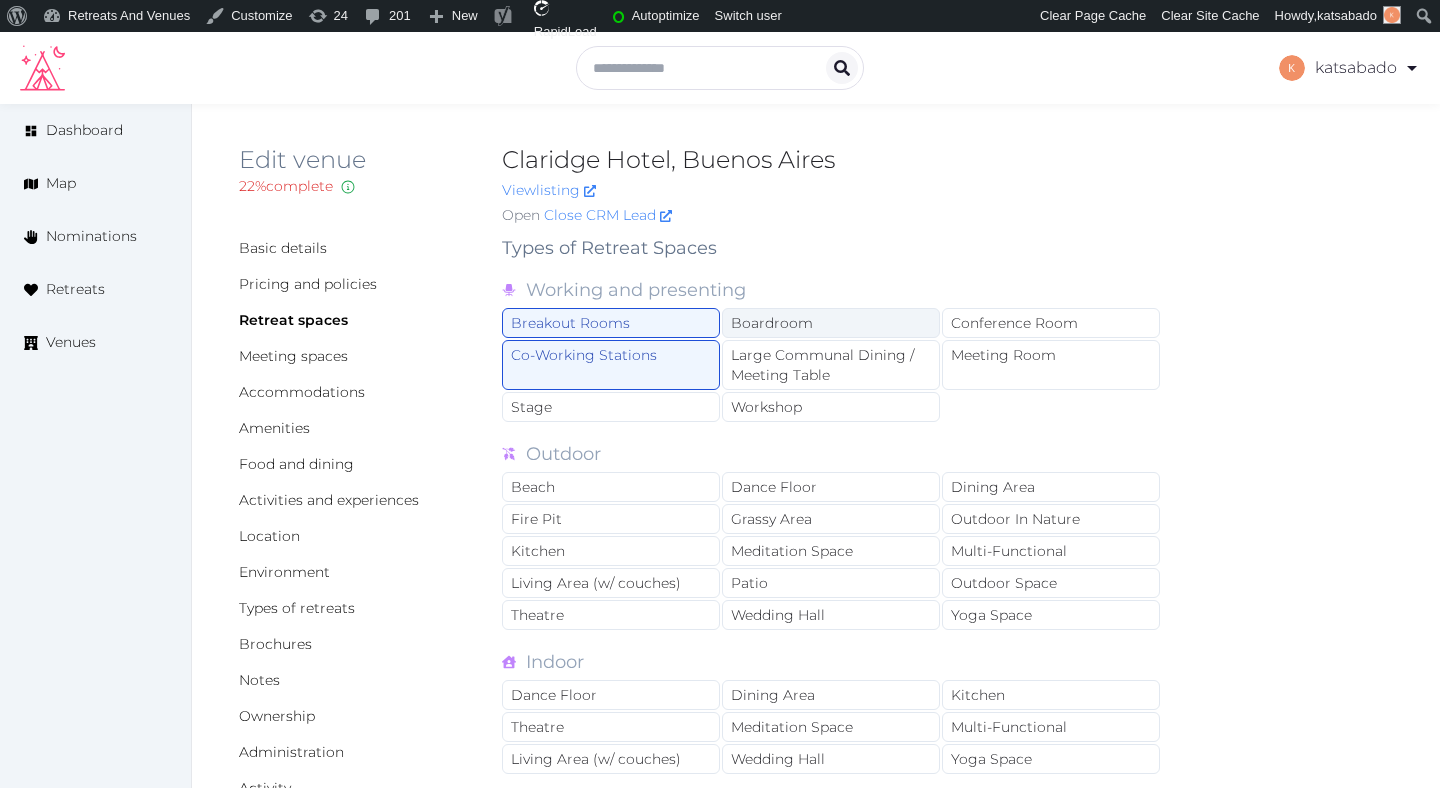 click on "Boardroom" at bounding box center (831, 323) 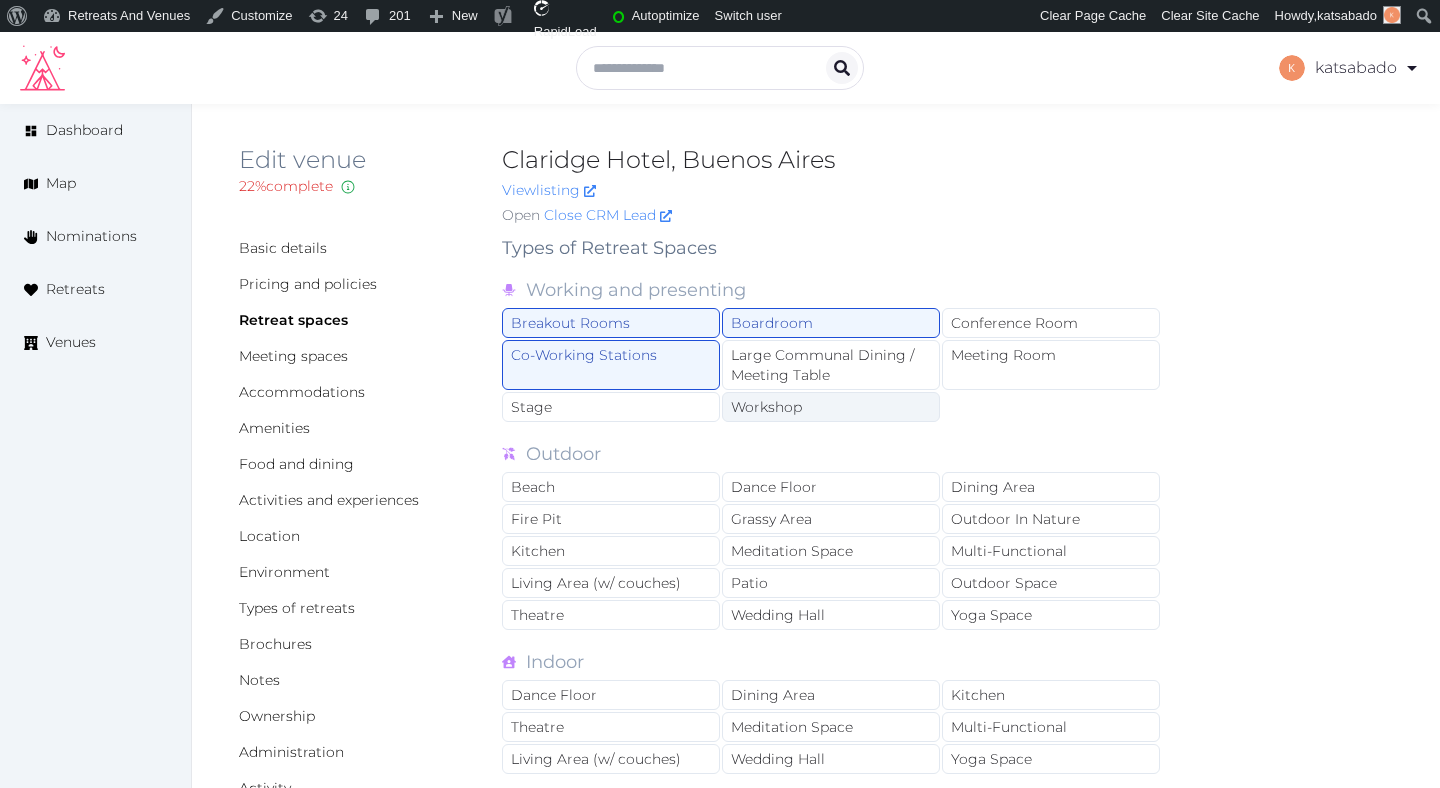 click on "Workshop" at bounding box center (831, 407) 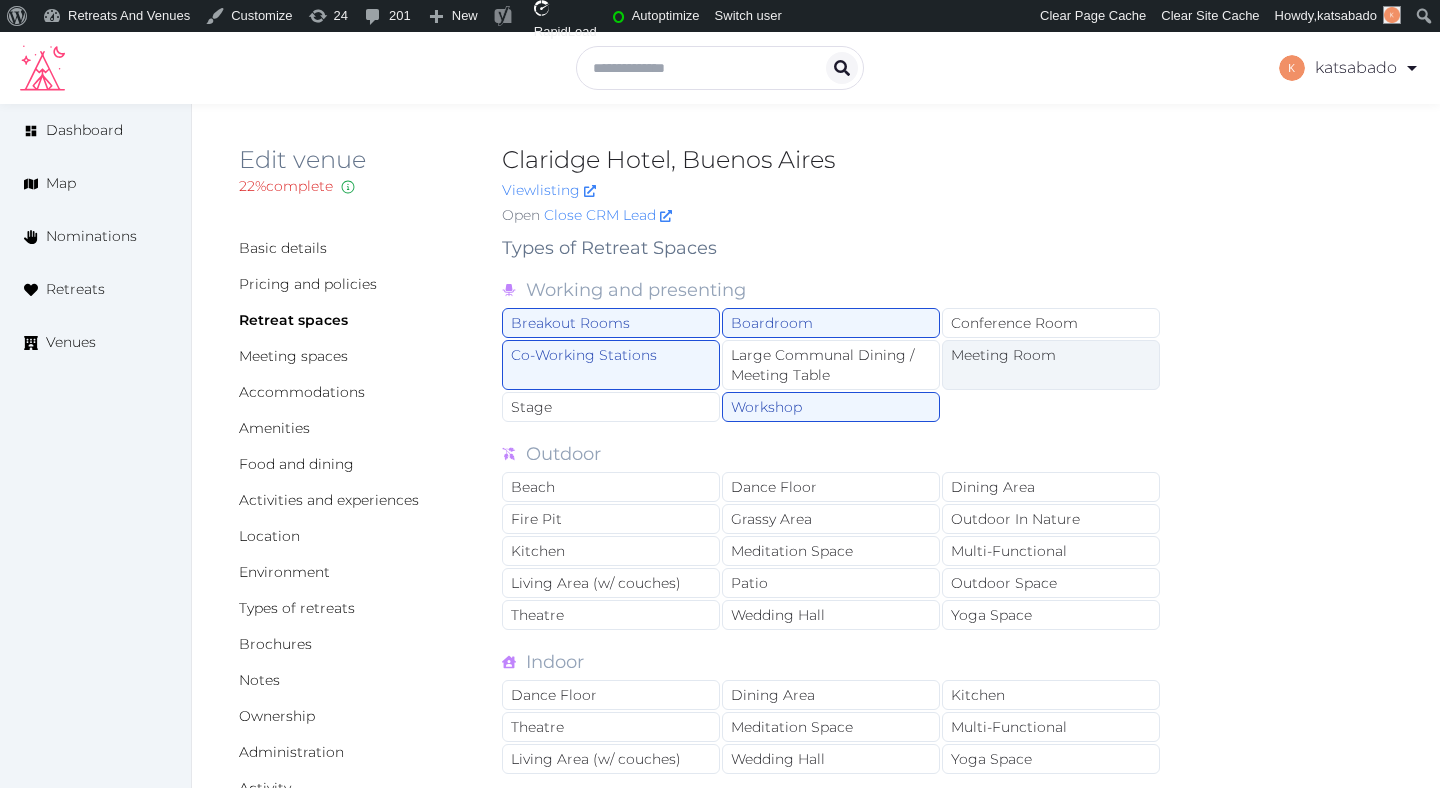 click on "Meeting Room" at bounding box center (1051, 365) 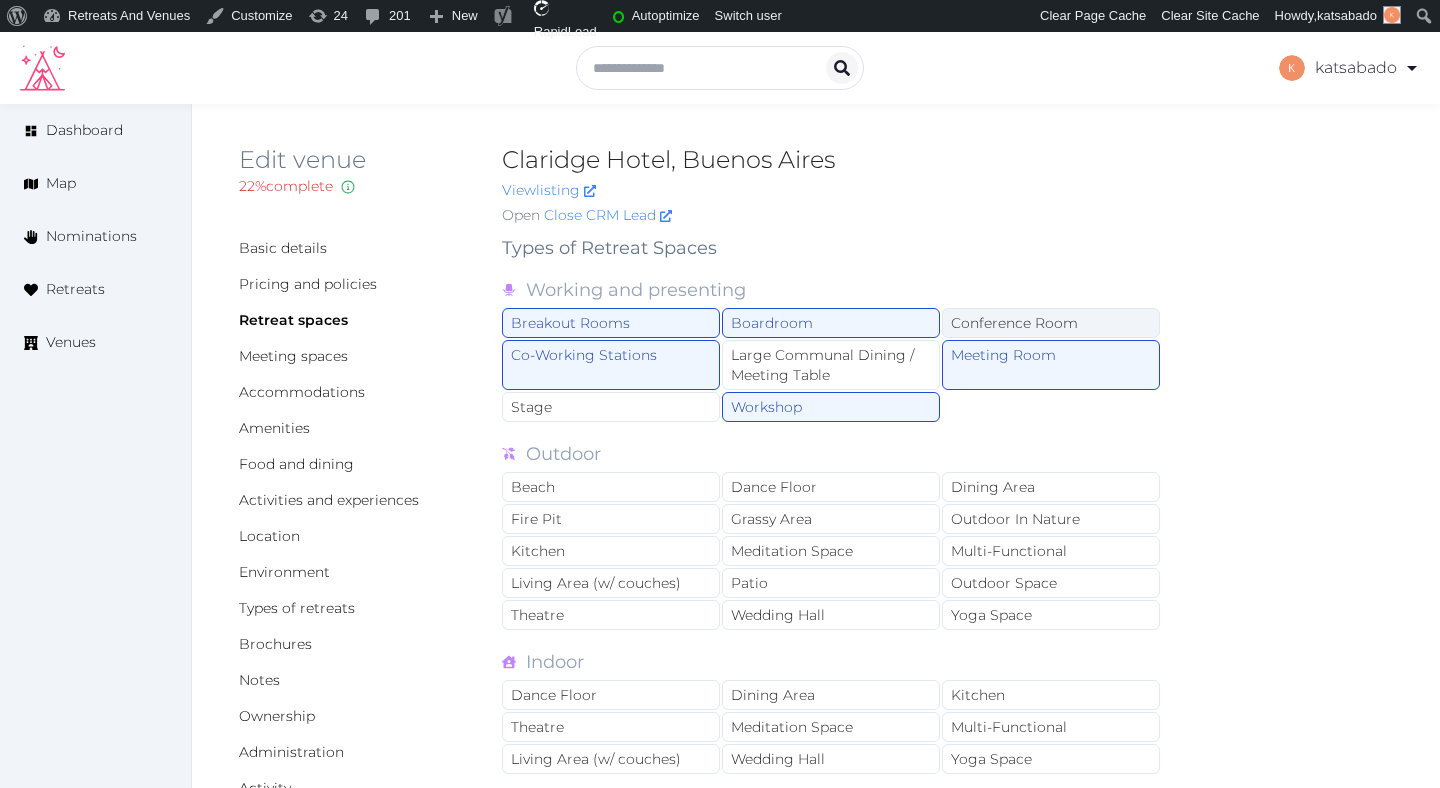 click on "Conference Room" at bounding box center (1051, 323) 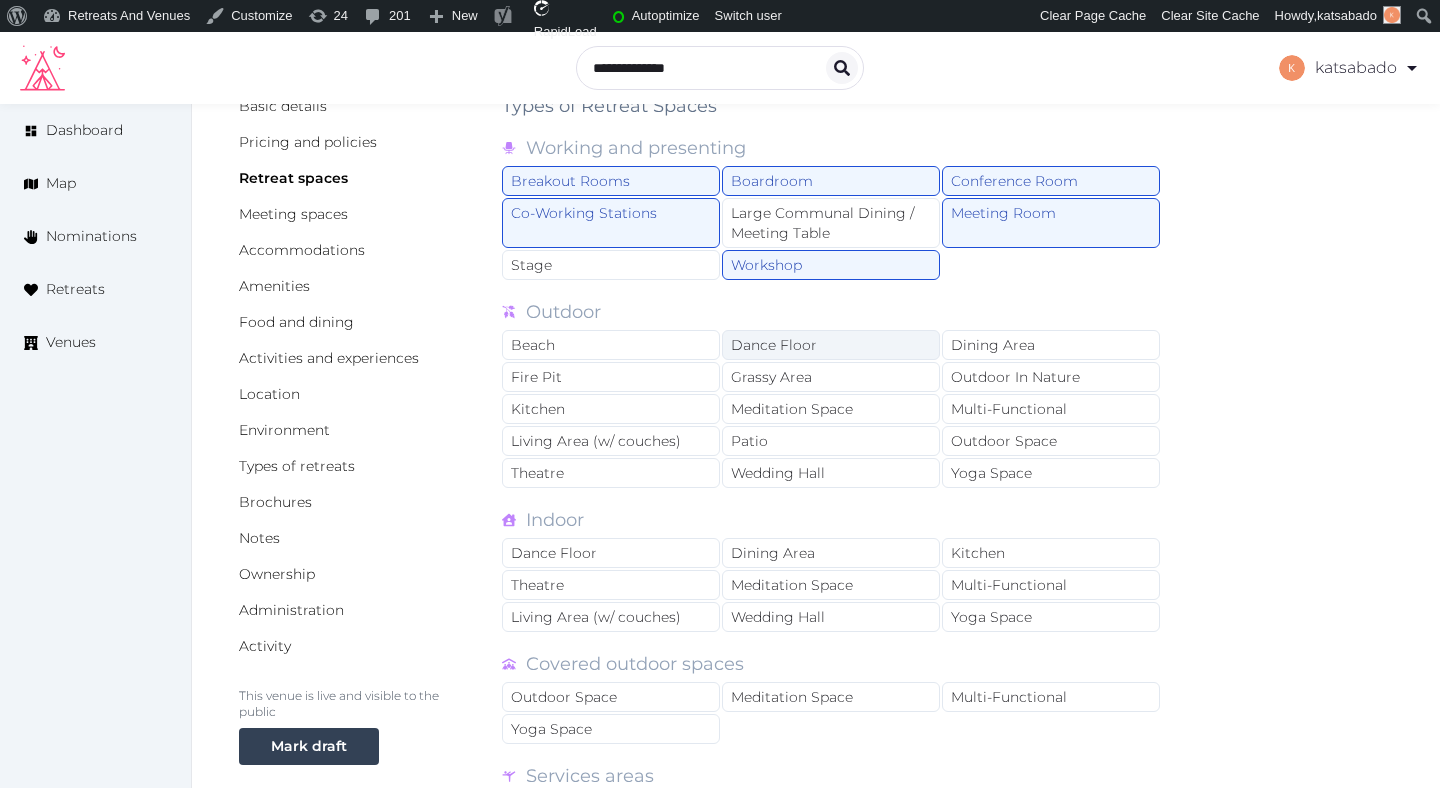 scroll, scrollTop: 144, scrollLeft: 0, axis: vertical 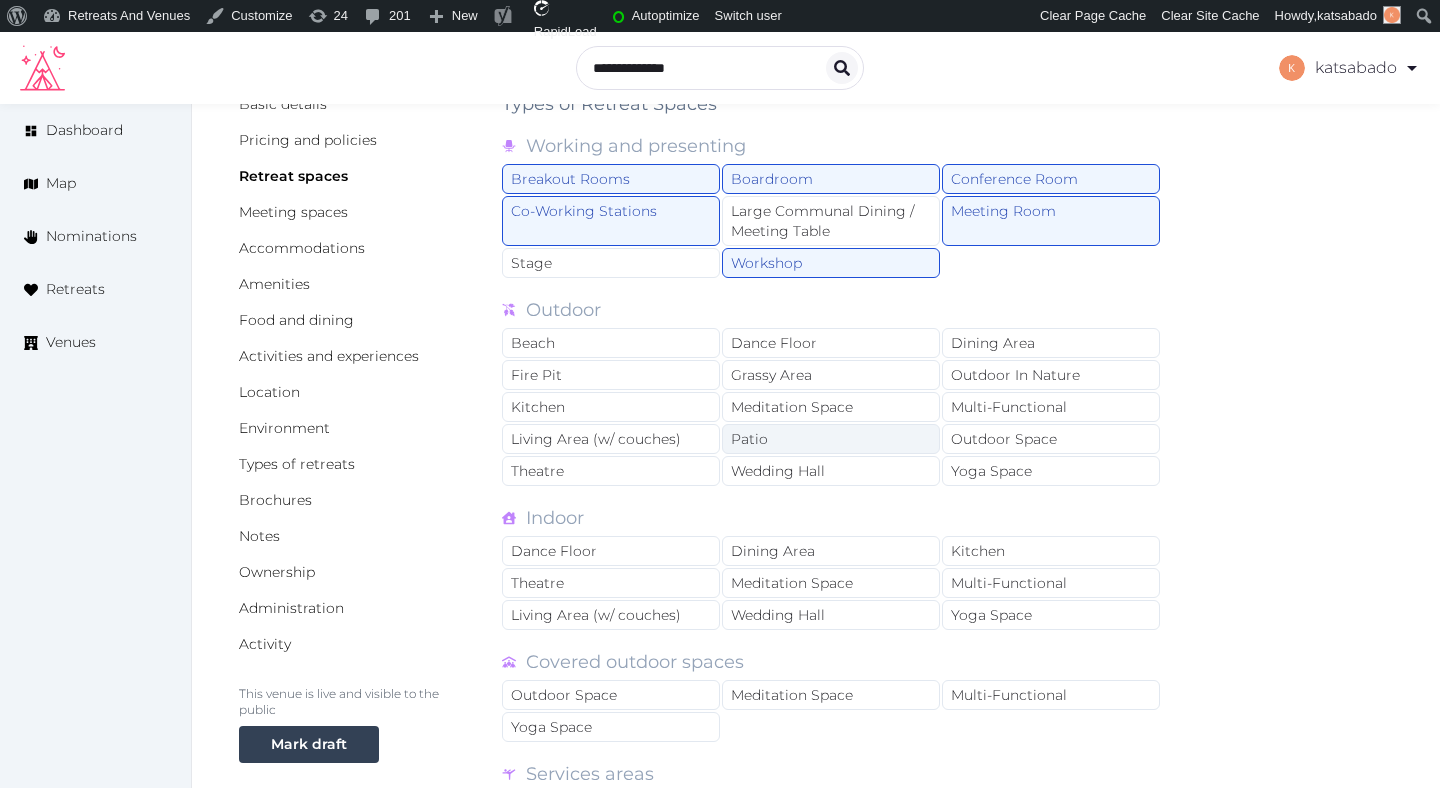 click on "Patio" at bounding box center [831, 439] 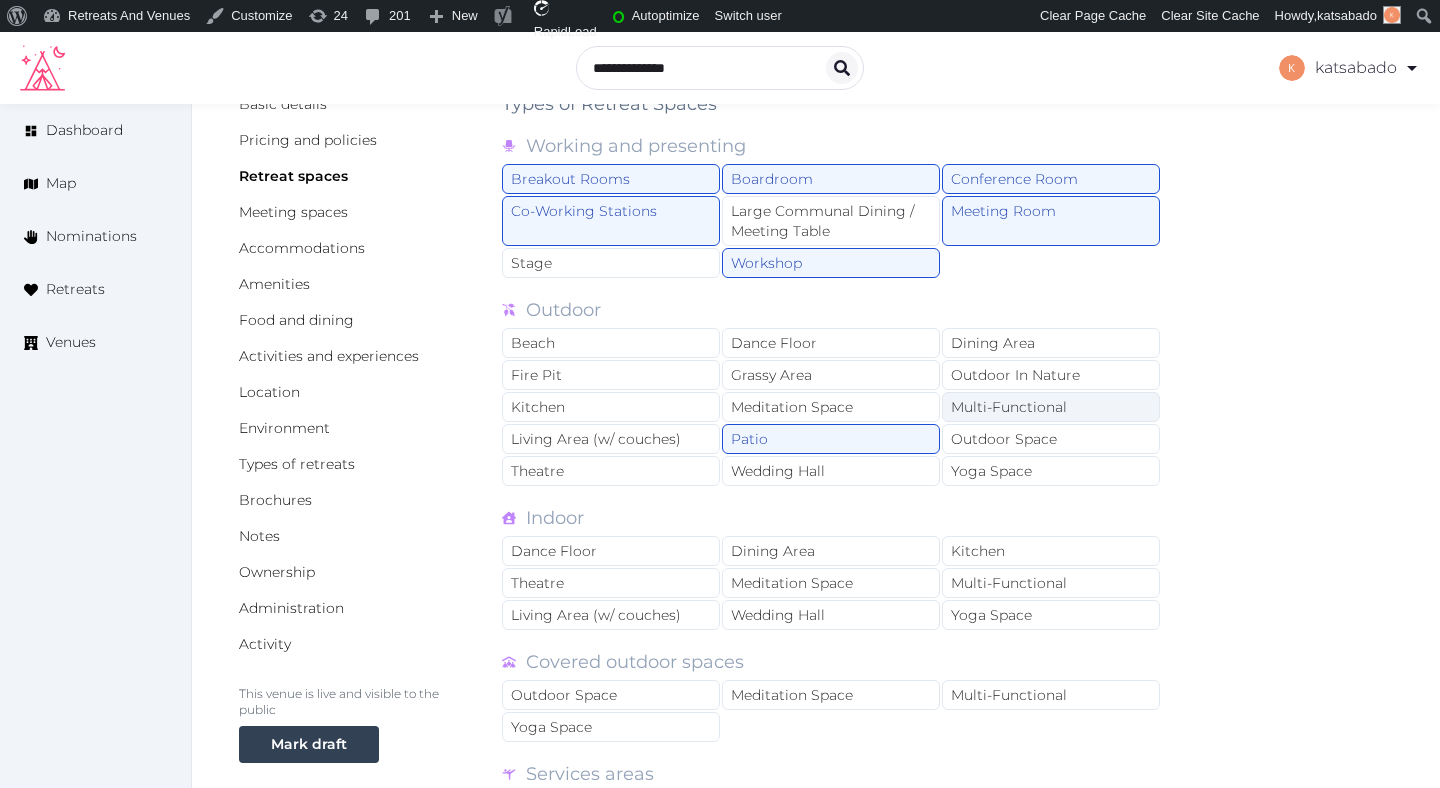 click on "Multi-Functional" at bounding box center [1051, 407] 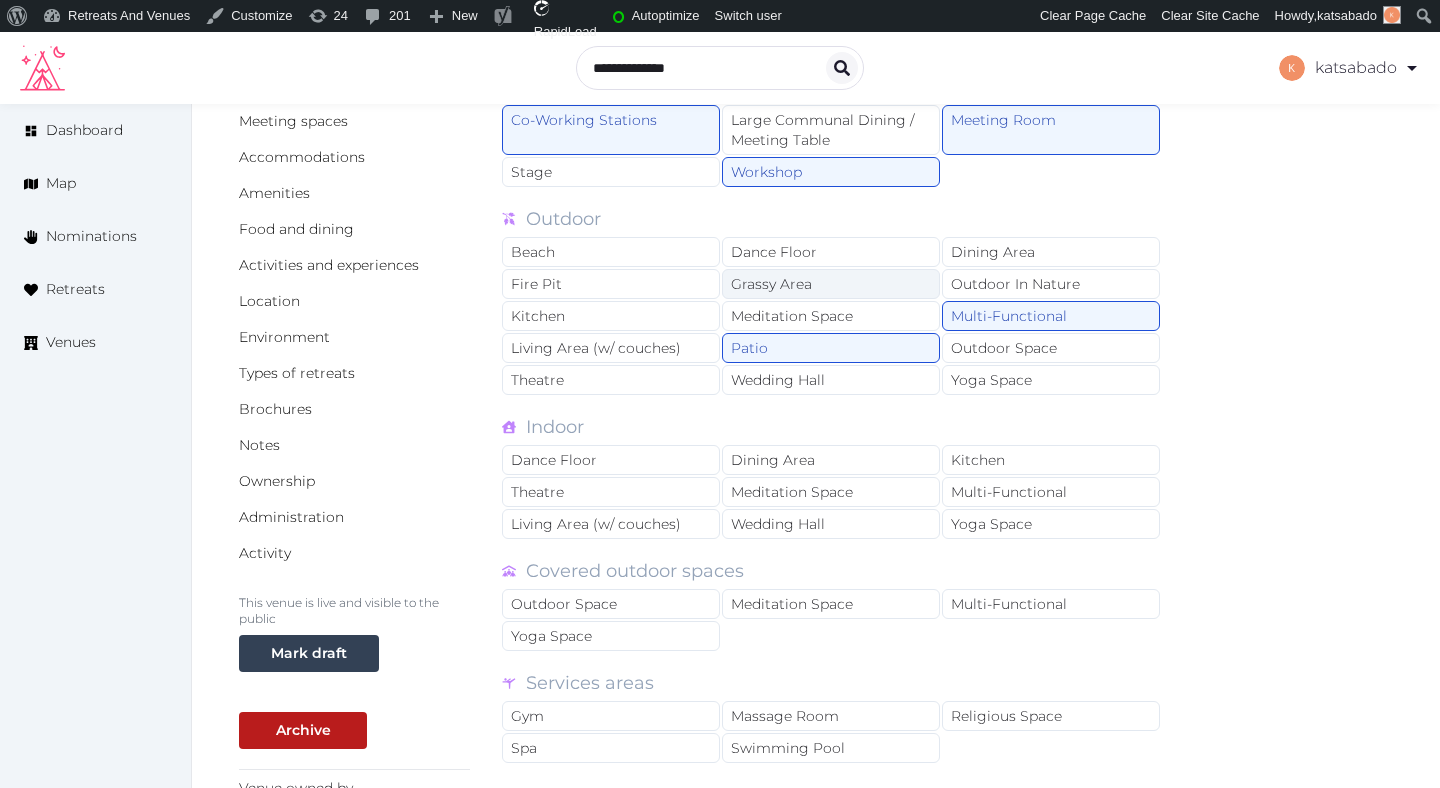 scroll, scrollTop: 282, scrollLeft: 0, axis: vertical 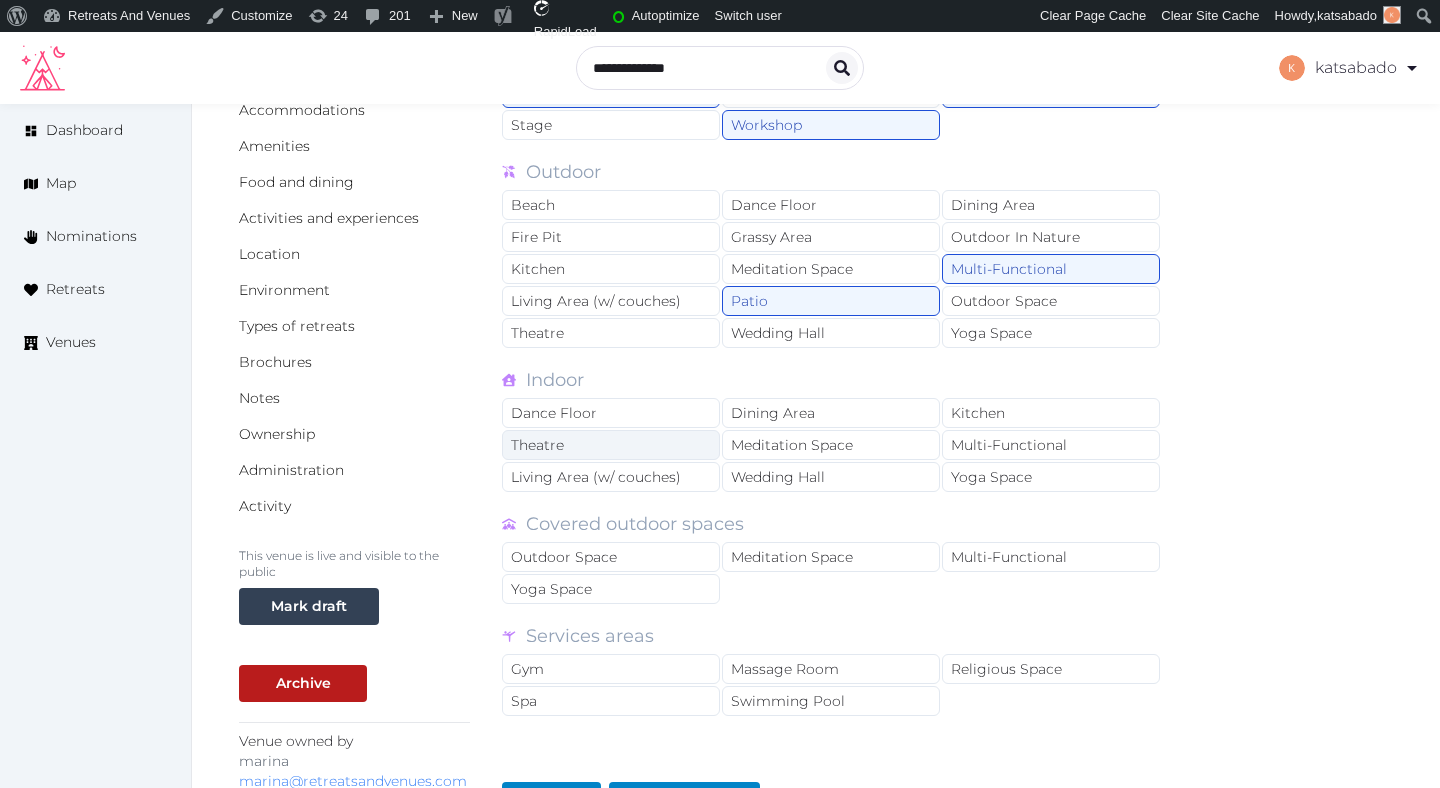 click on "Theatre" at bounding box center [611, 445] 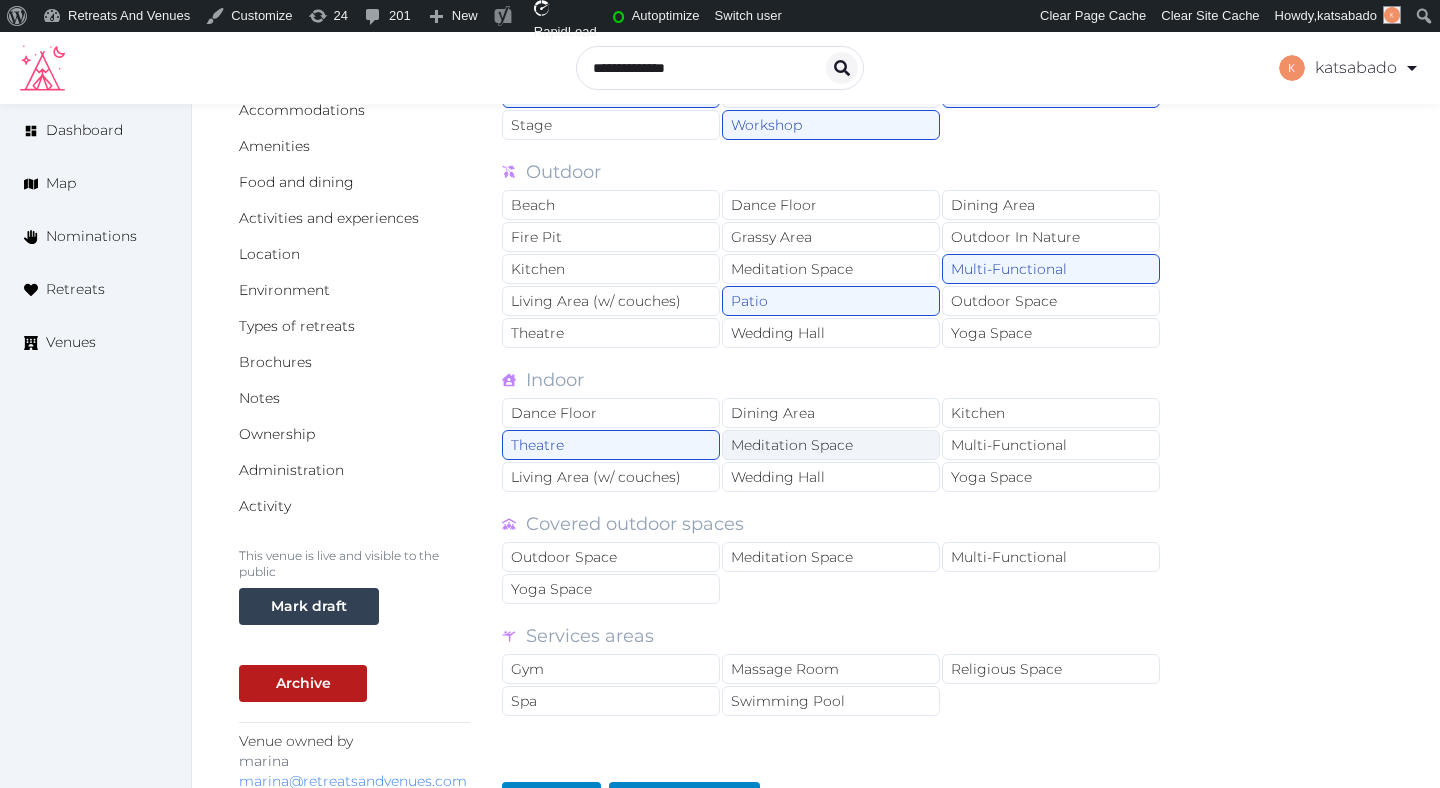 click on "Meditation Space" at bounding box center [831, 445] 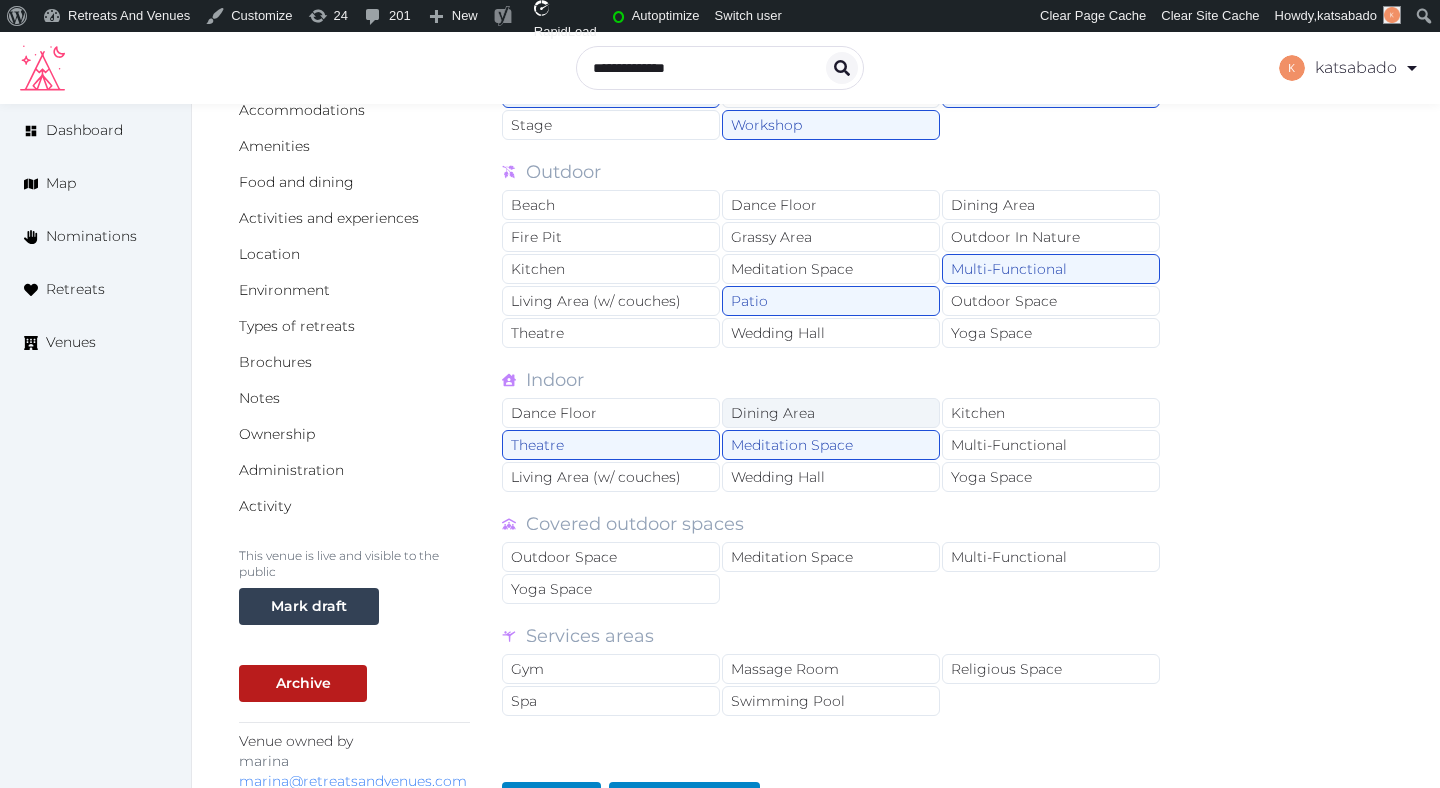 click on "Dining Area" at bounding box center [831, 413] 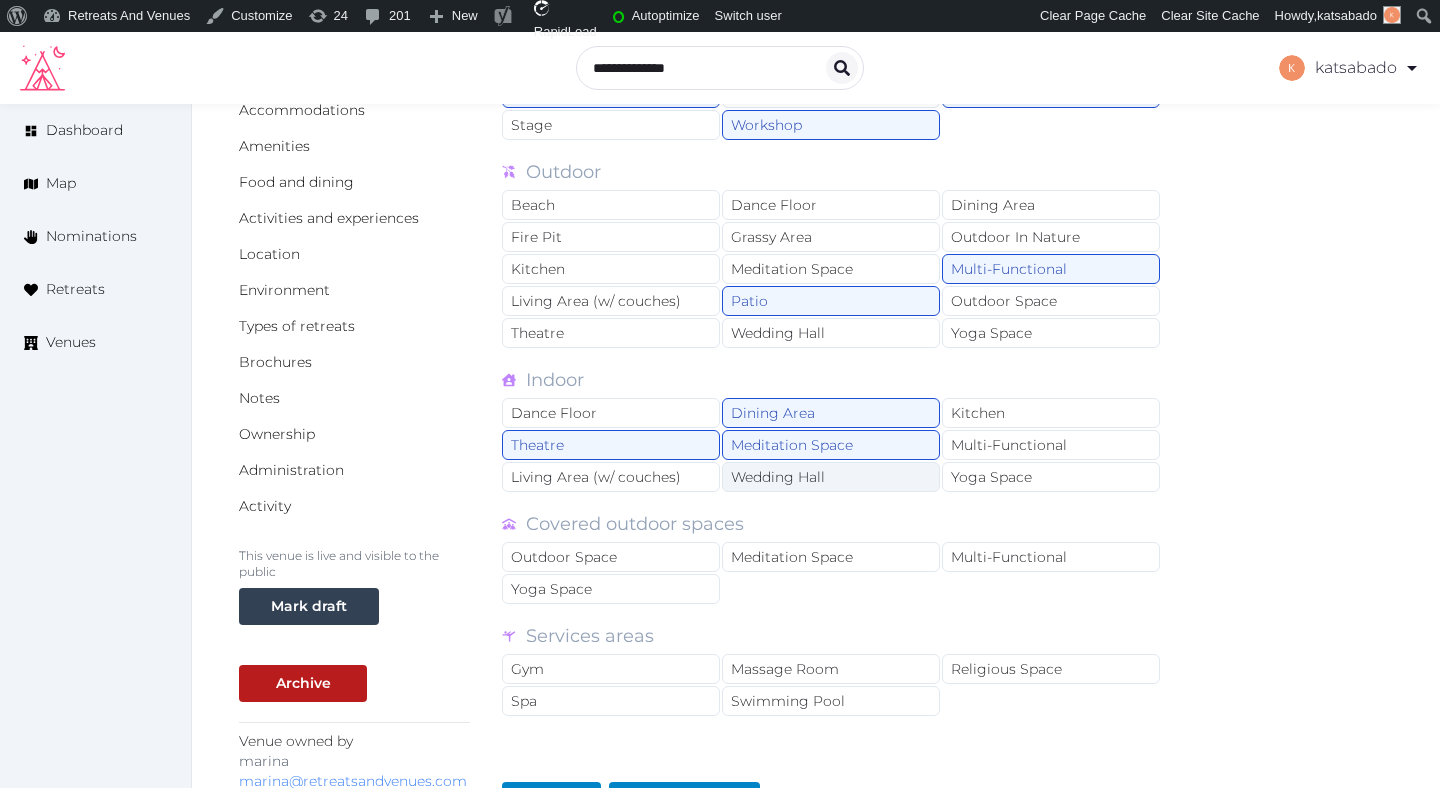 click on "Wedding Hall" at bounding box center (831, 477) 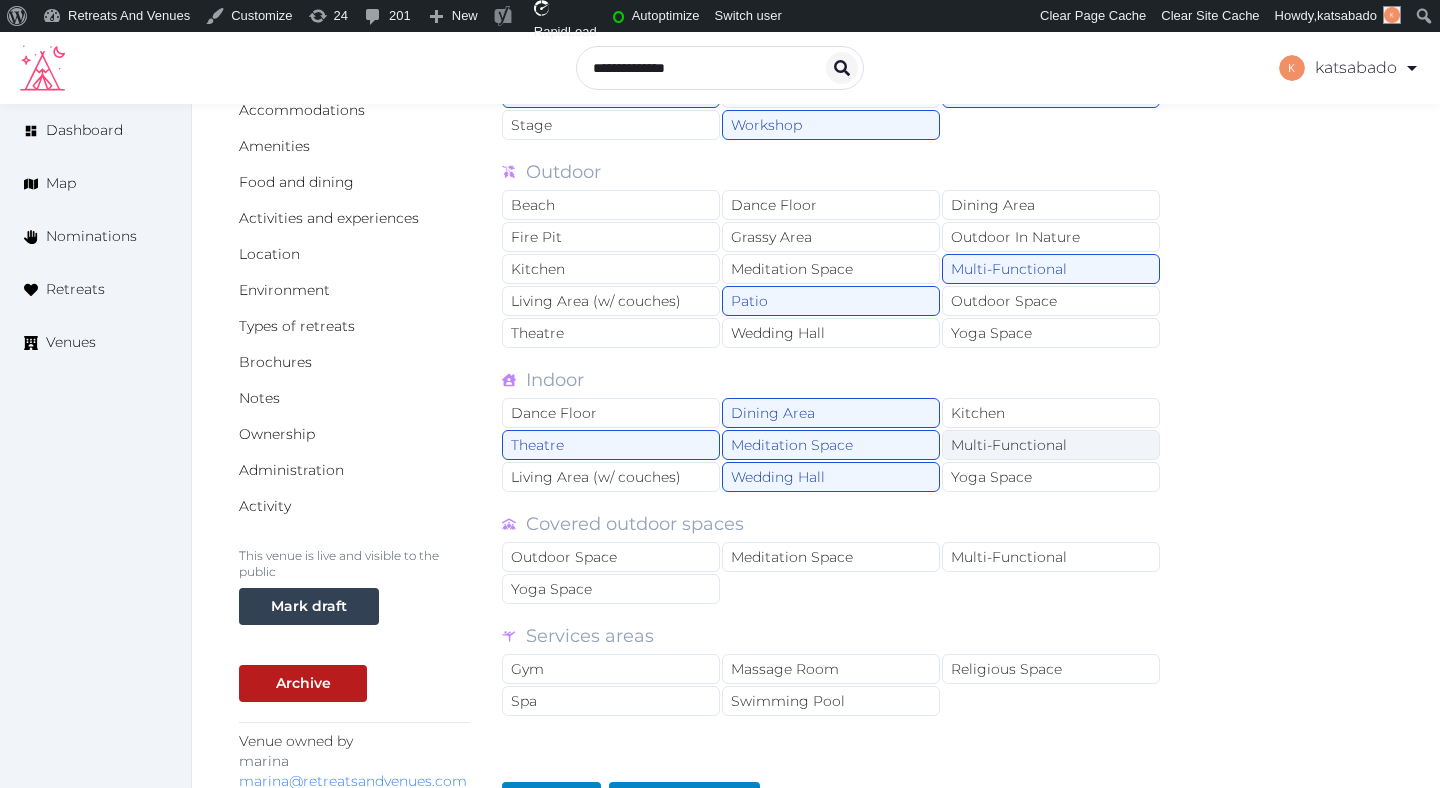 click on "Multi-Functional" at bounding box center (1051, 445) 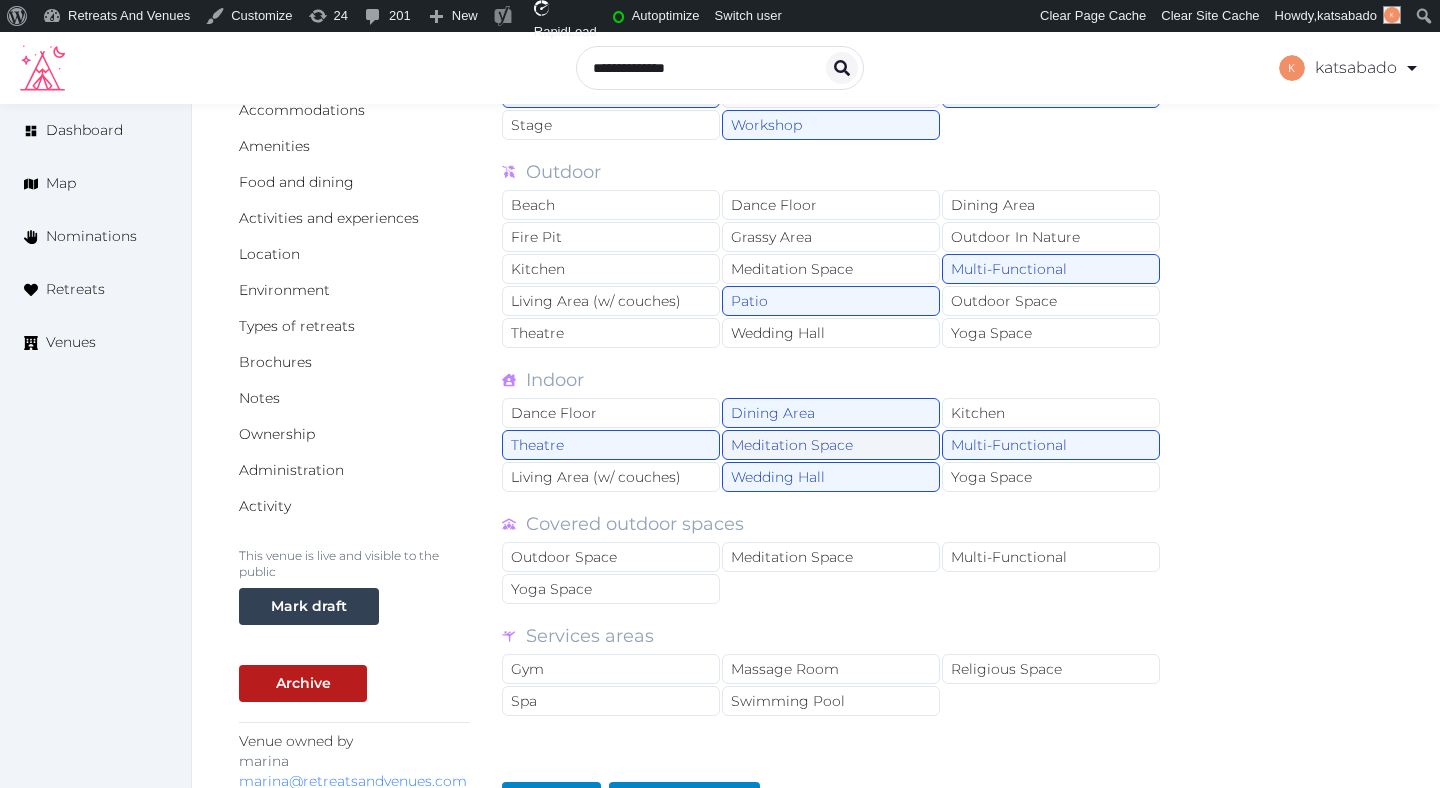 click on "Meditation Space" at bounding box center [831, 445] 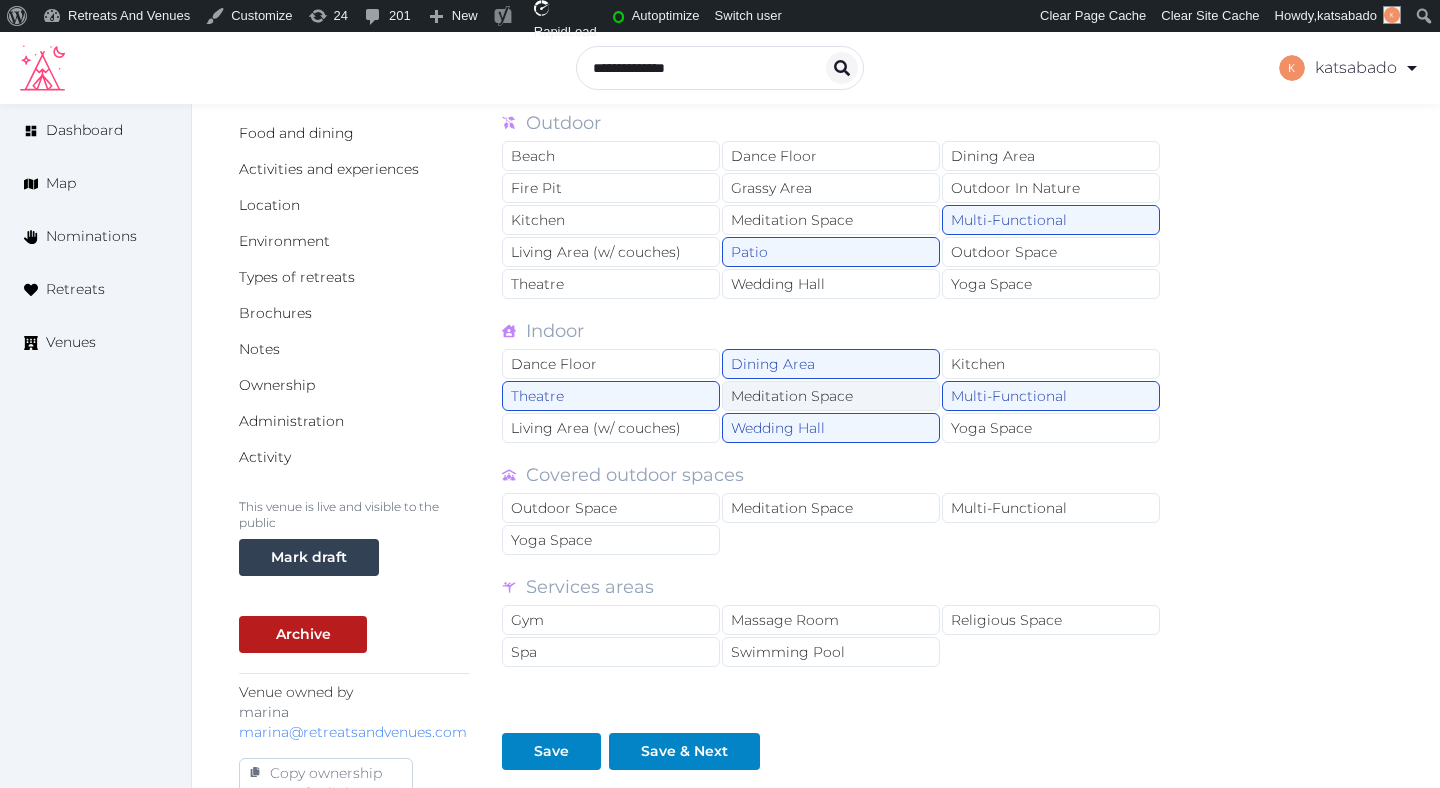 scroll, scrollTop: 414, scrollLeft: 0, axis: vertical 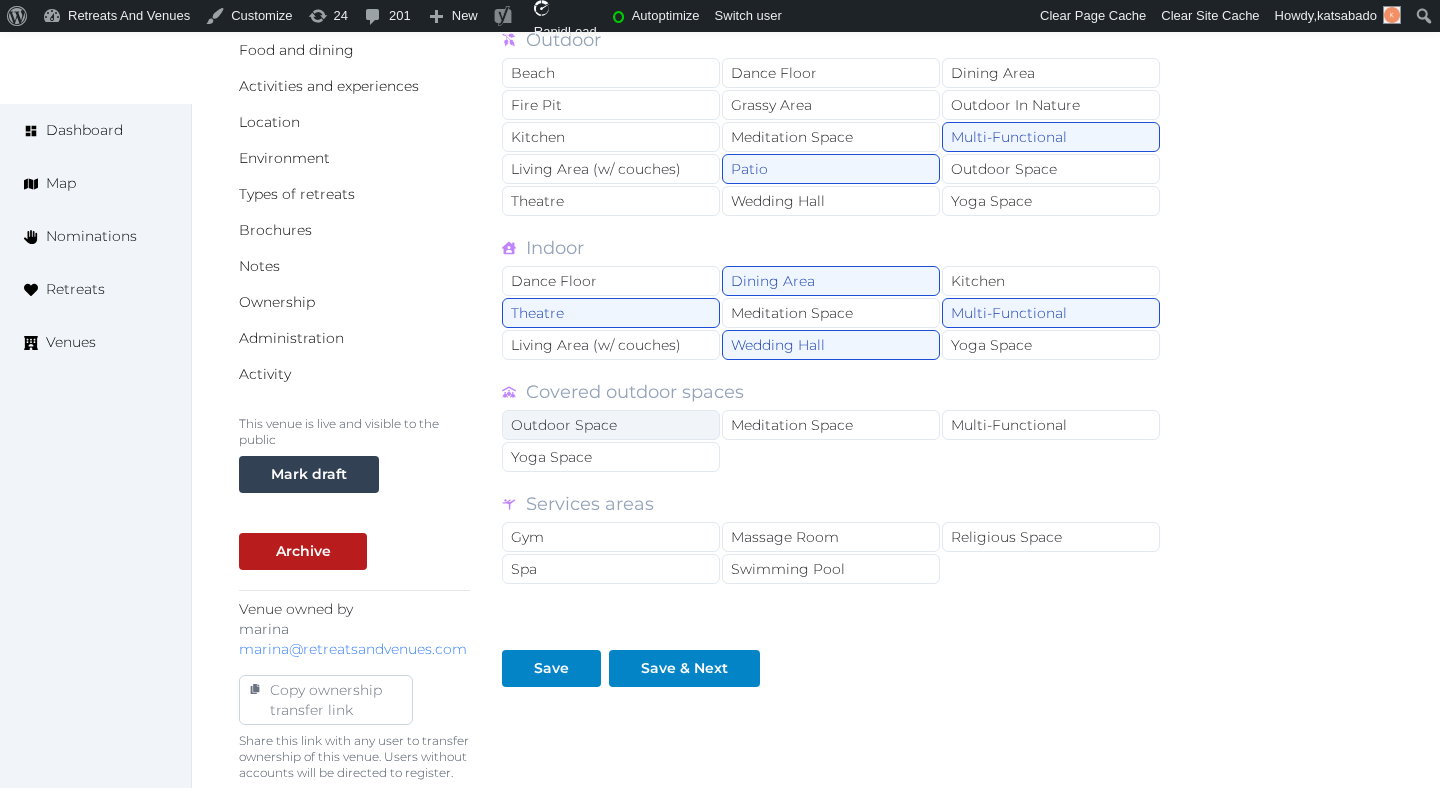 click on "Outdoor Space" at bounding box center (611, 425) 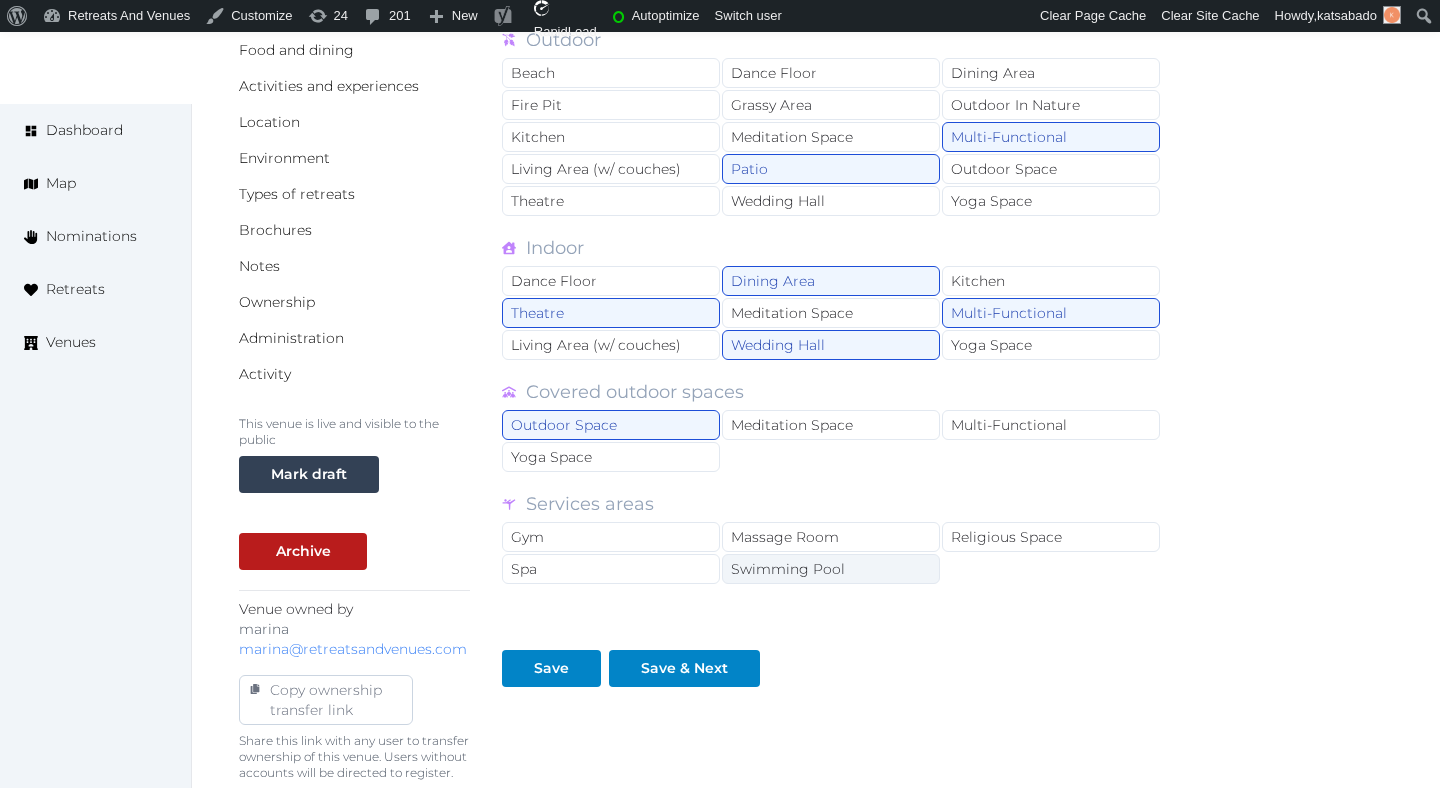 click on "Swimming Pool" at bounding box center (831, 569) 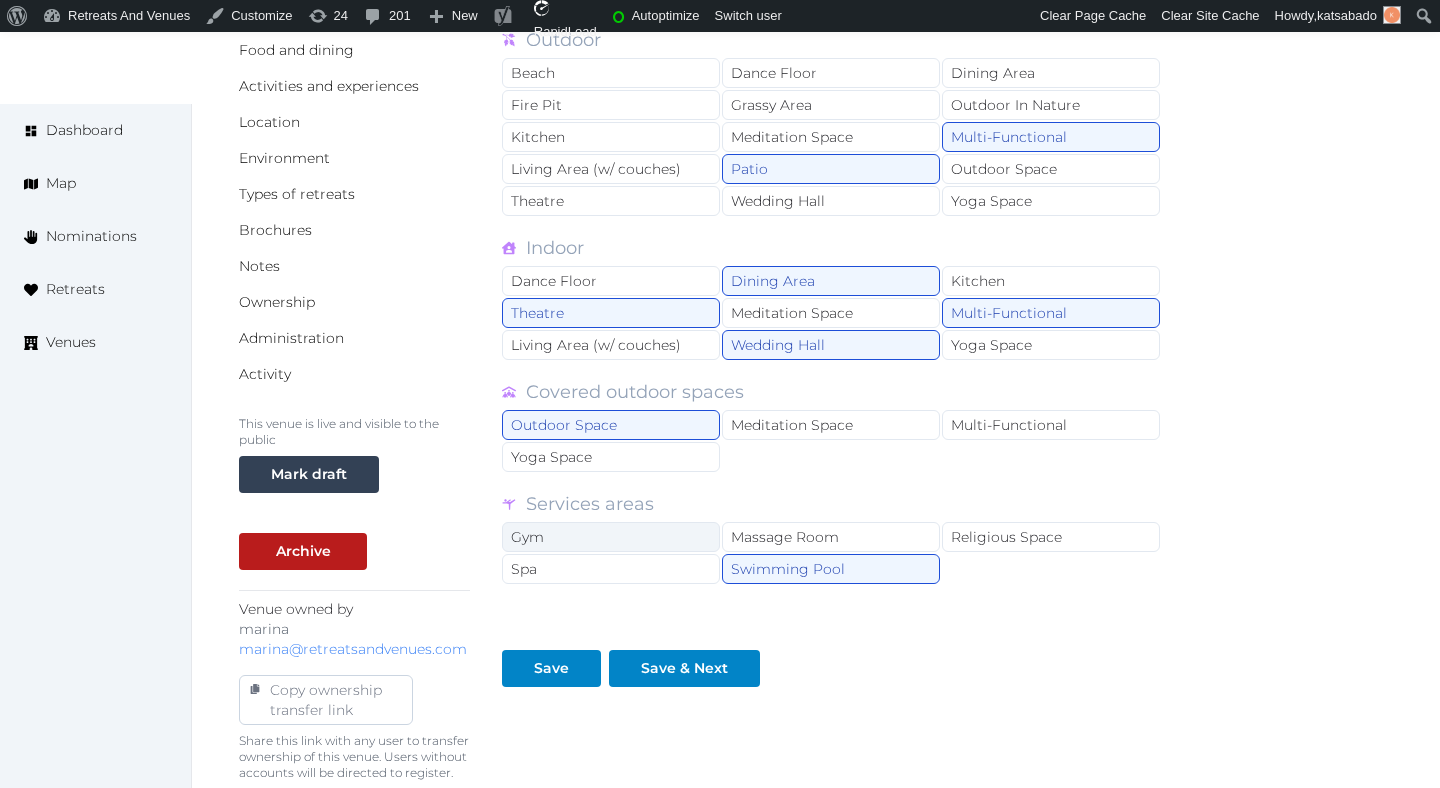click on "Gym" at bounding box center [611, 537] 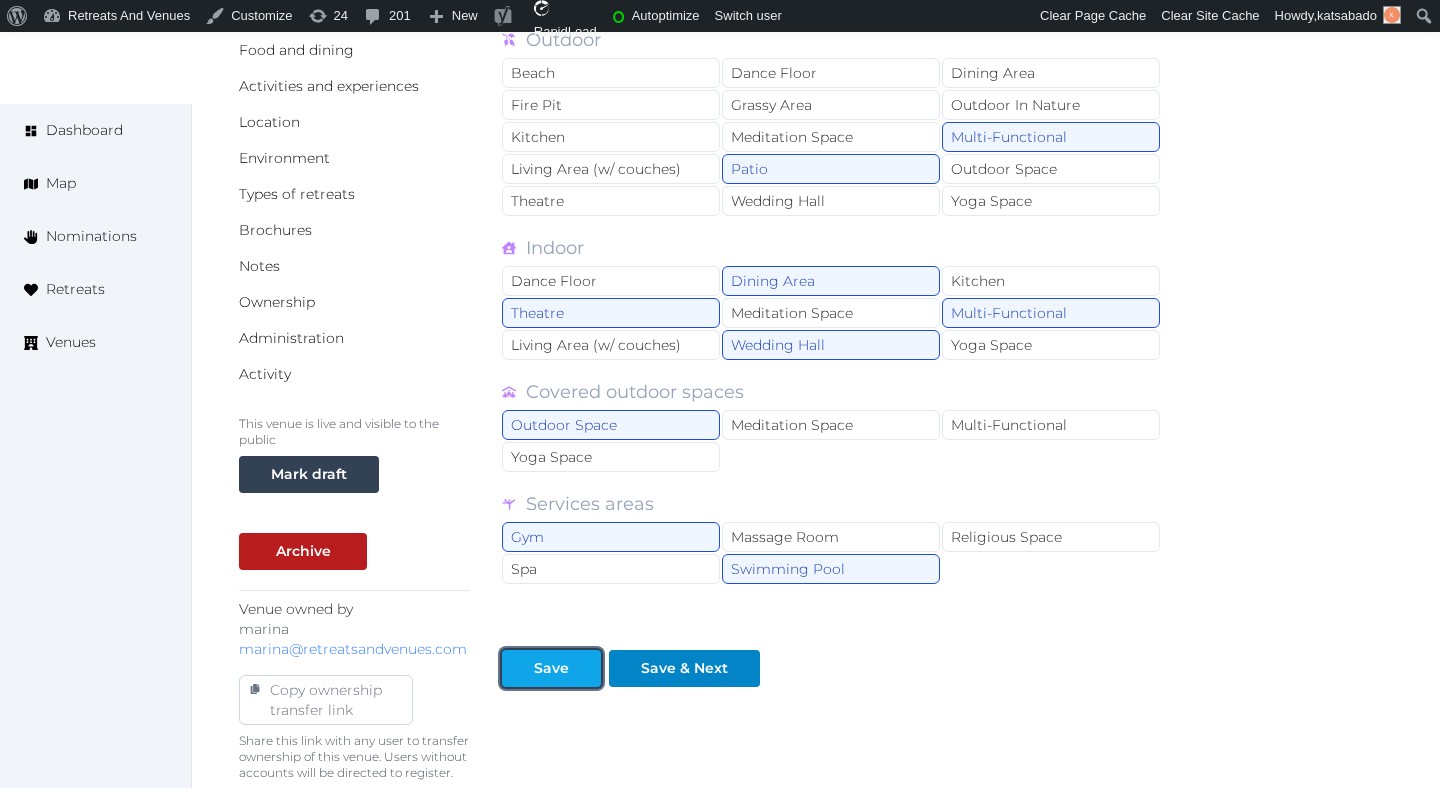 click on "Save" at bounding box center [551, 668] 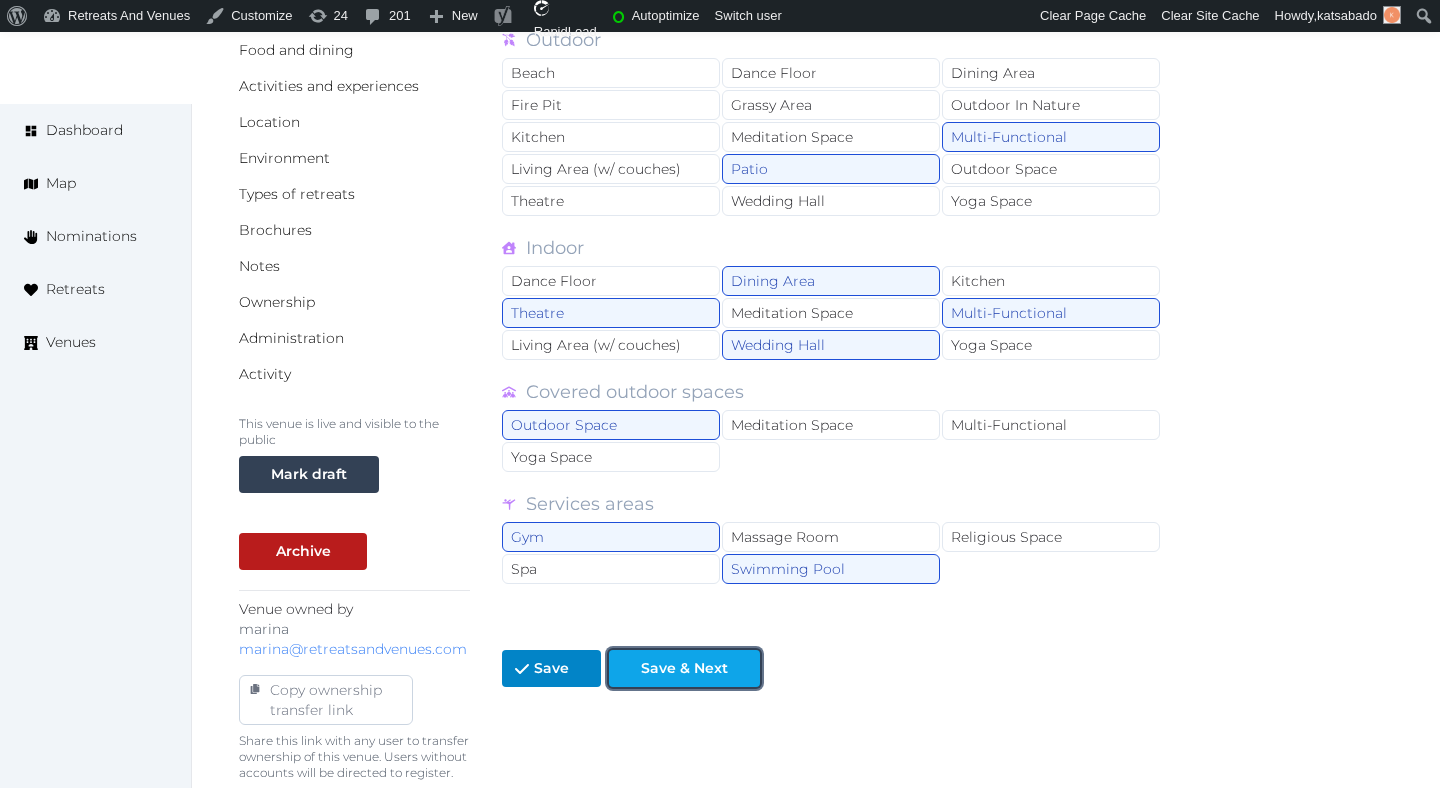 click on "Save & Next" at bounding box center (684, 668) 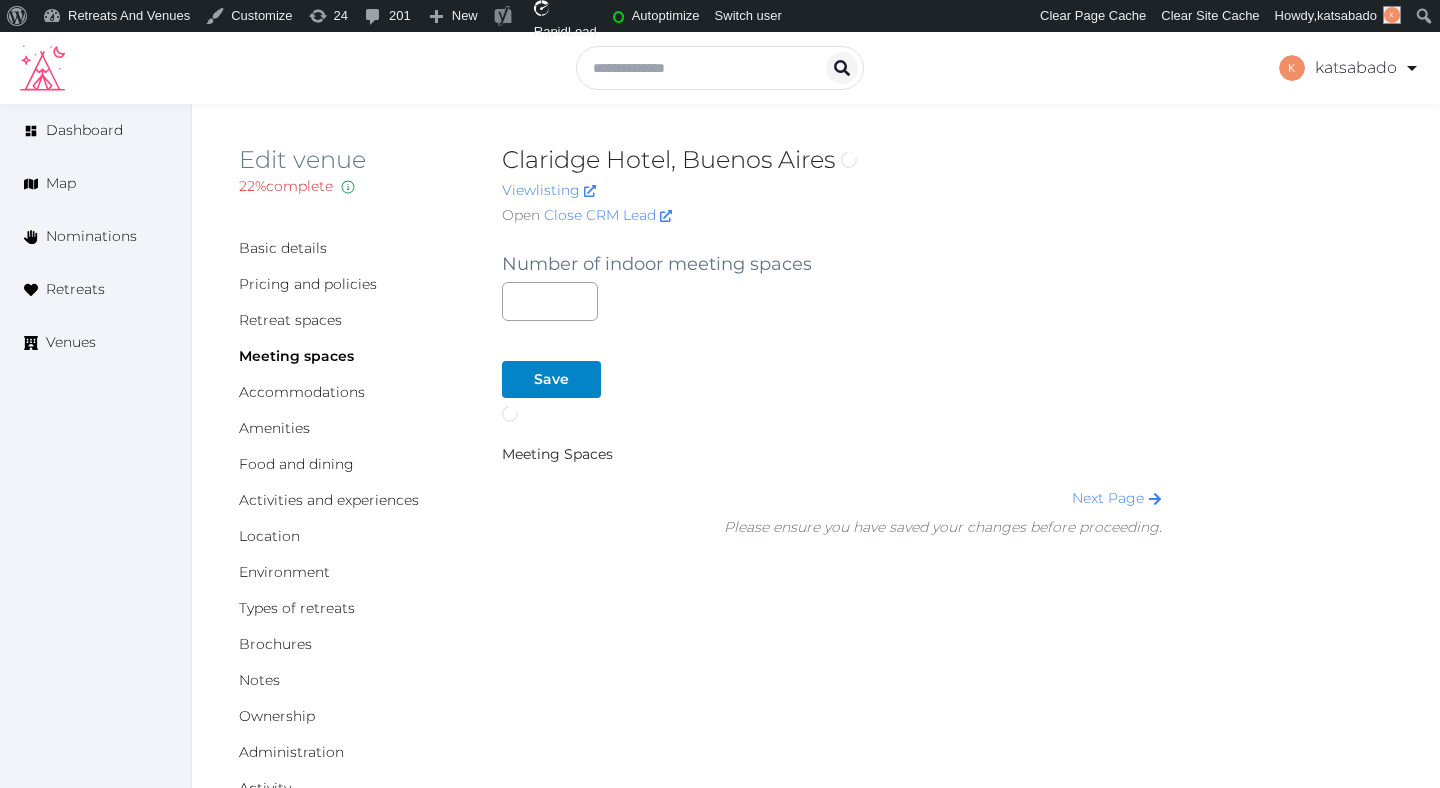 scroll, scrollTop: 0, scrollLeft: 0, axis: both 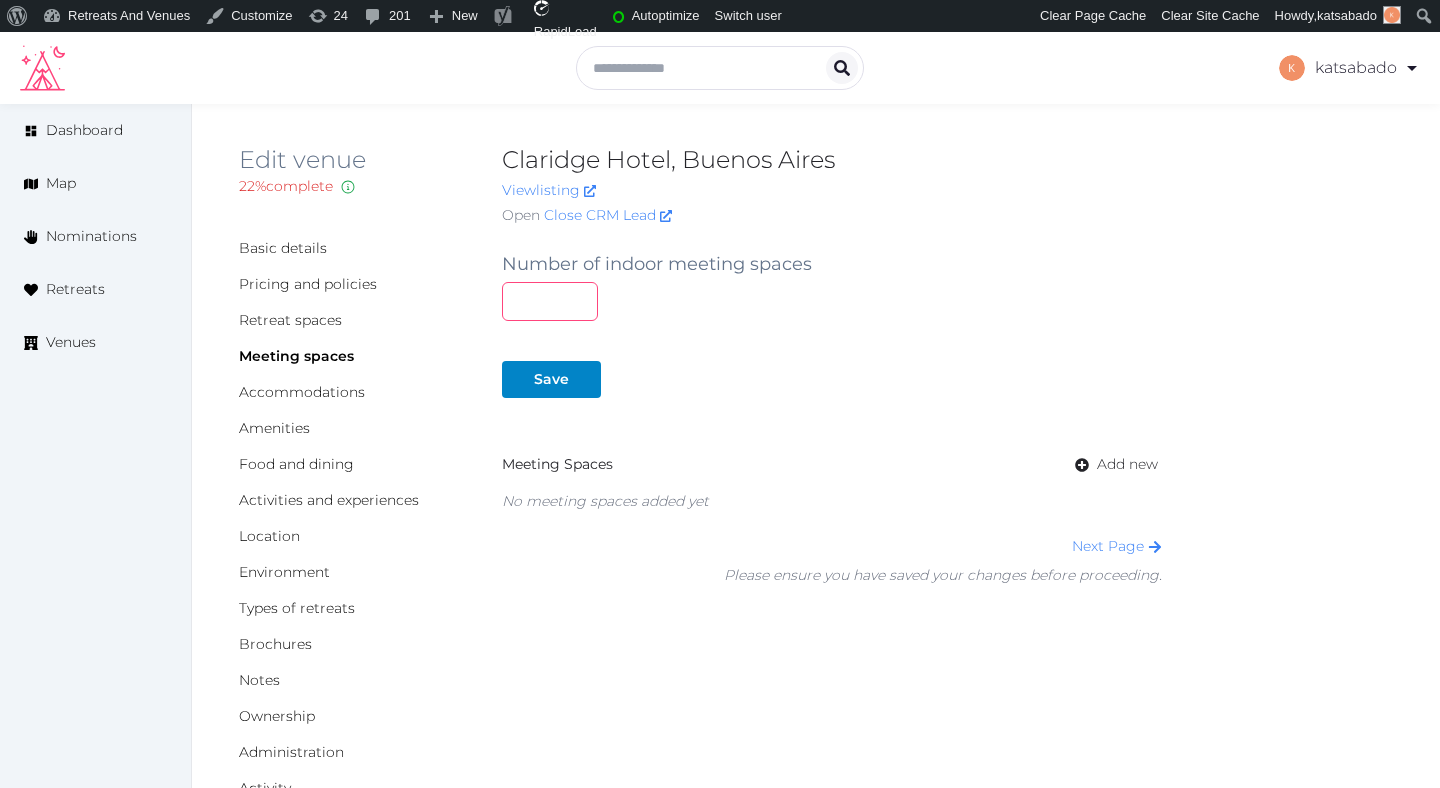 click at bounding box center (550, 301) 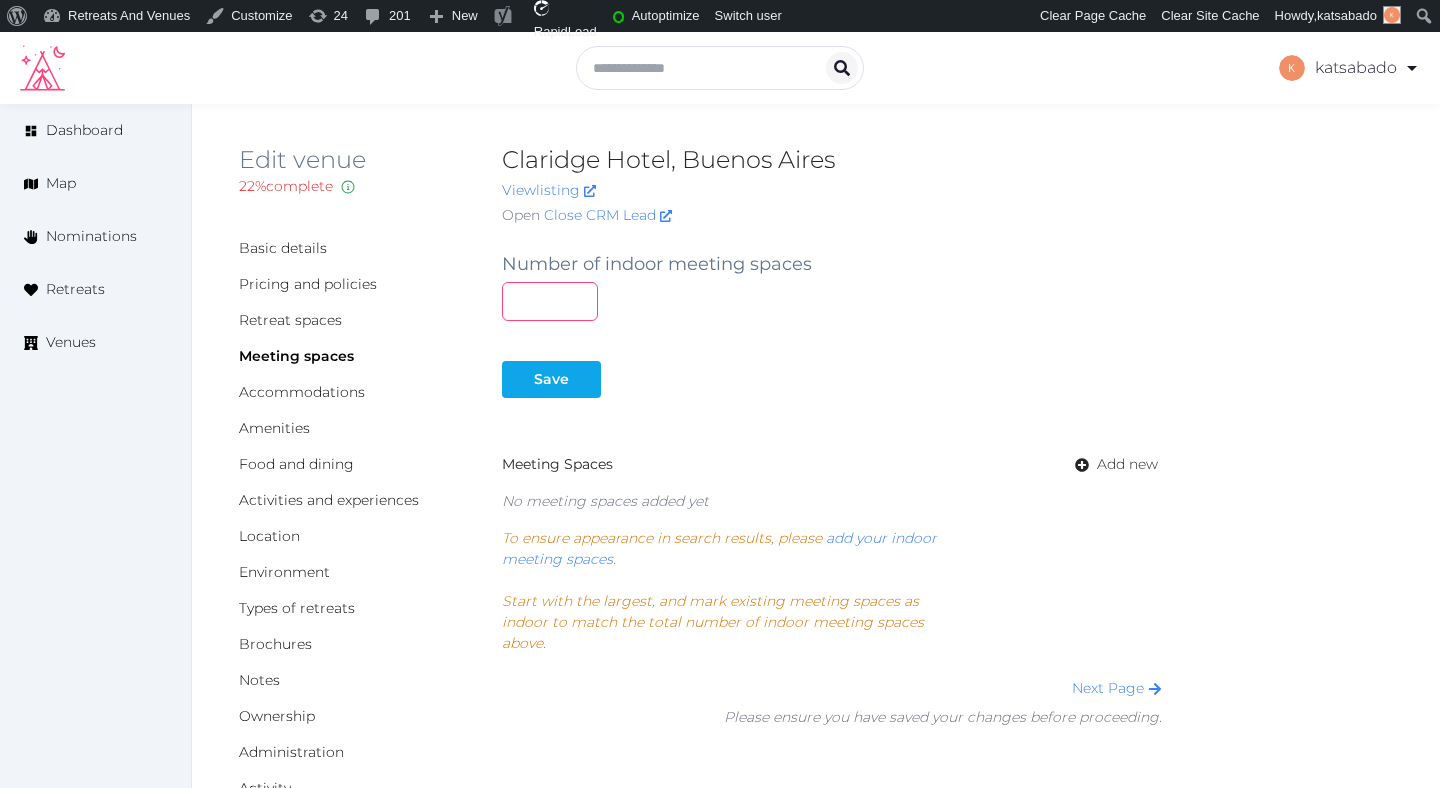 type on "*" 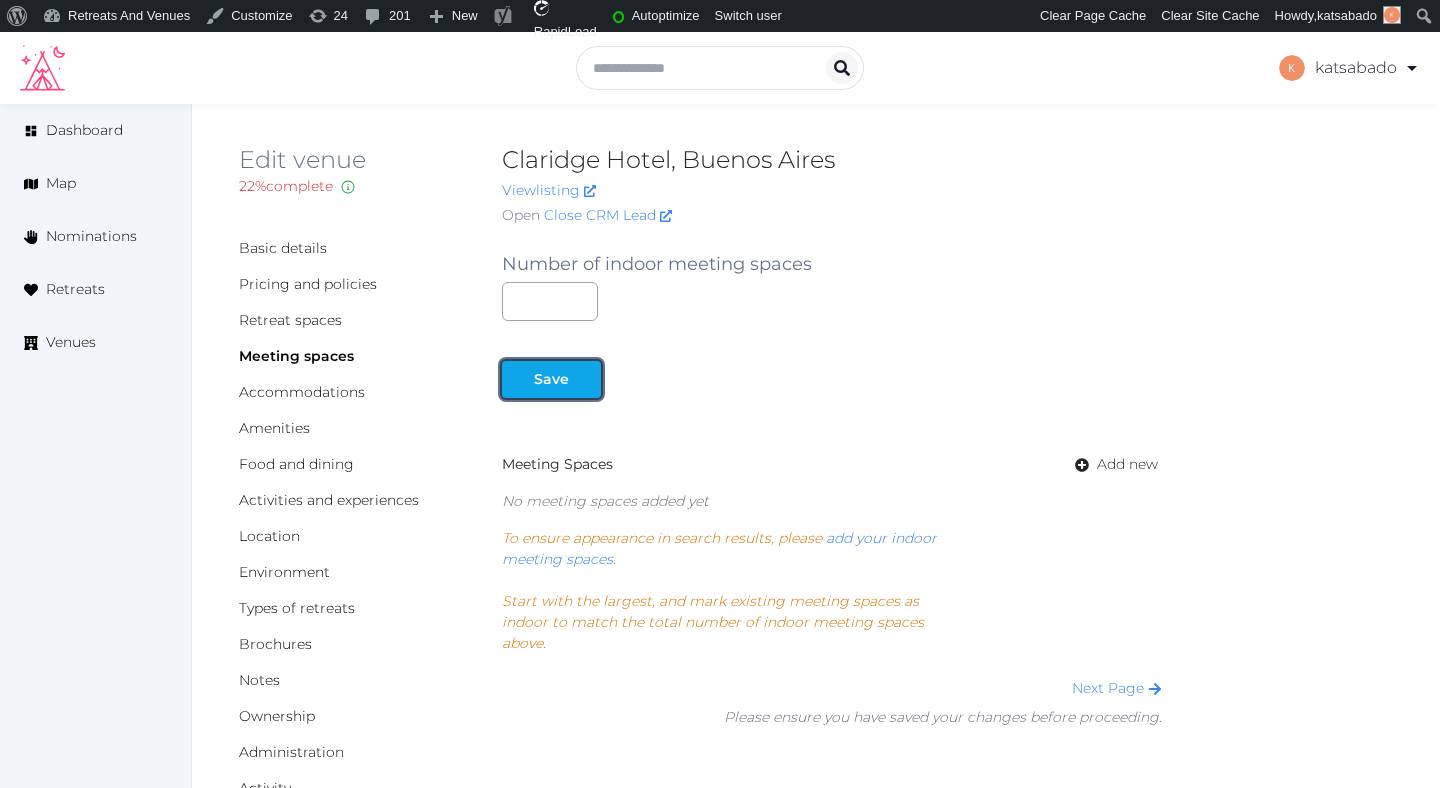 click on "Save" at bounding box center (551, 379) 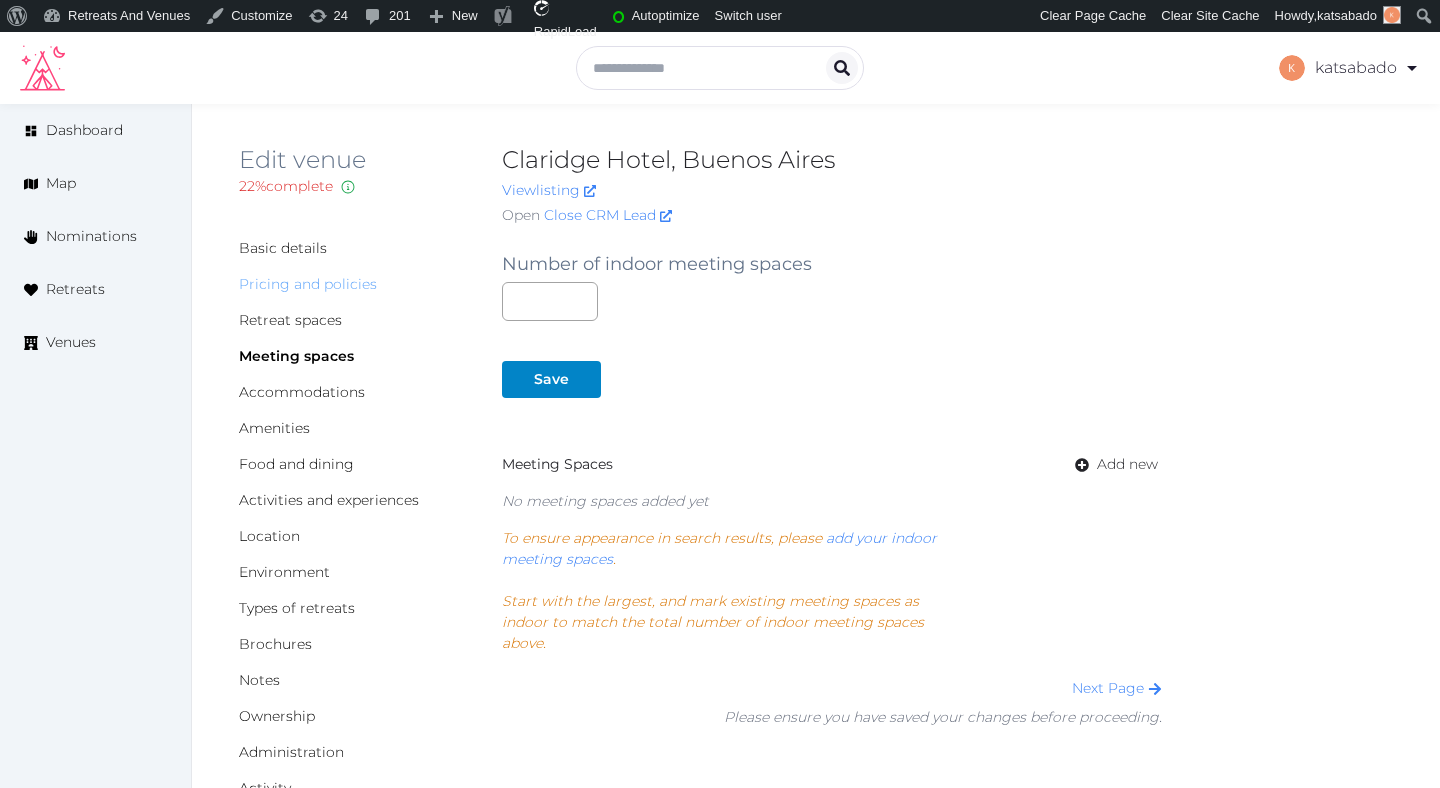 click on "Pricing and policies" at bounding box center (308, 284) 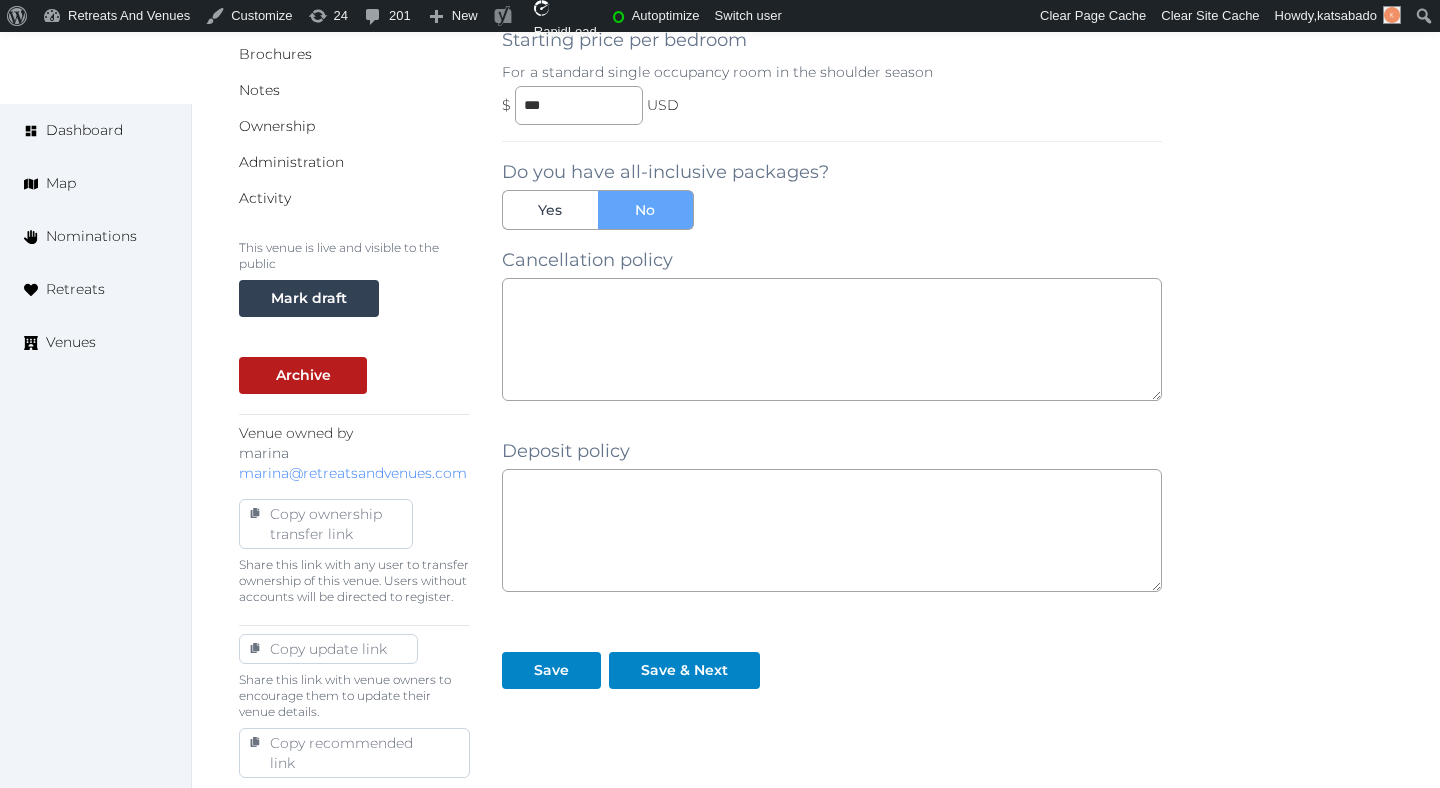 scroll, scrollTop: 593, scrollLeft: 0, axis: vertical 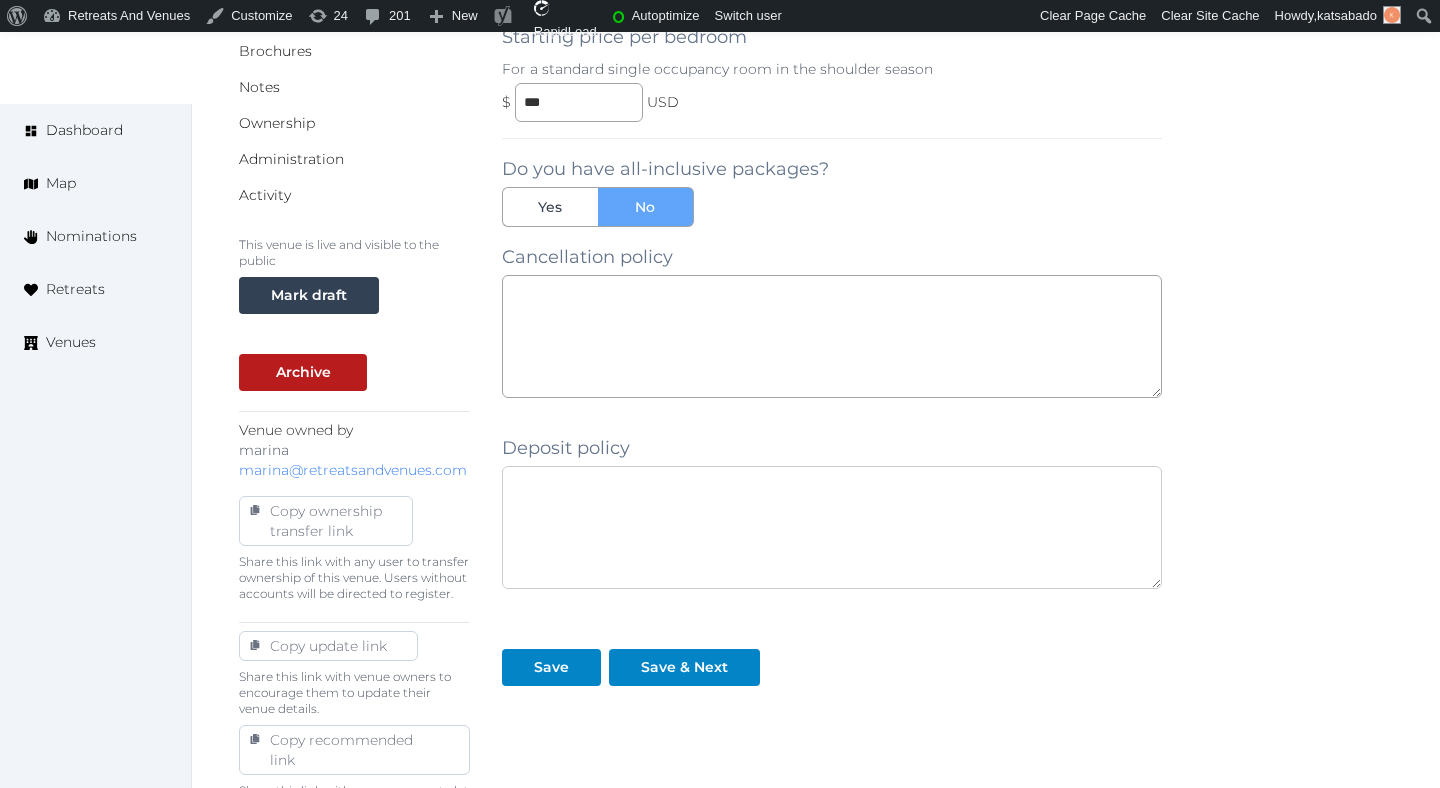 click at bounding box center [832, 527] 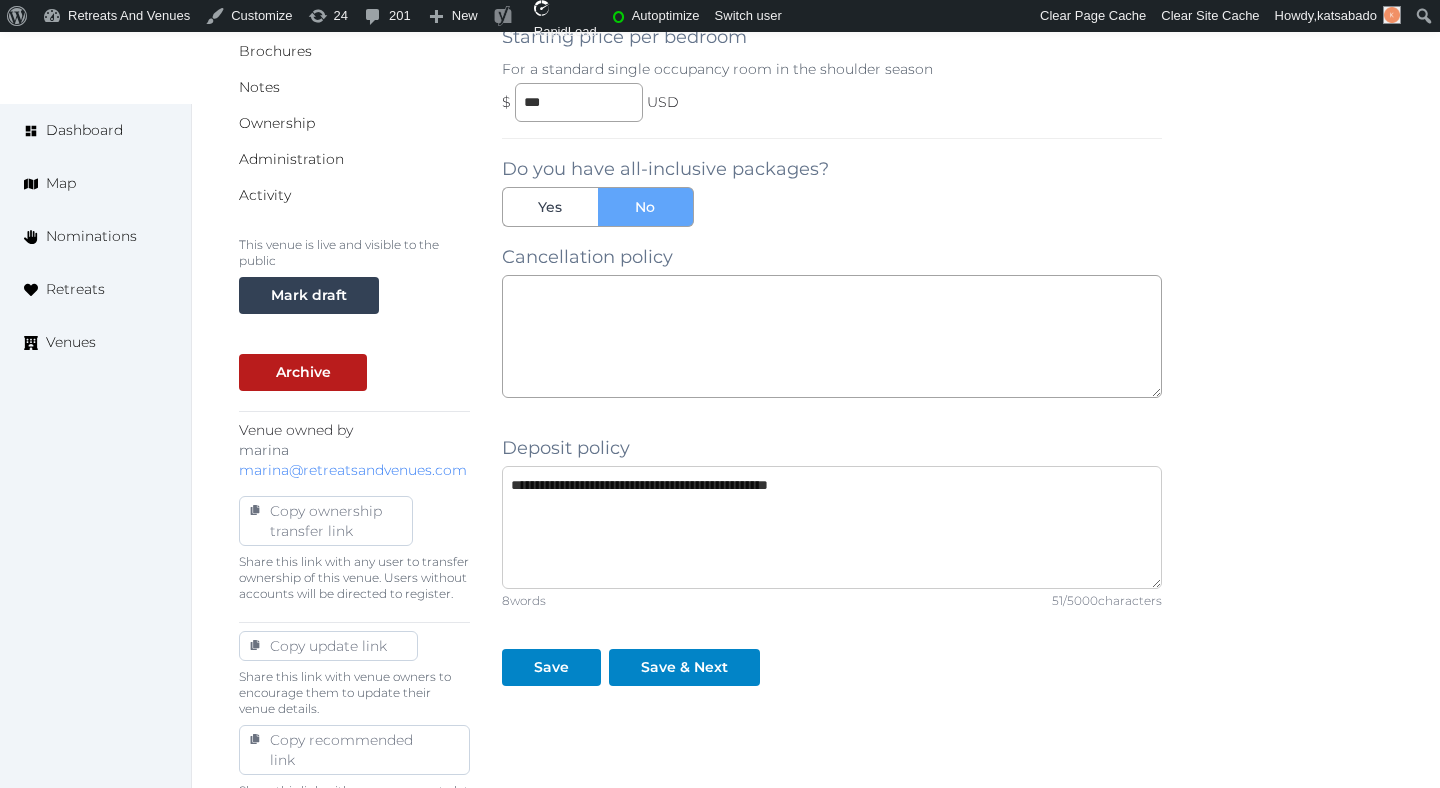 type on "**********" 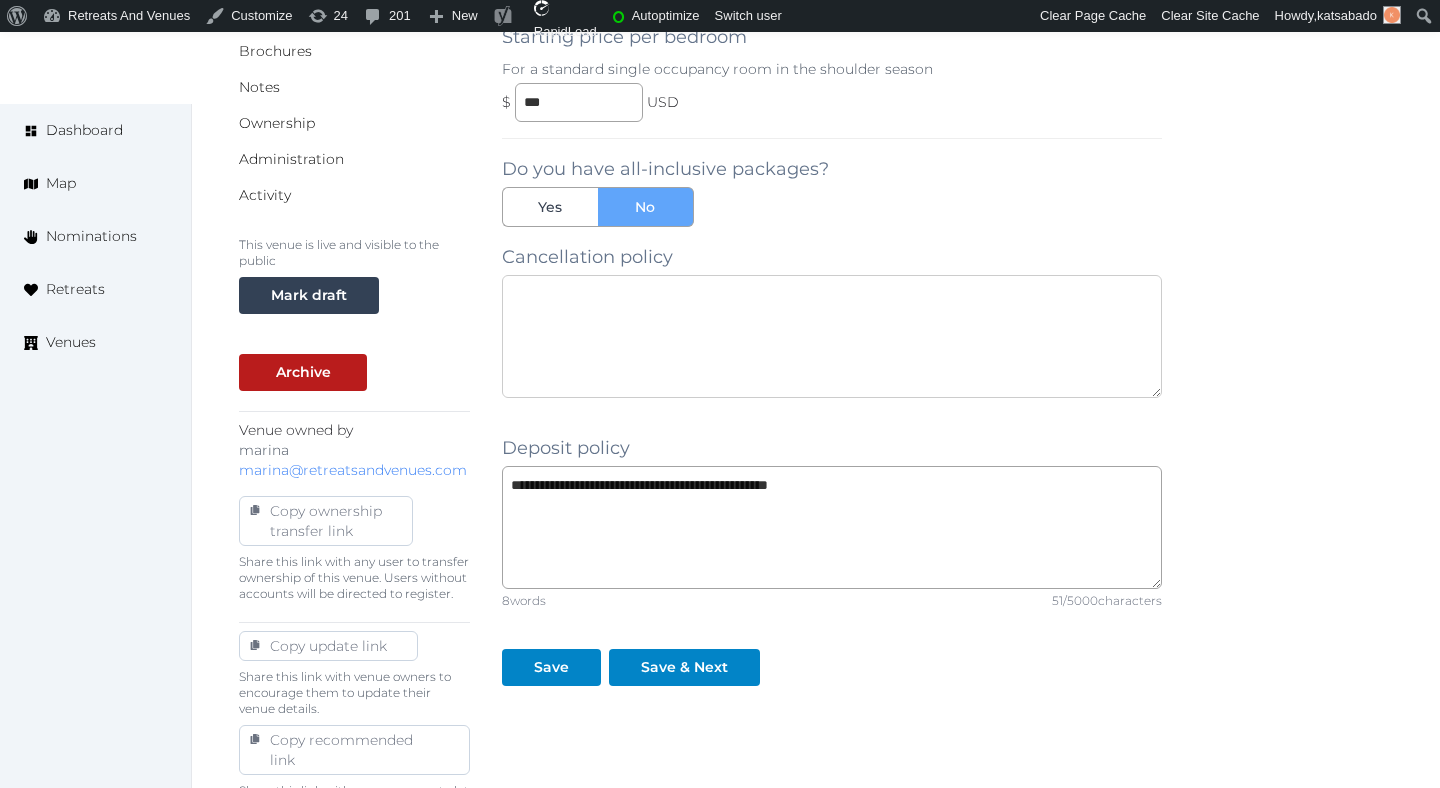 click at bounding box center [832, 336] 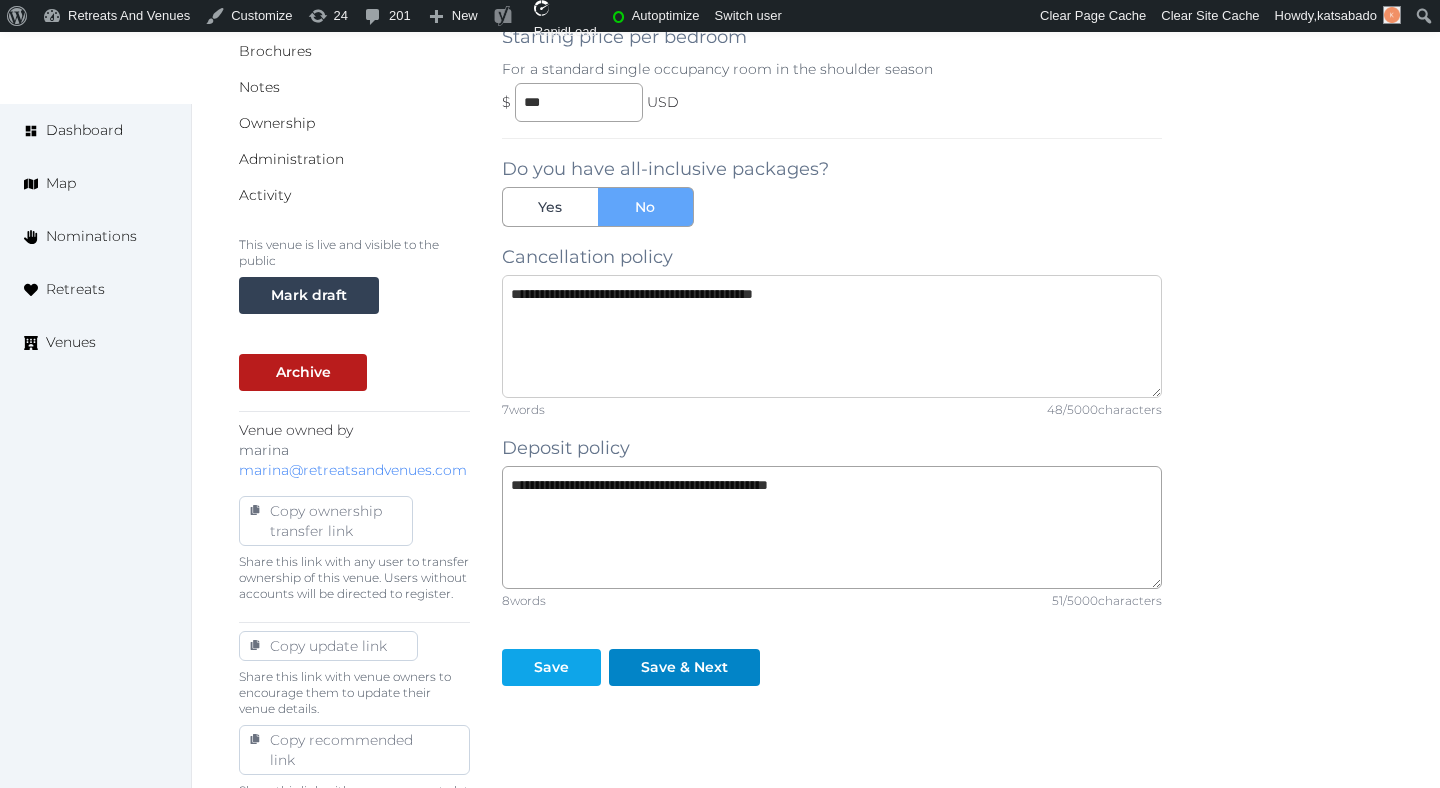 type on "**********" 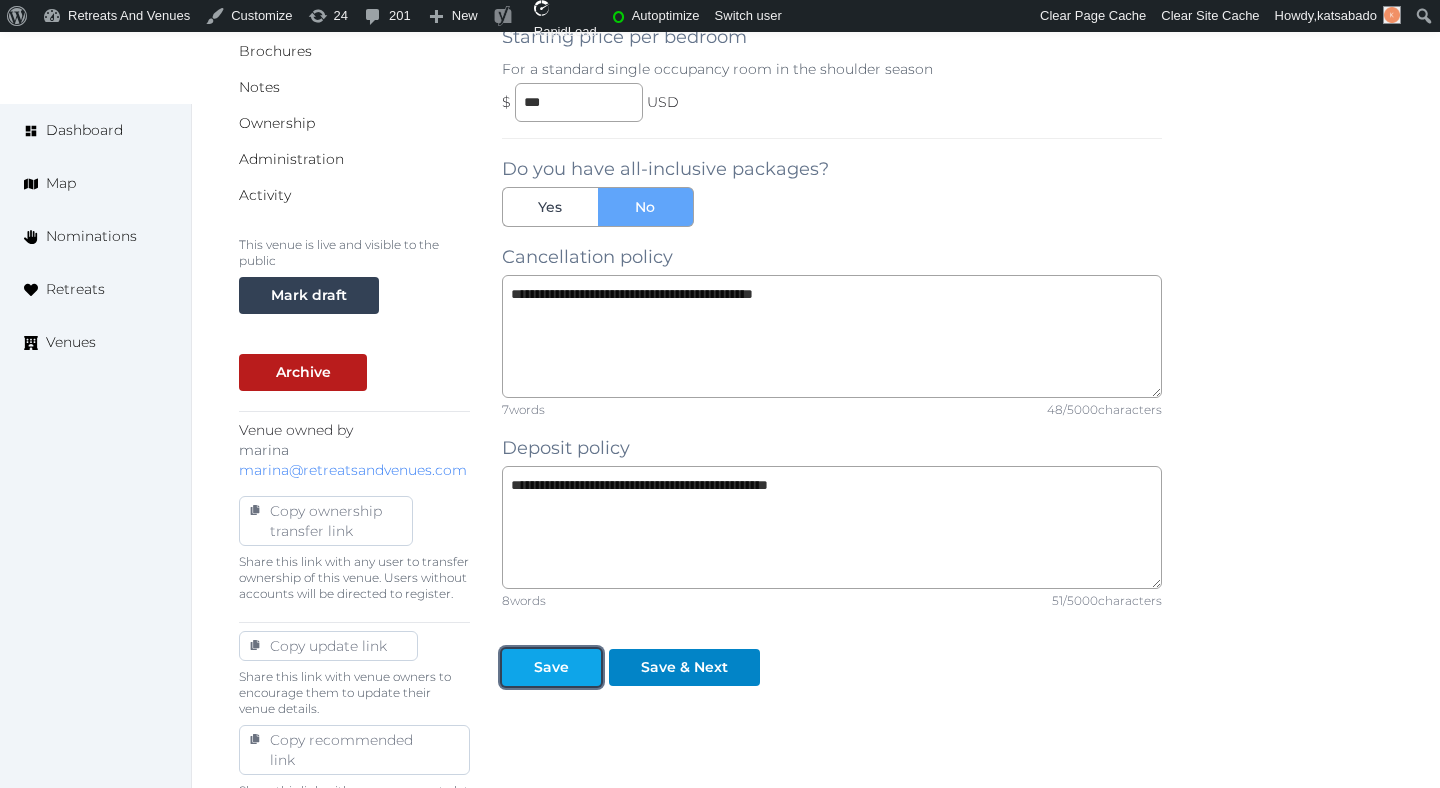 click on "Save" at bounding box center (551, 667) 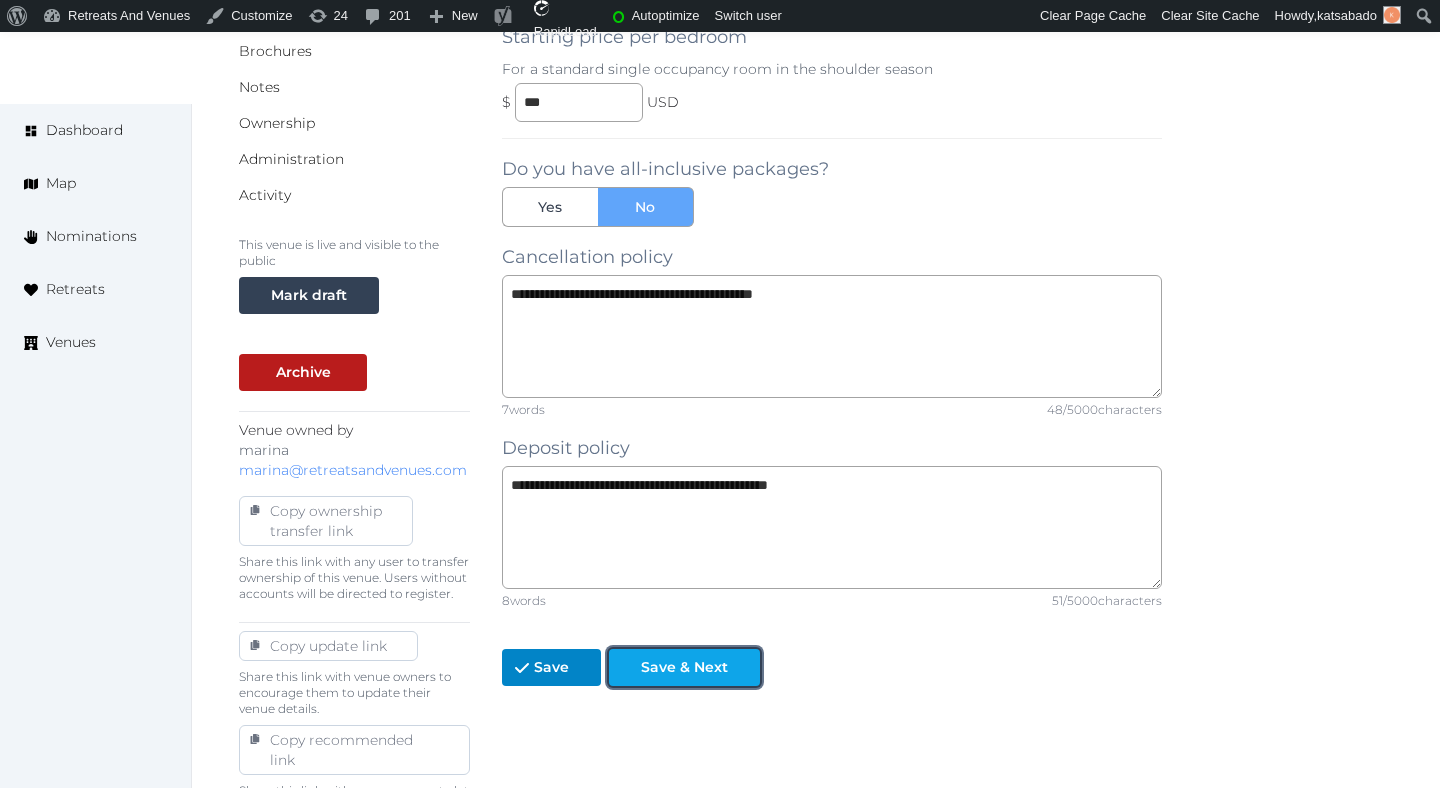 click on "Save & Next" at bounding box center (684, 667) 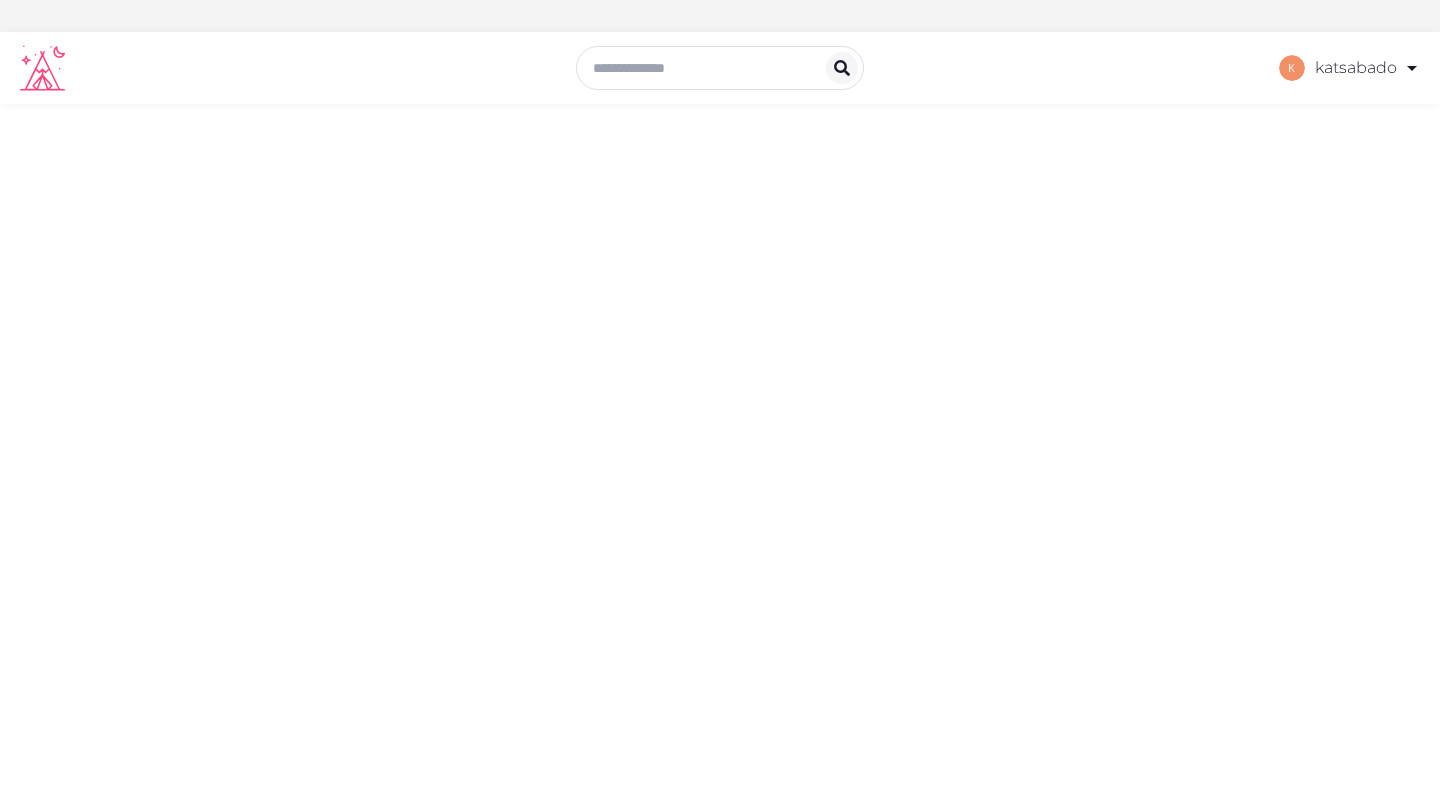 scroll, scrollTop: 0, scrollLeft: 0, axis: both 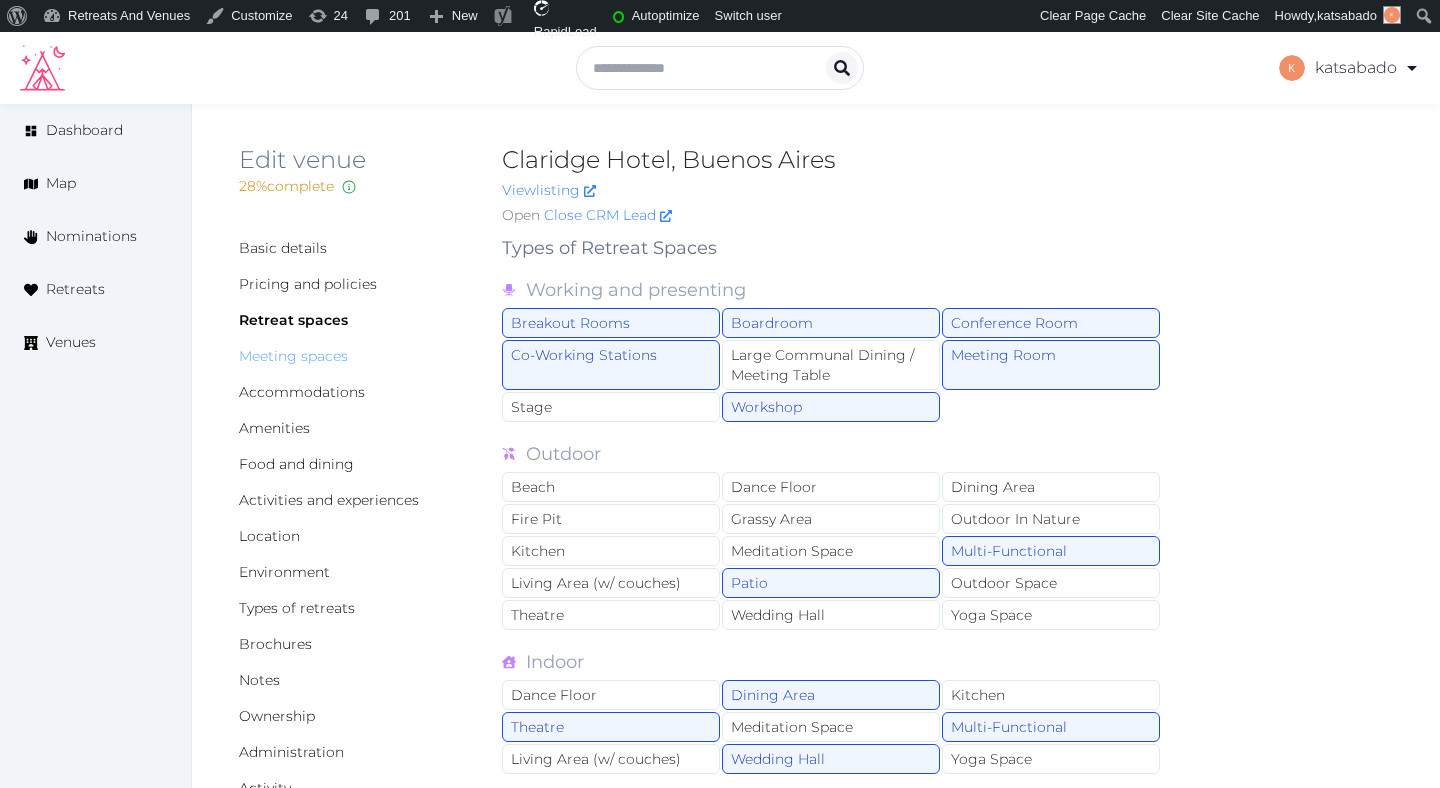 click on "Meeting spaces" at bounding box center (293, 356) 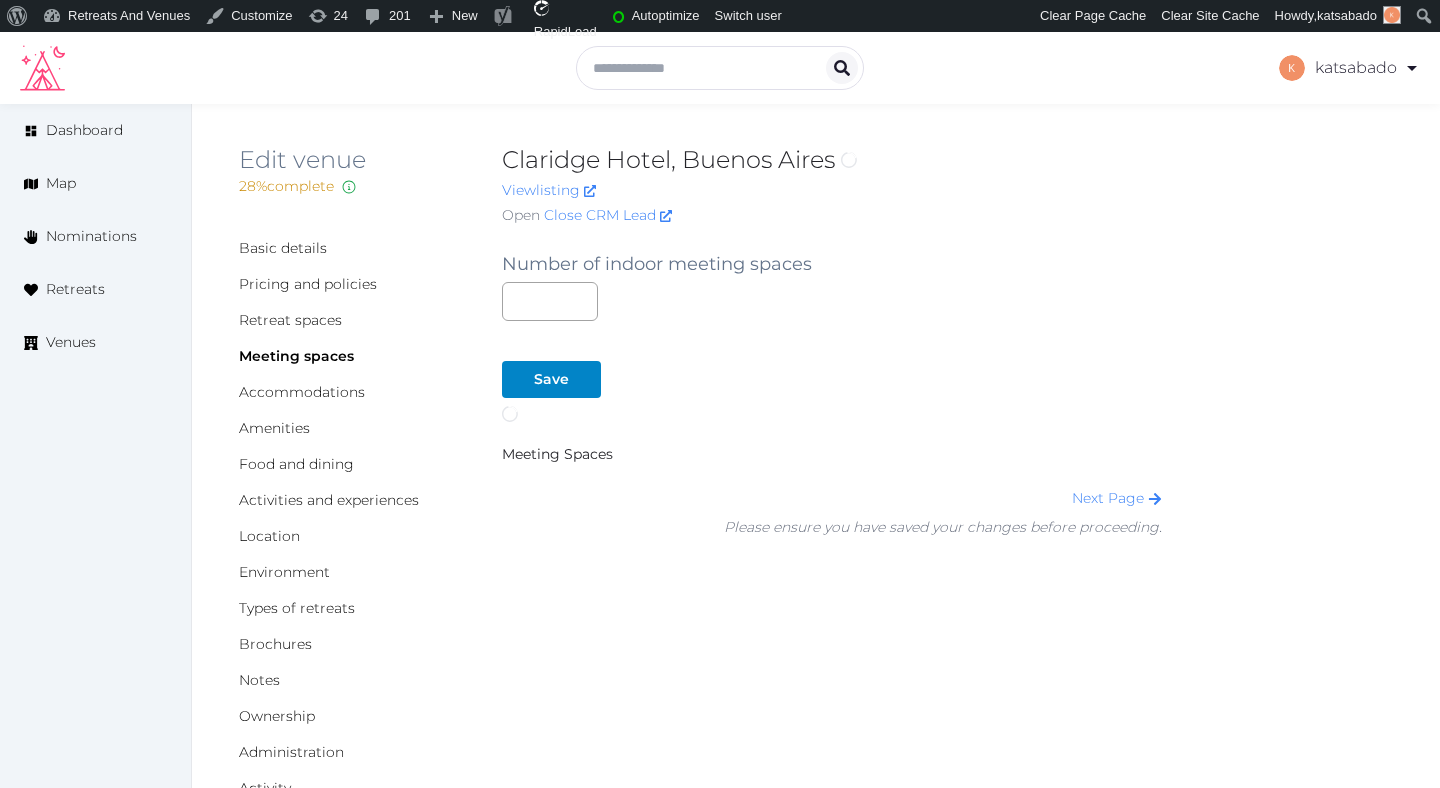 scroll, scrollTop: 0, scrollLeft: 0, axis: both 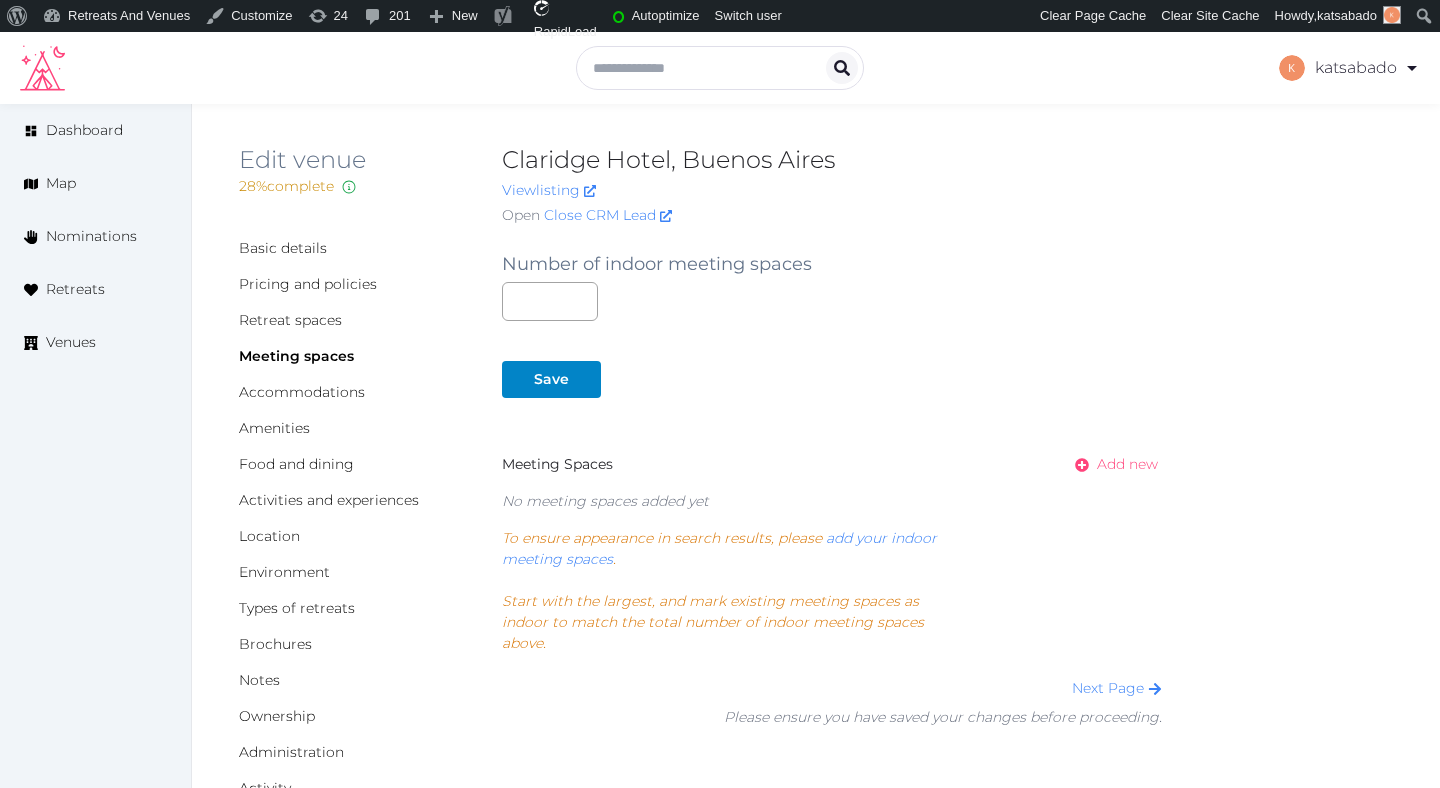 click on "Add new" at bounding box center [1127, 464] 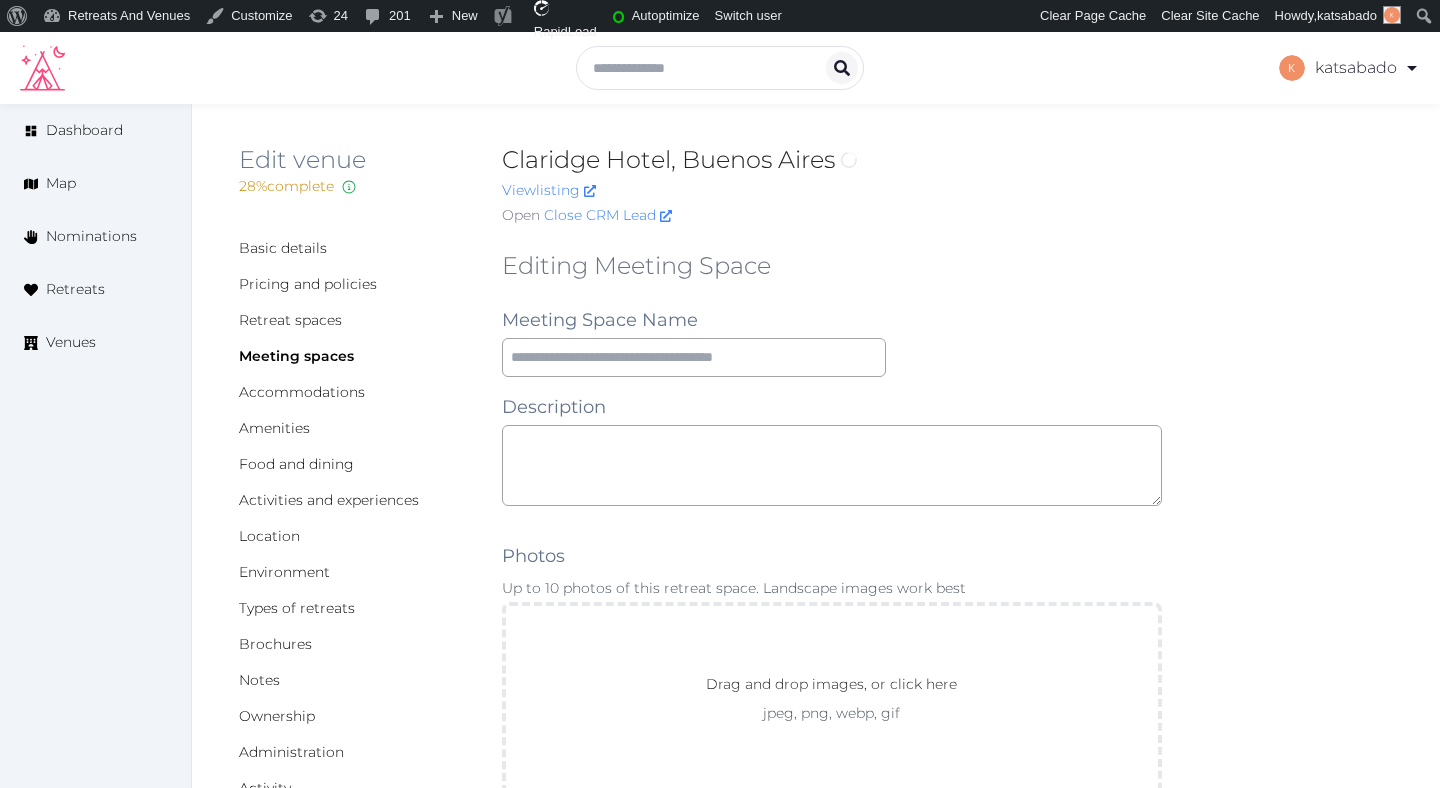 scroll, scrollTop: 0, scrollLeft: 0, axis: both 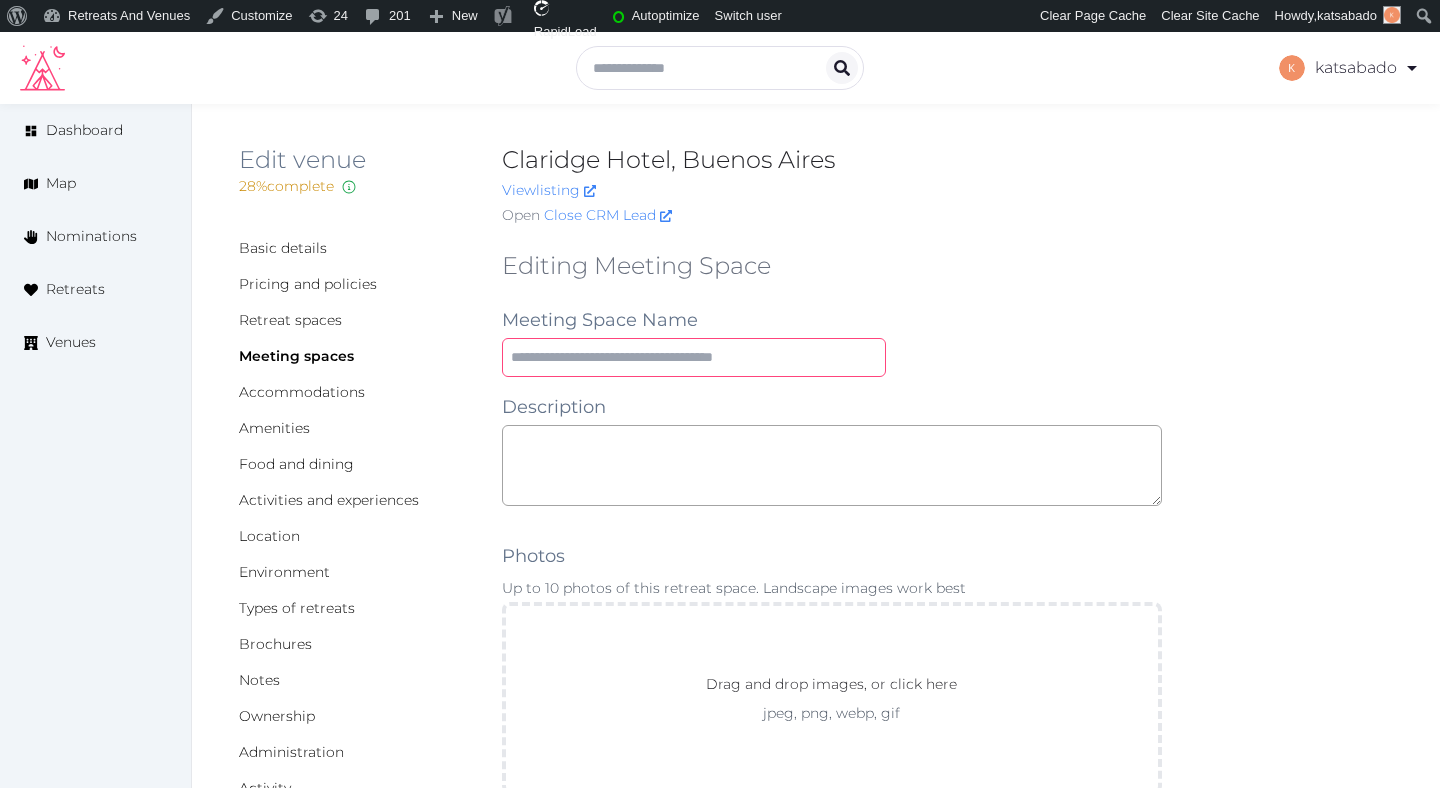click at bounding box center (694, 357) 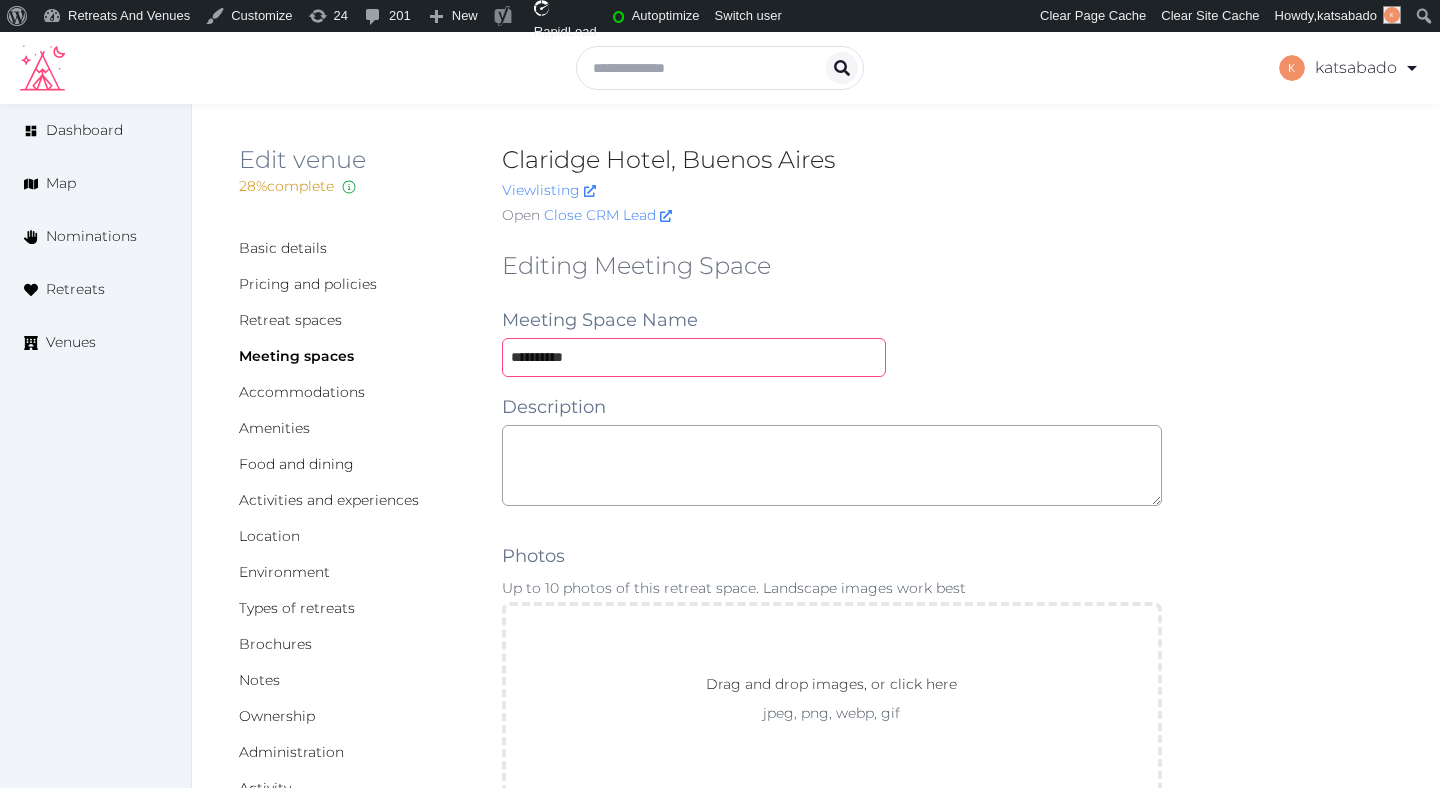 type on "**********" 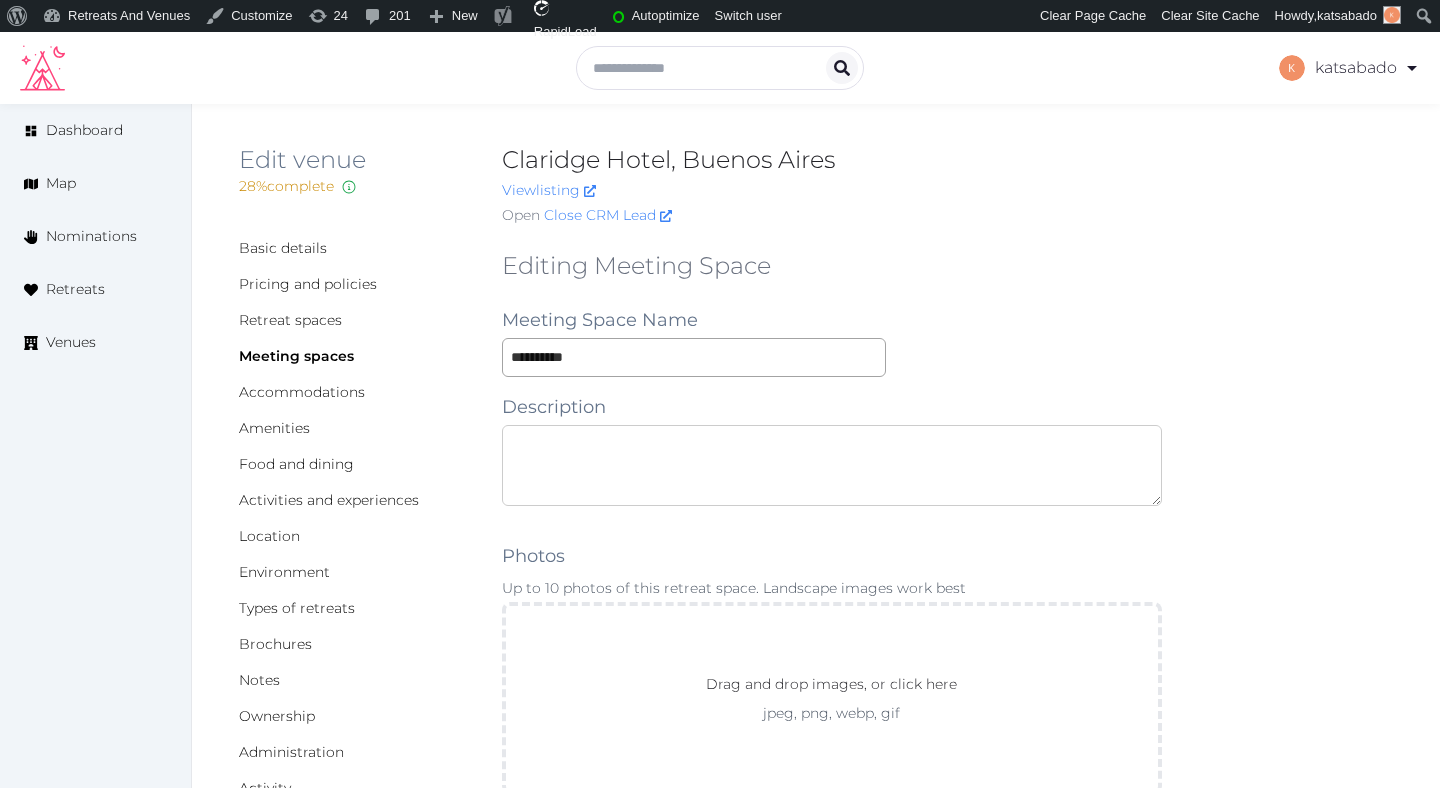 click at bounding box center [832, 465] 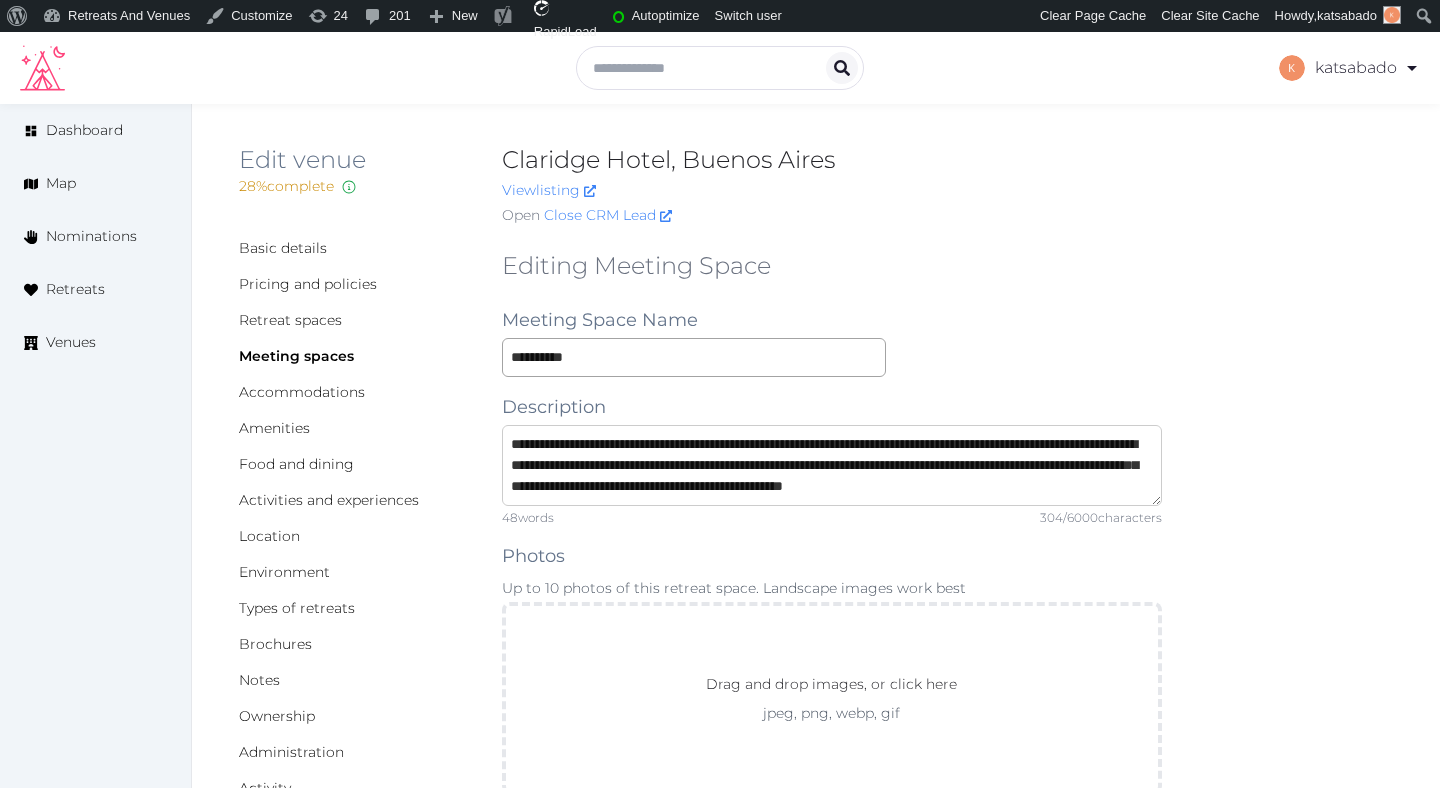 scroll, scrollTop: 42, scrollLeft: 0, axis: vertical 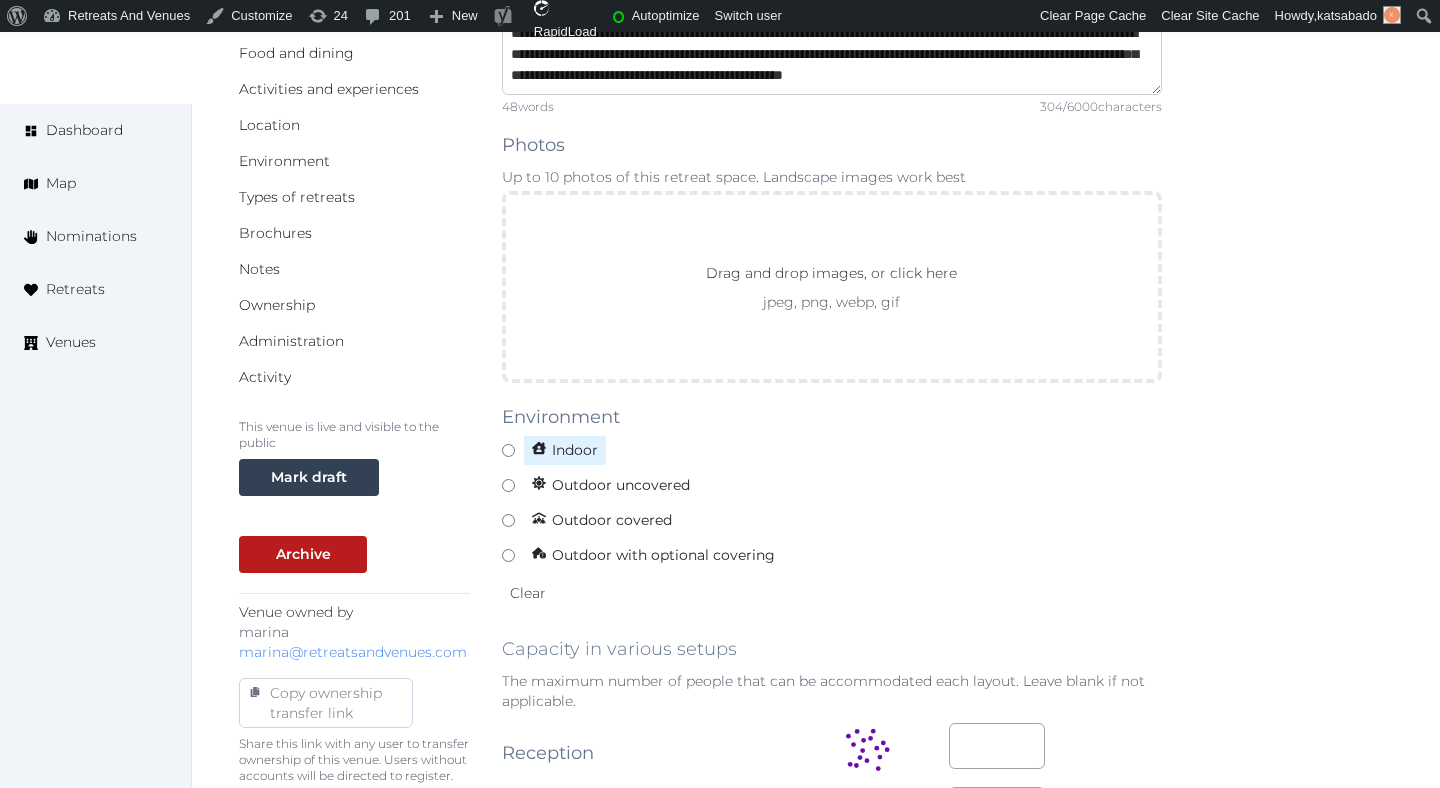 type on "**********" 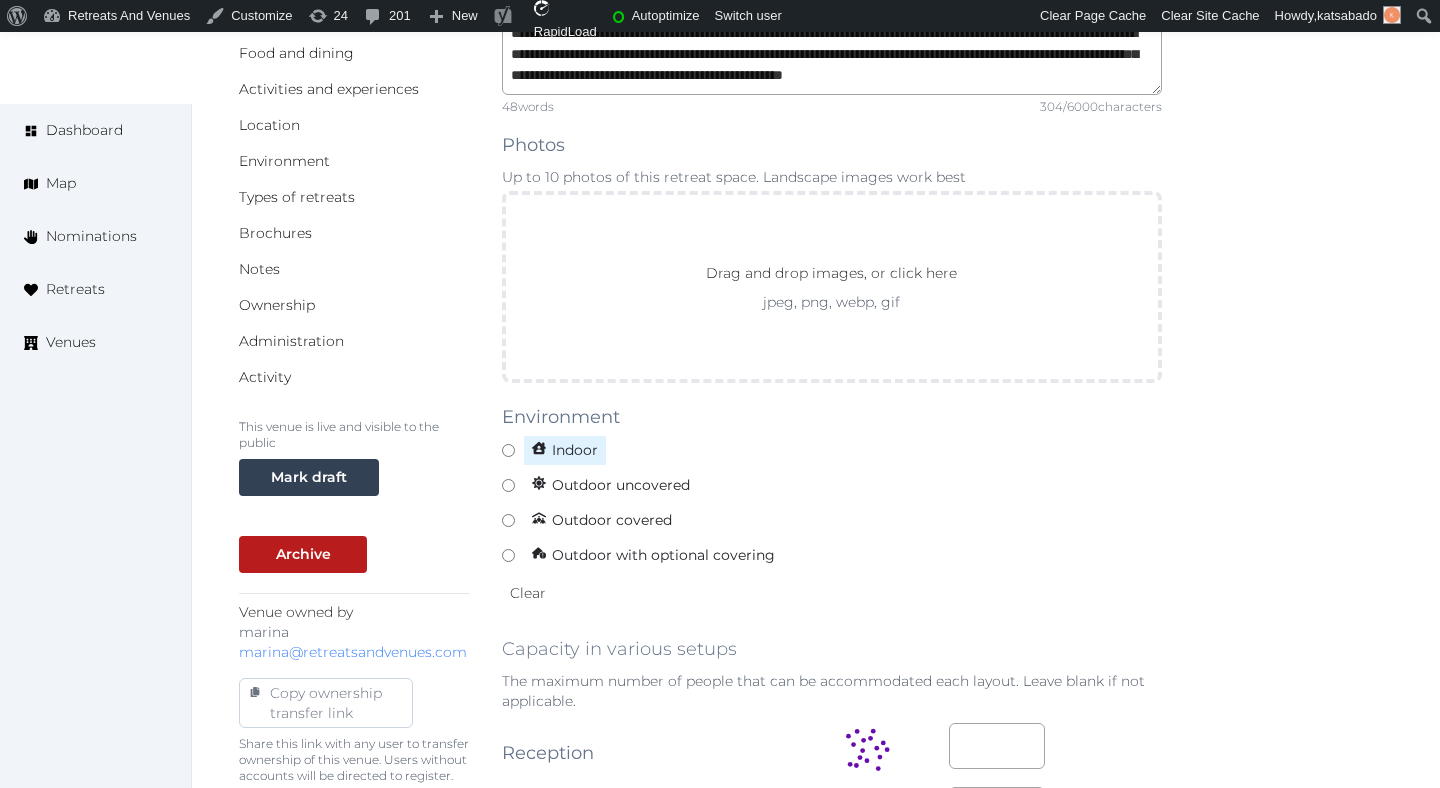 click on "Indoor" at bounding box center (565, 450) 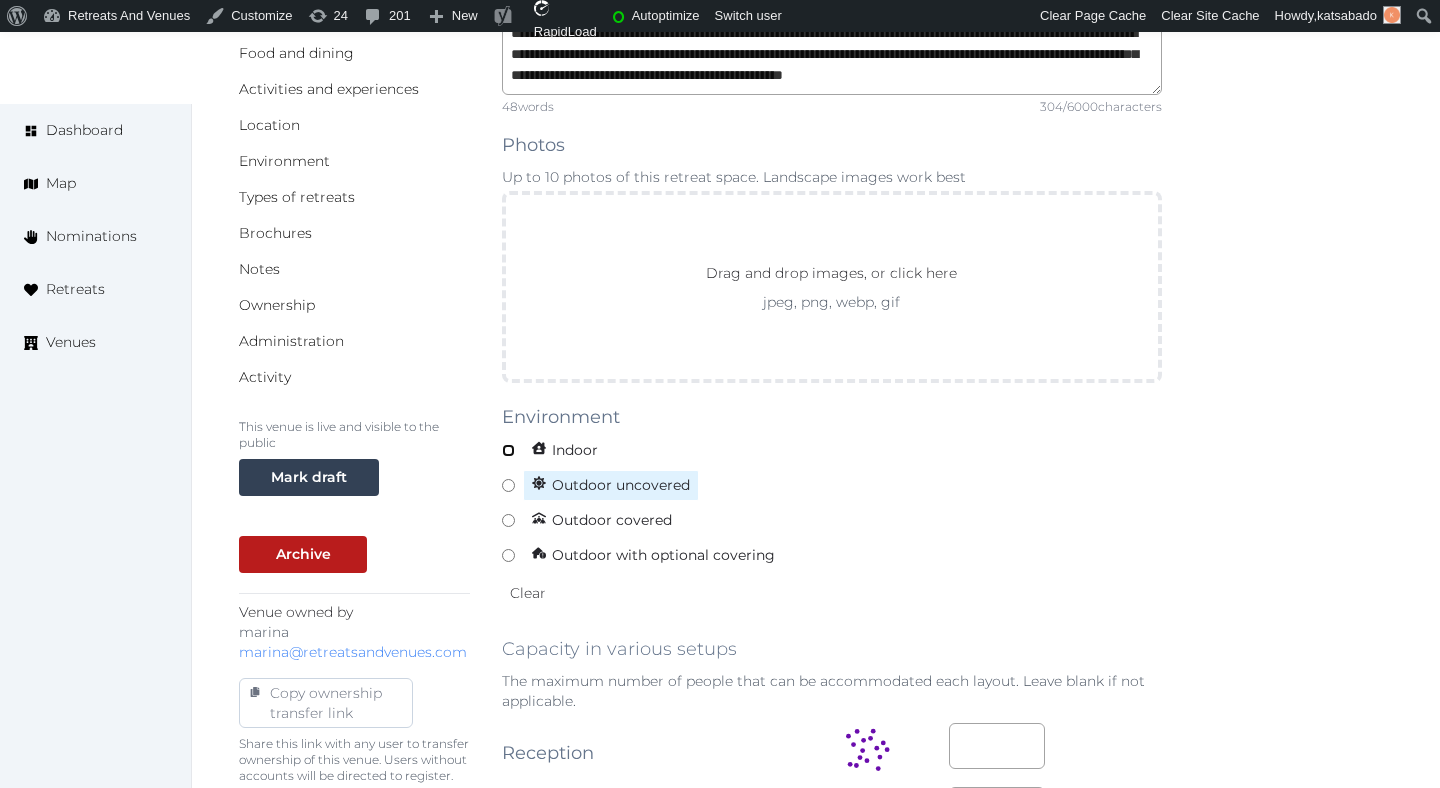 scroll, scrollTop: 650, scrollLeft: 0, axis: vertical 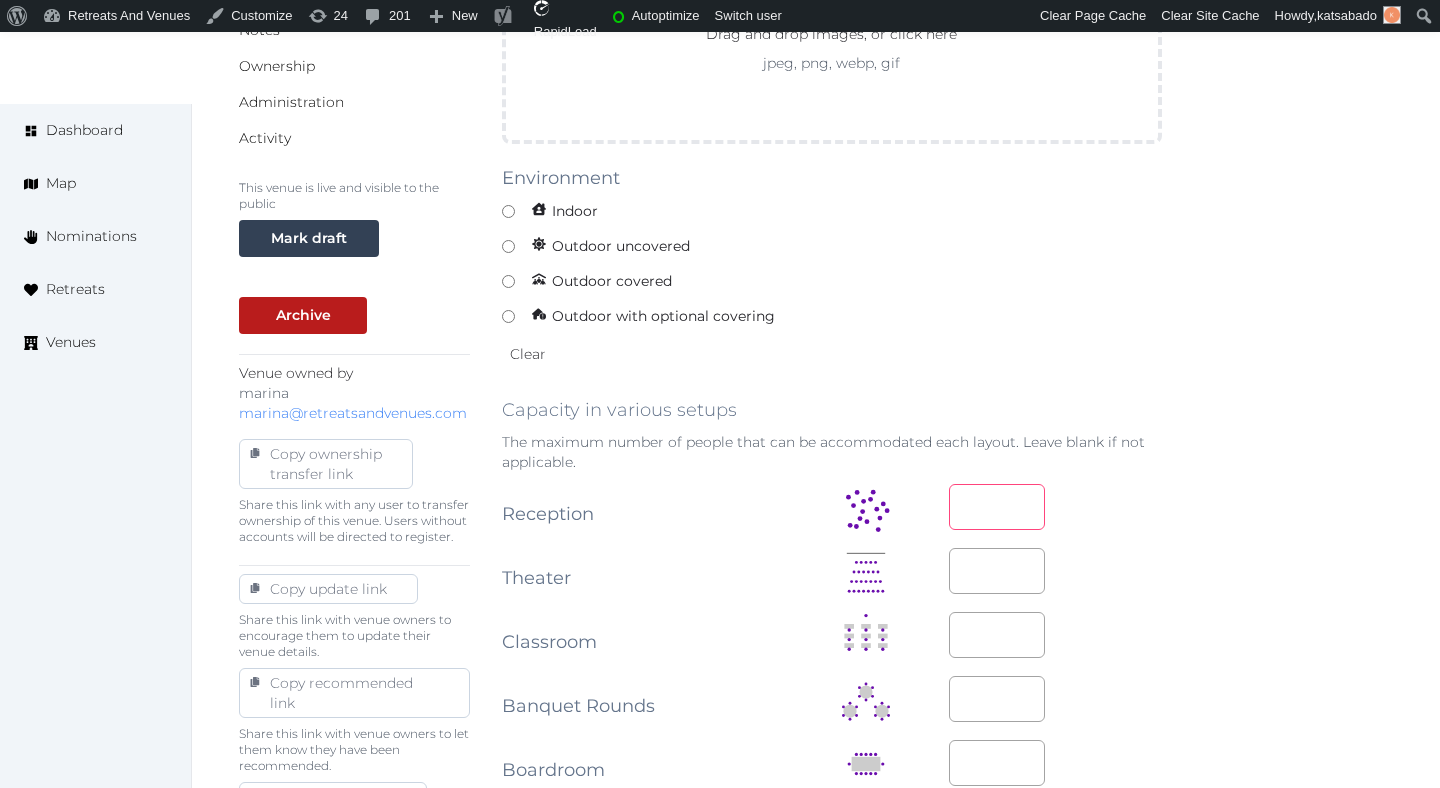 click at bounding box center (997, 507) 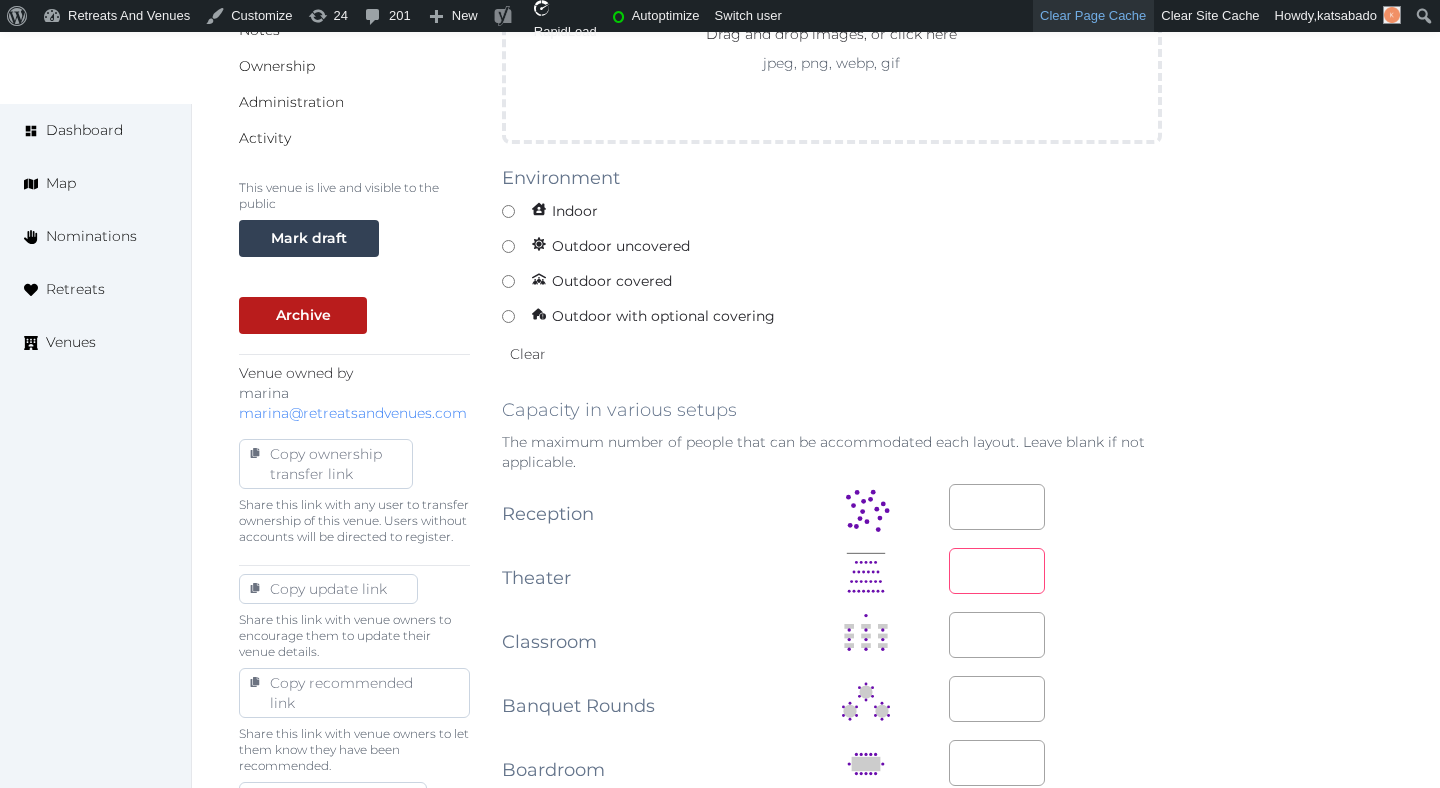 type on "***" 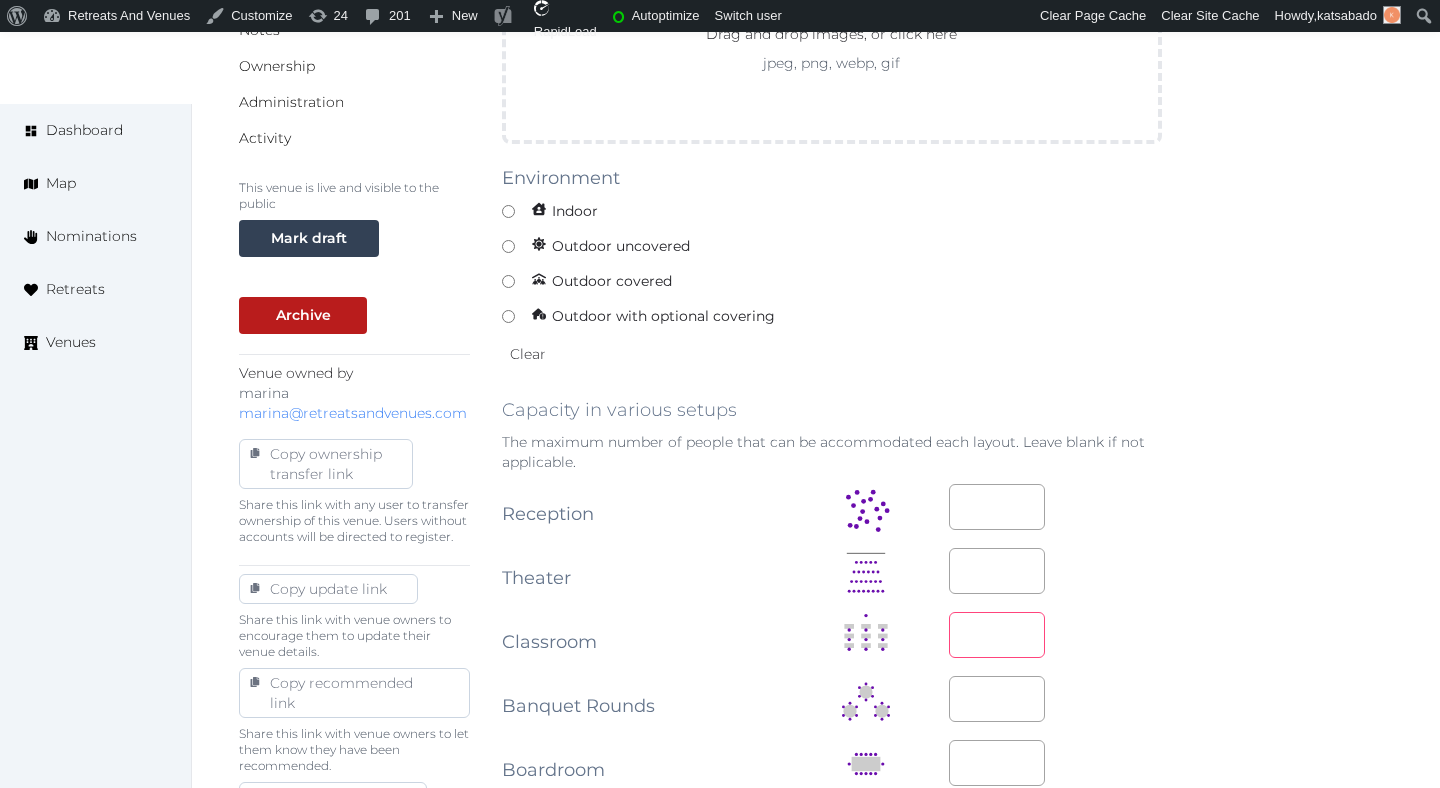 click at bounding box center (997, 635) 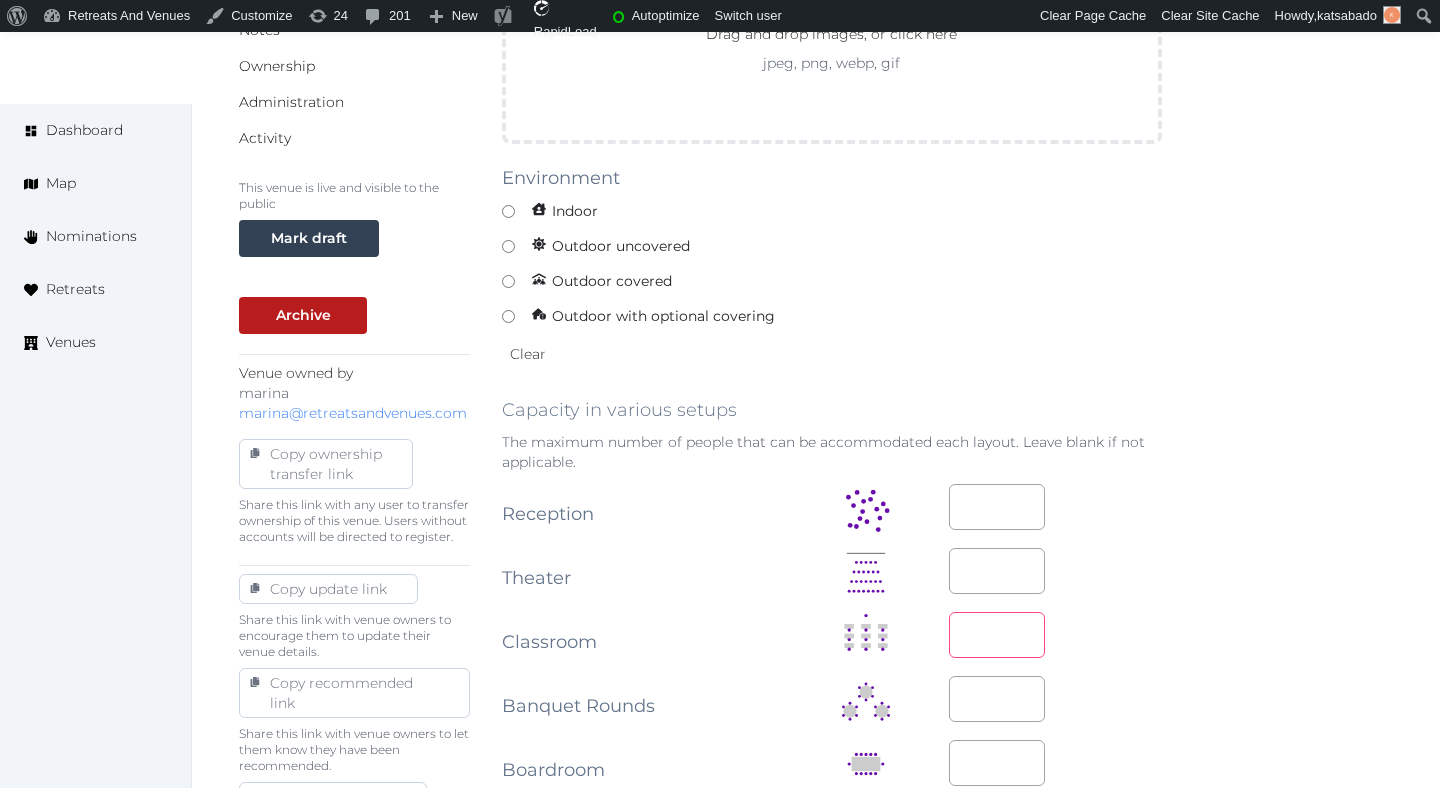 type on "***" 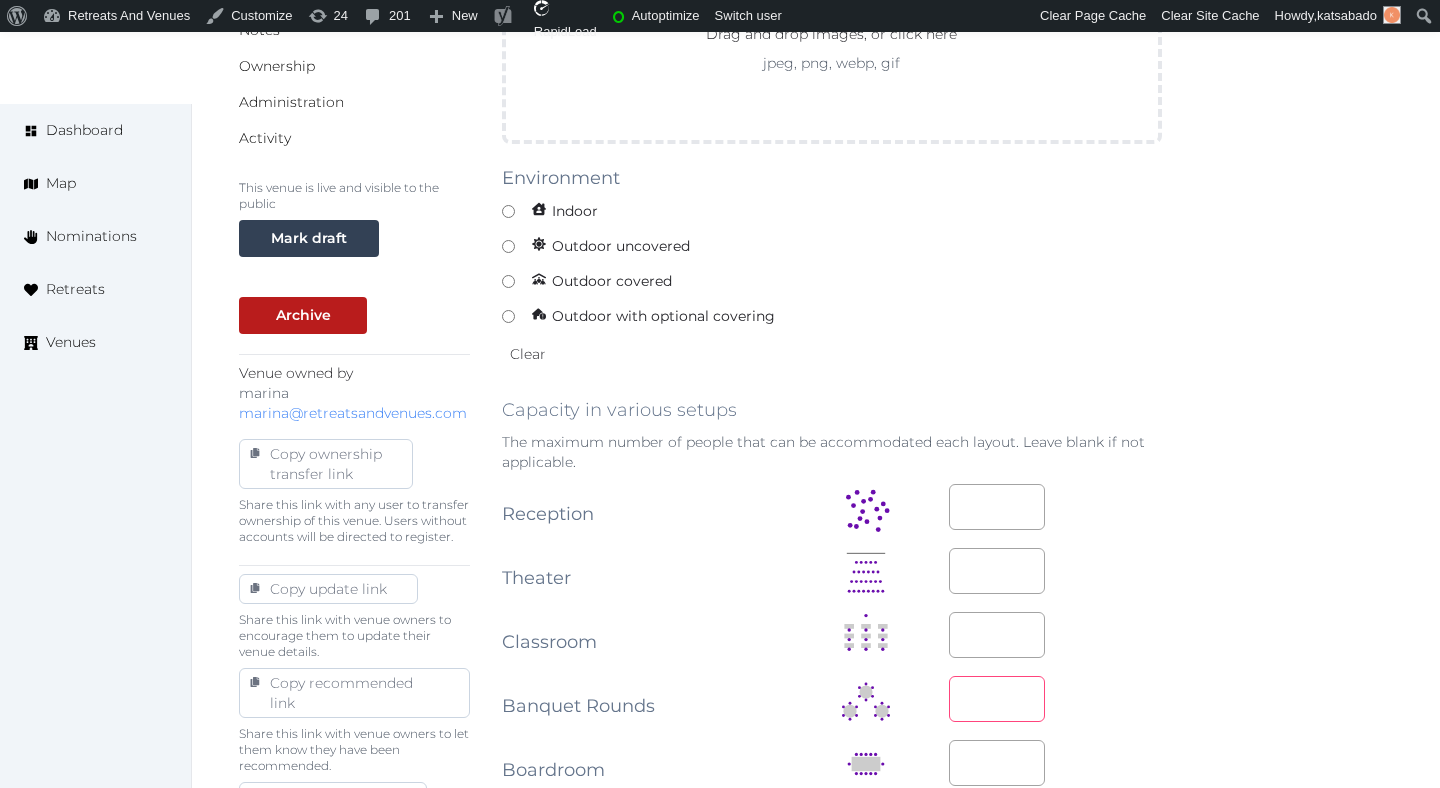 type on "***" 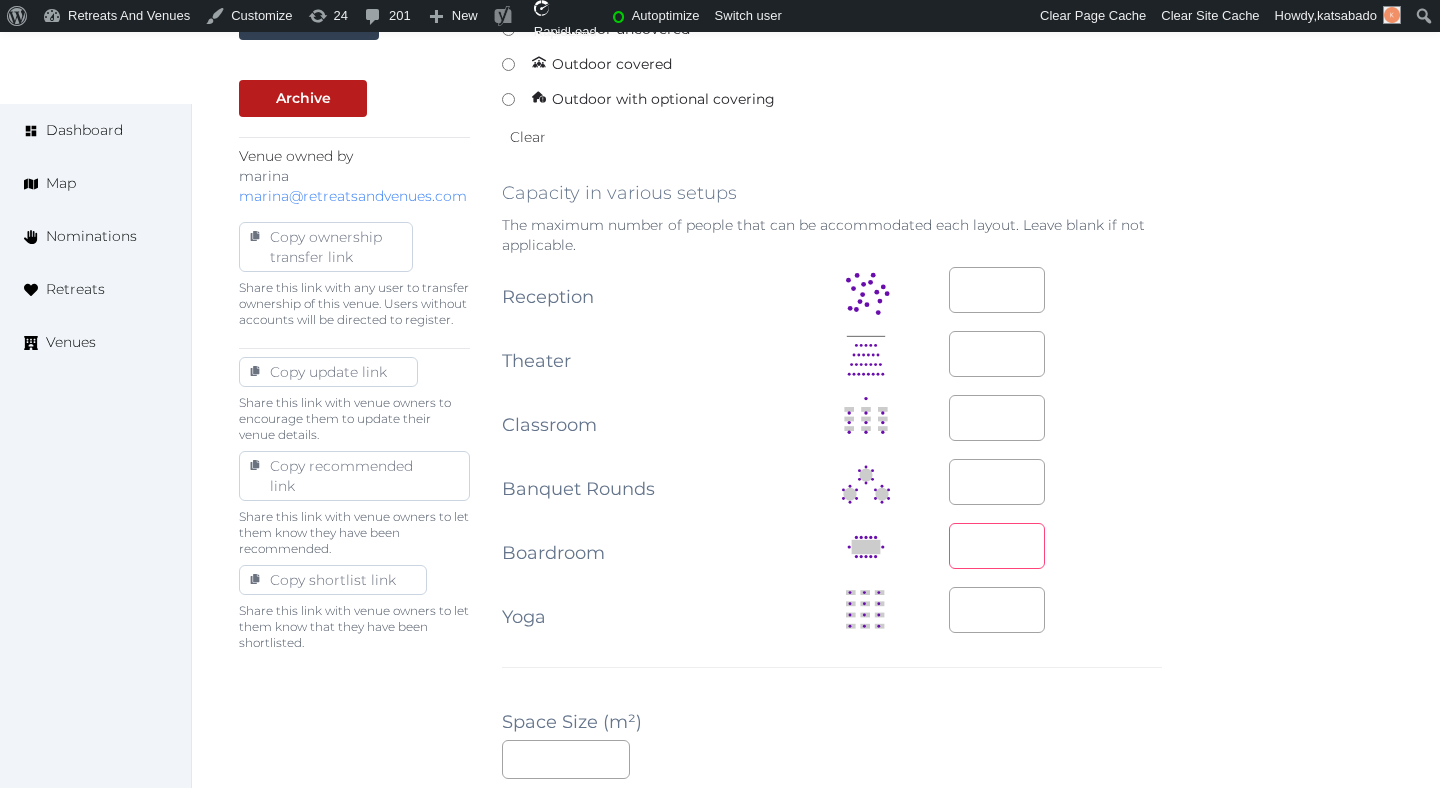 scroll, scrollTop: 872, scrollLeft: 0, axis: vertical 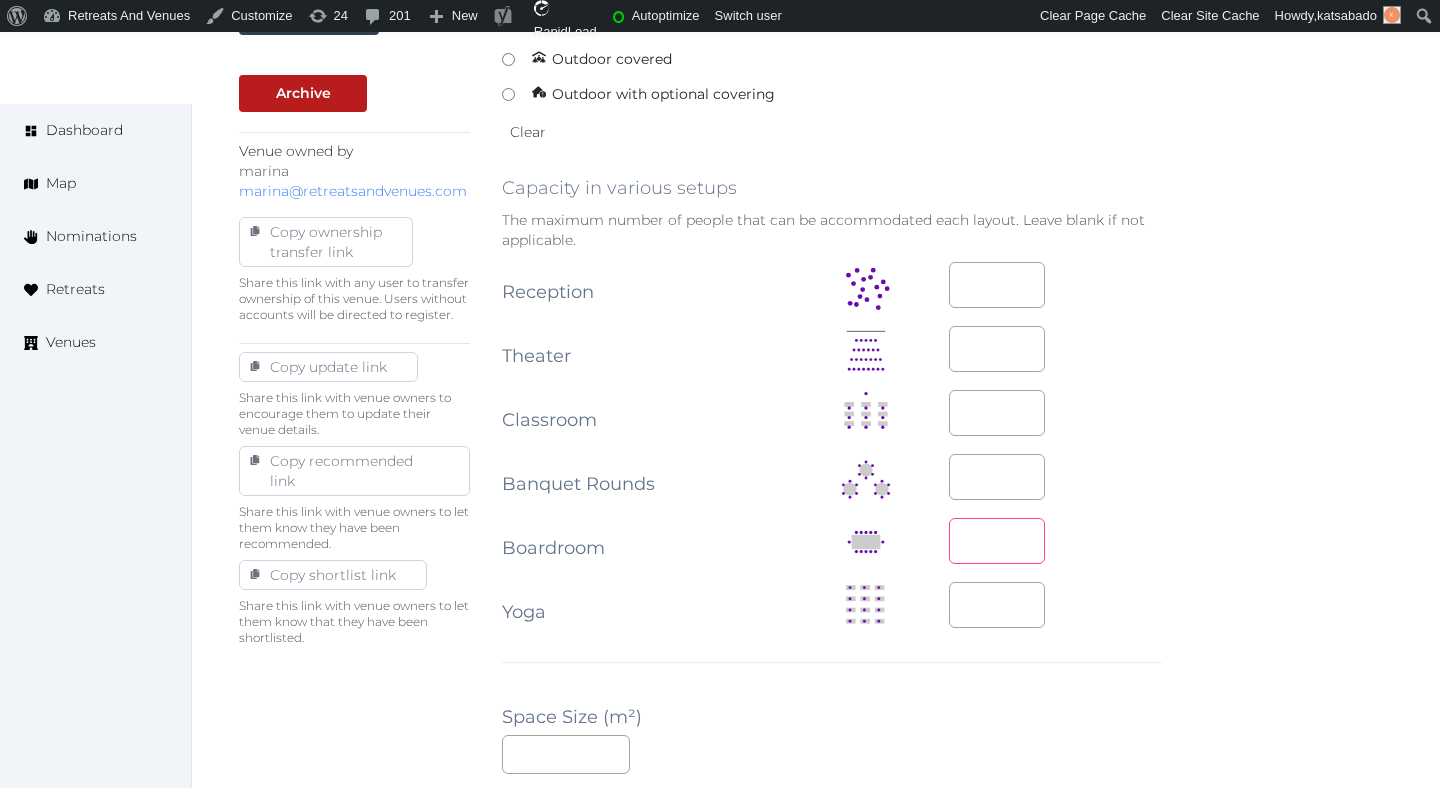 type on "**" 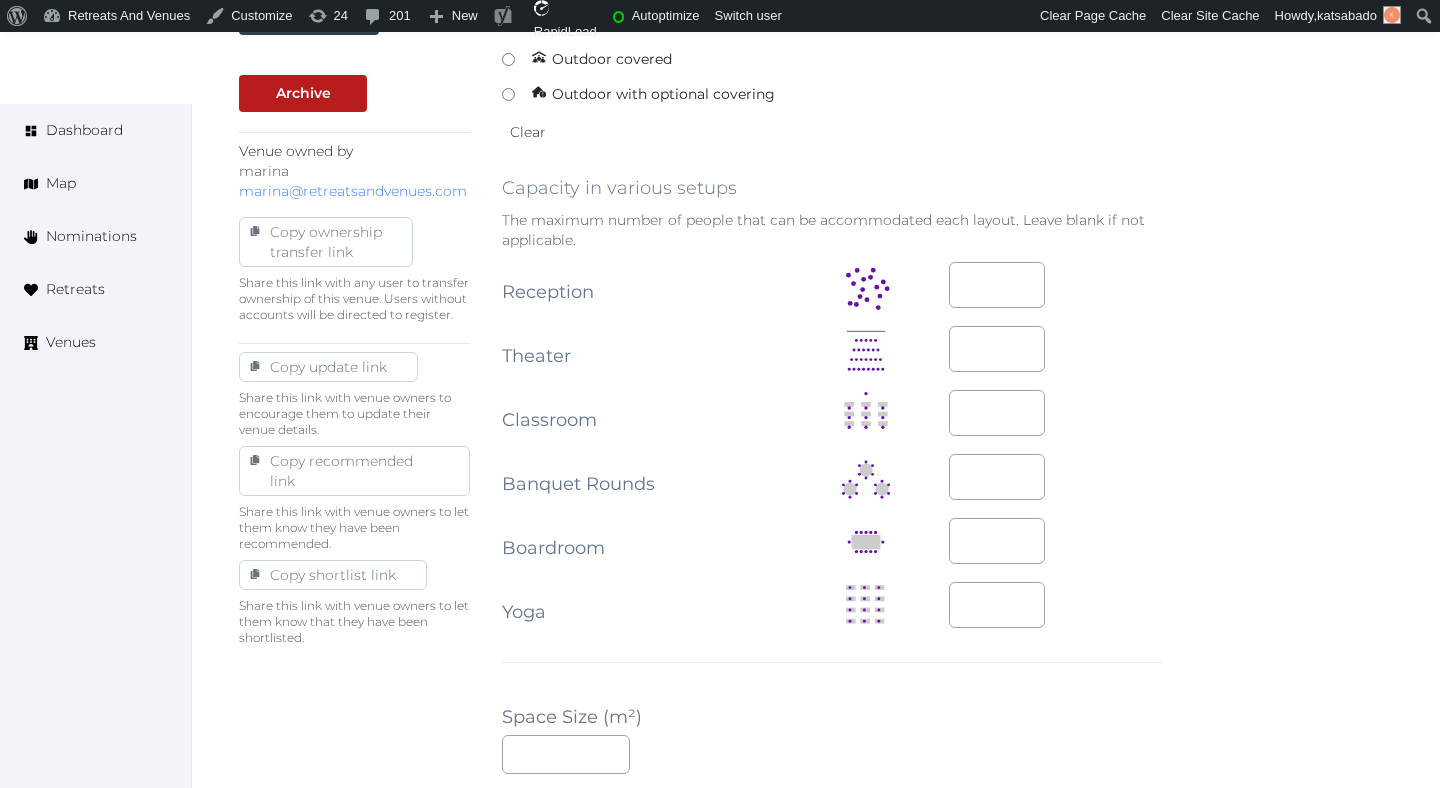 click on "**********" at bounding box center [816, 506] 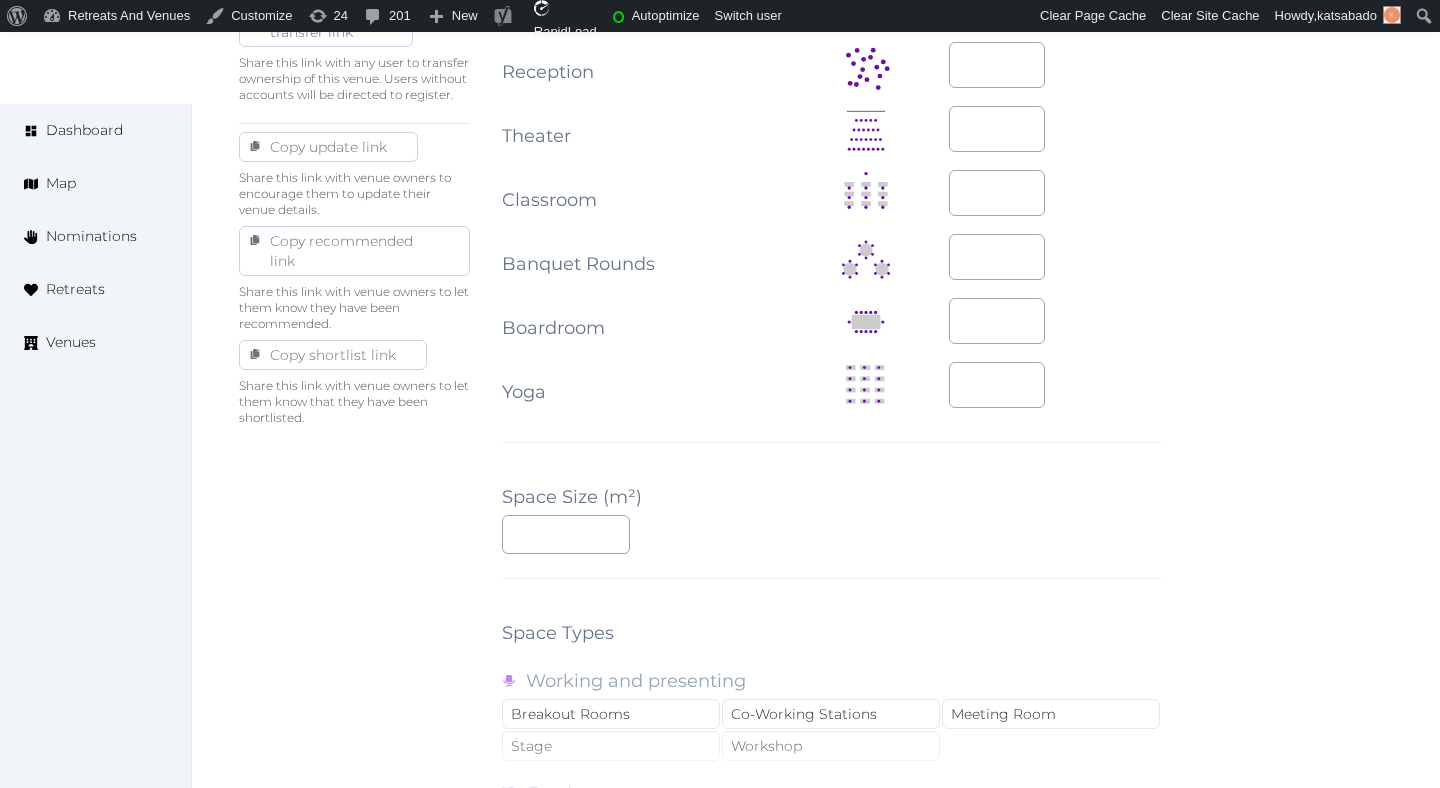 scroll, scrollTop: 1110, scrollLeft: 0, axis: vertical 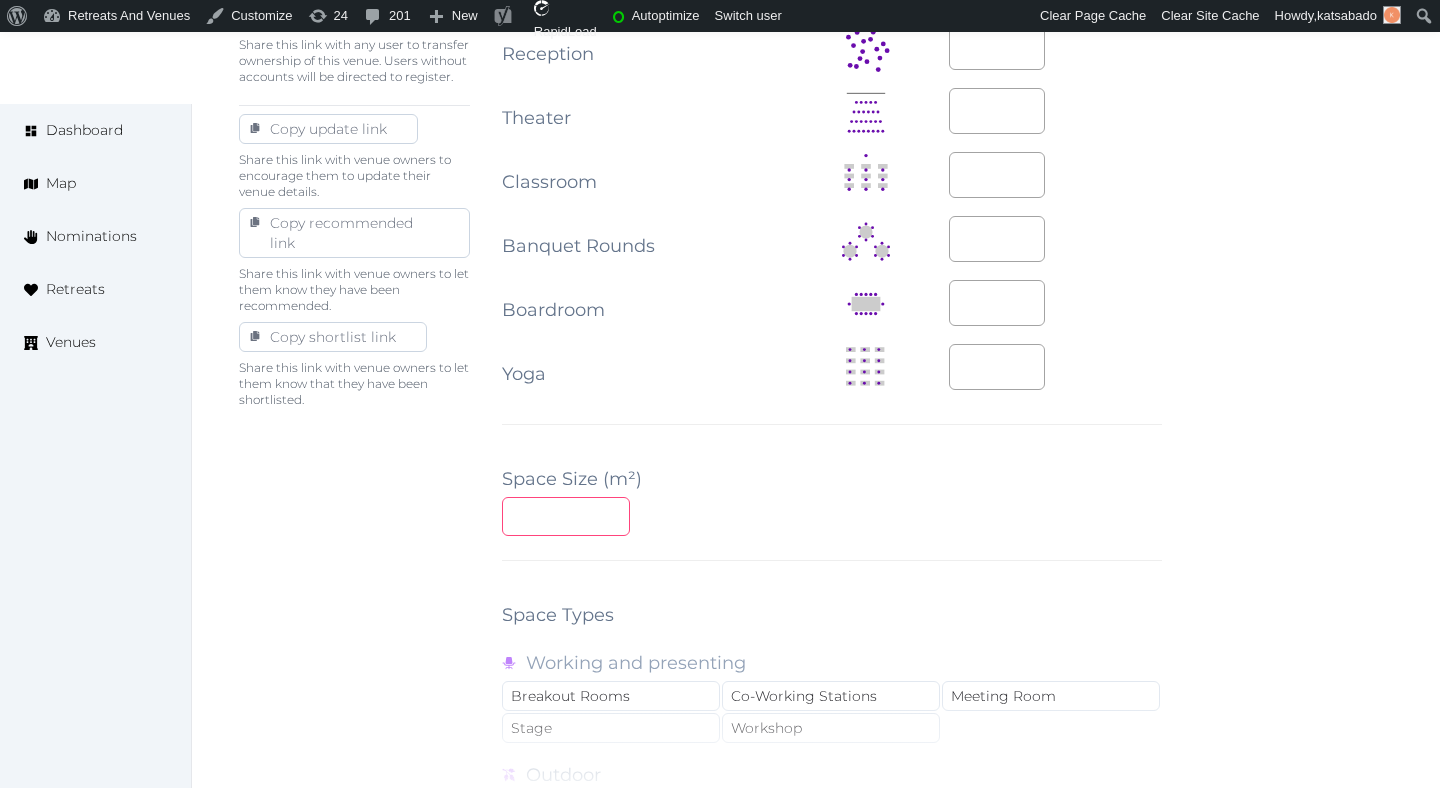 click at bounding box center (566, 516) 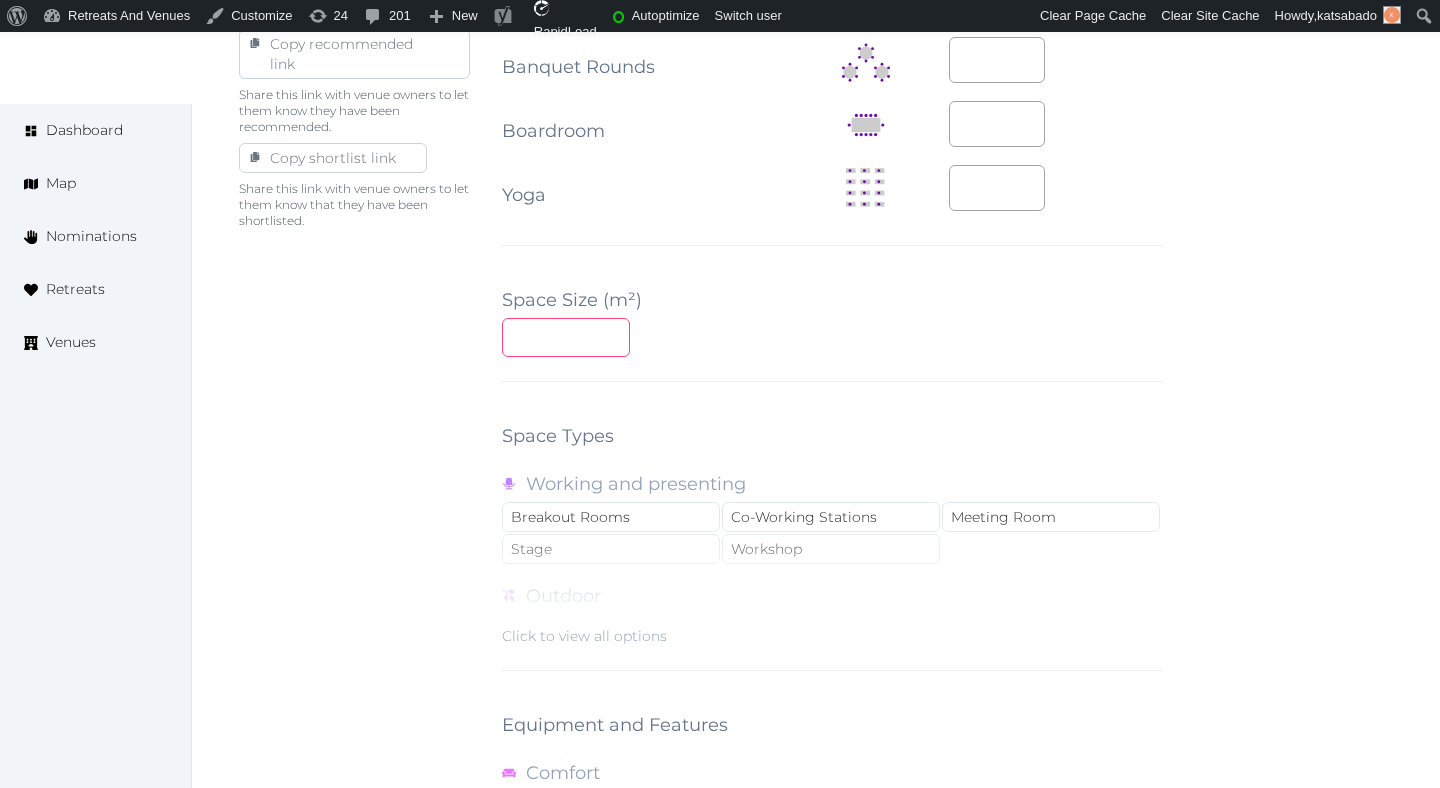 scroll, scrollTop: 1344, scrollLeft: 0, axis: vertical 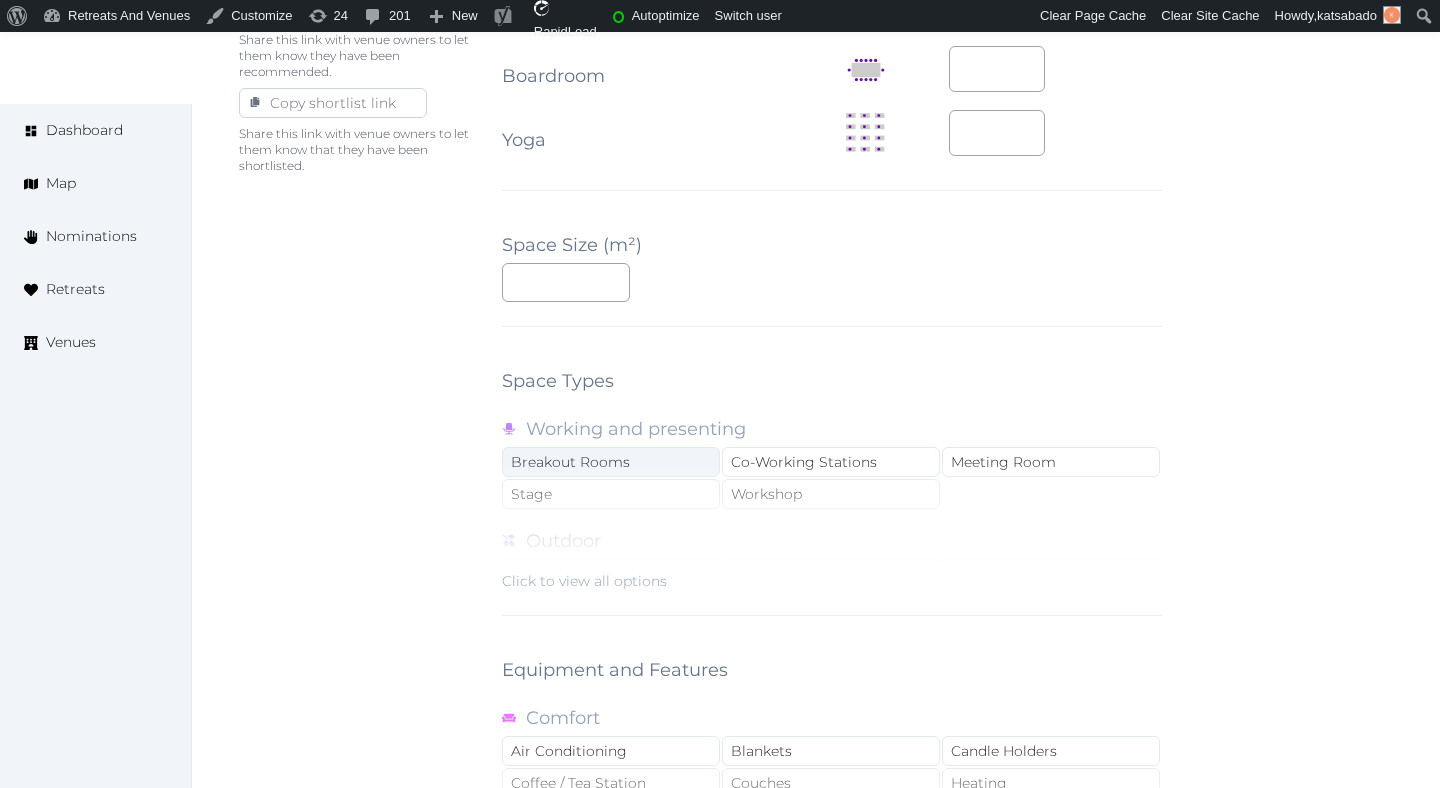 click on "Breakout Rooms" at bounding box center (611, 462) 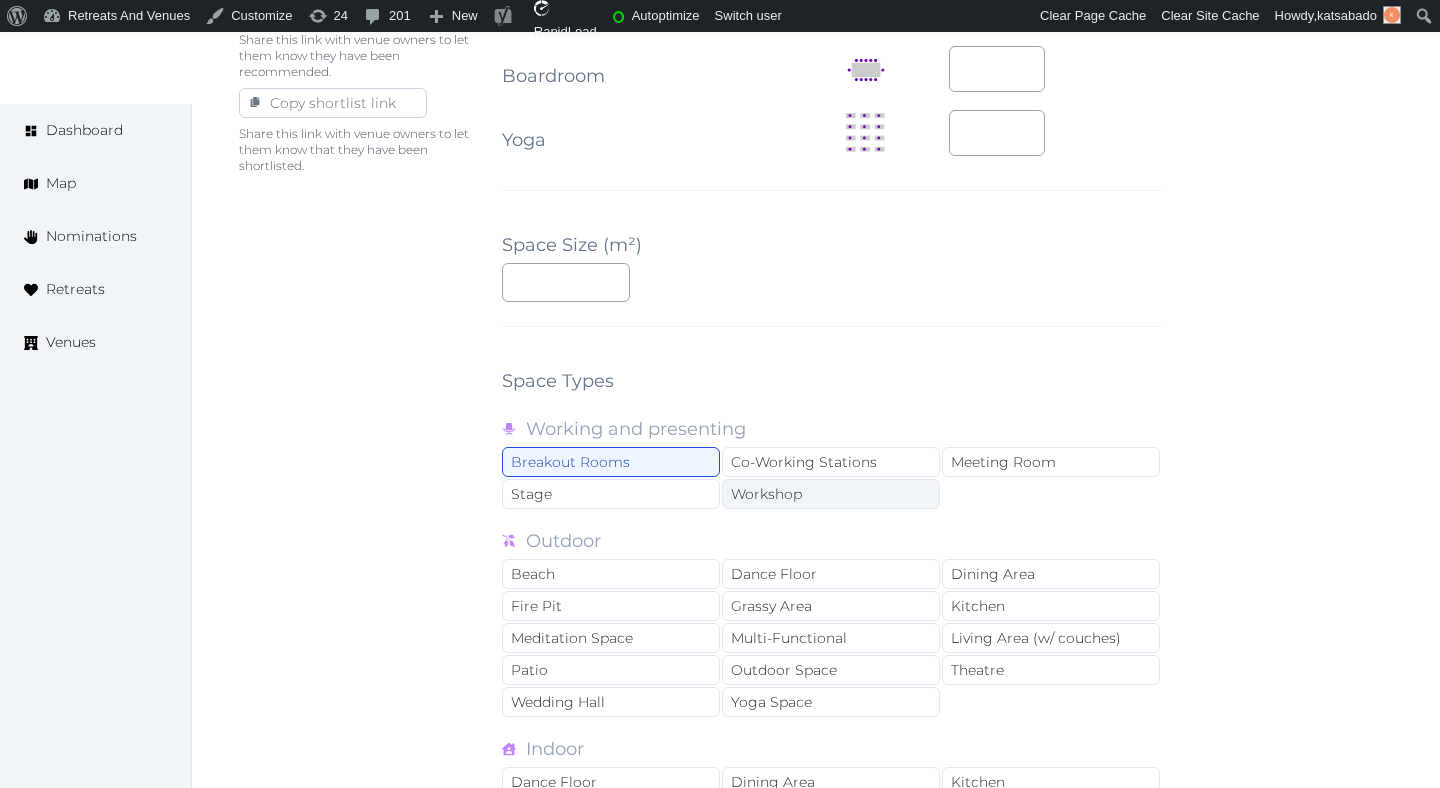 click on "Workshop" at bounding box center (831, 494) 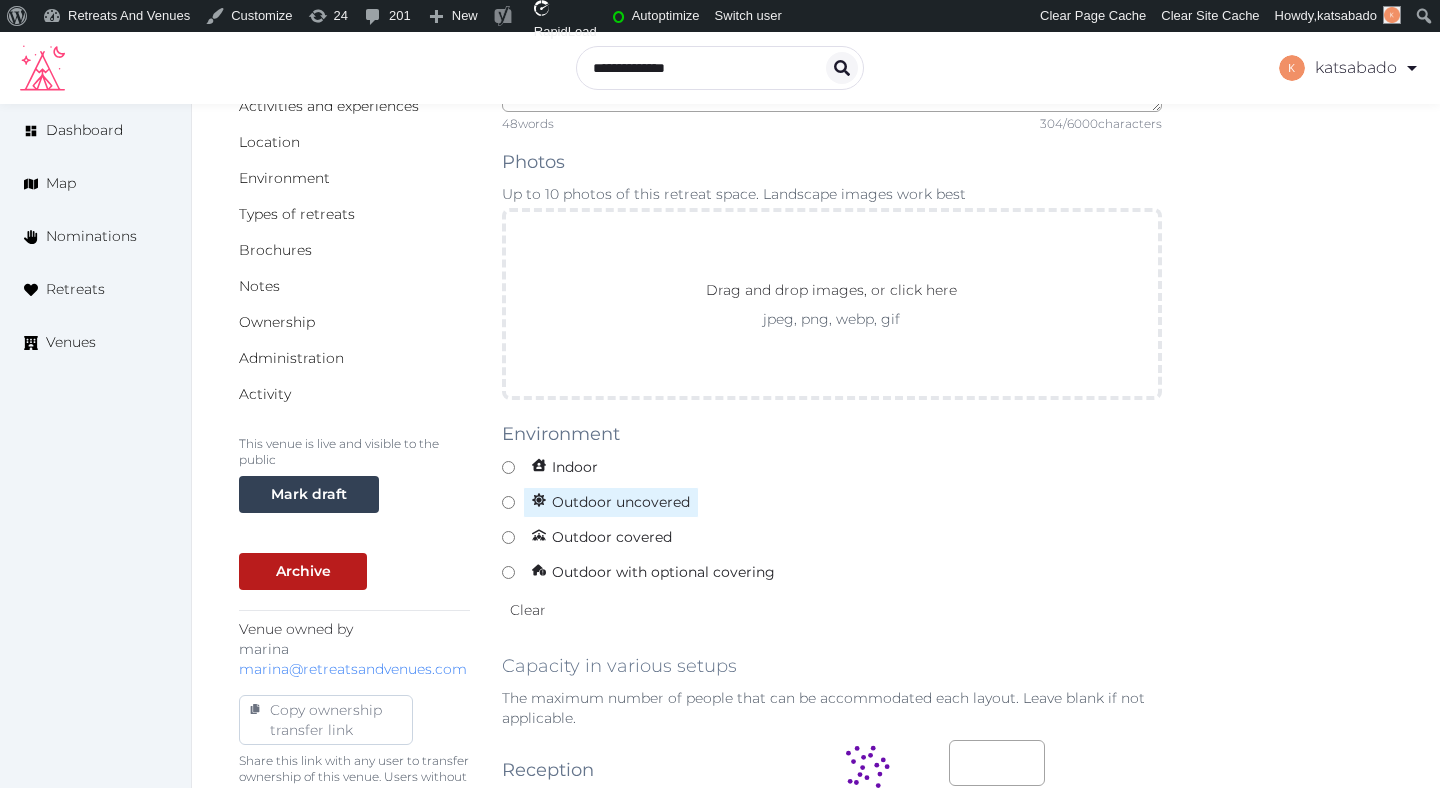 scroll, scrollTop: 359, scrollLeft: 0, axis: vertical 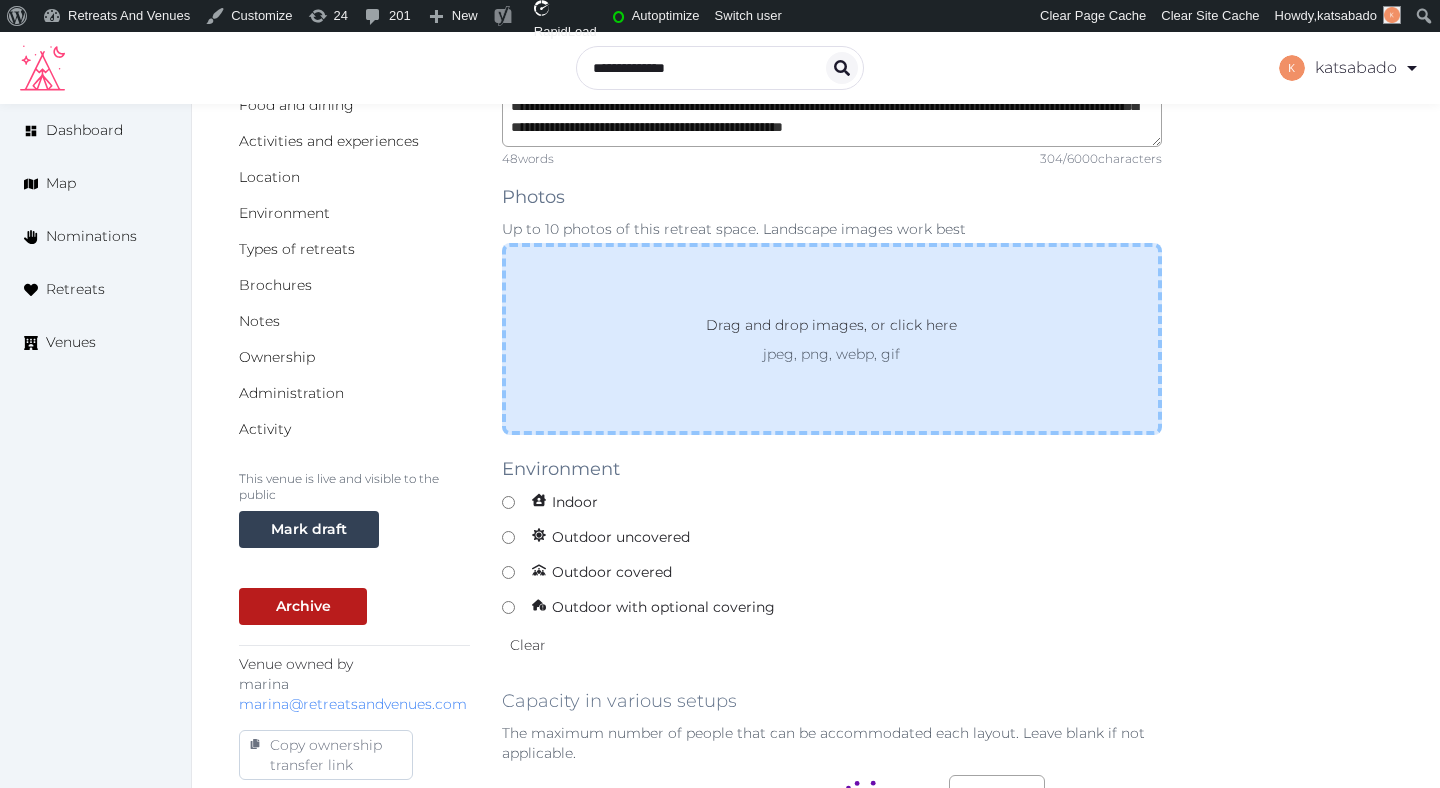 click on "Drag and drop images, or click here jpeg, png, webp, gif" at bounding box center [832, 339] 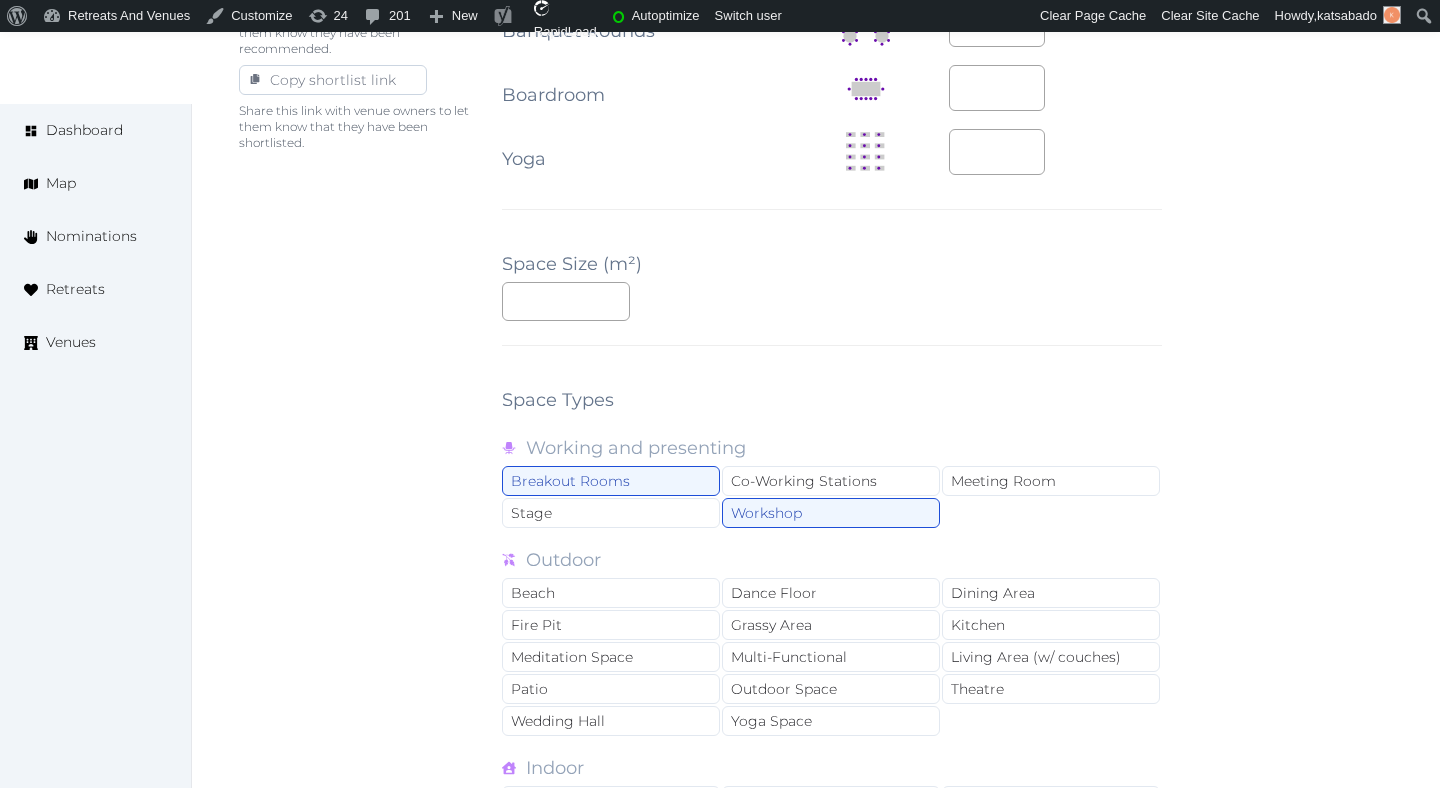 scroll, scrollTop: 1452, scrollLeft: 0, axis: vertical 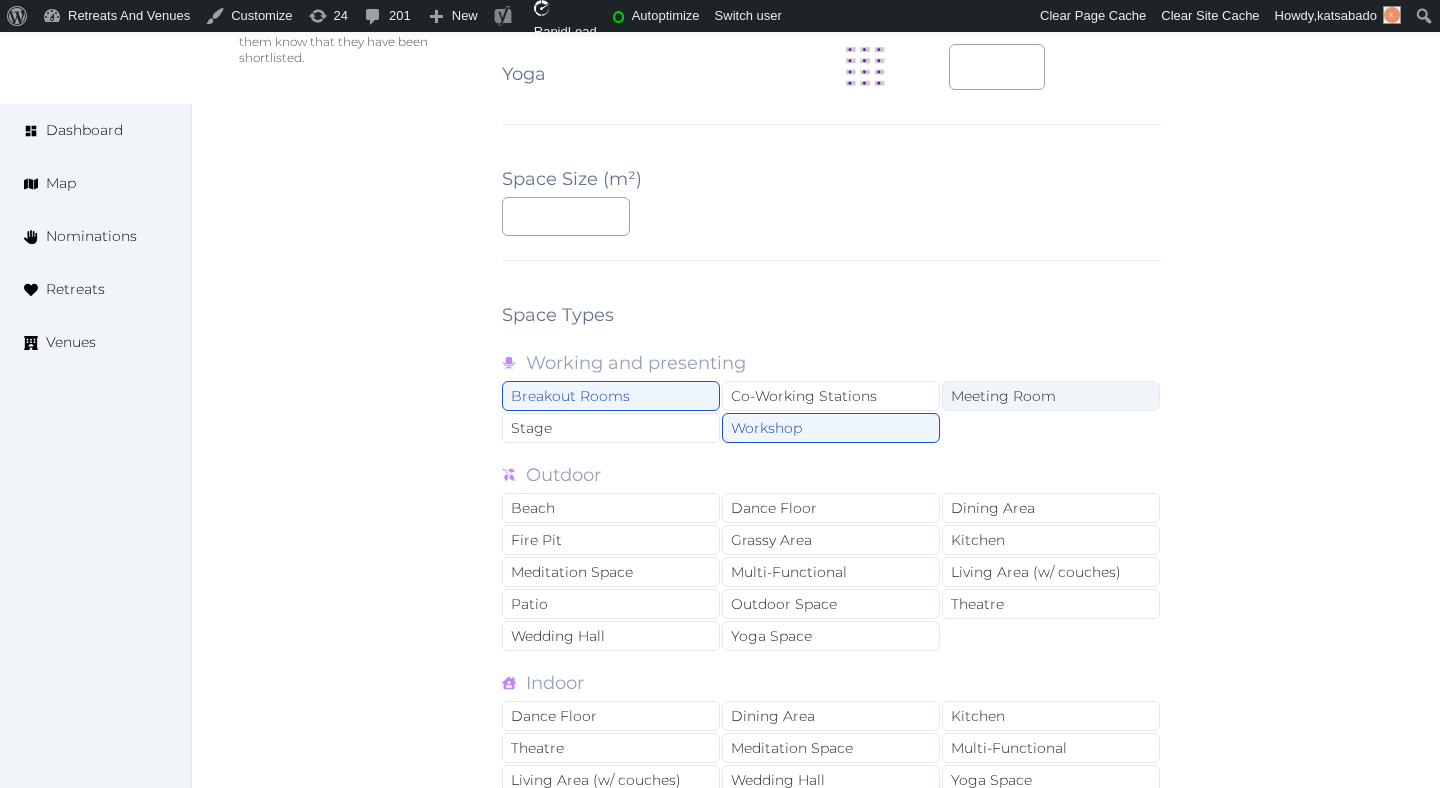 click on "Meeting Room" at bounding box center [1051, 396] 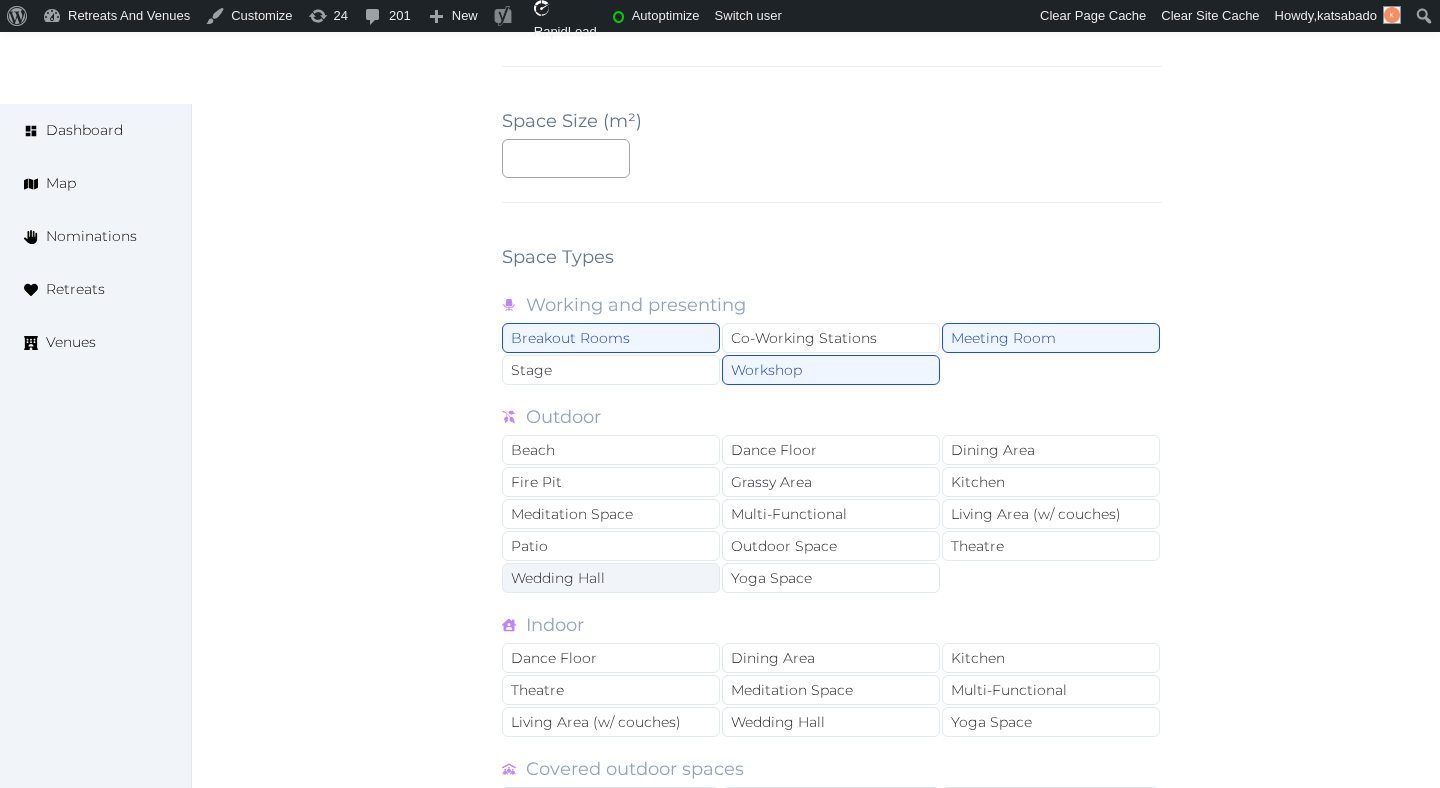 scroll, scrollTop: 1615, scrollLeft: 0, axis: vertical 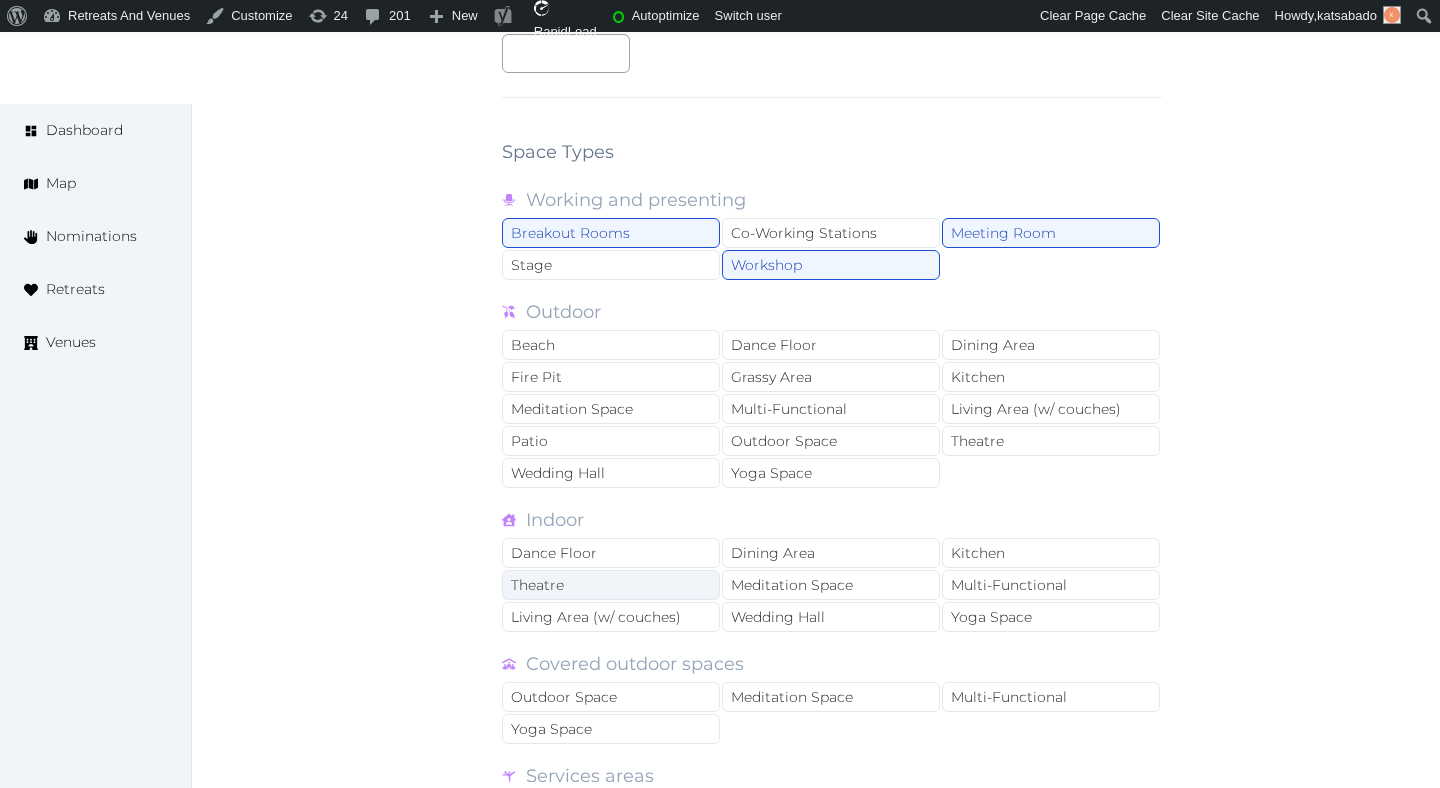click on "Theatre" at bounding box center [611, 585] 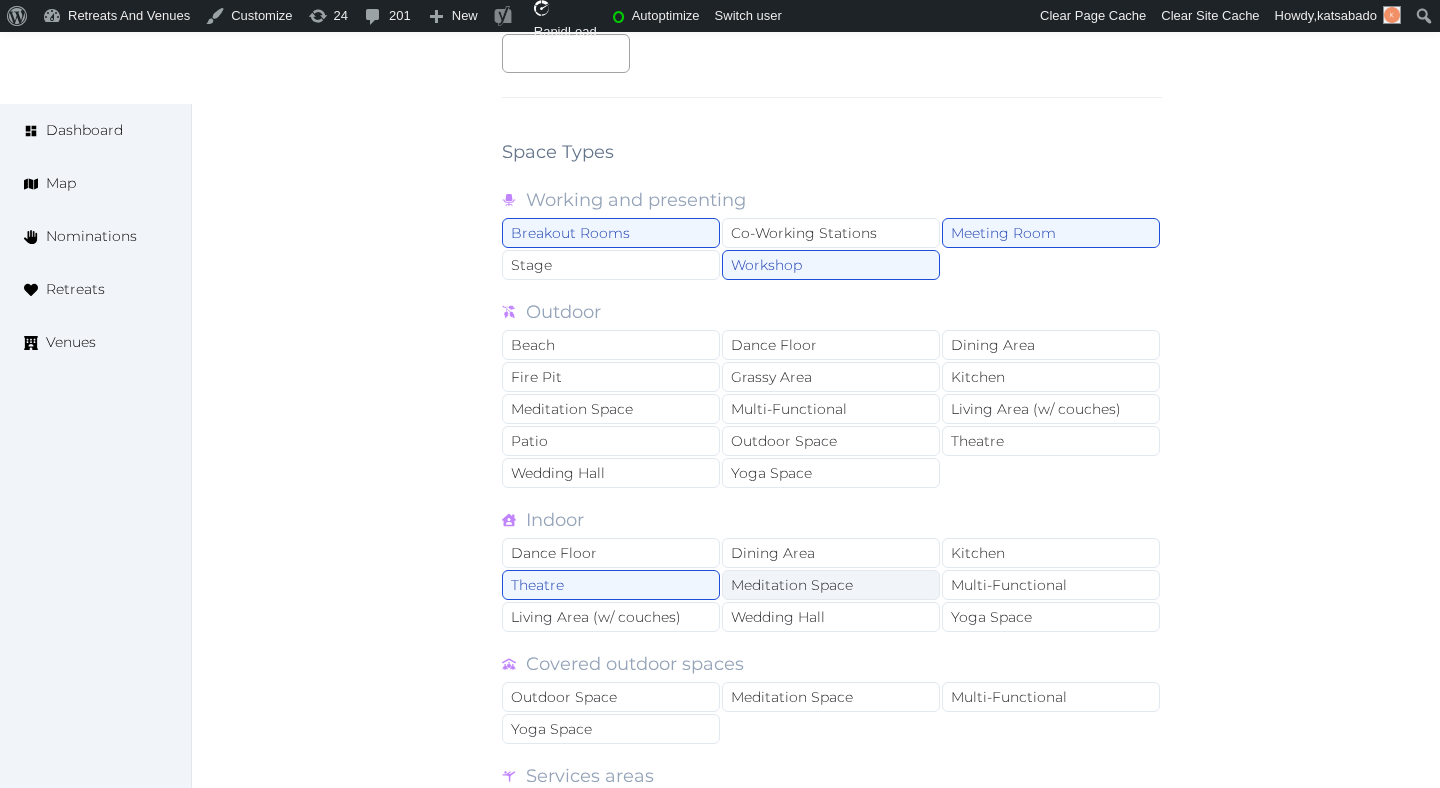 click on "Meditation Space" at bounding box center [831, 585] 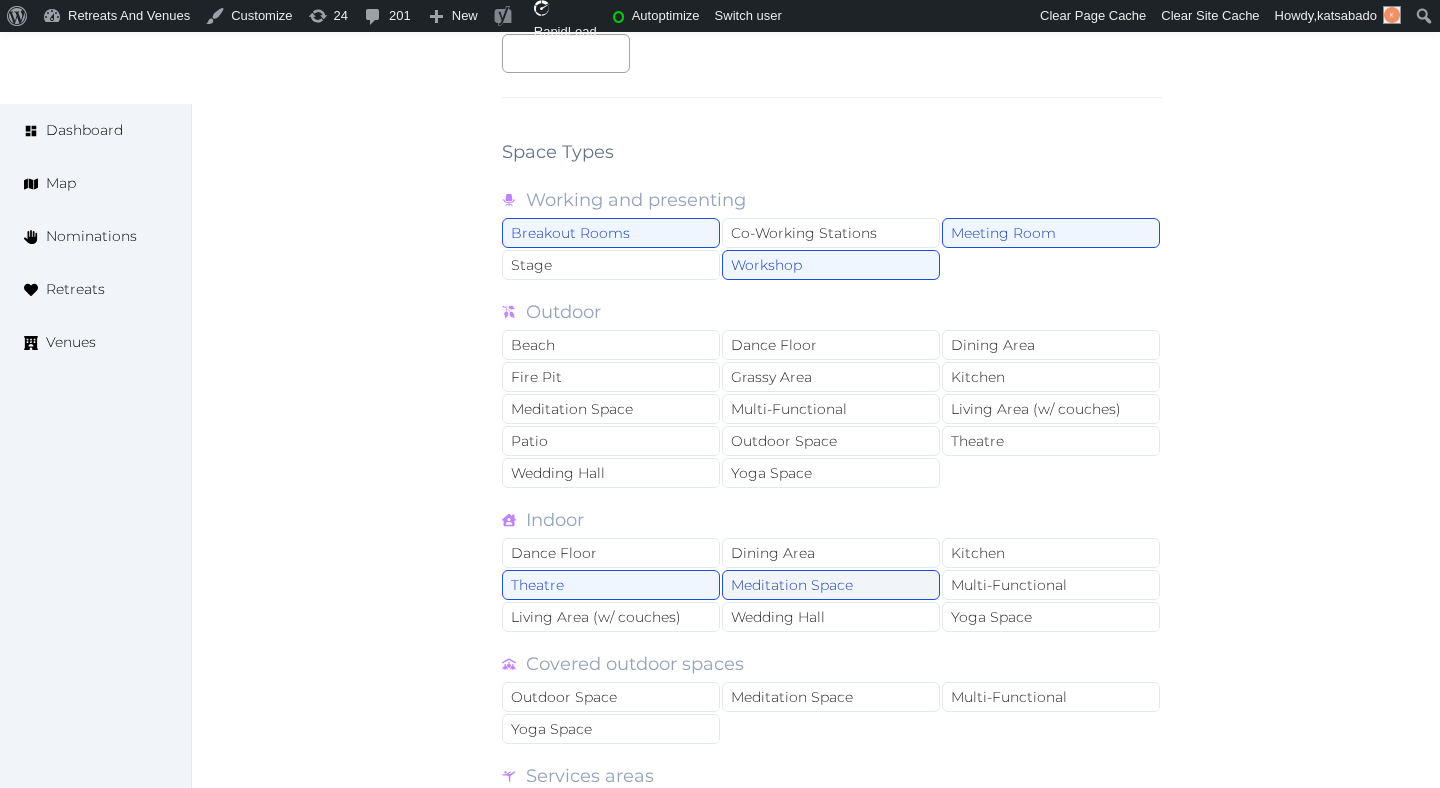 click on "Meditation Space" at bounding box center (831, 585) 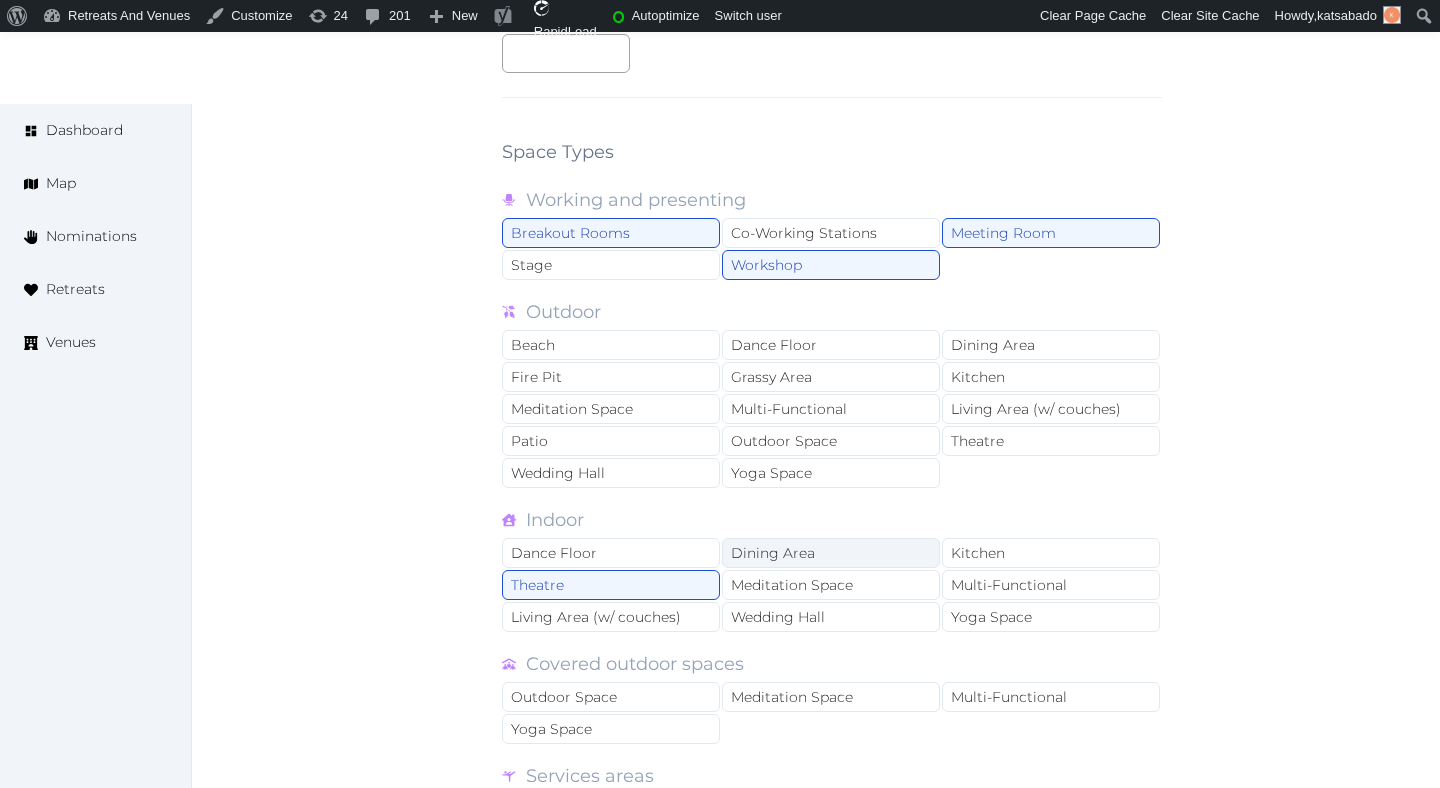 click on "Dining Area" at bounding box center (831, 553) 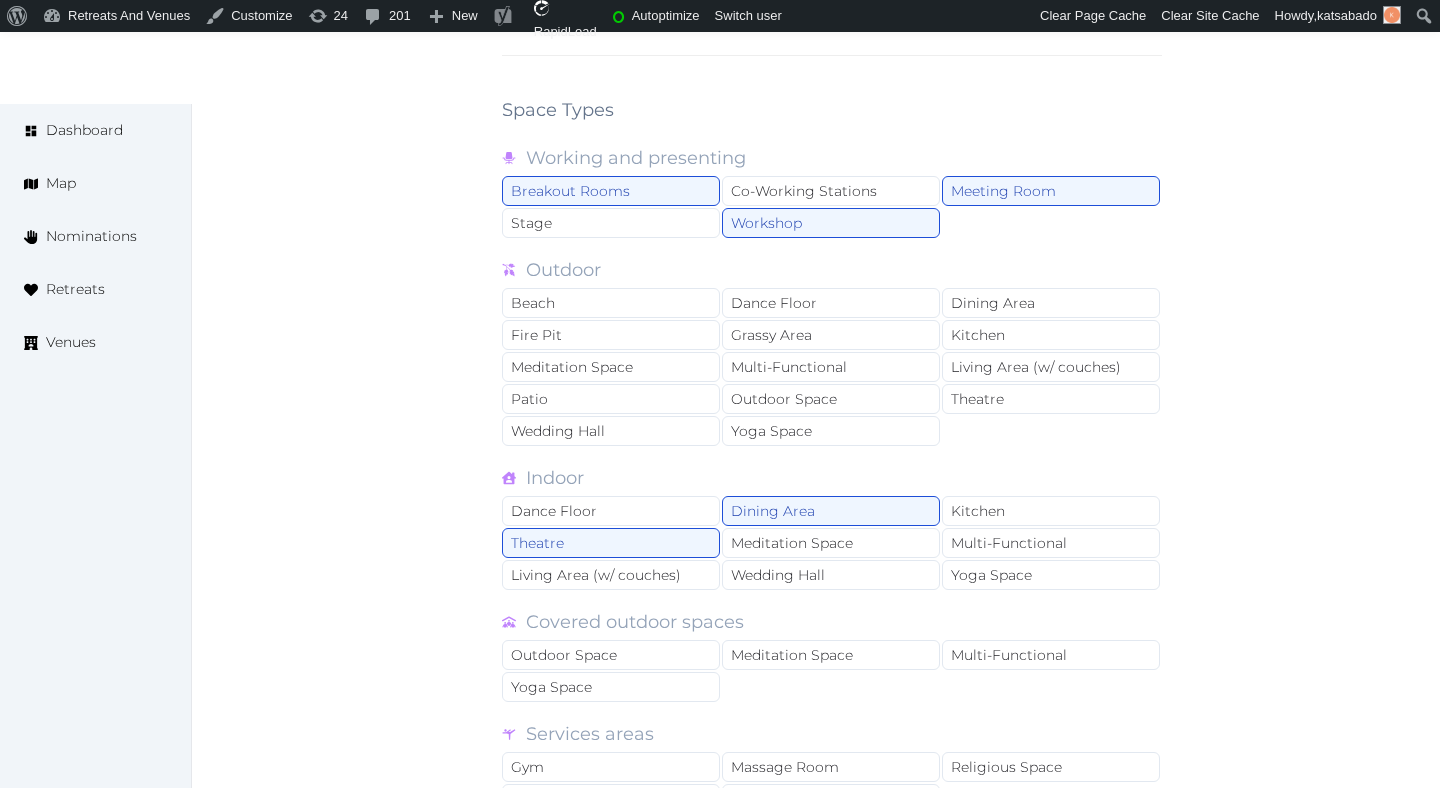 click on "Dance Floor Dining Area Kitchen Theatre Meditation Space Multi-Functional Living Area (w/ couches) Wedding Hall Yoga Space" at bounding box center [832, 544] 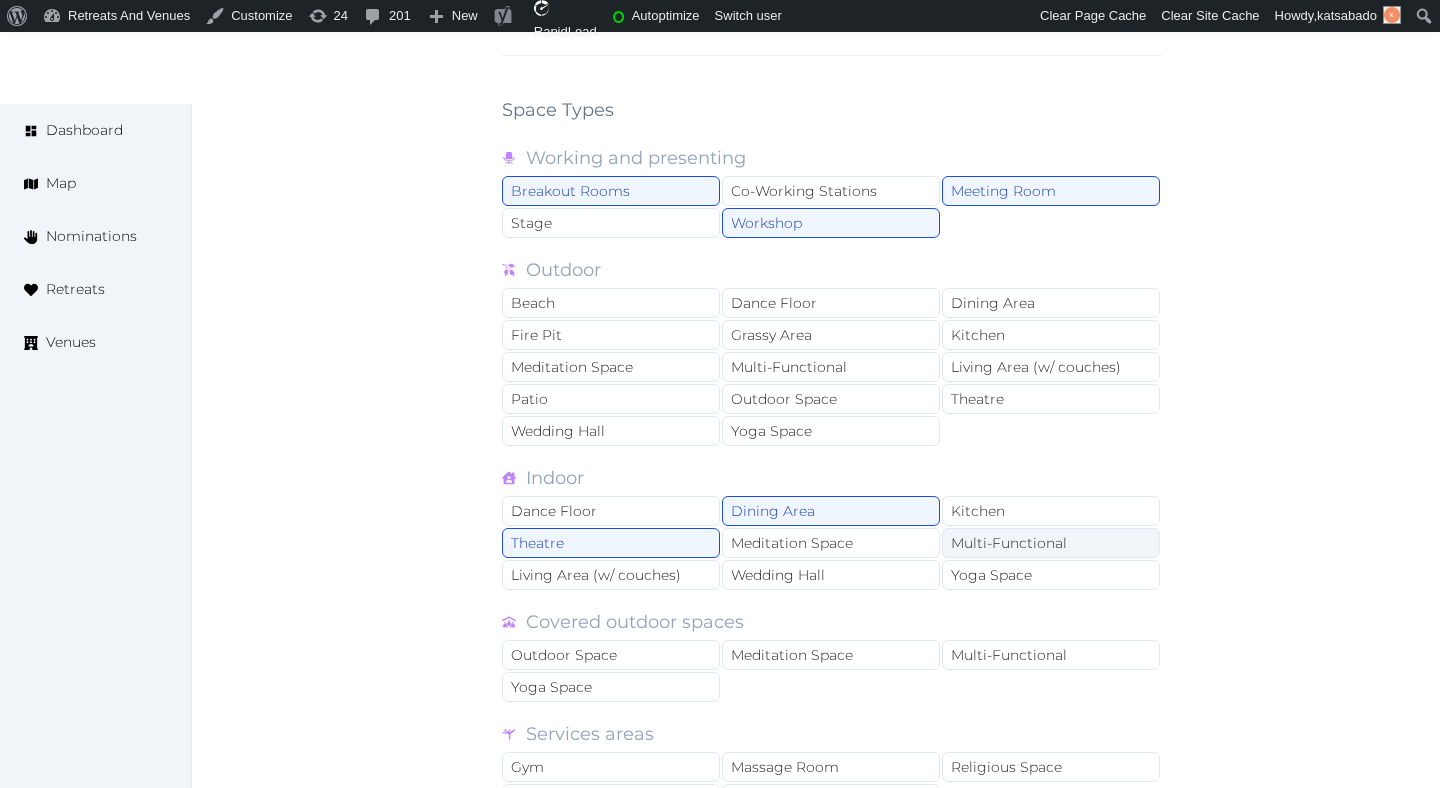 click on "Multi-Functional" at bounding box center (1051, 543) 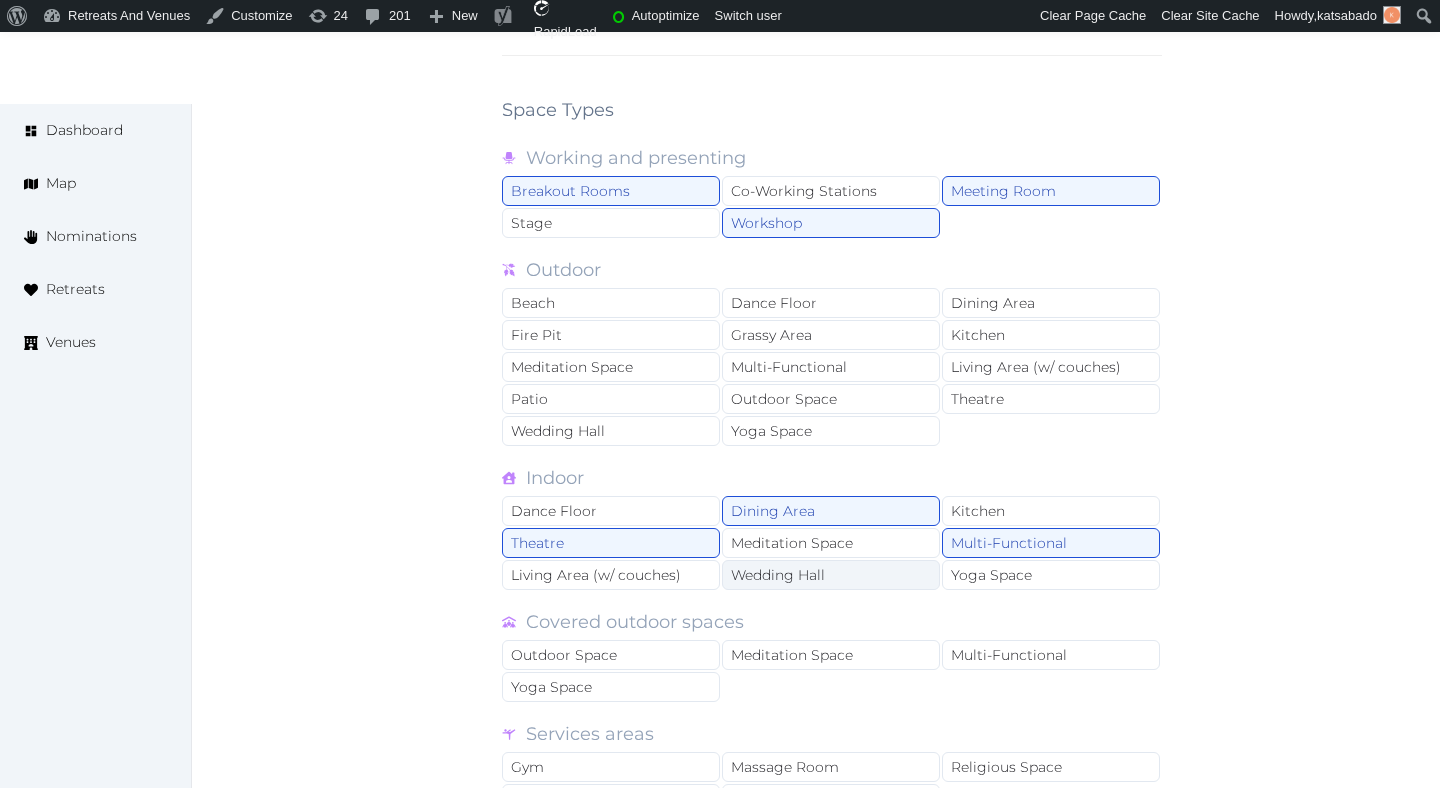 click on "Wedding Hall" at bounding box center [831, 575] 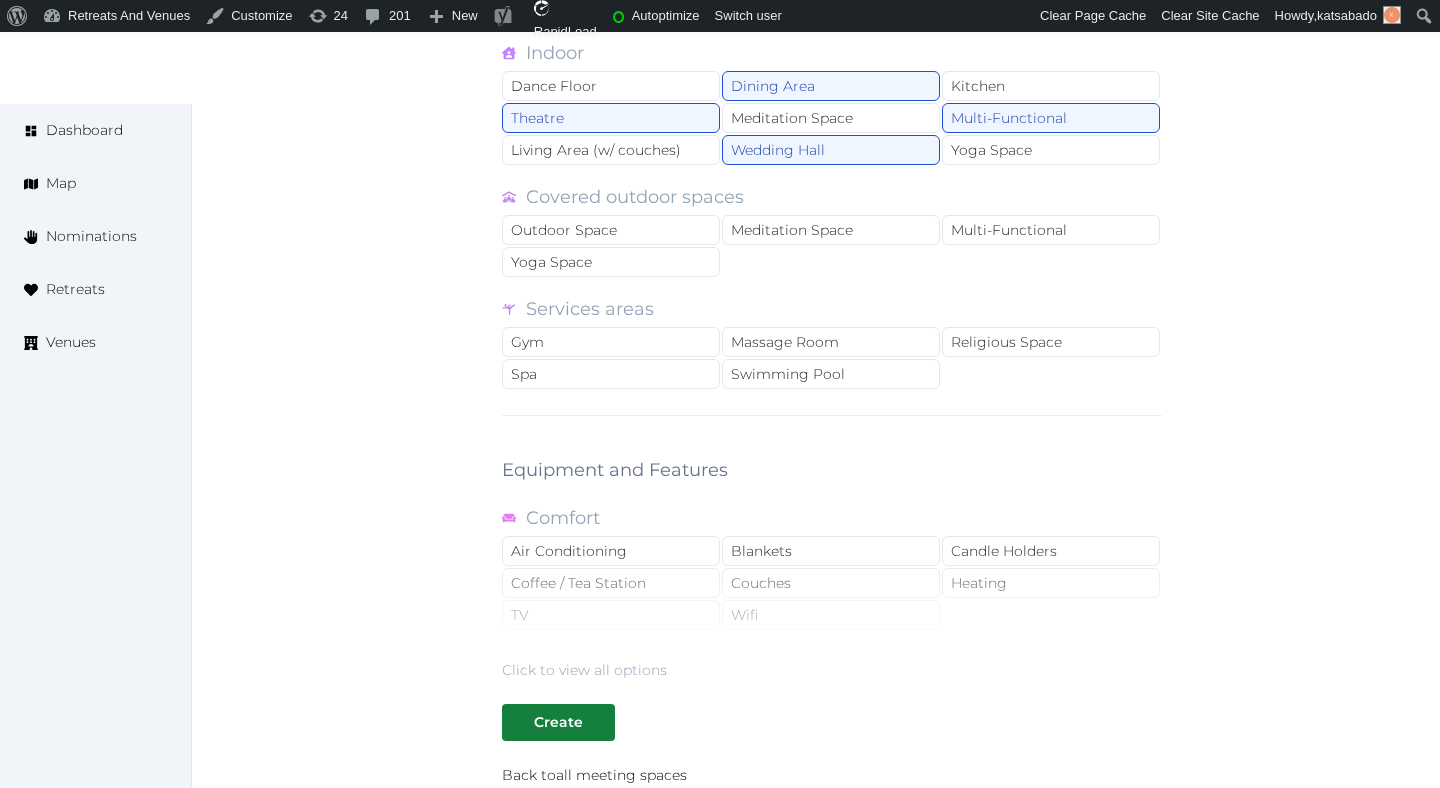scroll, scrollTop: 2069, scrollLeft: 0, axis: vertical 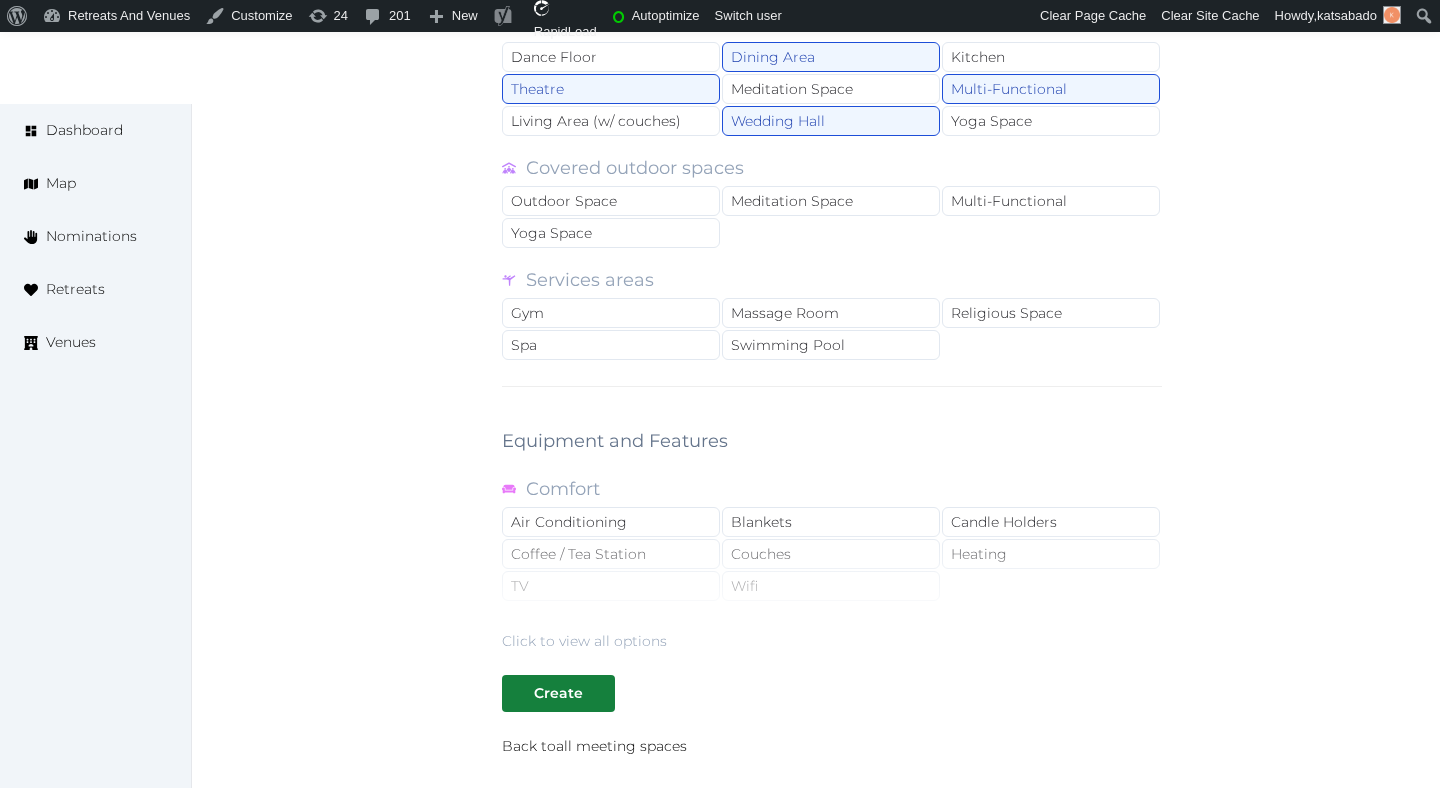 click on "Click to view all options" at bounding box center (832, 587) 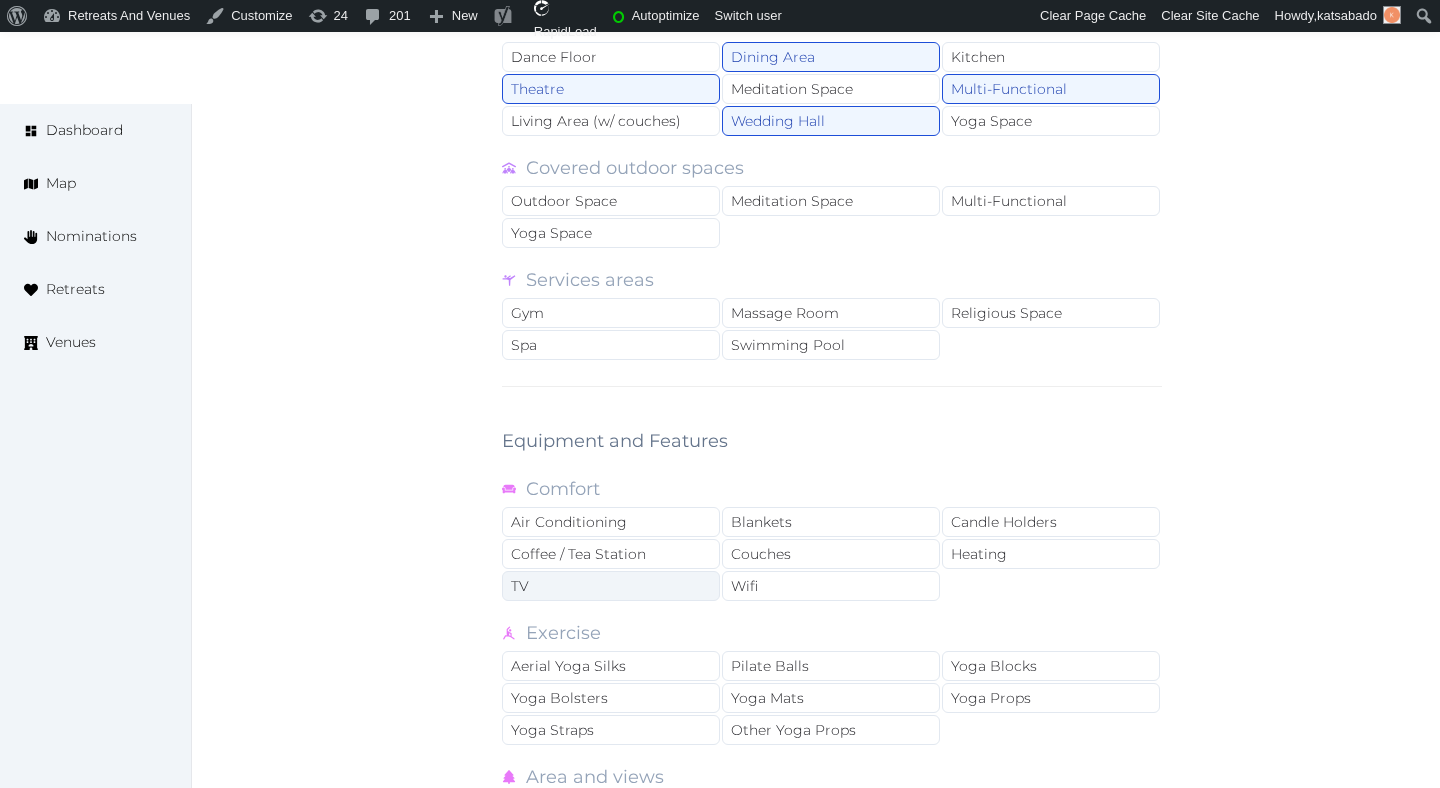 click on "TV" at bounding box center [611, 586] 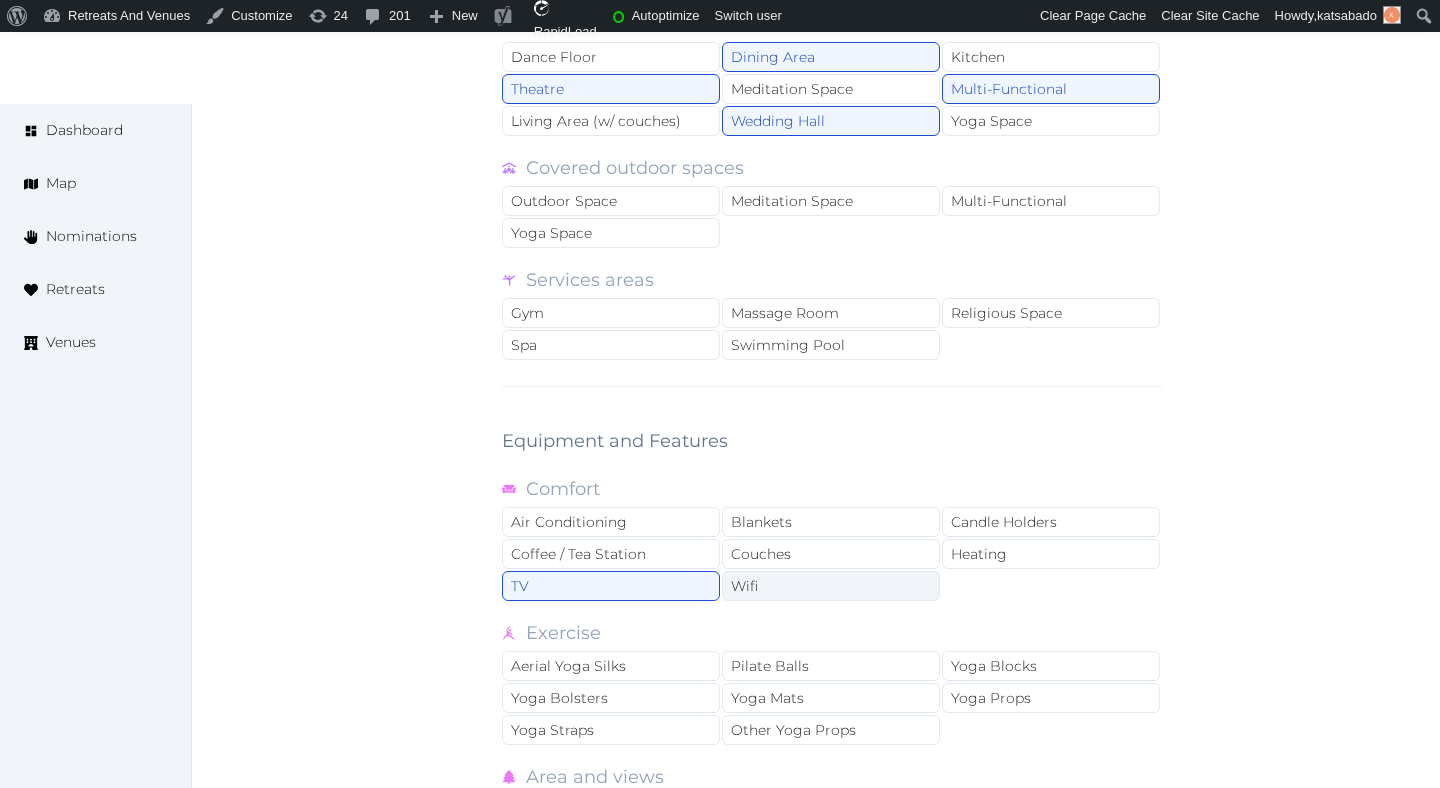 click on "Wifi" at bounding box center [831, 586] 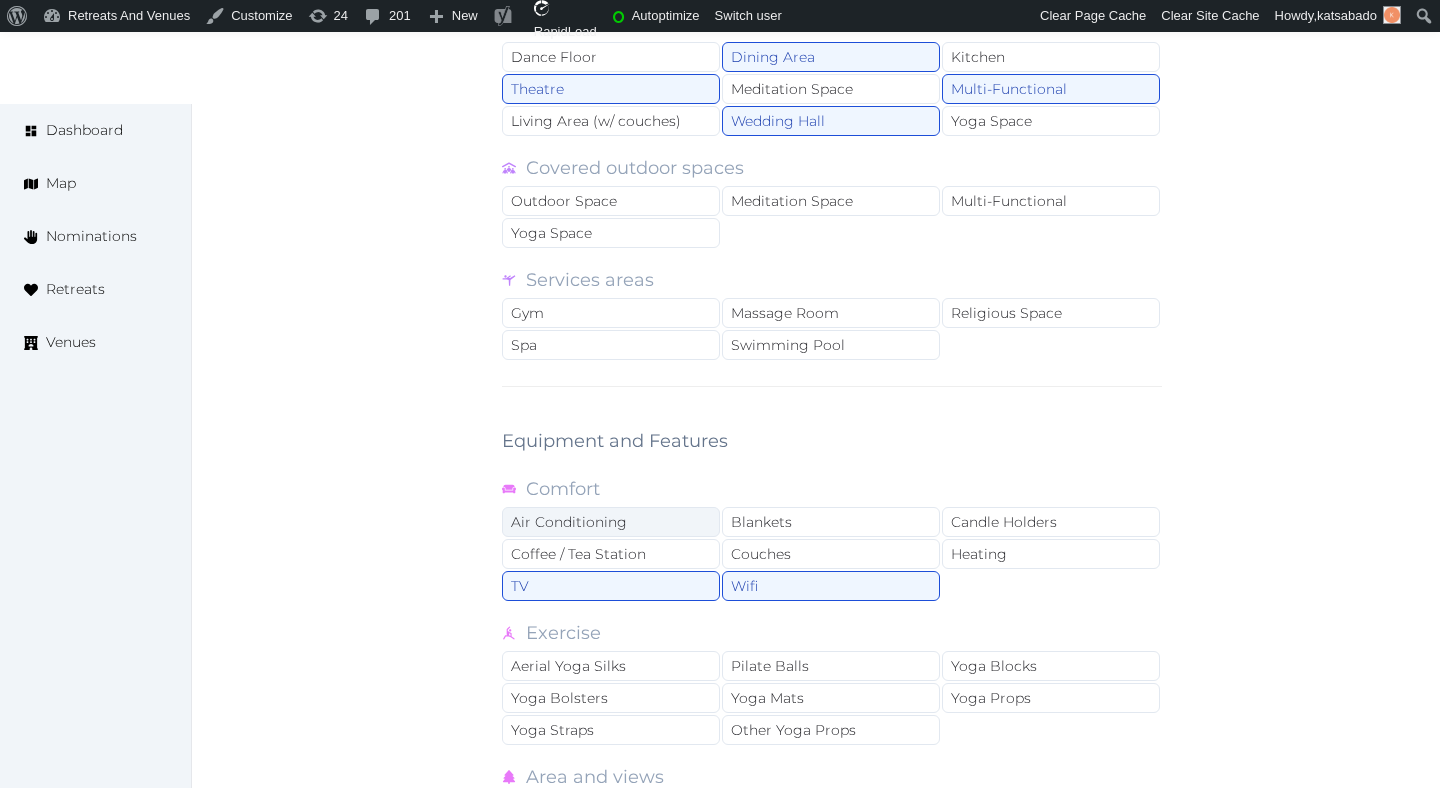 click on "Air Conditioning" at bounding box center (611, 522) 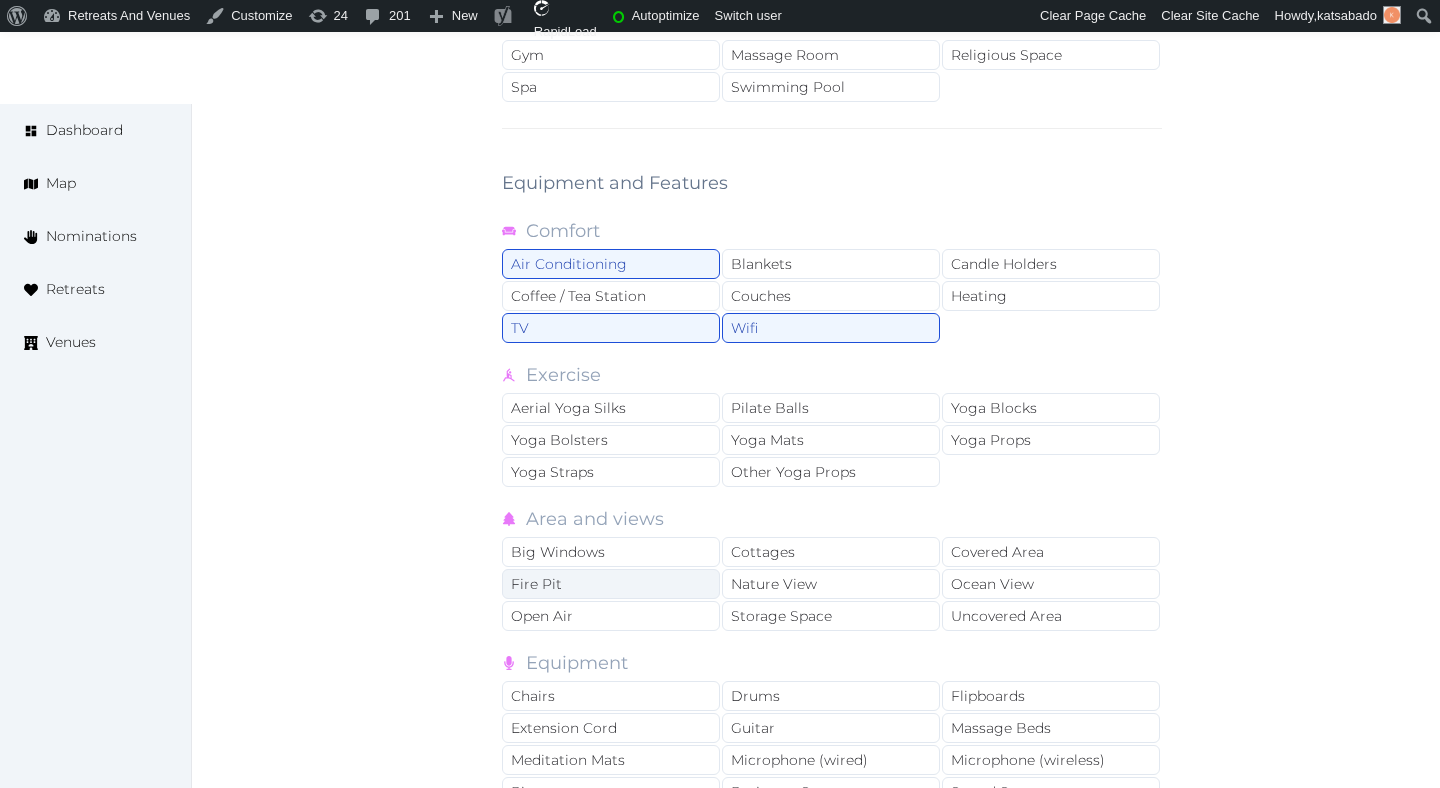 scroll, scrollTop: 2420, scrollLeft: 0, axis: vertical 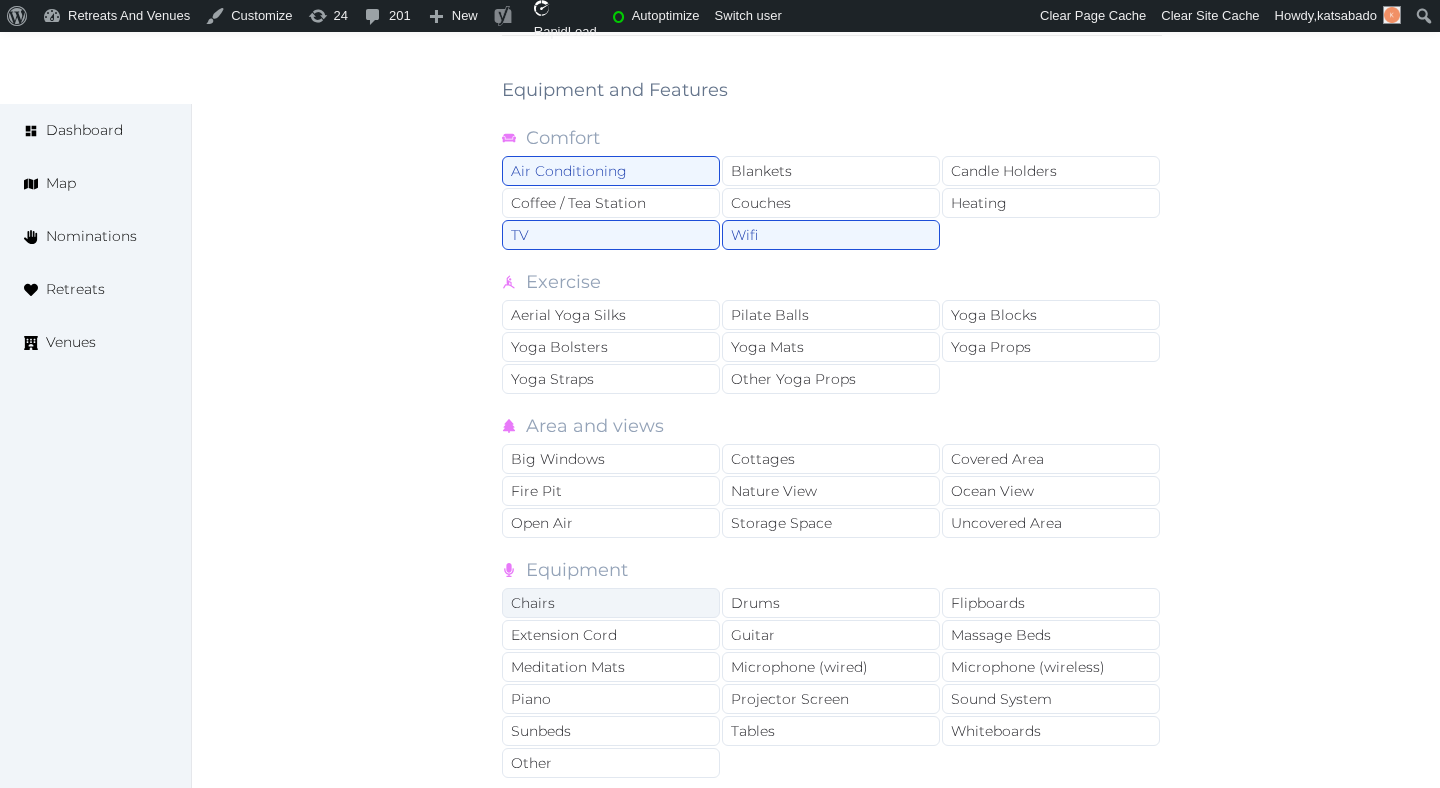 click on "Chairs" at bounding box center [611, 603] 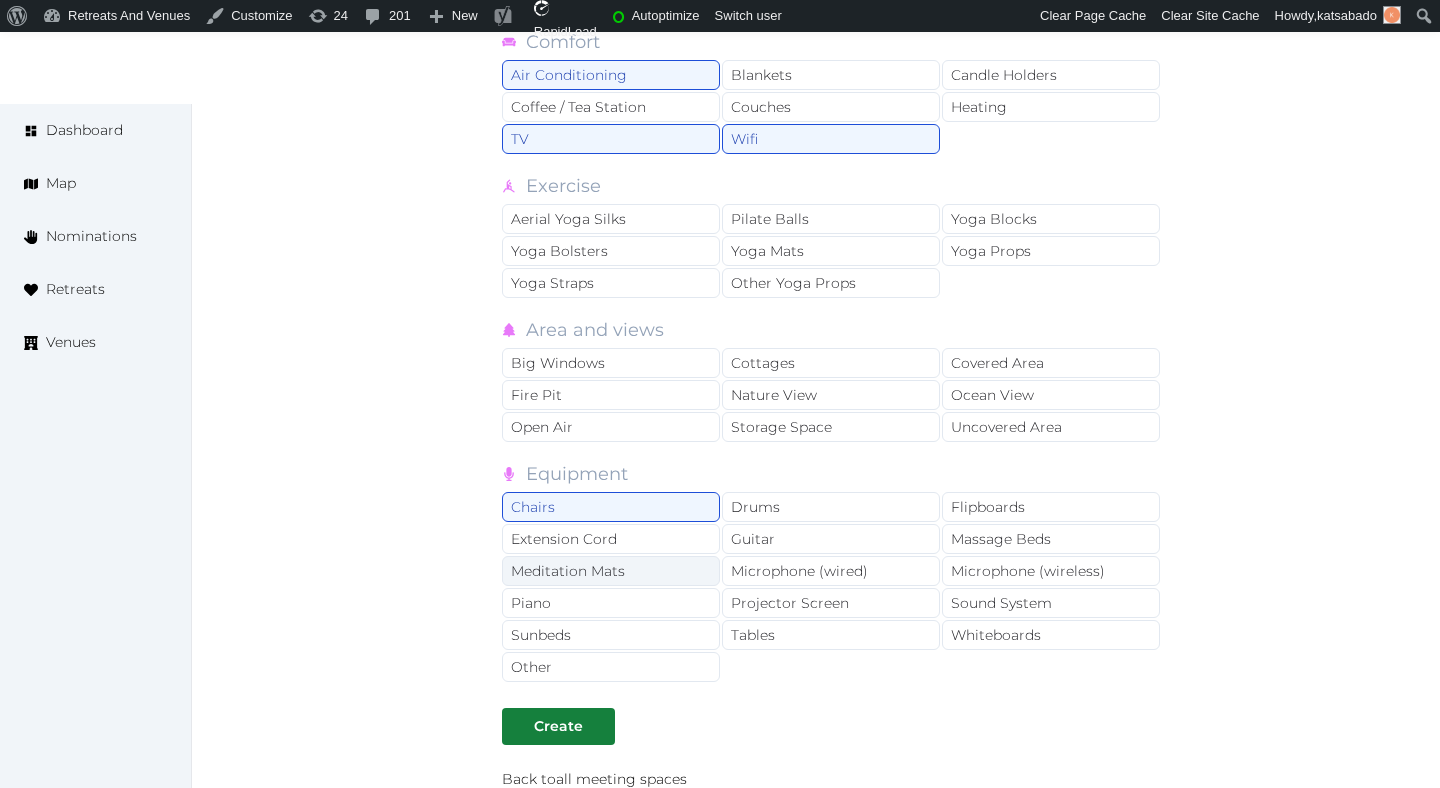 scroll, scrollTop: 2520, scrollLeft: 0, axis: vertical 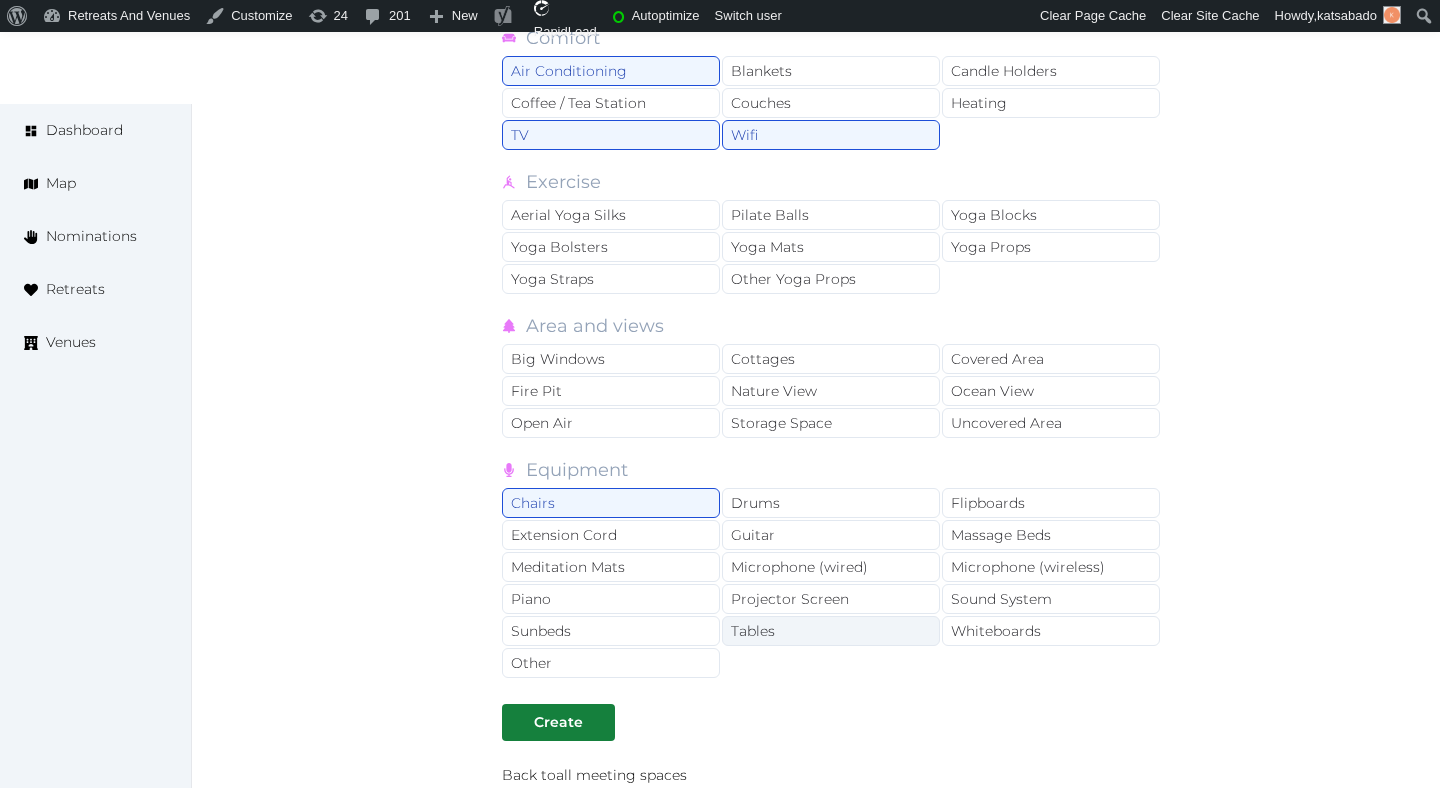 click on "Tables" at bounding box center (831, 631) 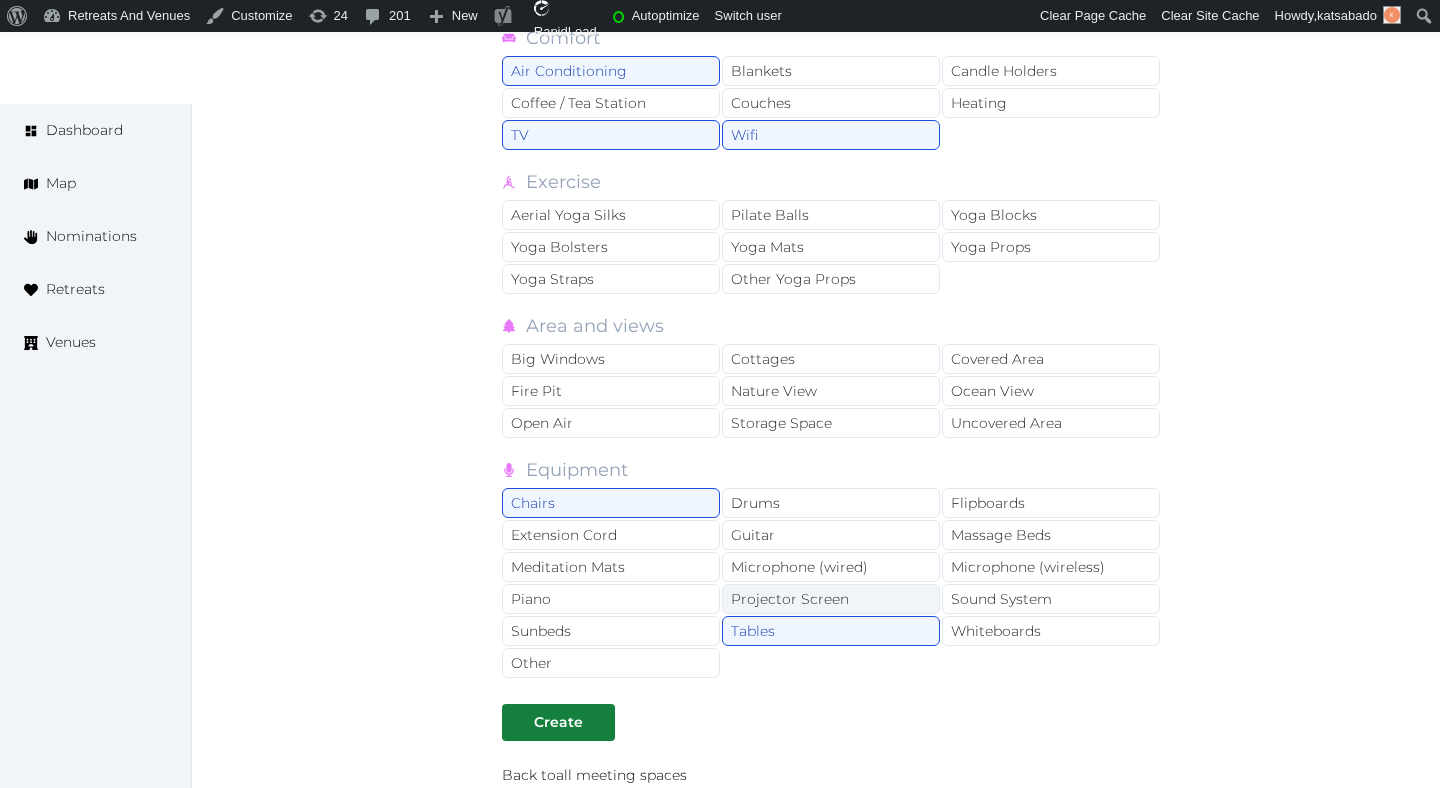 click on "Projector Screen" at bounding box center (831, 599) 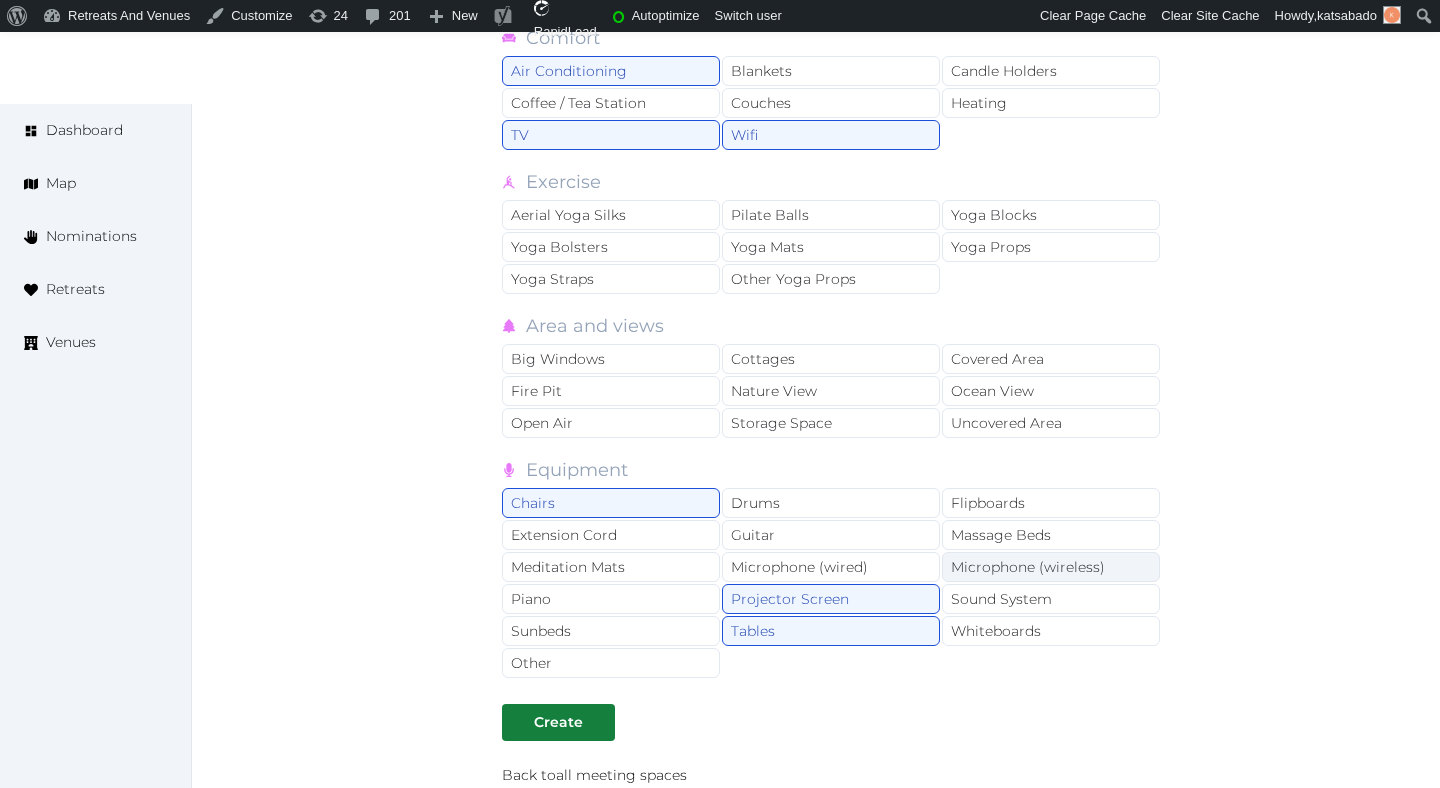 click on "Microphone (wireless)" at bounding box center [1051, 567] 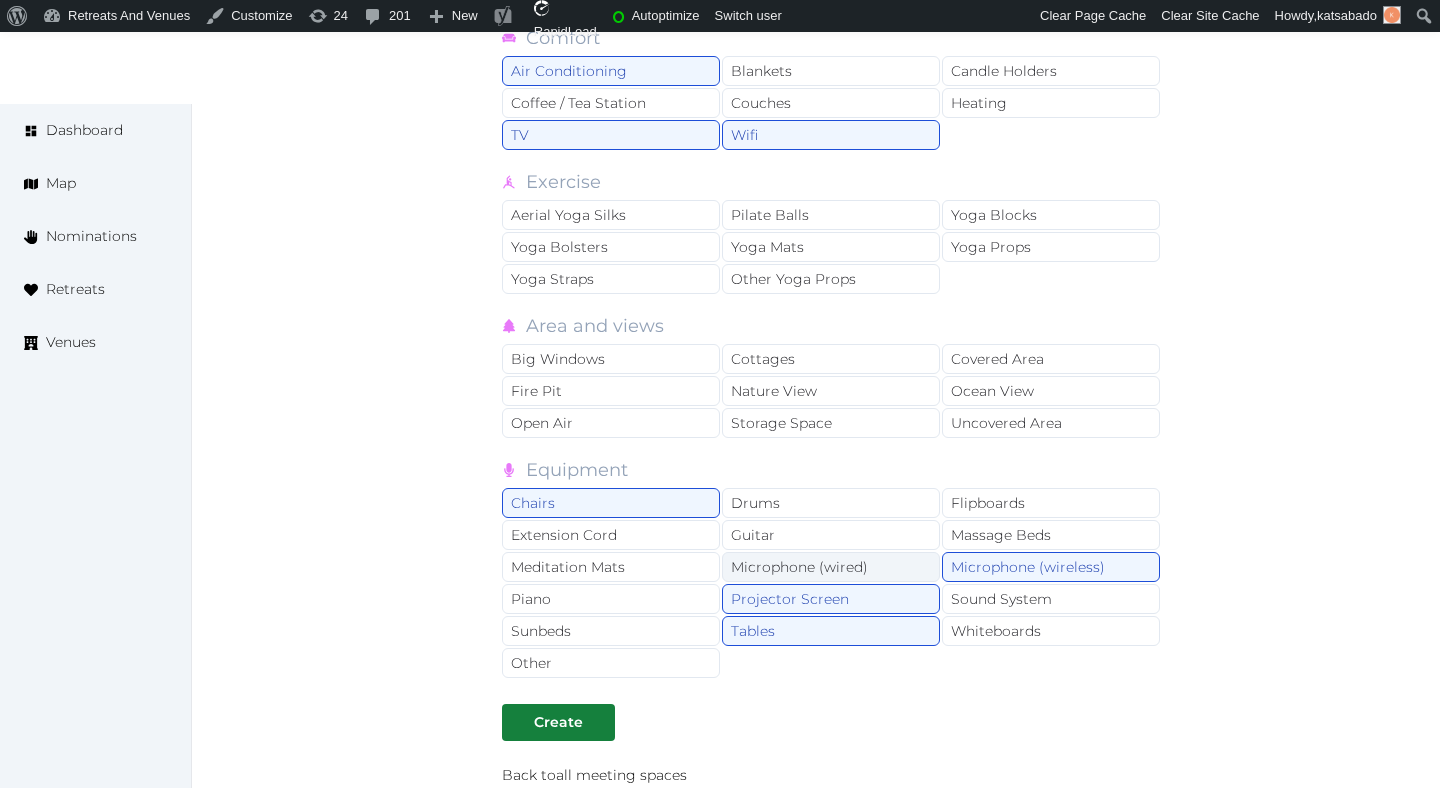 click on "Microphone (wired)" at bounding box center (831, 567) 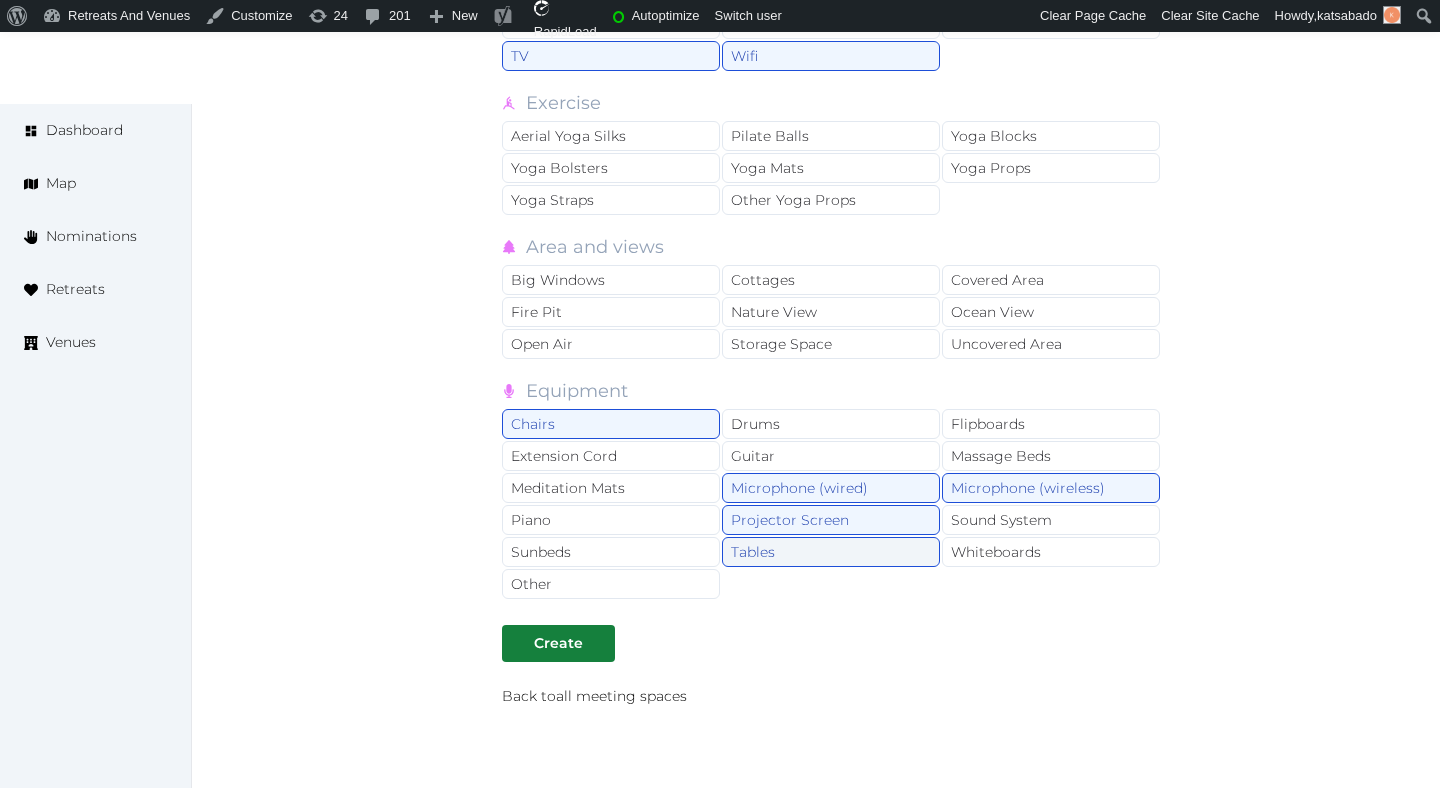 scroll, scrollTop: 2607, scrollLeft: 0, axis: vertical 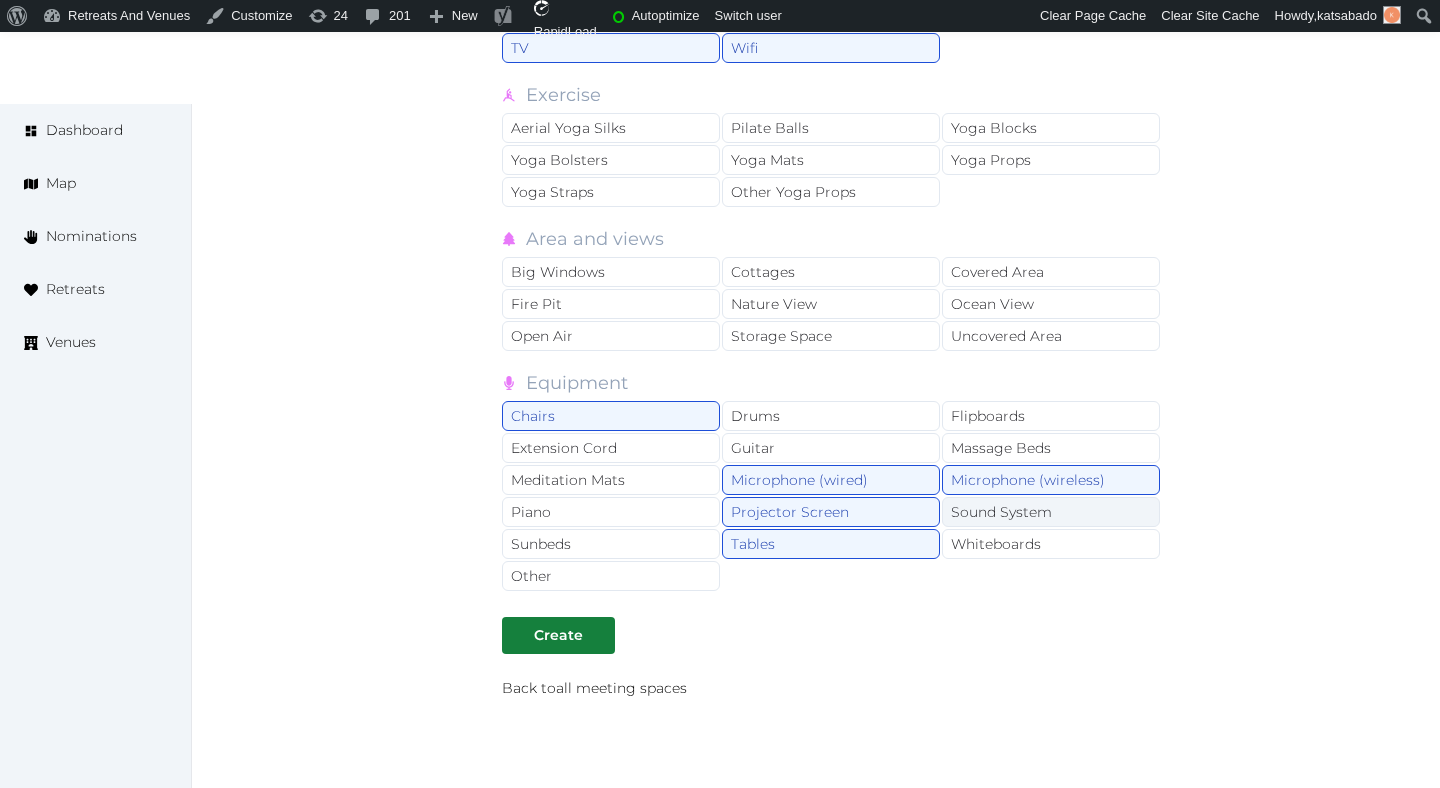 click on "Sound System" at bounding box center (1051, 512) 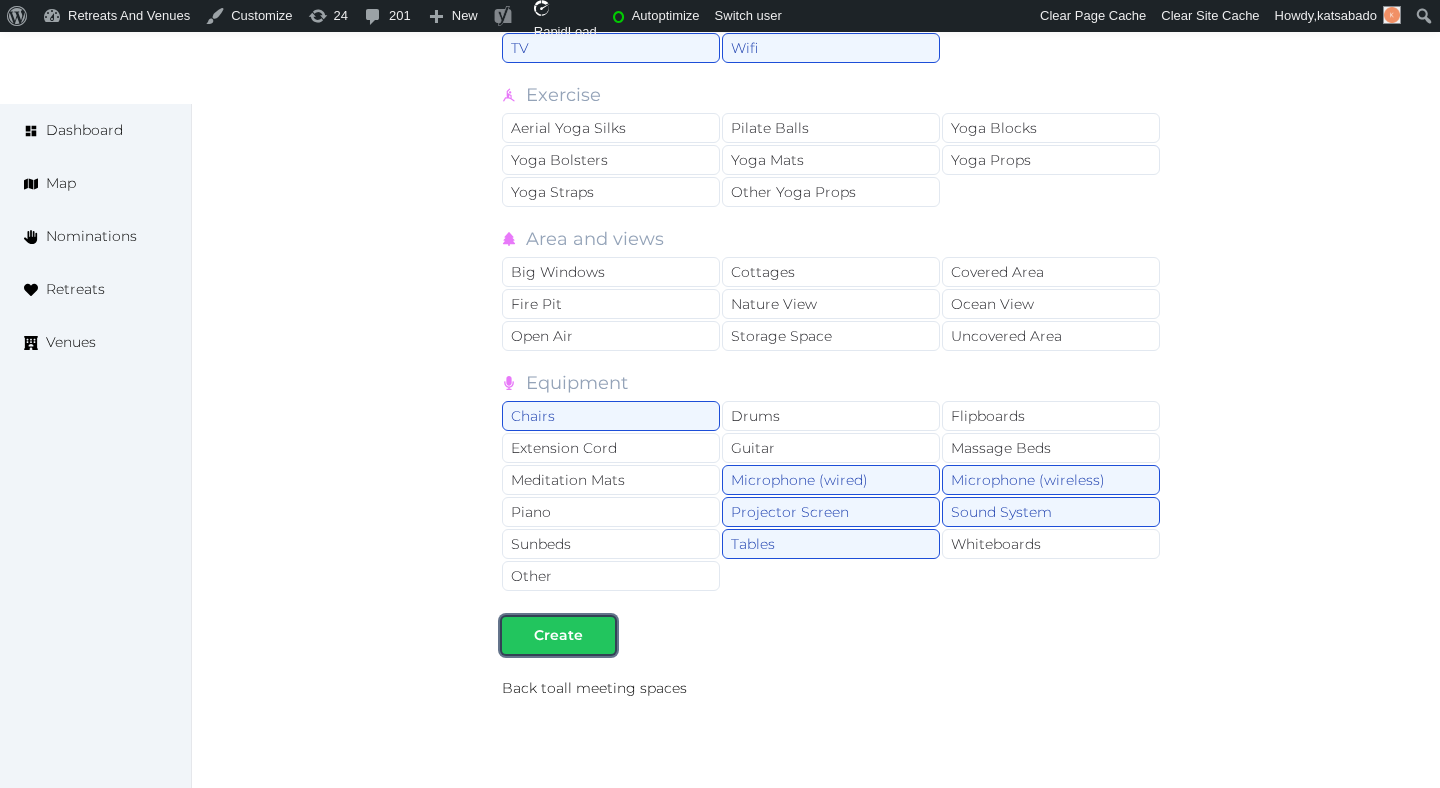 click on "Create" at bounding box center [558, 635] 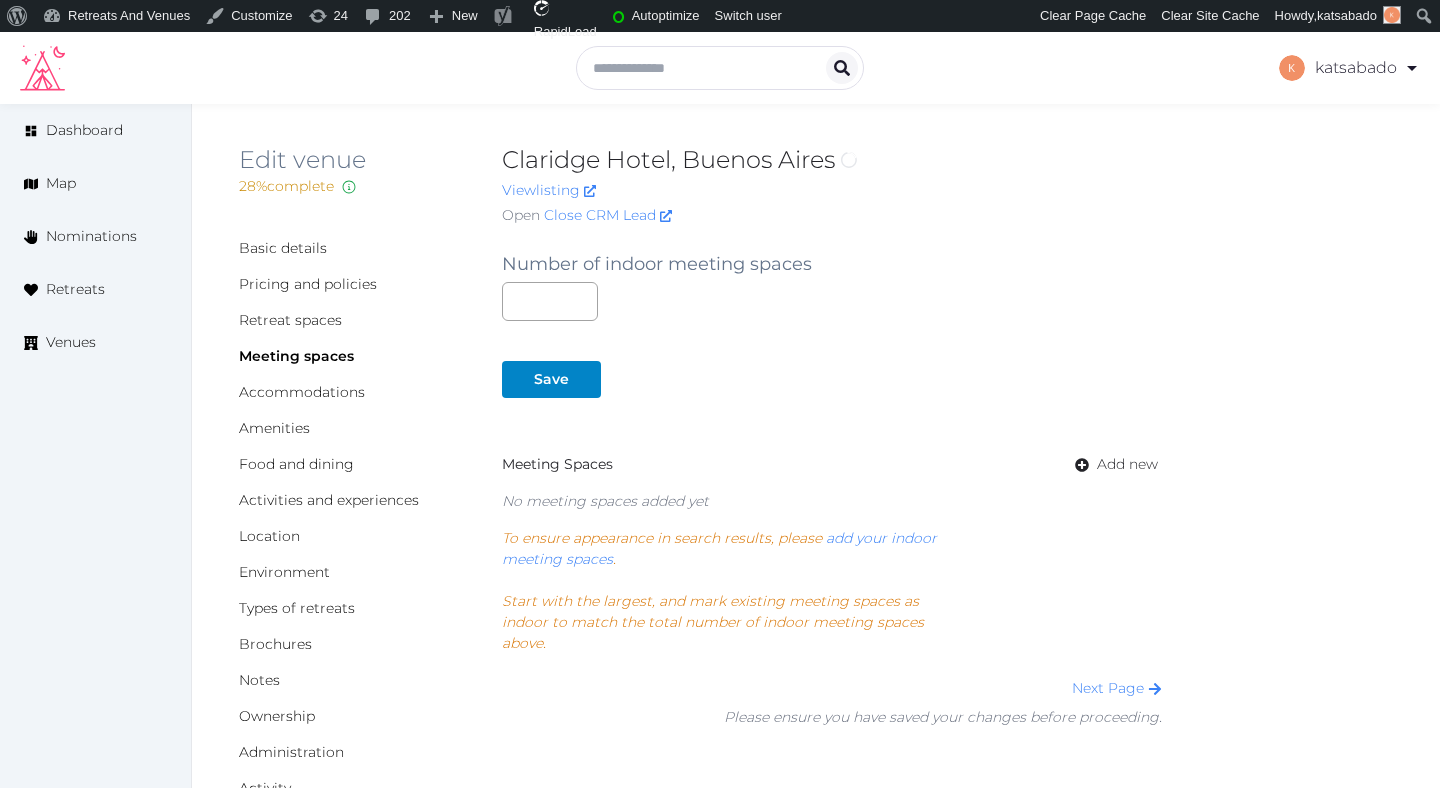 scroll, scrollTop: 0, scrollLeft: 0, axis: both 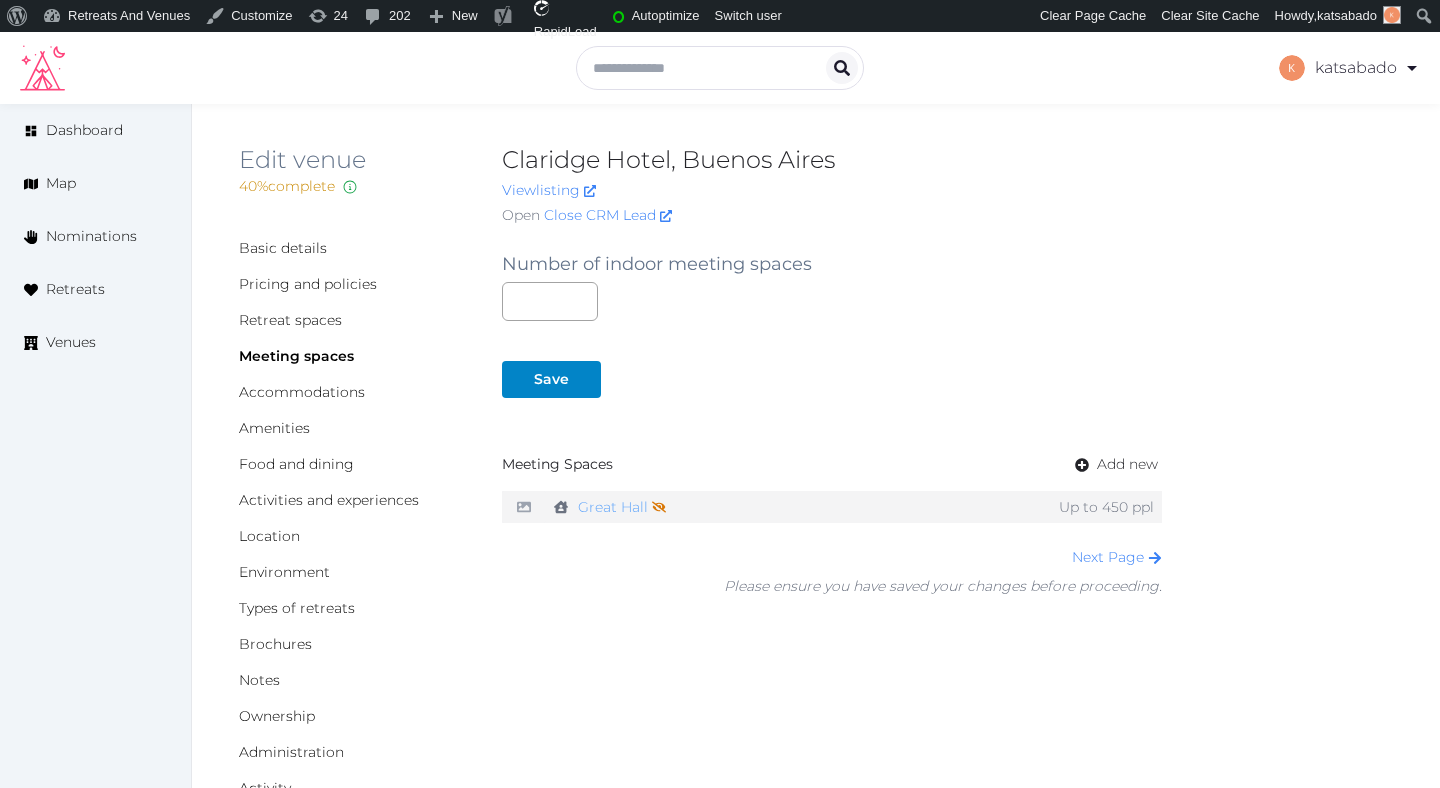 click on "Great Hall   Not shown on profile until a name, description, and photo are added." at bounding box center [622, 507] 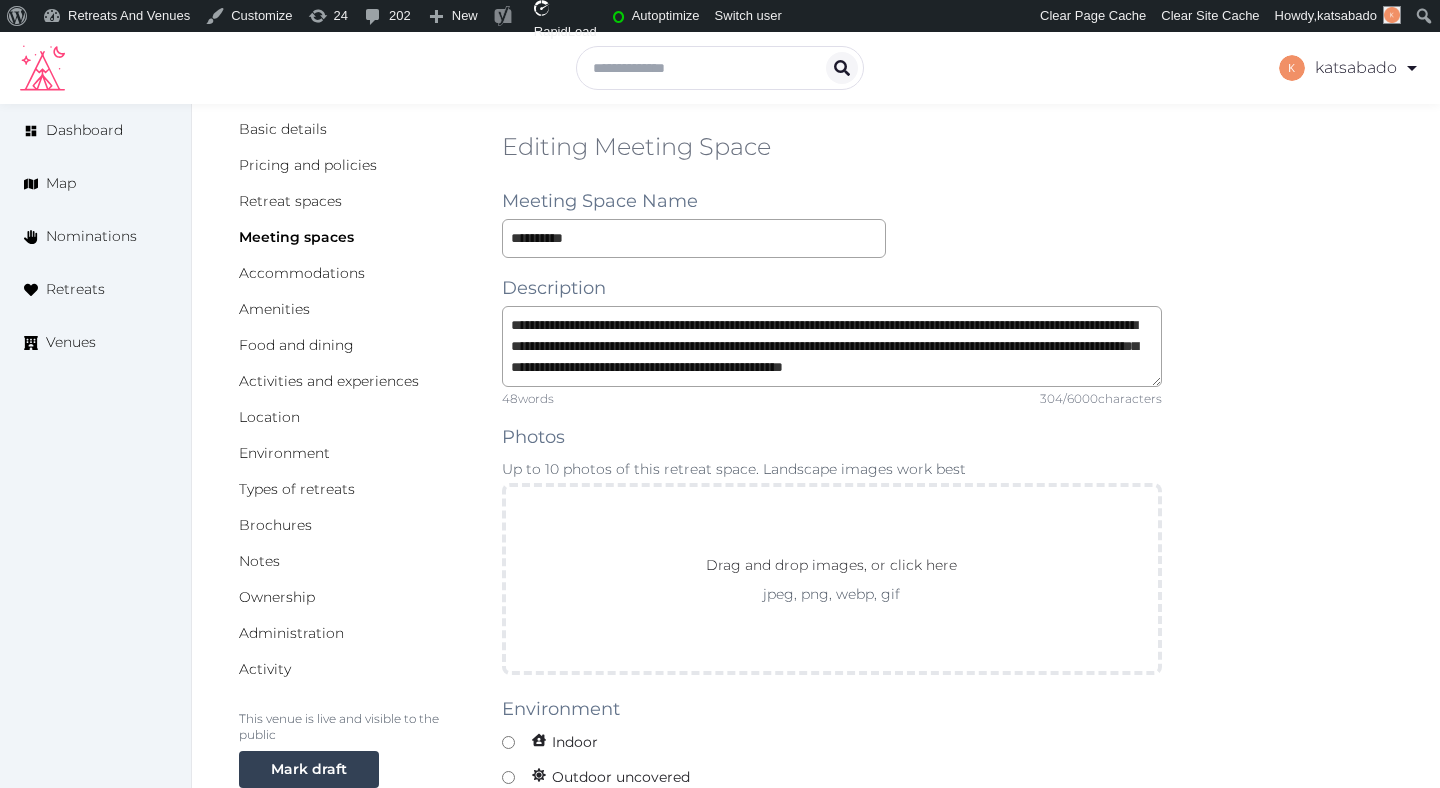 scroll, scrollTop: 327, scrollLeft: 0, axis: vertical 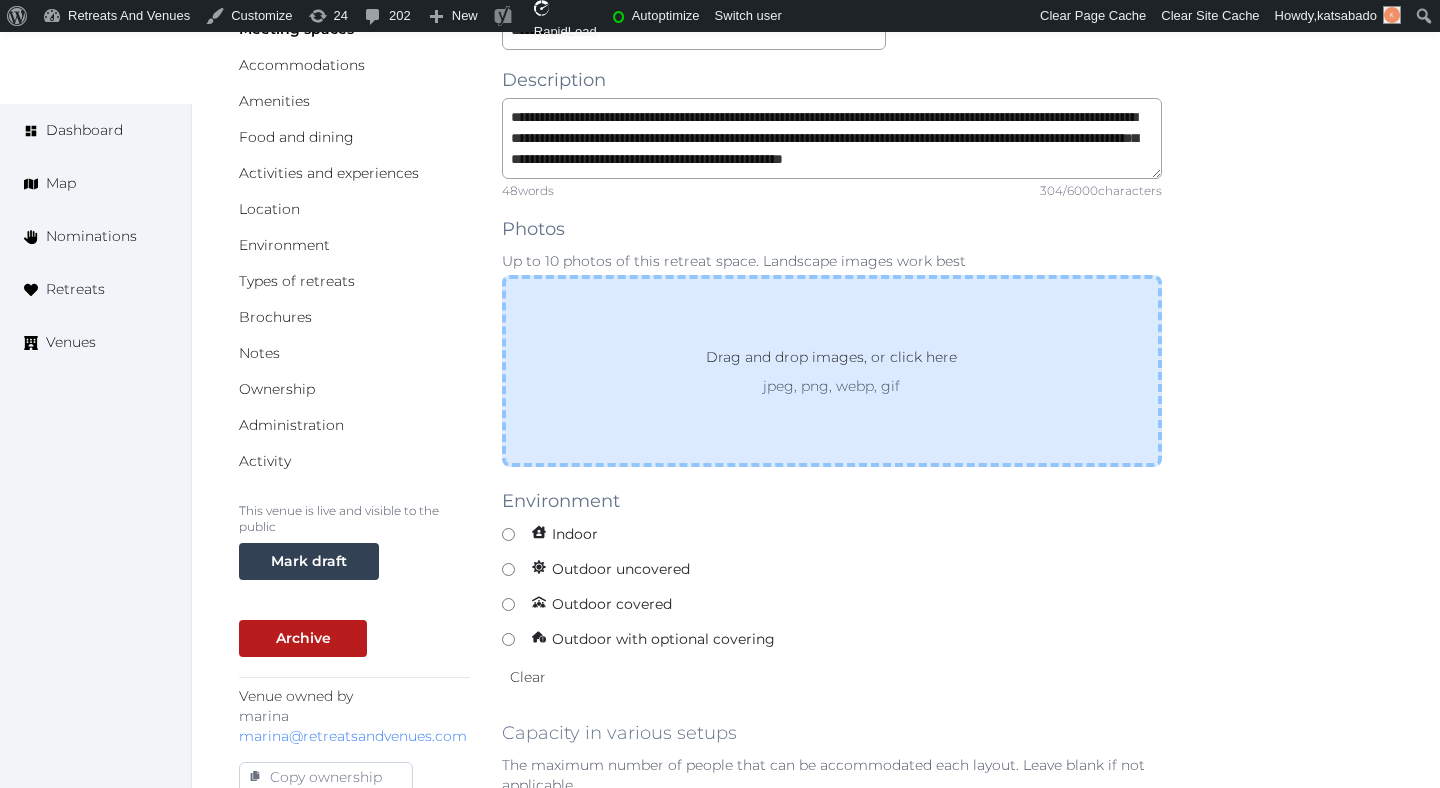 click on "Drag and drop images, or click here jpeg, png, webp, gif" at bounding box center [832, 371] 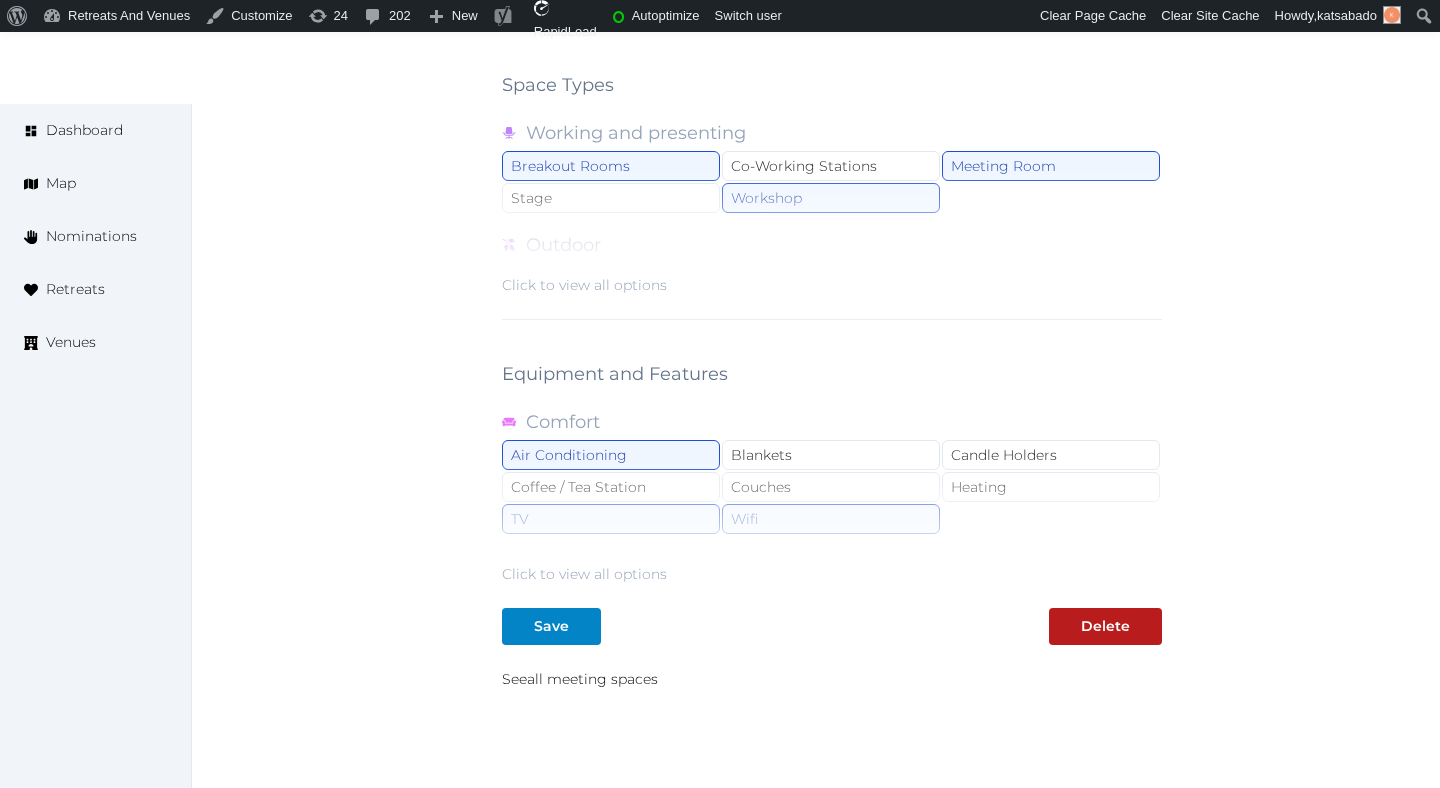 scroll, scrollTop: 1863, scrollLeft: 0, axis: vertical 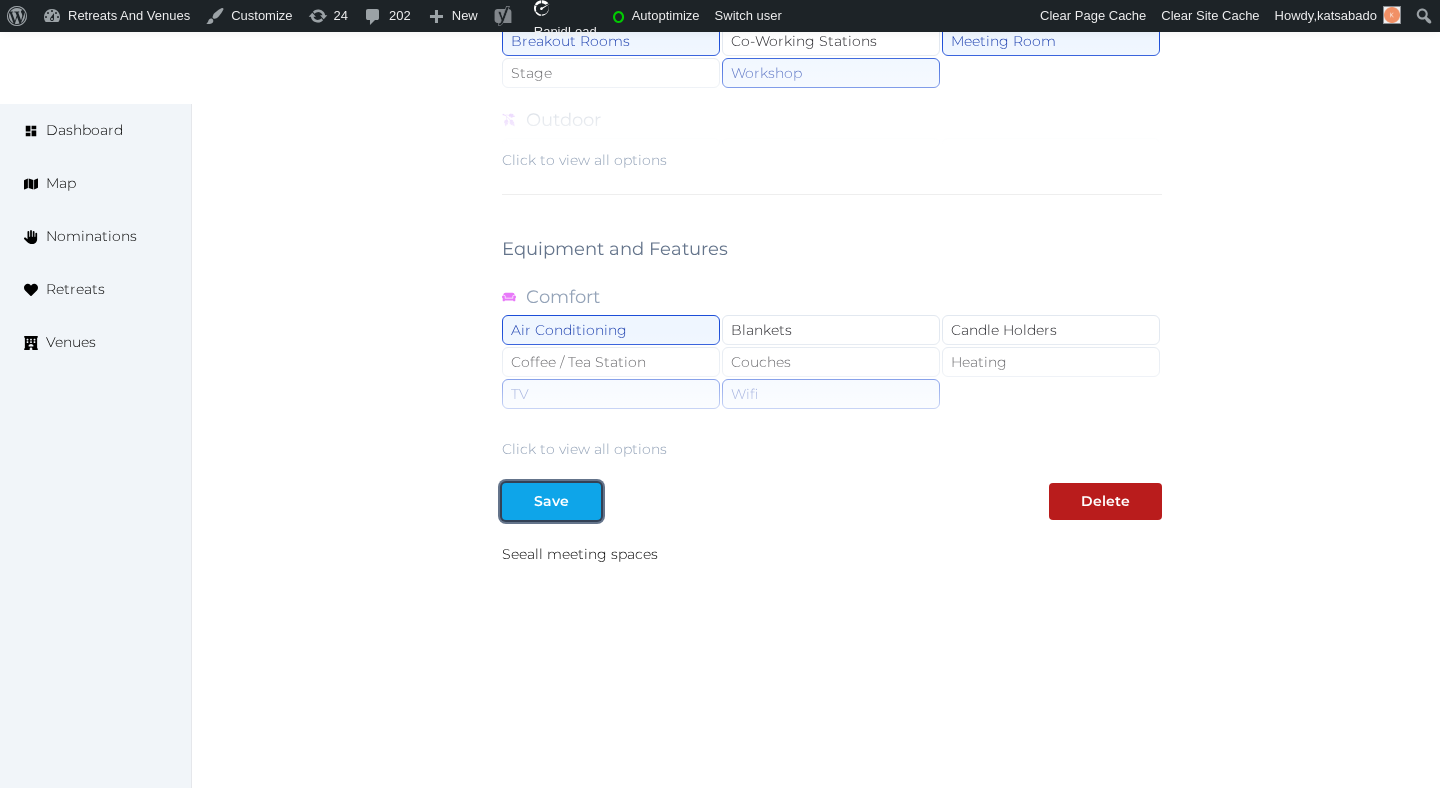 click at bounding box center [585, 501] 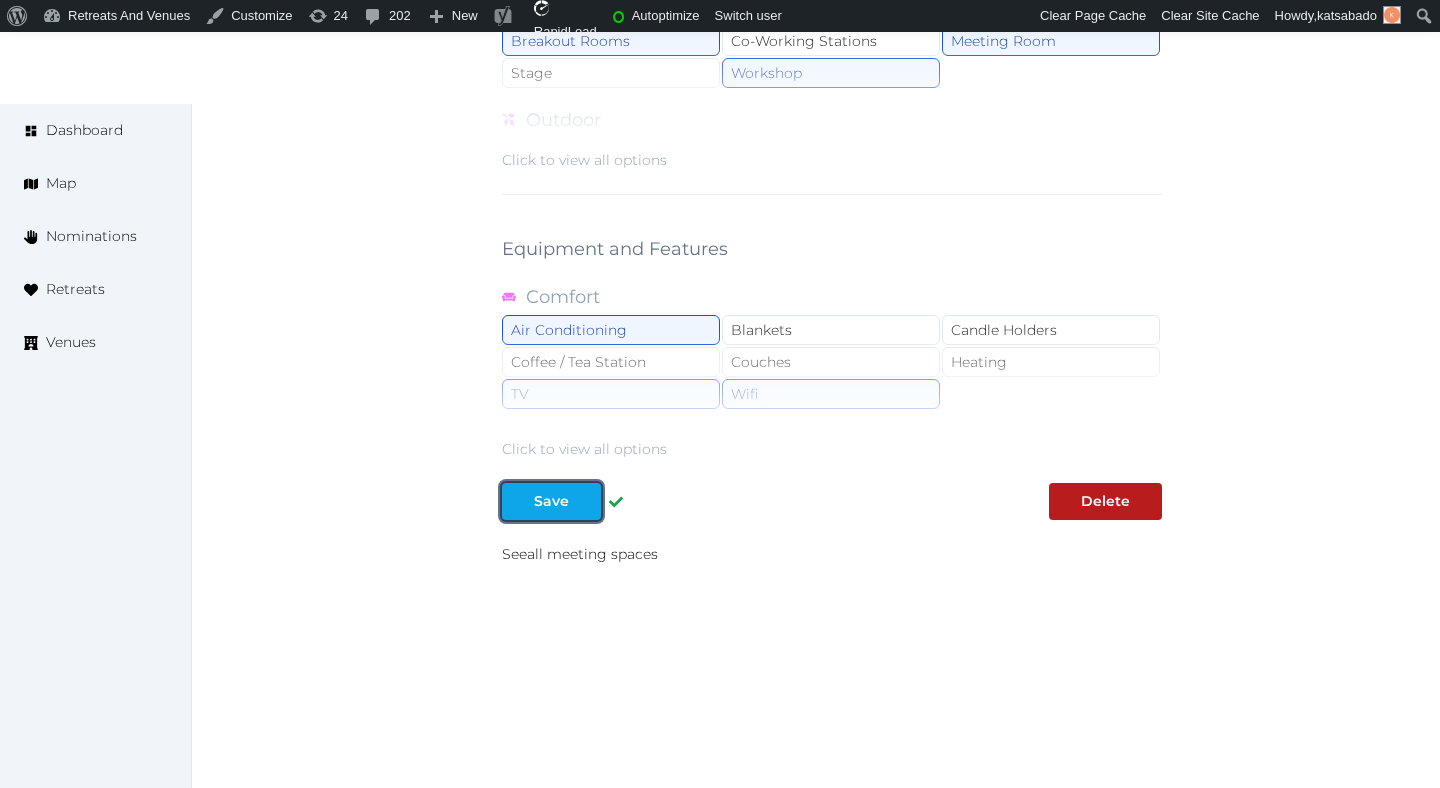 click at bounding box center (585, 501) 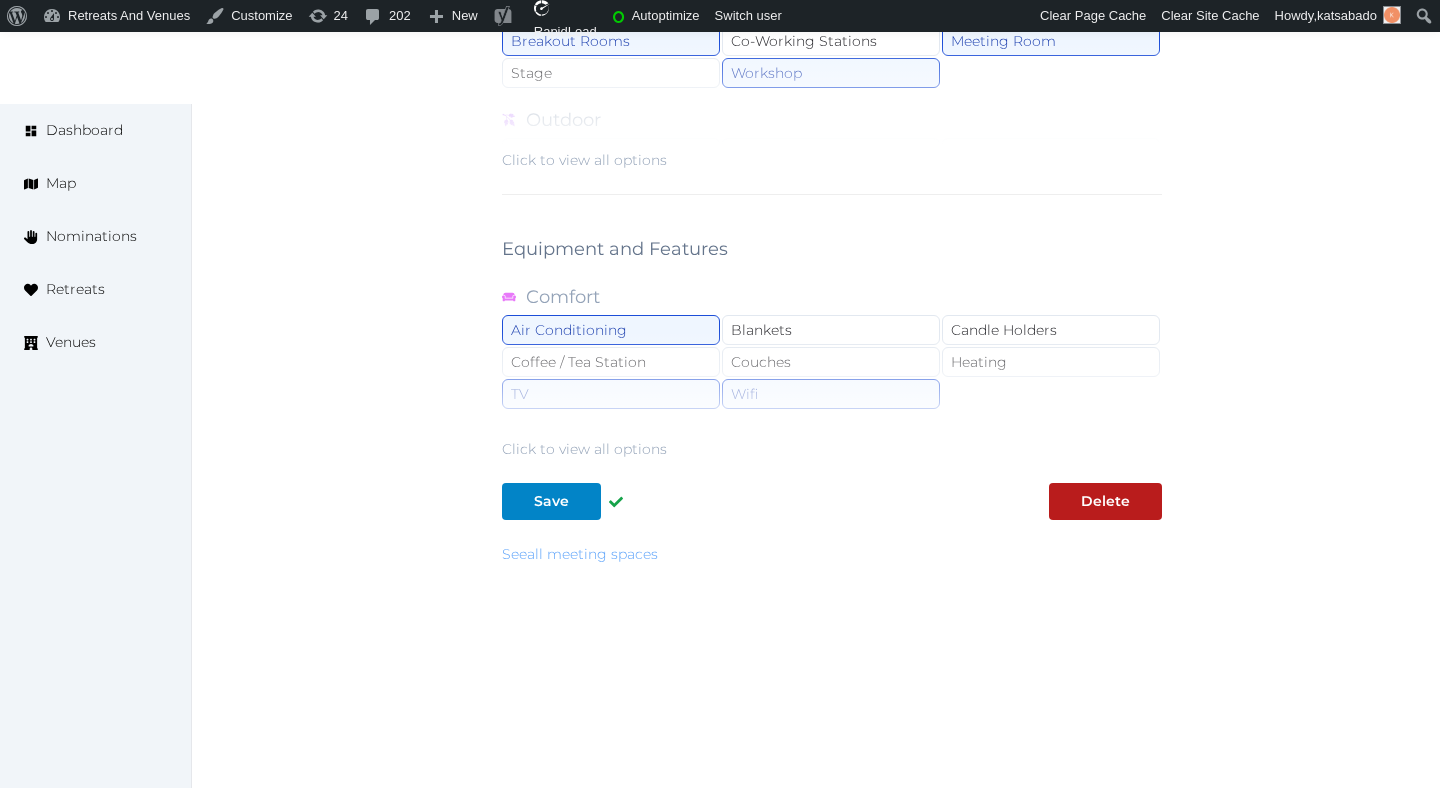 click on "See  all meeting spaces" at bounding box center [580, 554] 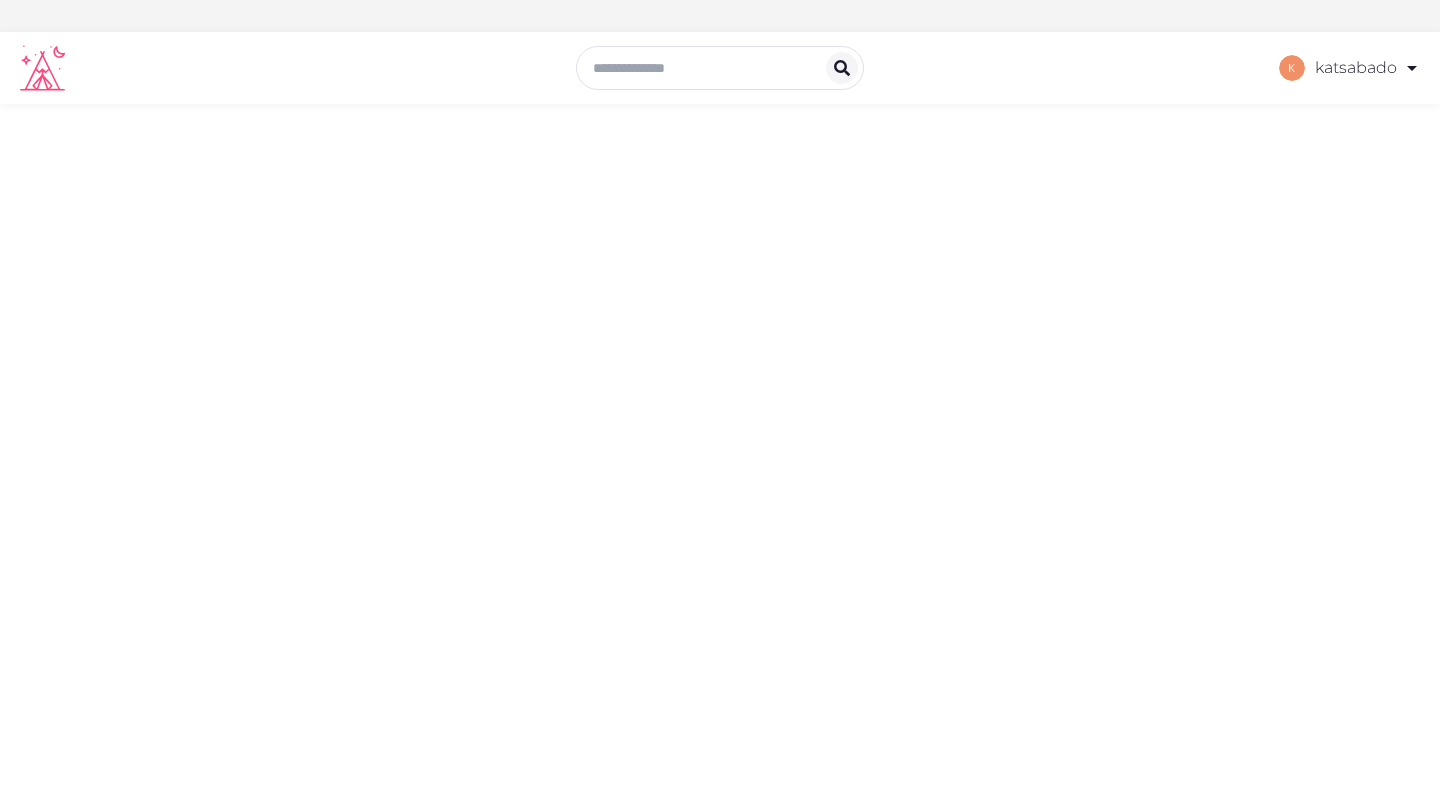 scroll, scrollTop: 0, scrollLeft: 0, axis: both 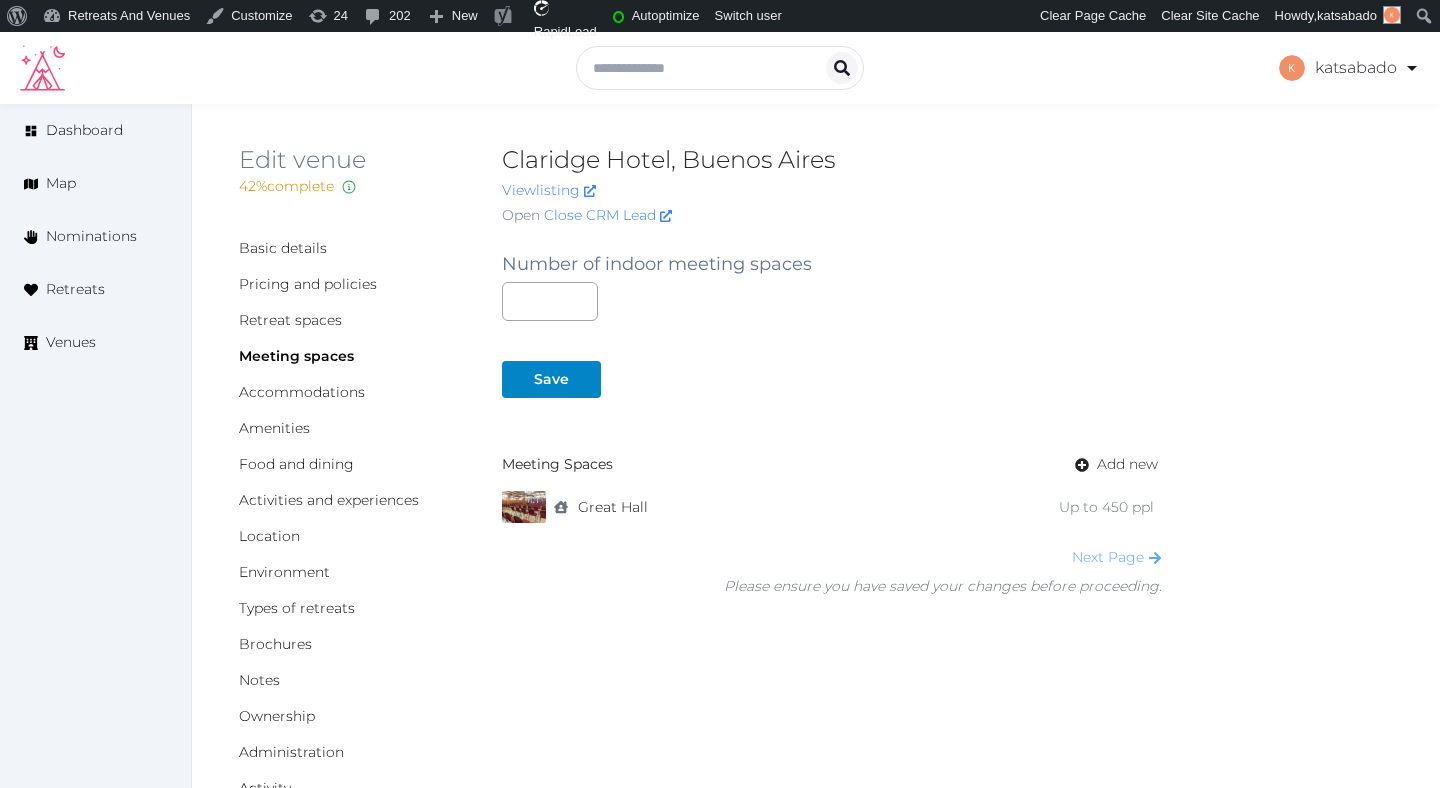 click on "Next Page" at bounding box center (1117, 557) 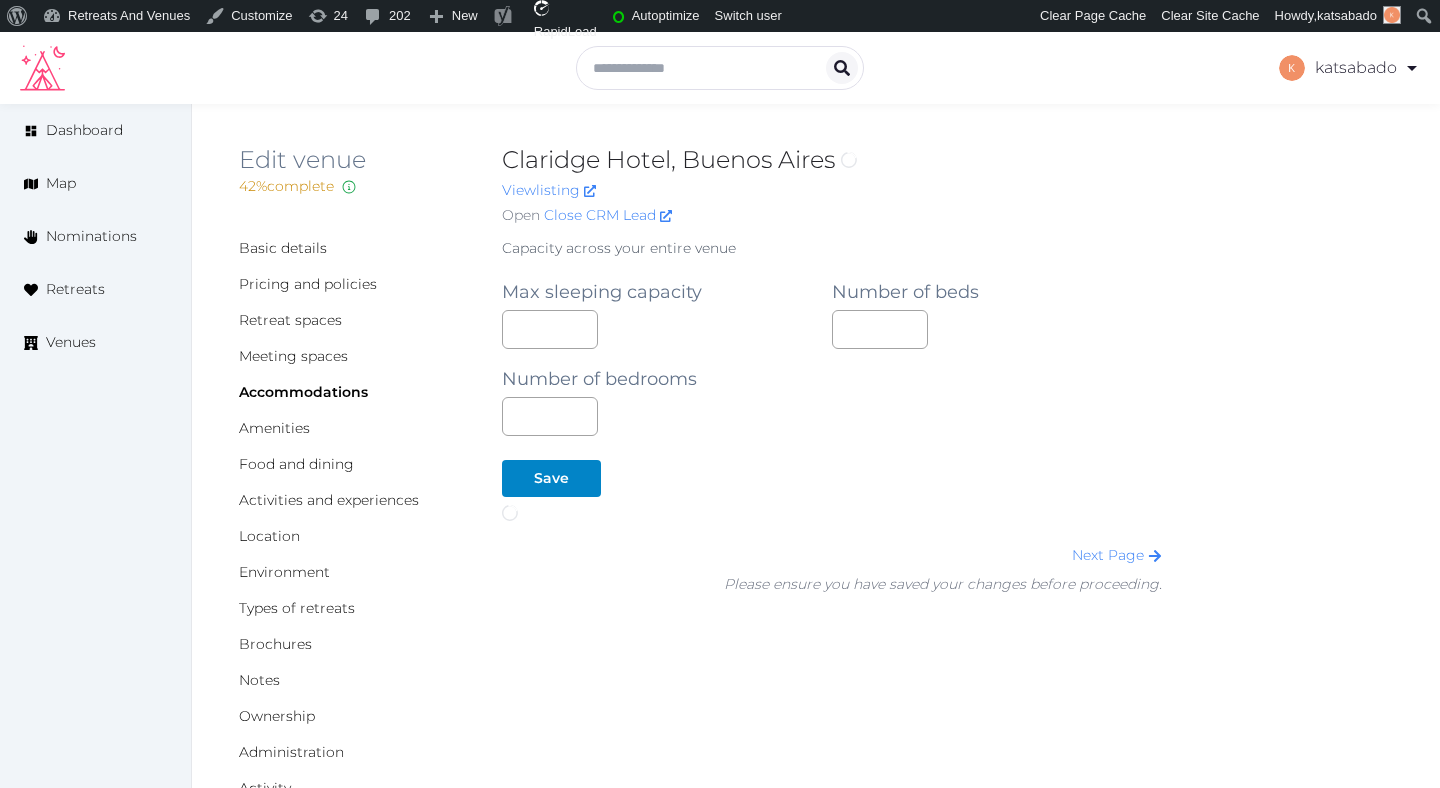 scroll, scrollTop: 0, scrollLeft: 0, axis: both 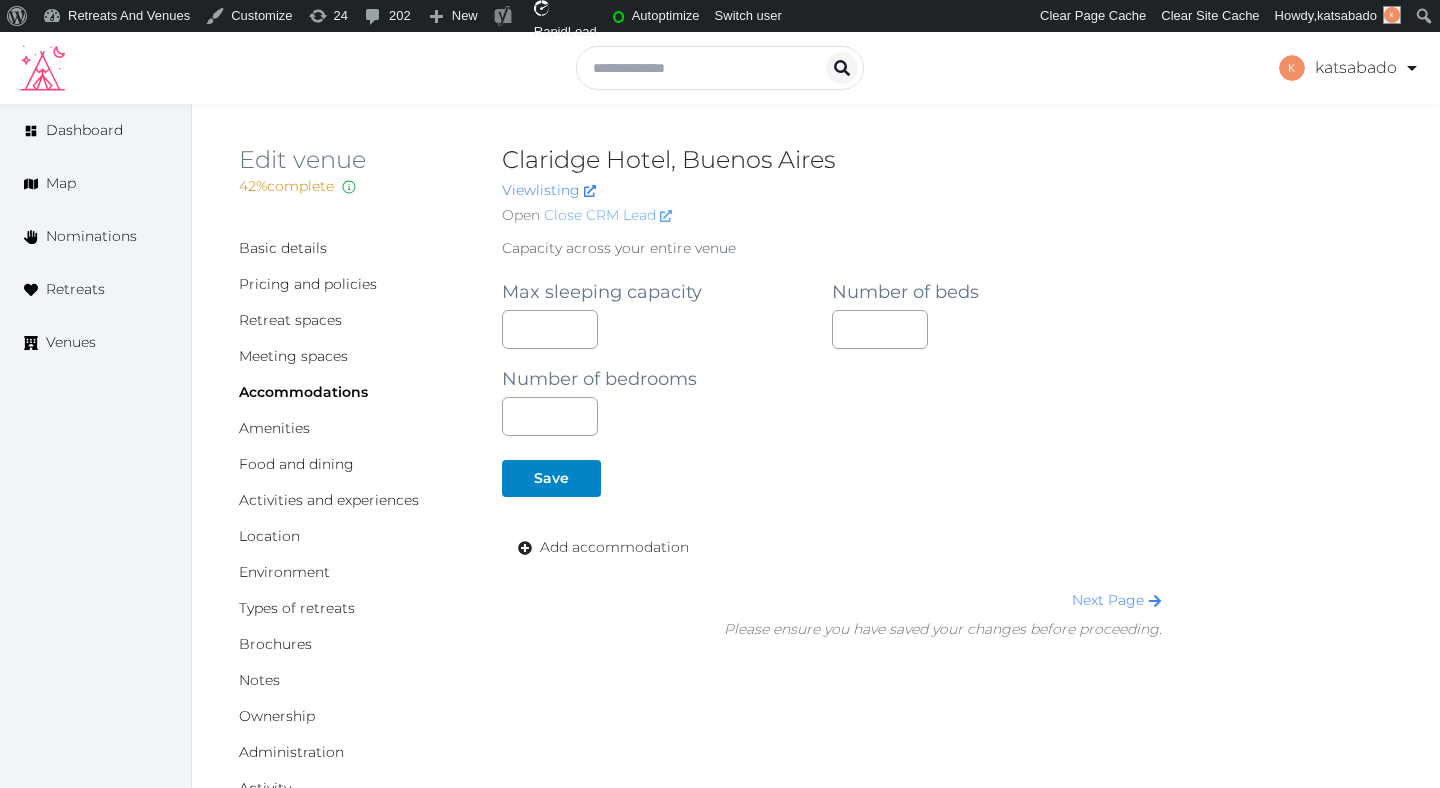 click on "Close CRM Lead" at bounding box center [608, 215] 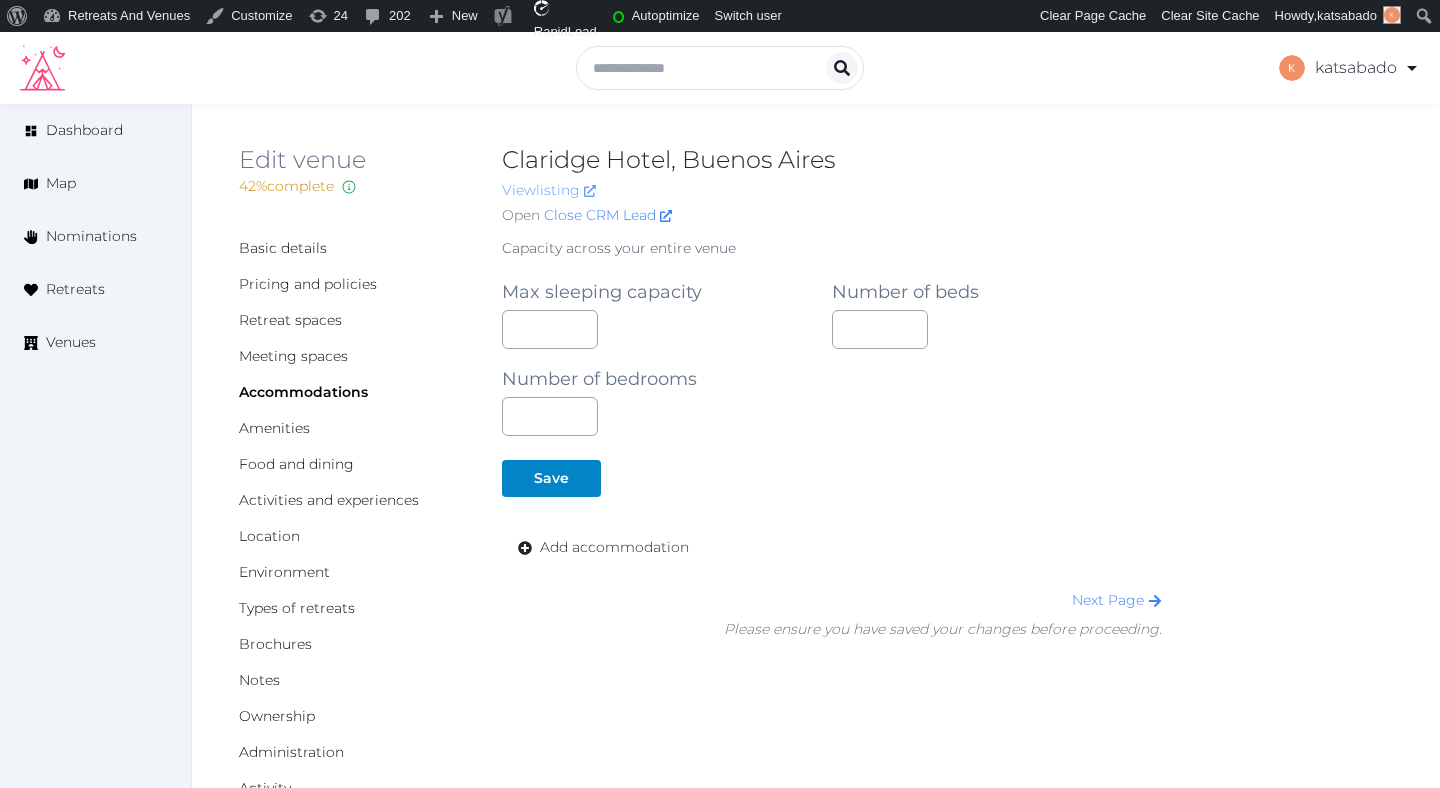 click on "View  listing" at bounding box center [549, 190] 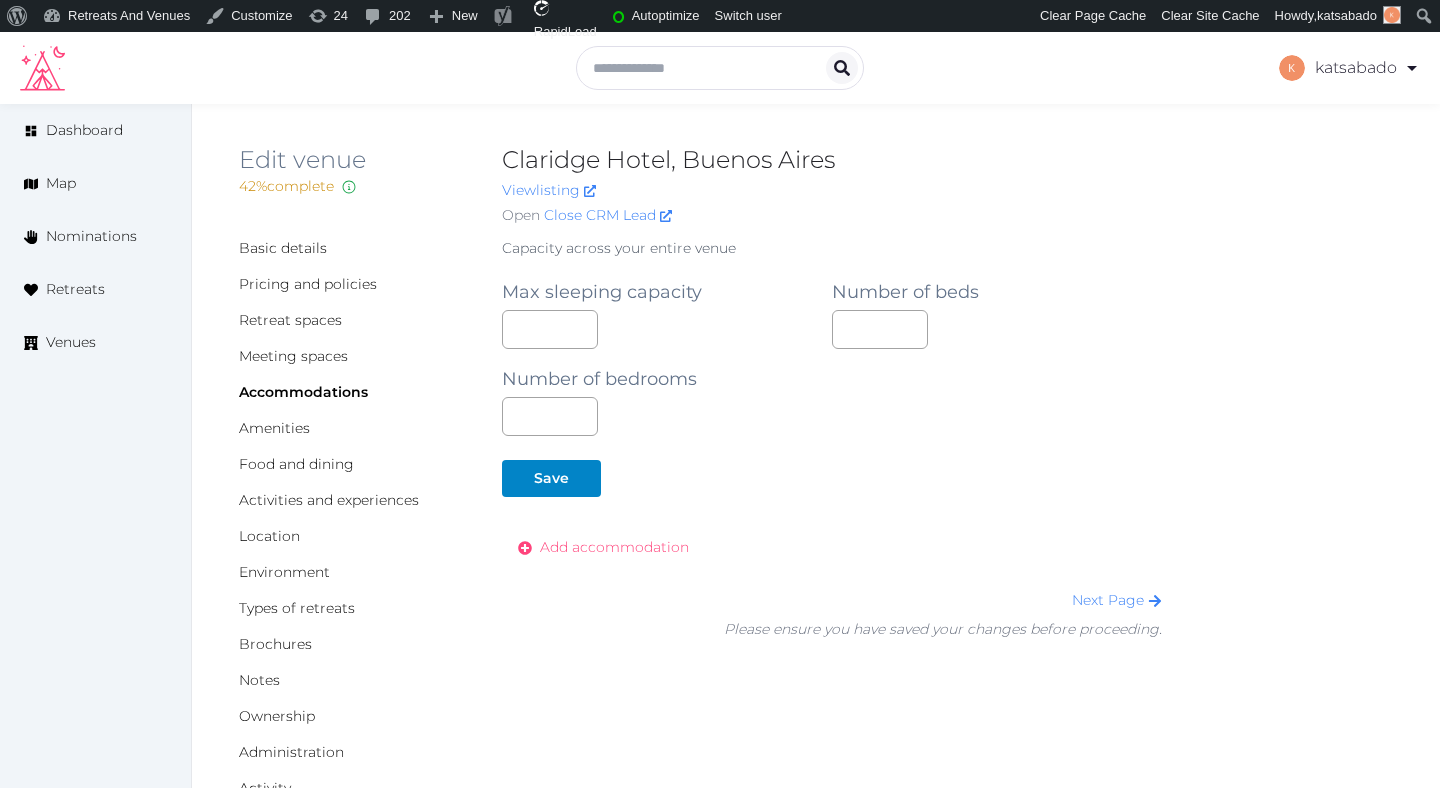 click on "Add accommodation" at bounding box center [614, 547] 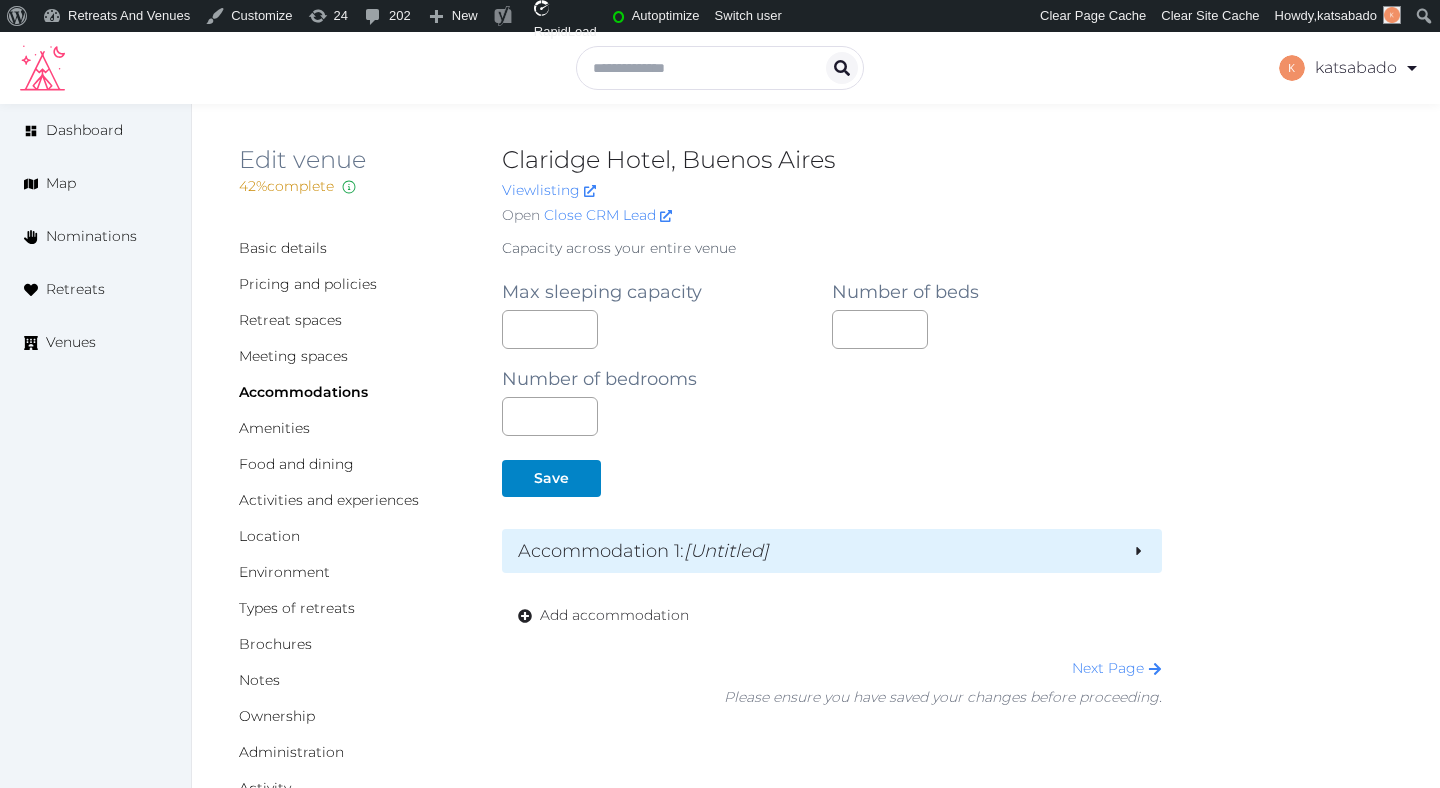click on "Accommodation 1 :  [Untitled]" at bounding box center [817, 551] 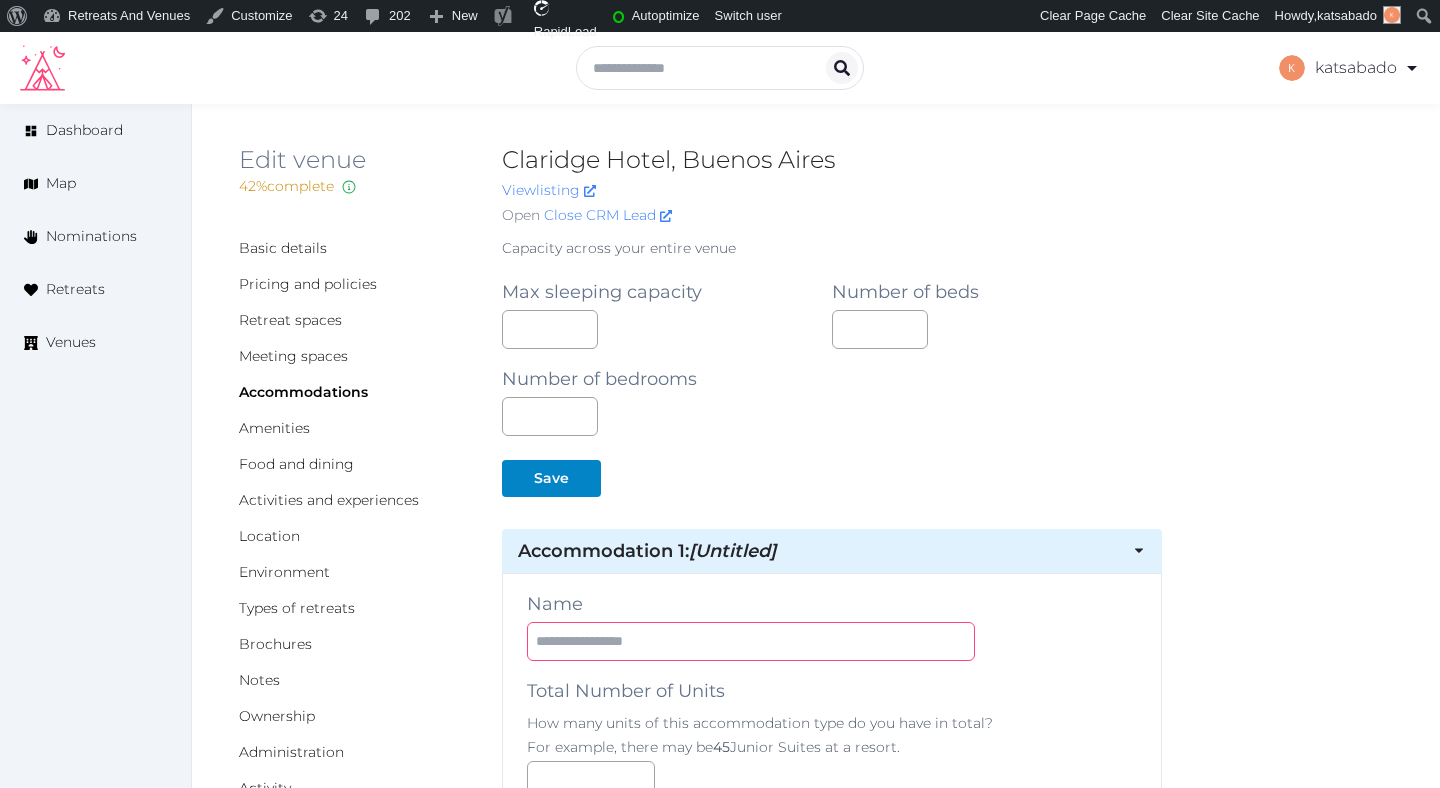 click at bounding box center (751, 641) 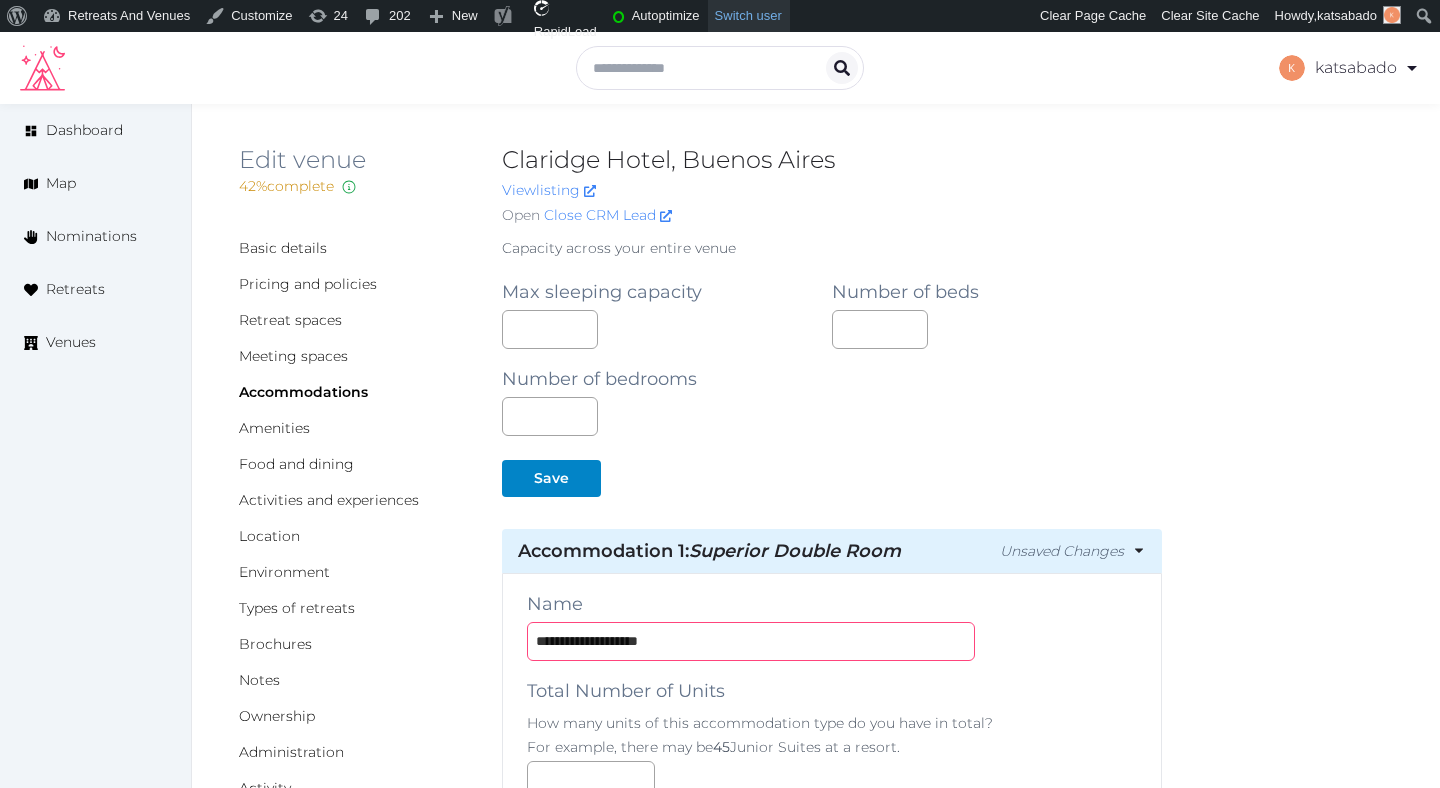 type on "**********" 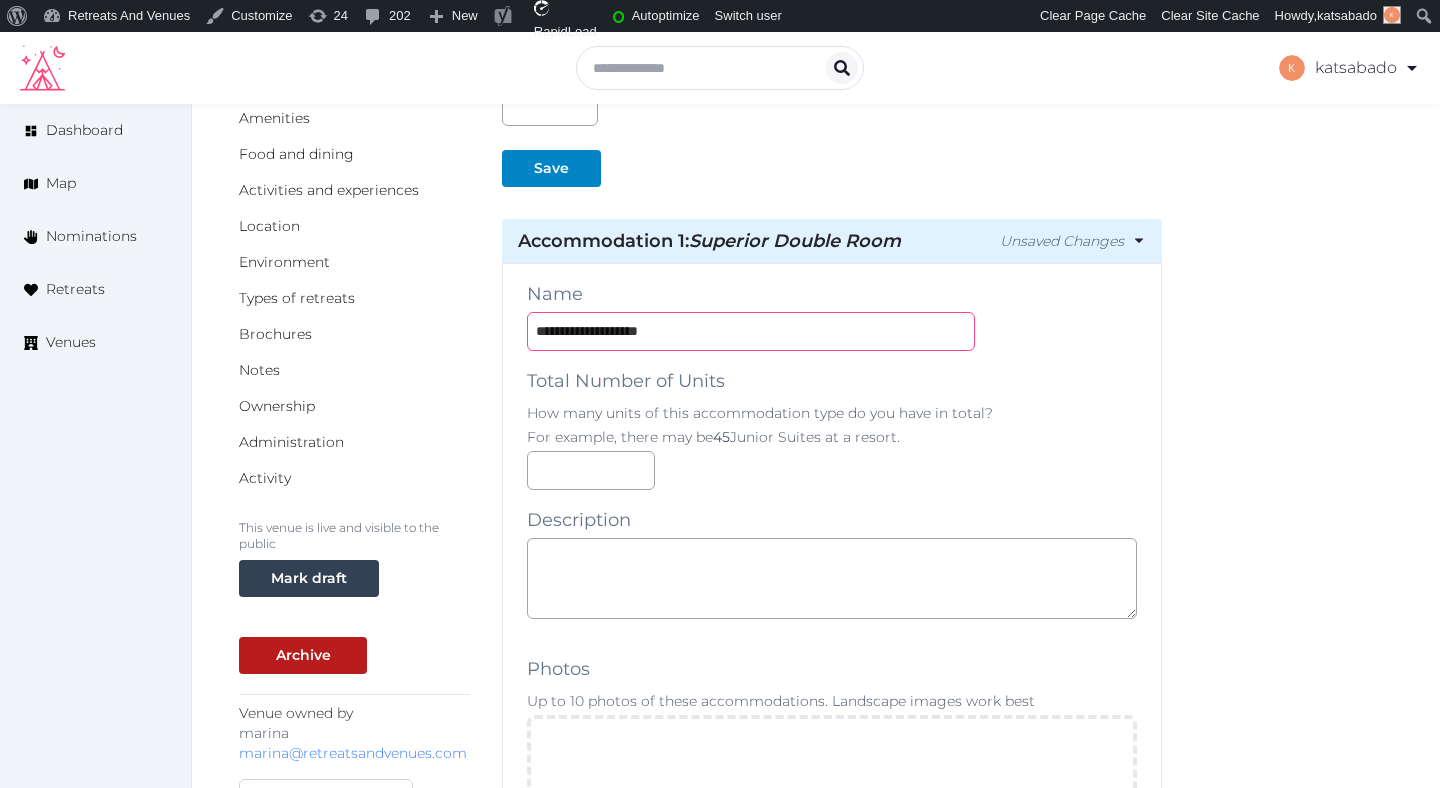 scroll, scrollTop: 386, scrollLeft: 0, axis: vertical 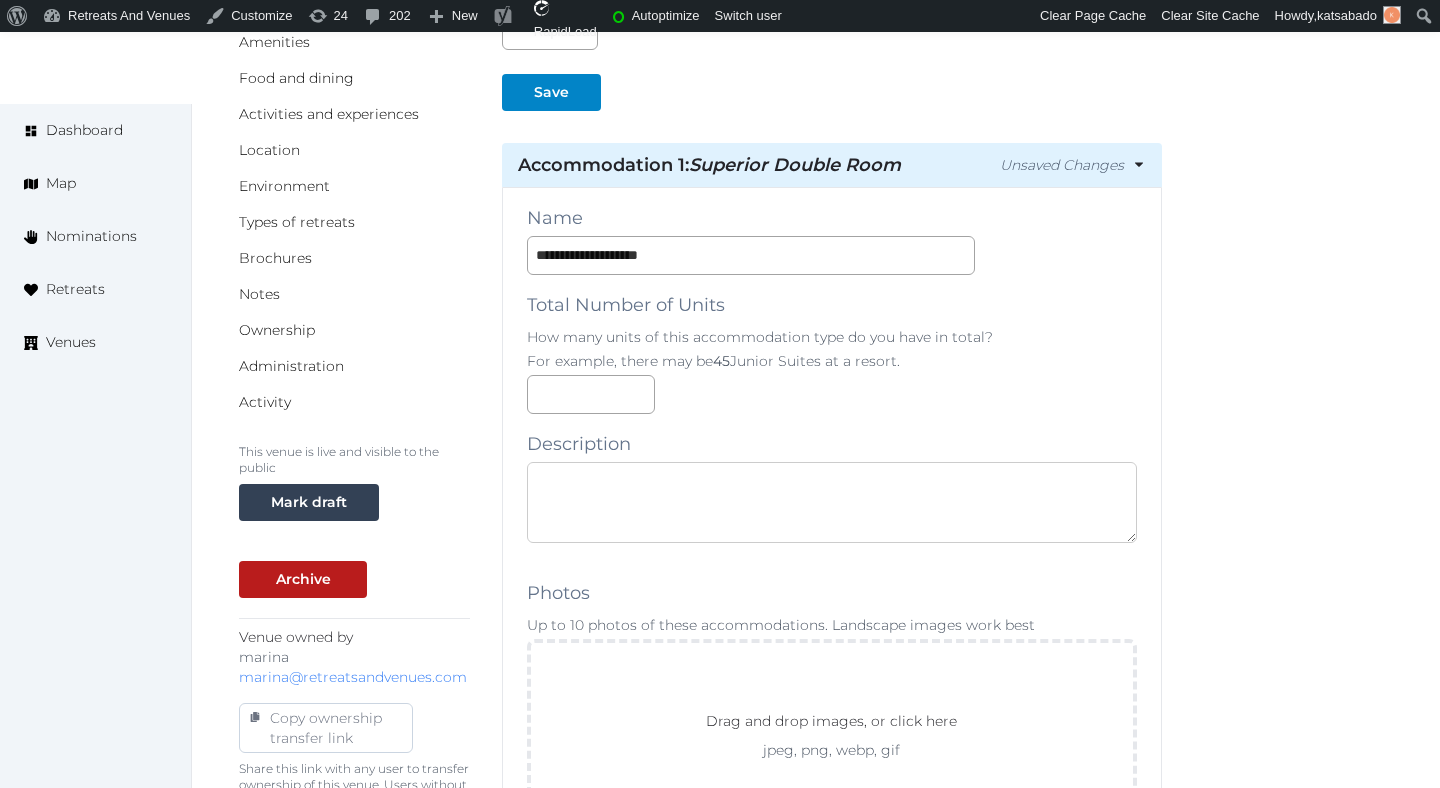 click at bounding box center [832, 502] 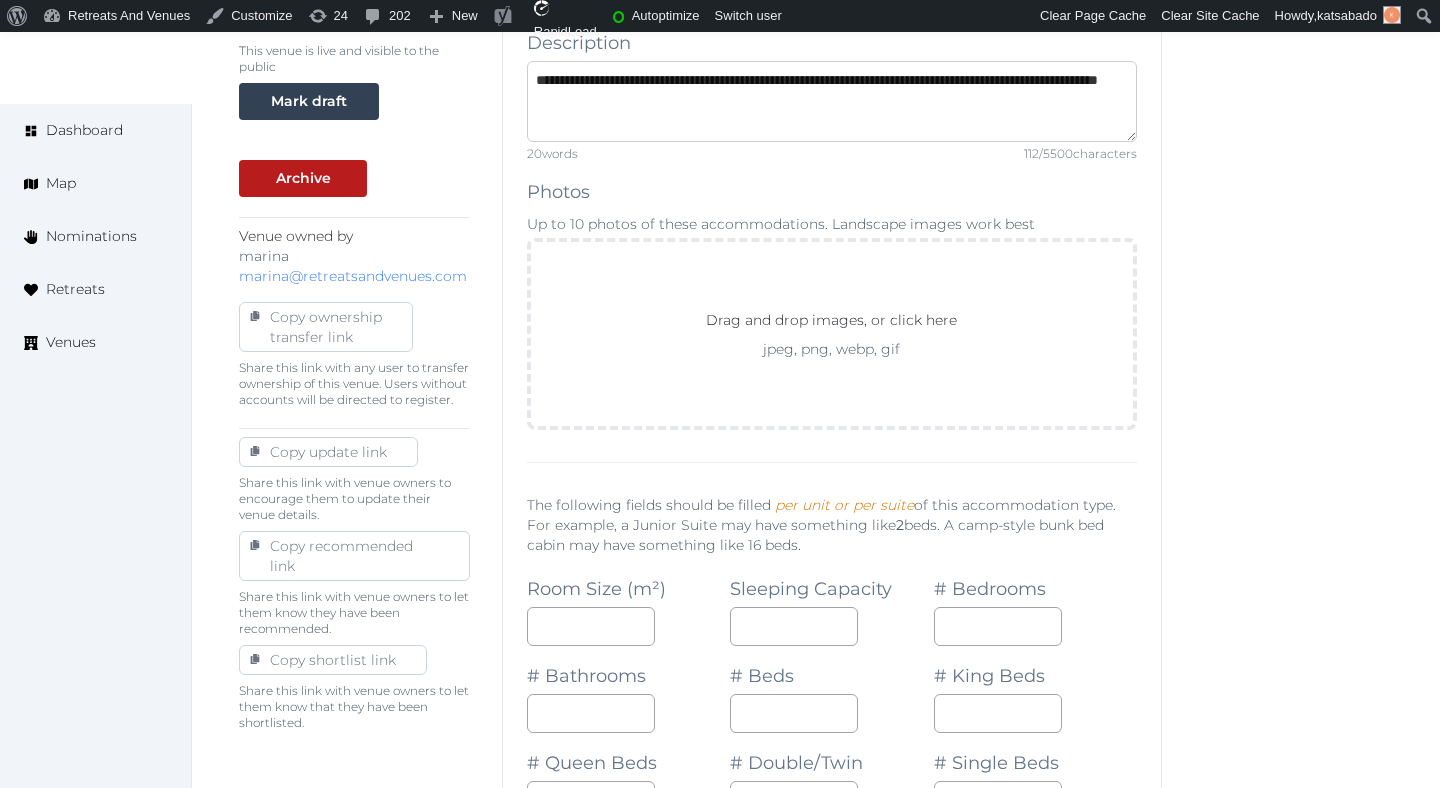 scroll, scrollTop: 800, scrollLeft: 0, axis: vertical 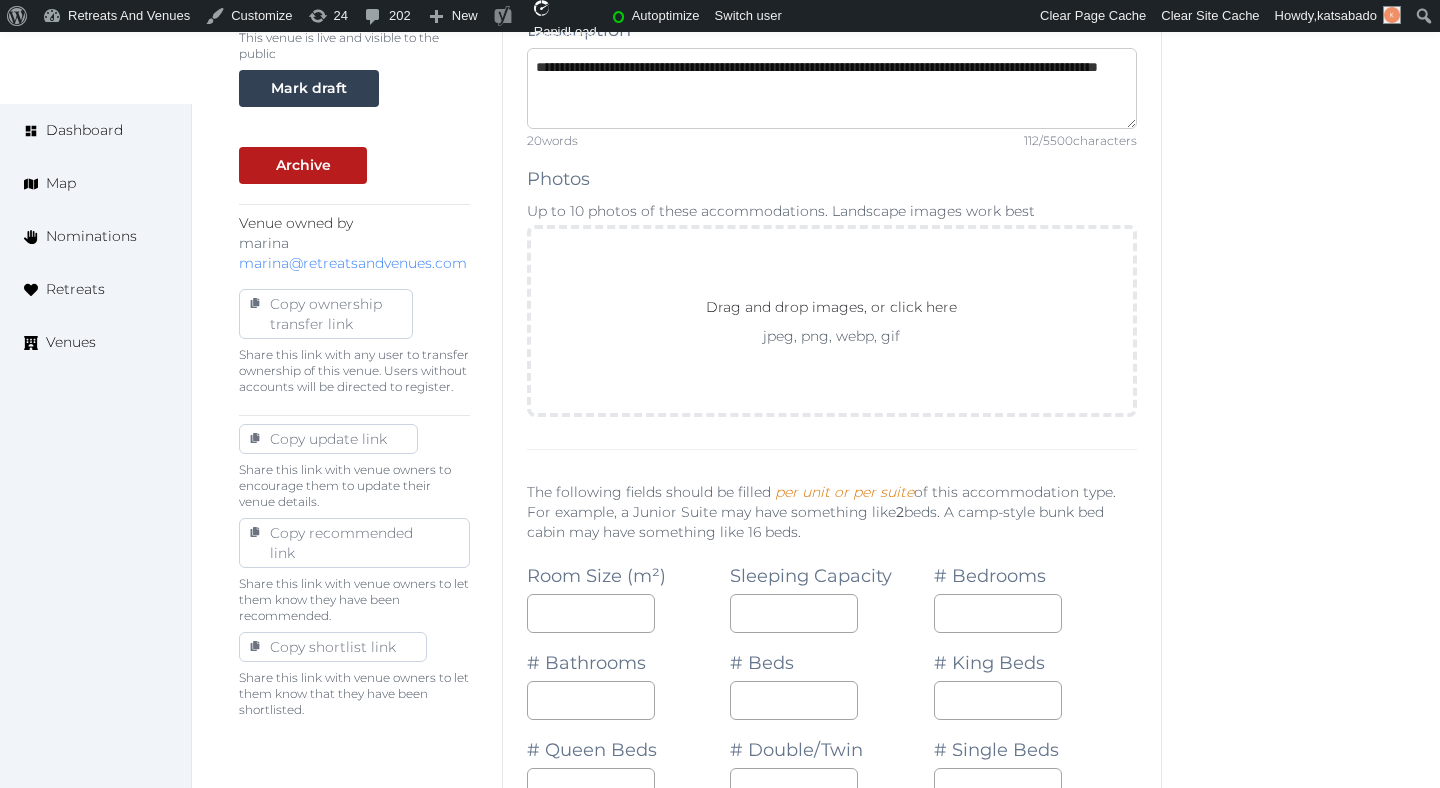type on "**********" 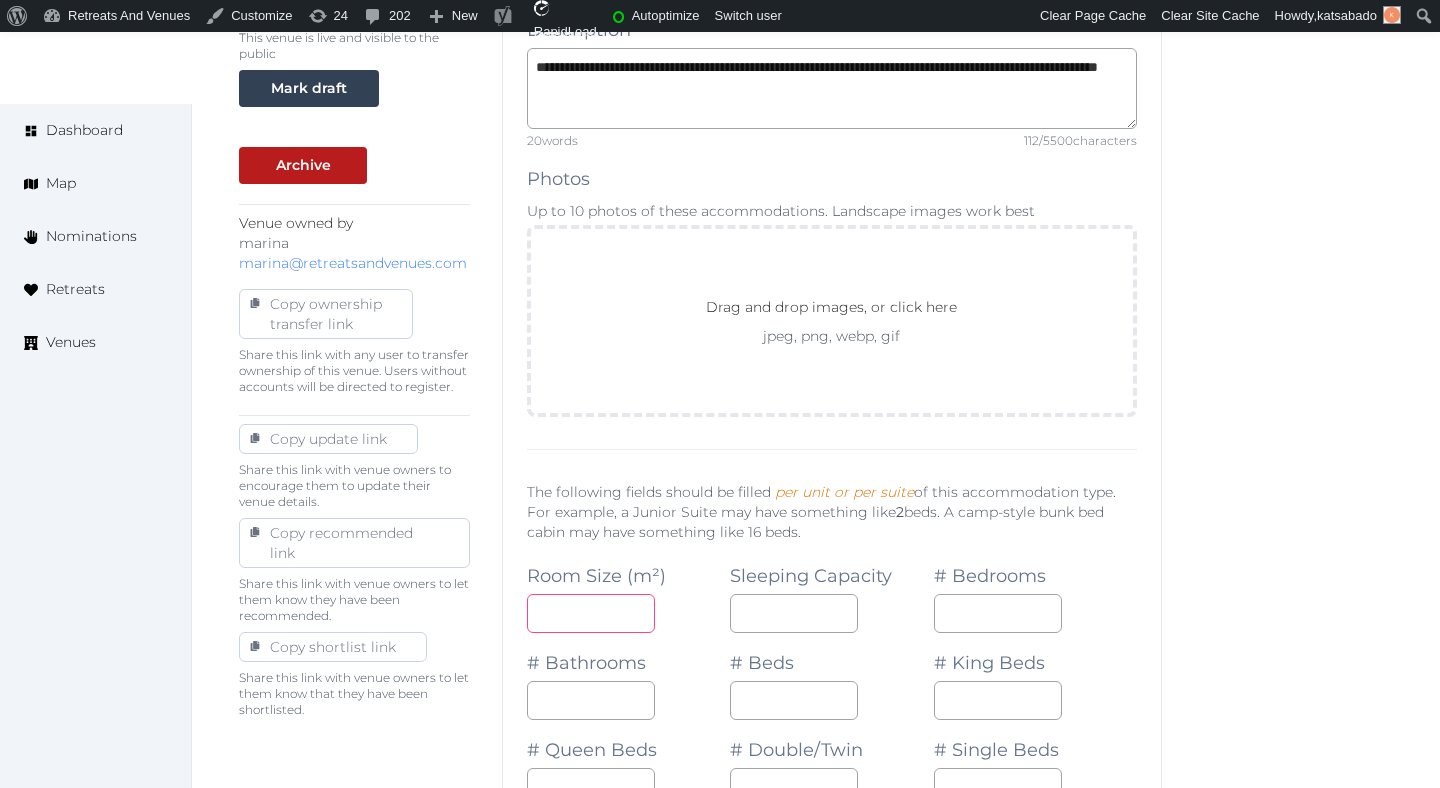 click at bounding box center [591, 613] 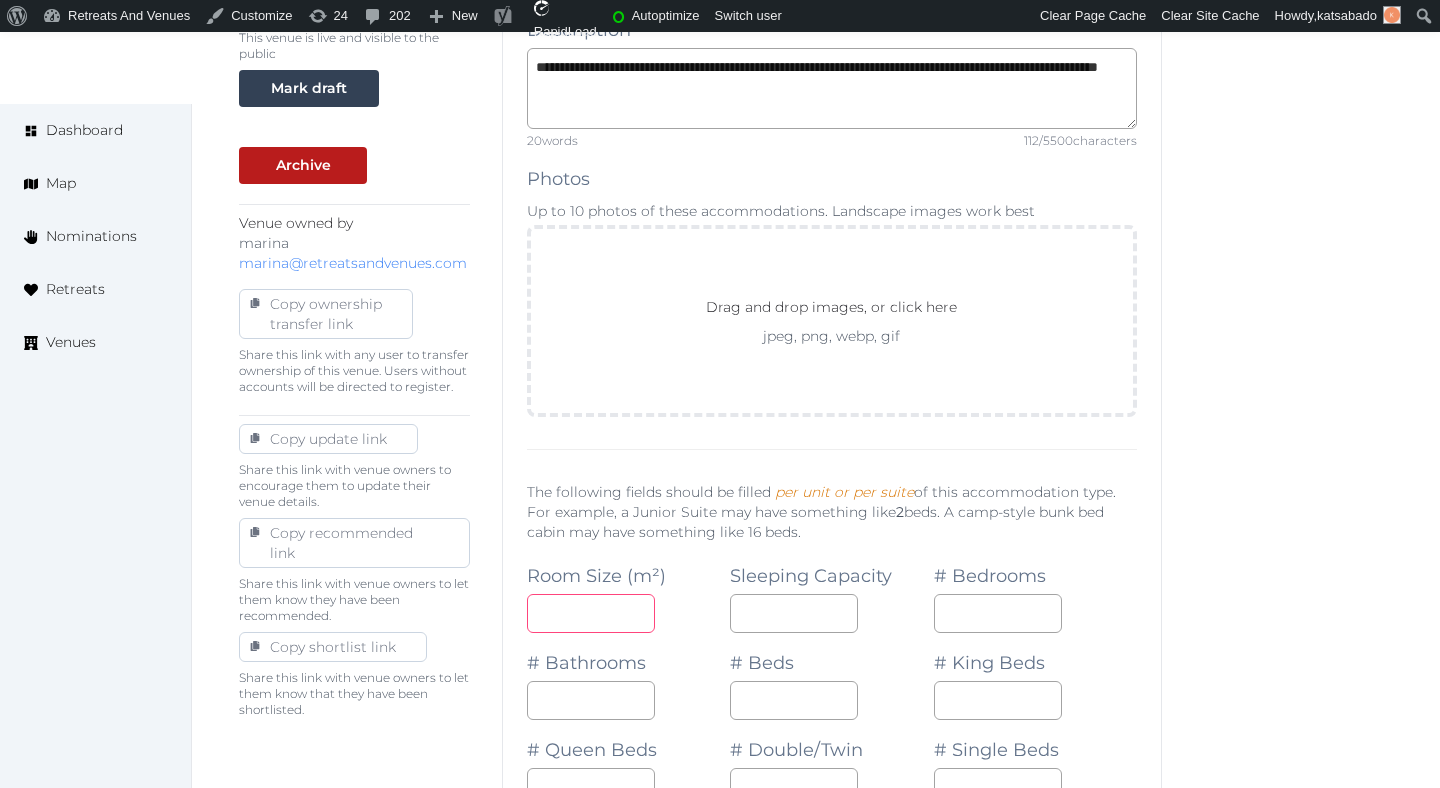 type on "**" 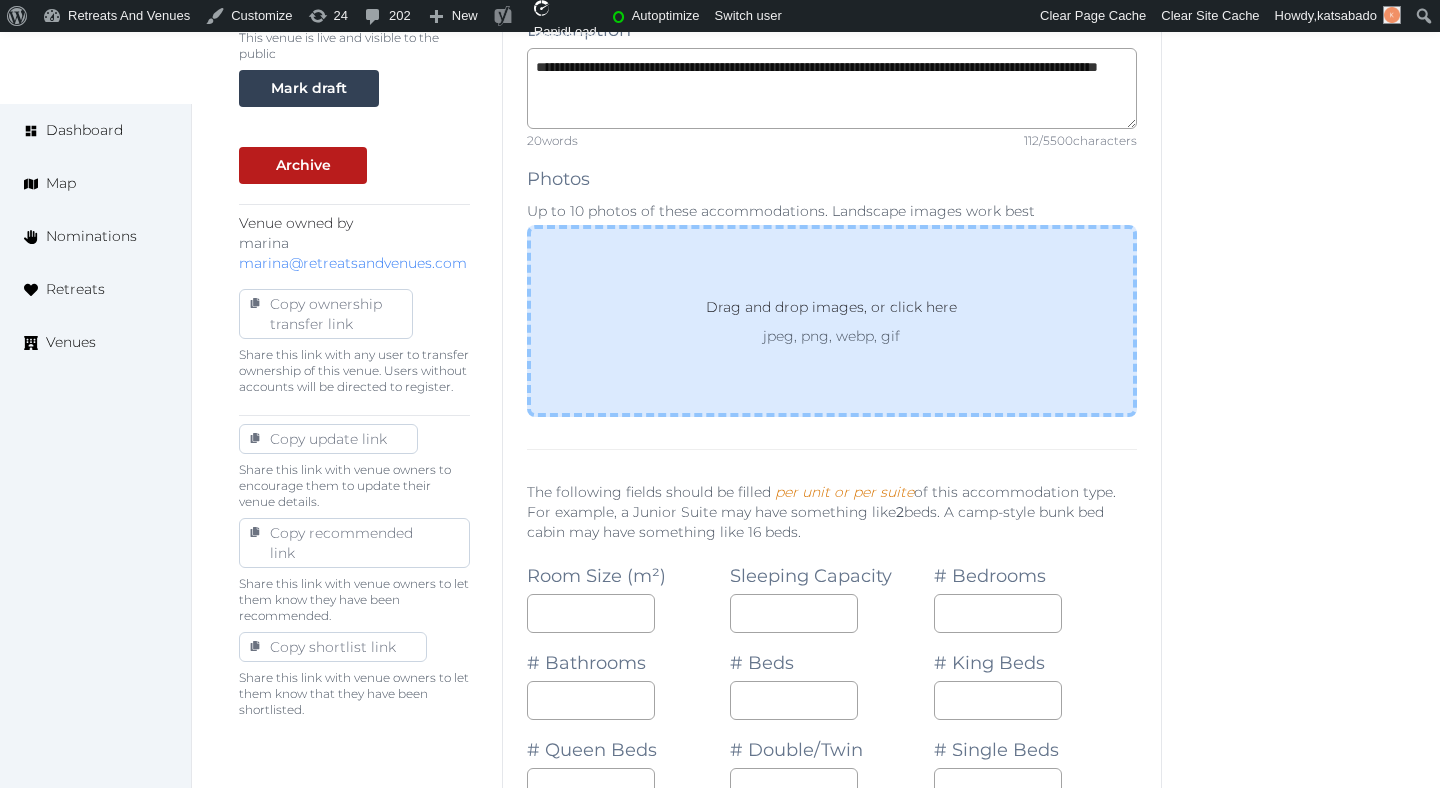 click on "jpeg, png, webp, gif" at bounding box center (831, 336) 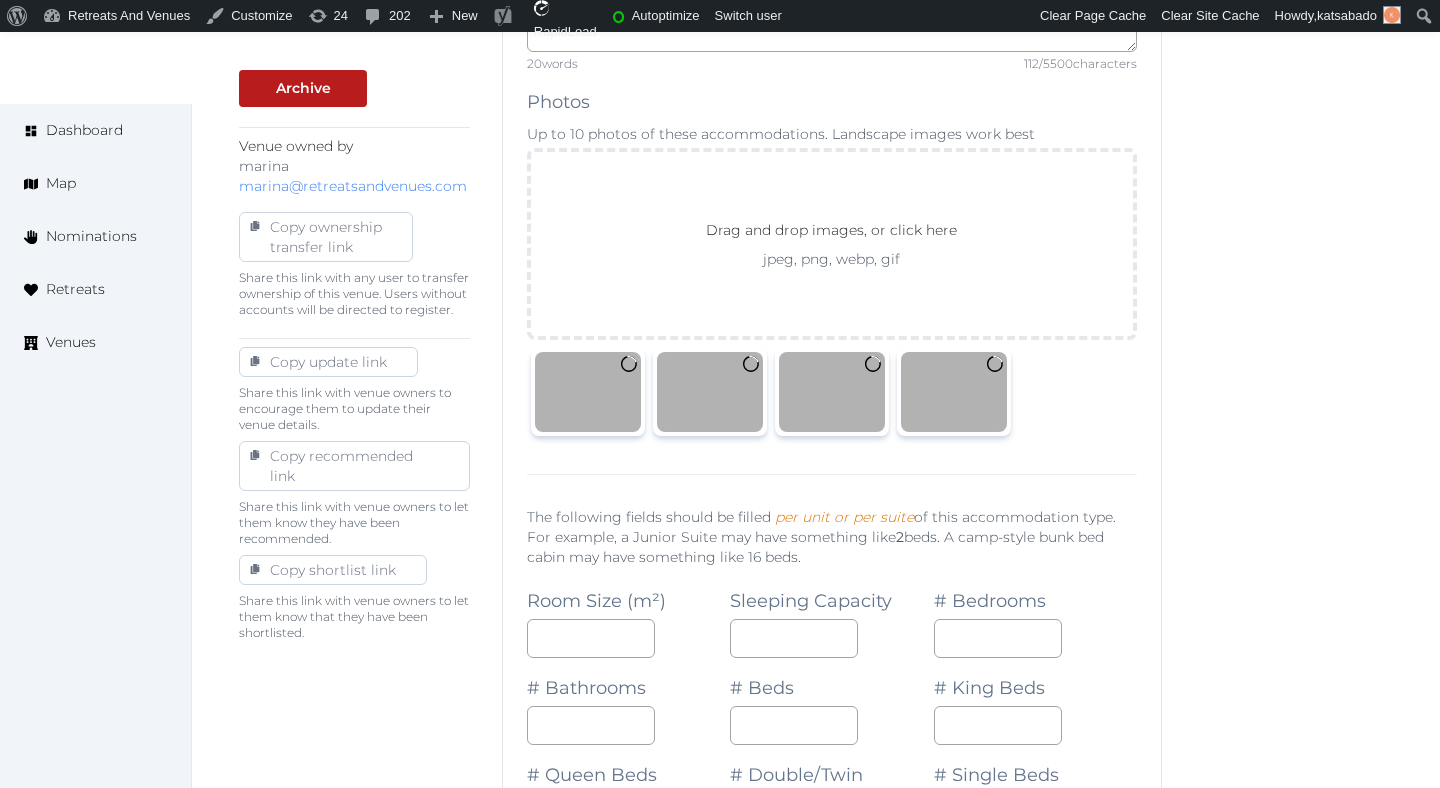 scroll, scrollTop: 983, scrollLeft: 0, axis: vertical 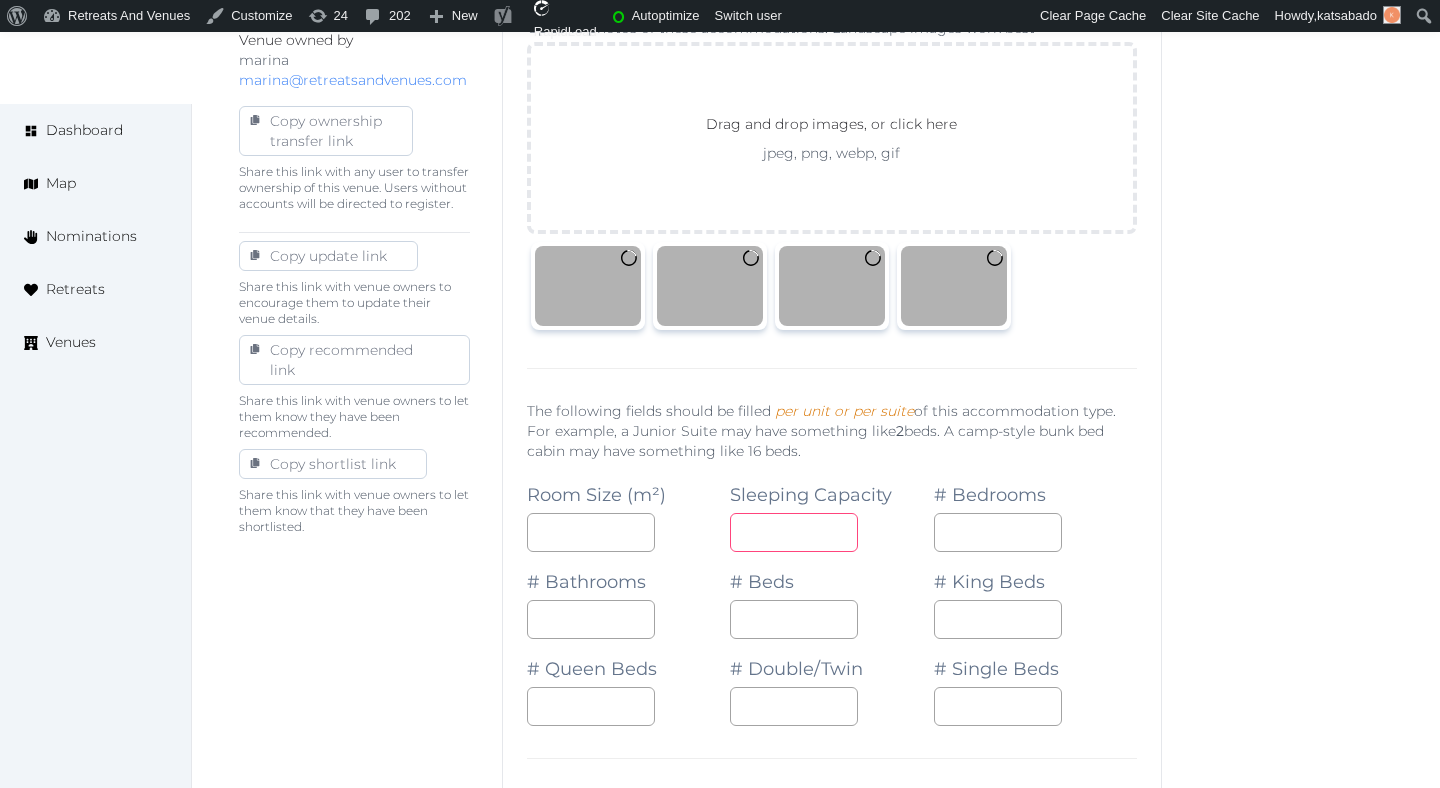 click at bounding box center (794, 532) 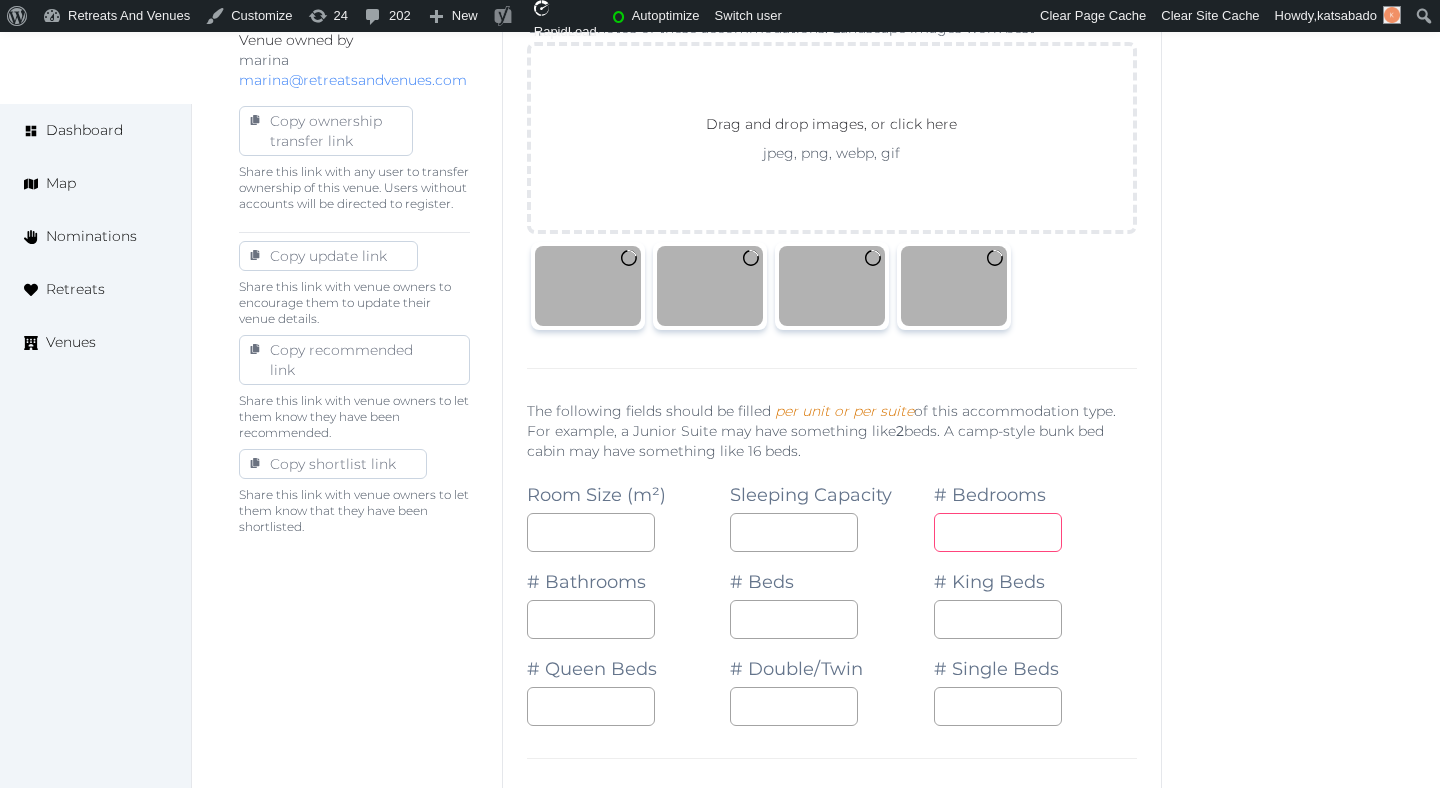 click at bounding box center (998, 532) 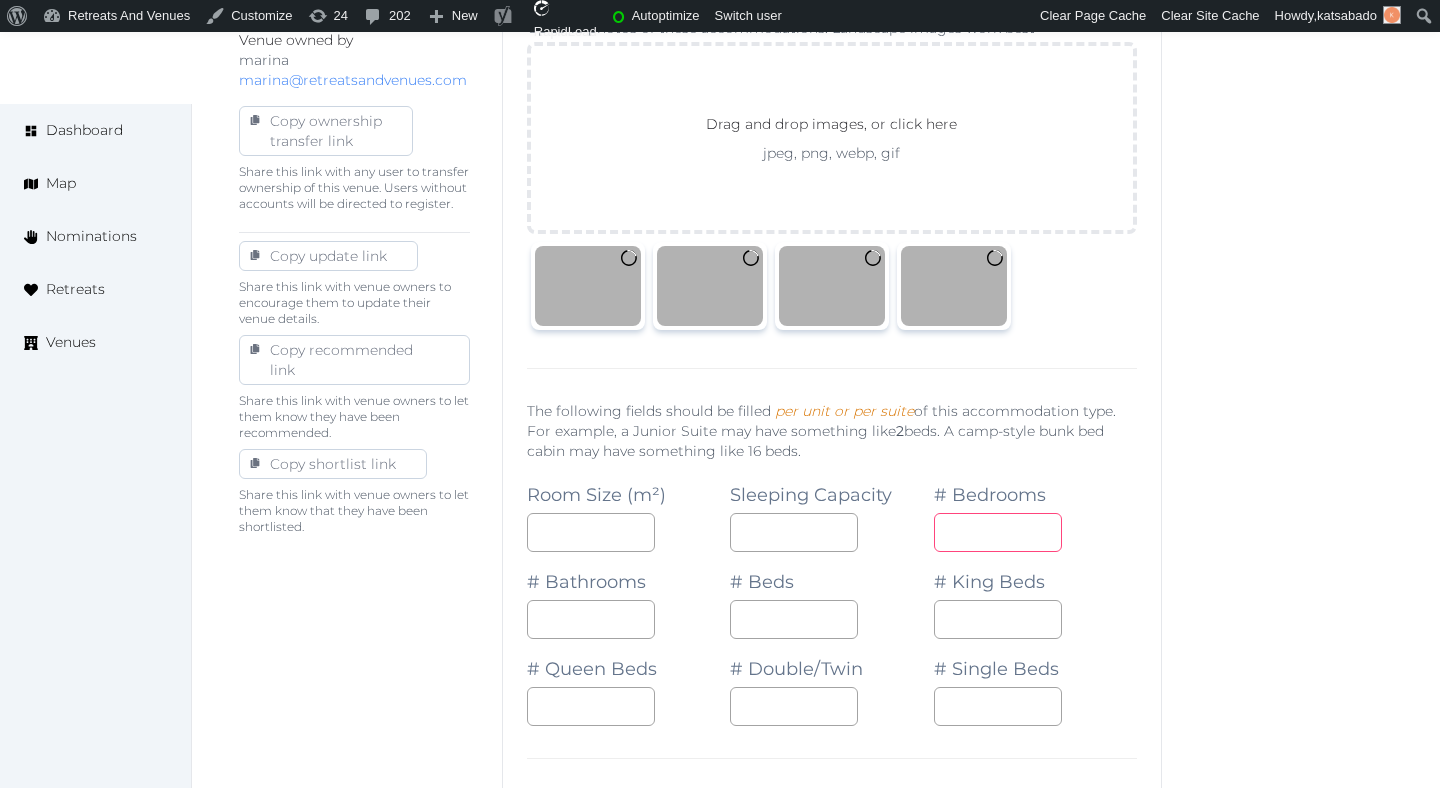 type on "*" 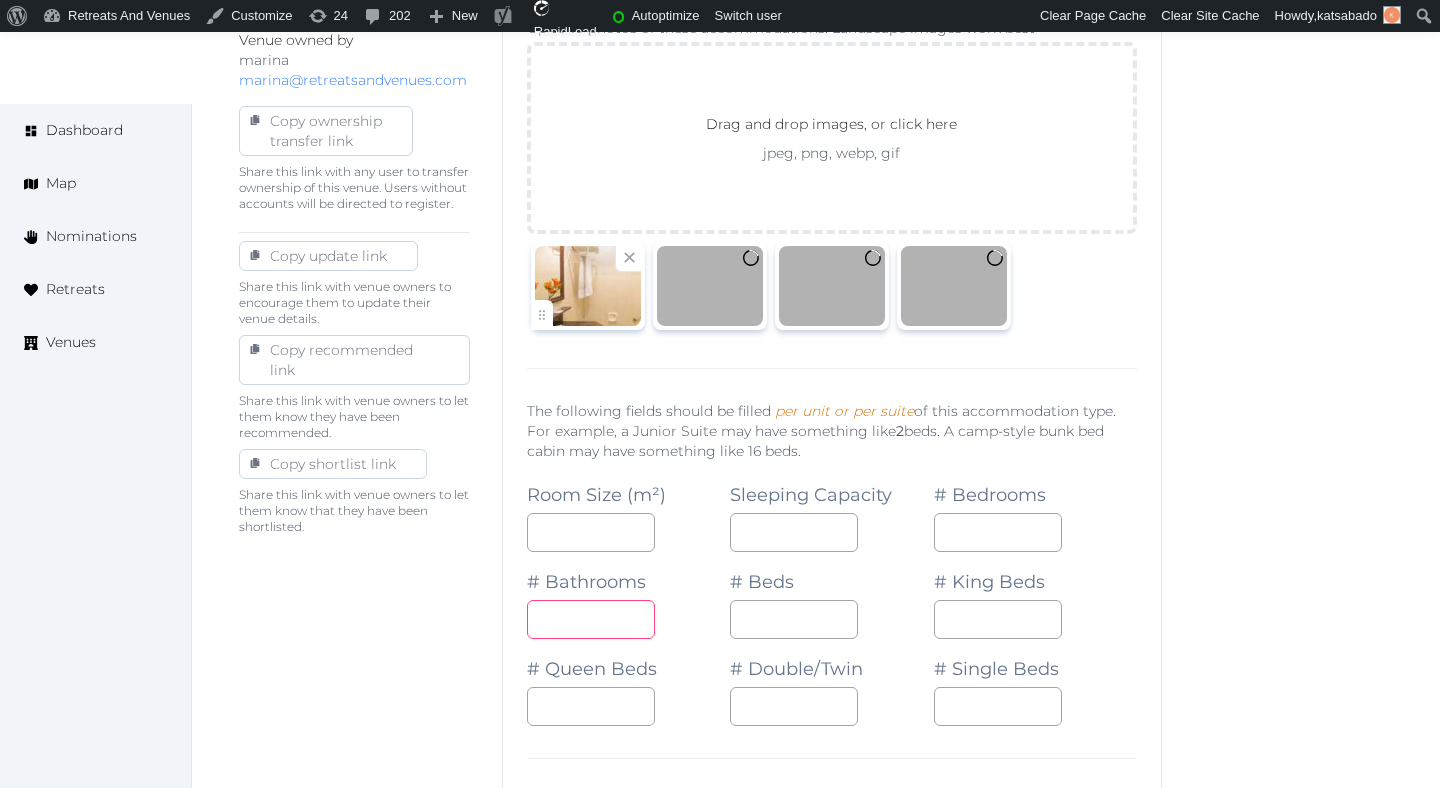 type on "*" 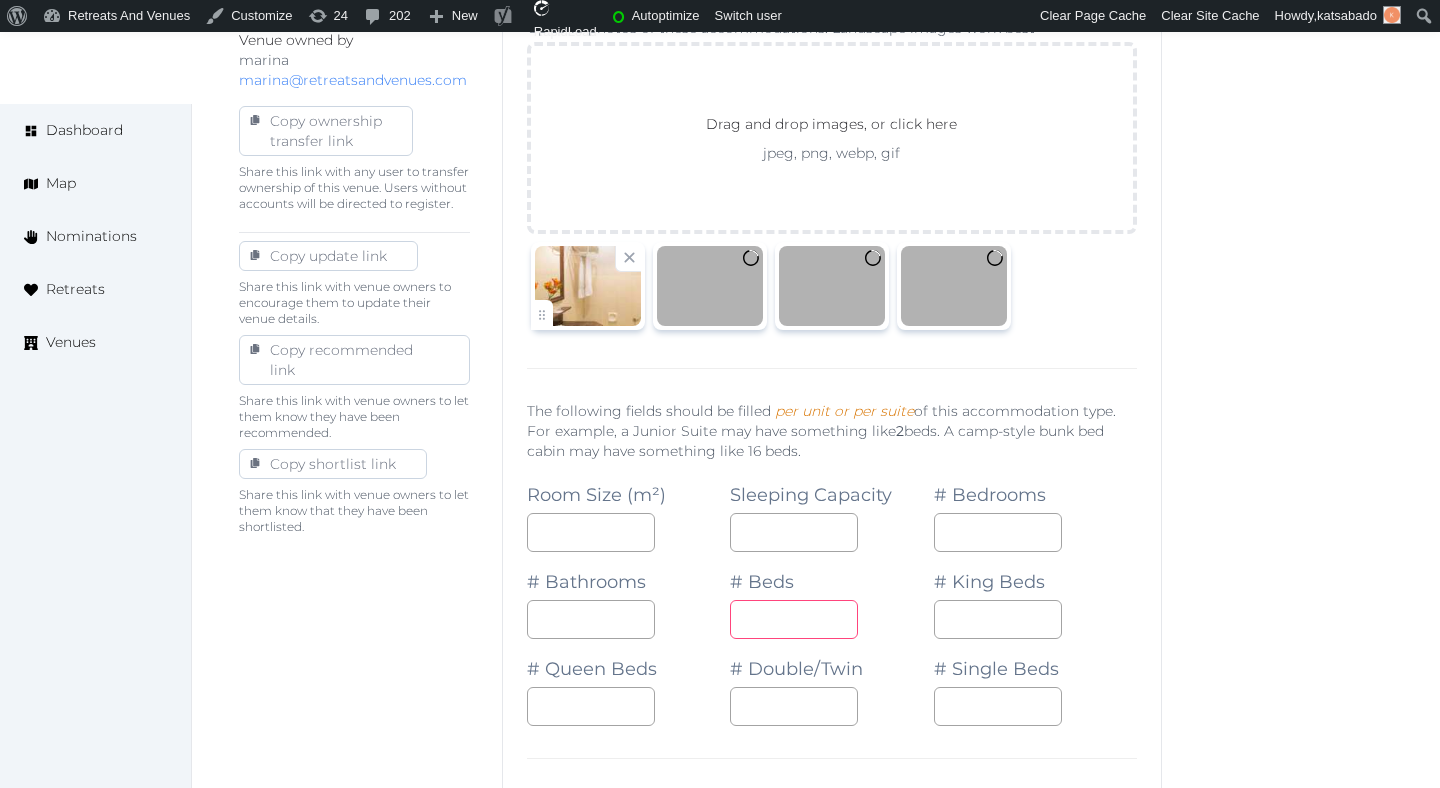 type on "*" 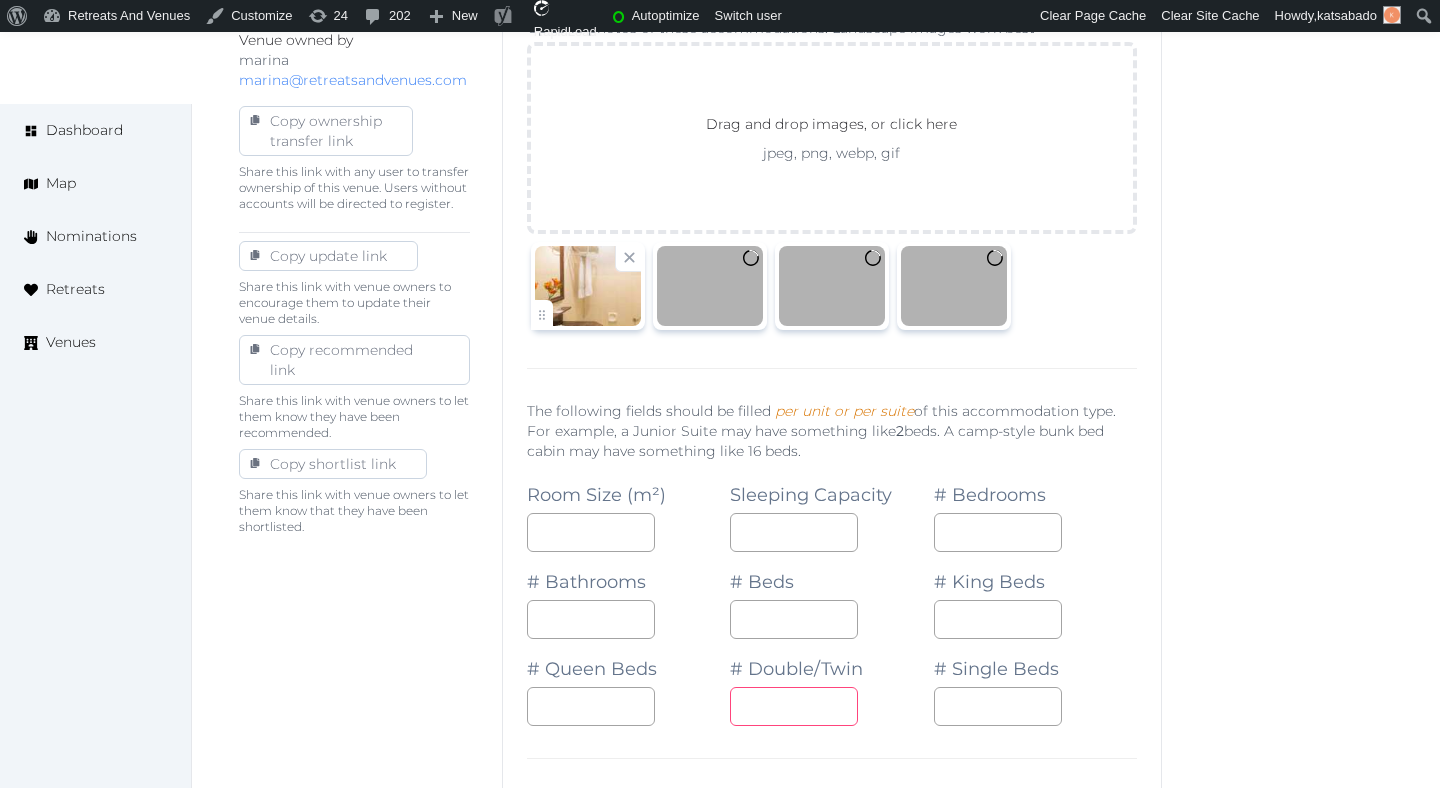 type on "*" 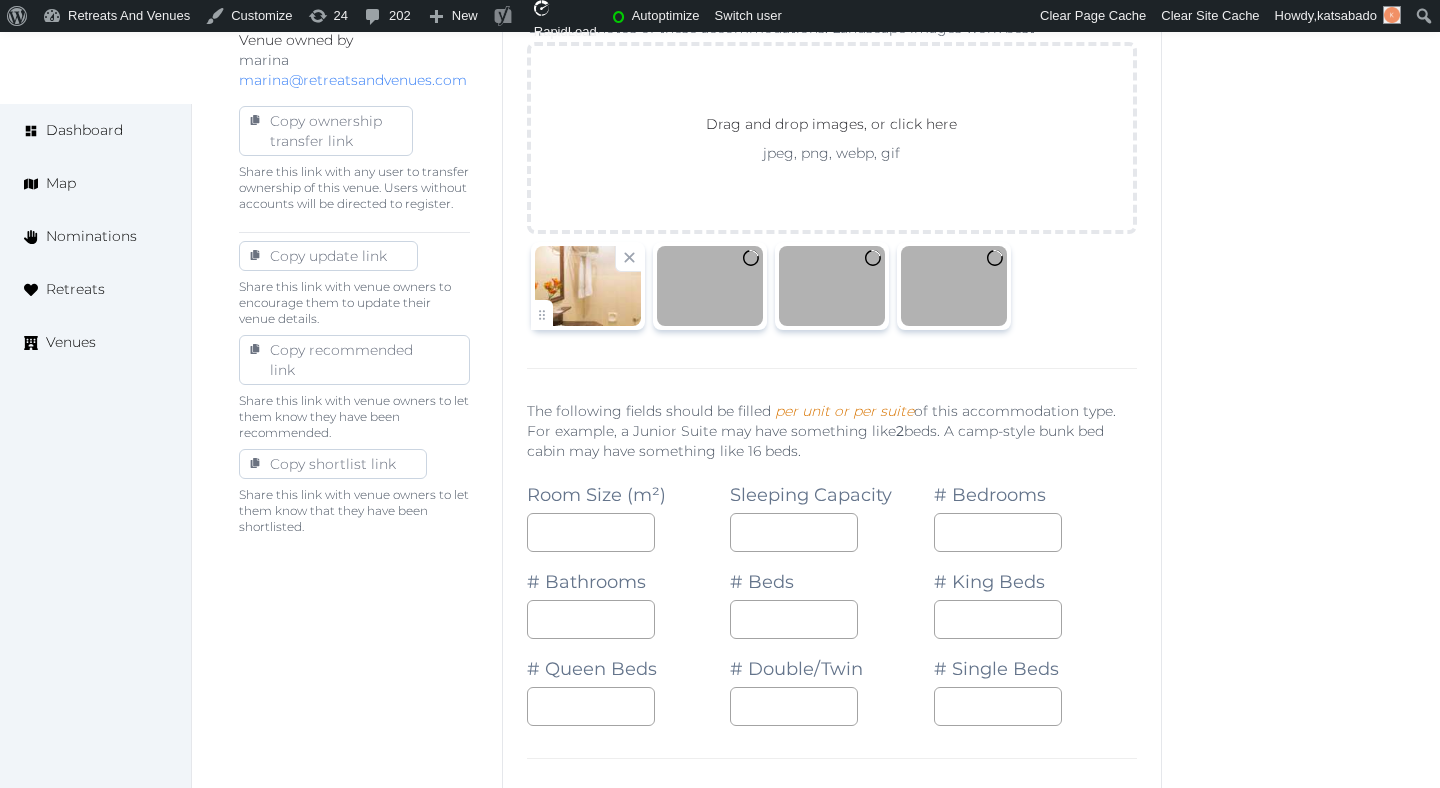 click on "Basic details Pricing and policies Retreat spaces Meeting spaces Accommodations Amenities Food and dining Activities and experiences Location Environment Types of retreats Brochures Notes Ownership Administration Activity This venue is live and visible to the public Mark draft Archive Venue owned by marina marina@retreatsandvenues.com Copy ownership transfer link Share this link with any user to transfer ownership of this venue. Users without accounts will be directed to register. Copy update link Share this link with venue owners to encourage them to update their venue details. Copy recommended link Share this link with venue owners to let them know they have been recommended. Copy shortlist link Share this link with venue owners to let them know that they have been shortlisted." at bounding box center (354, 929) 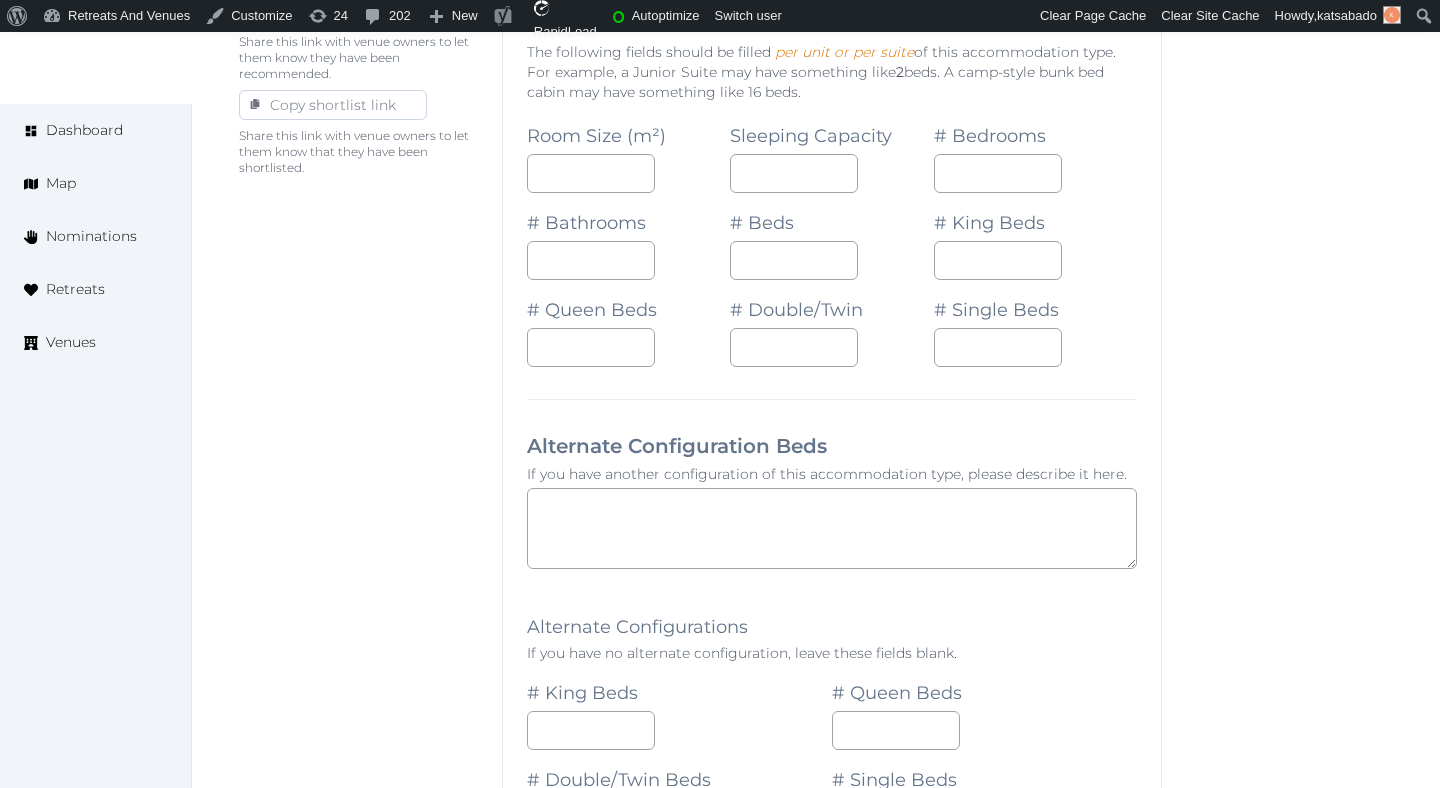 scroll, scrollTop: 1475, scrollLeft: 0, axis: vertical 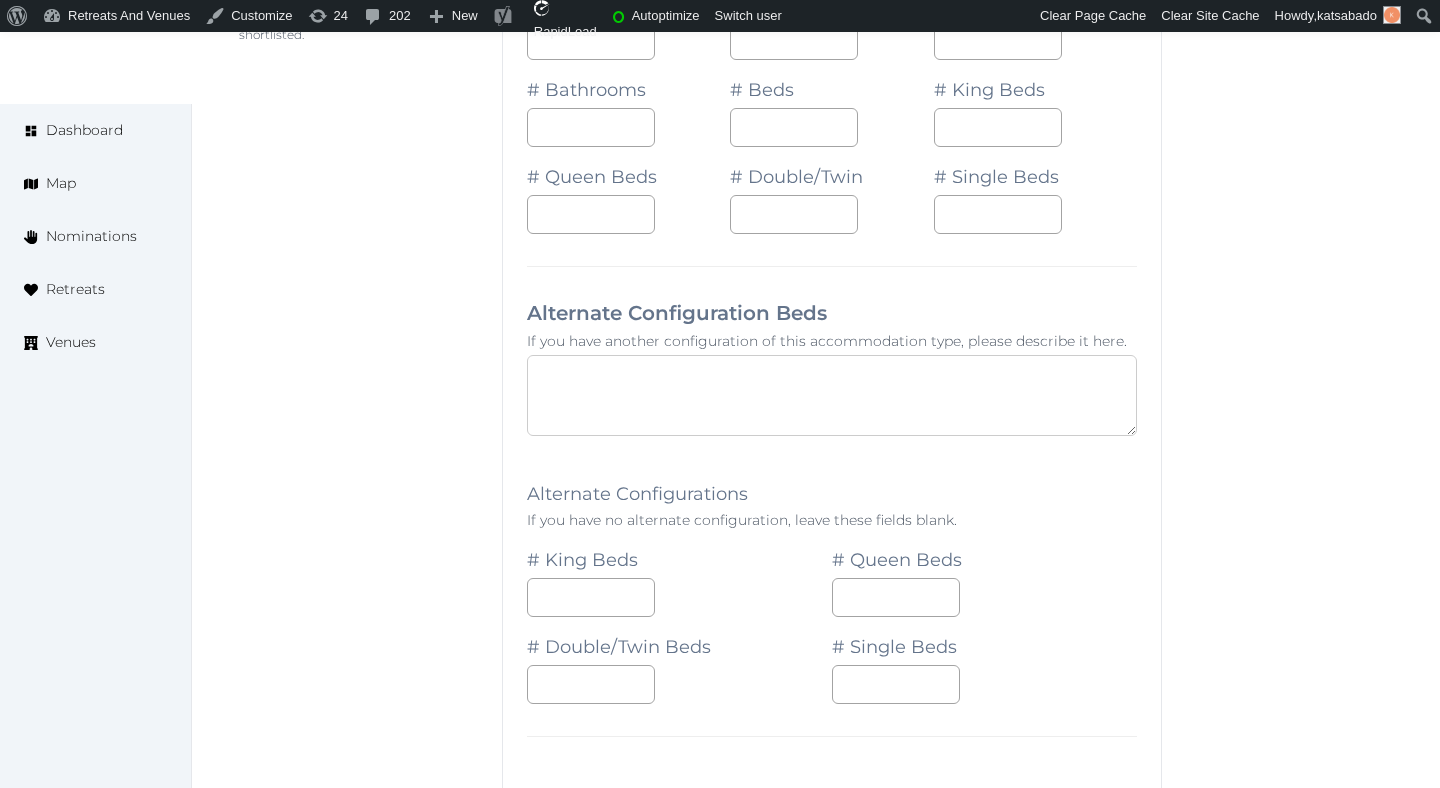 click at bounding box center [832, 395] 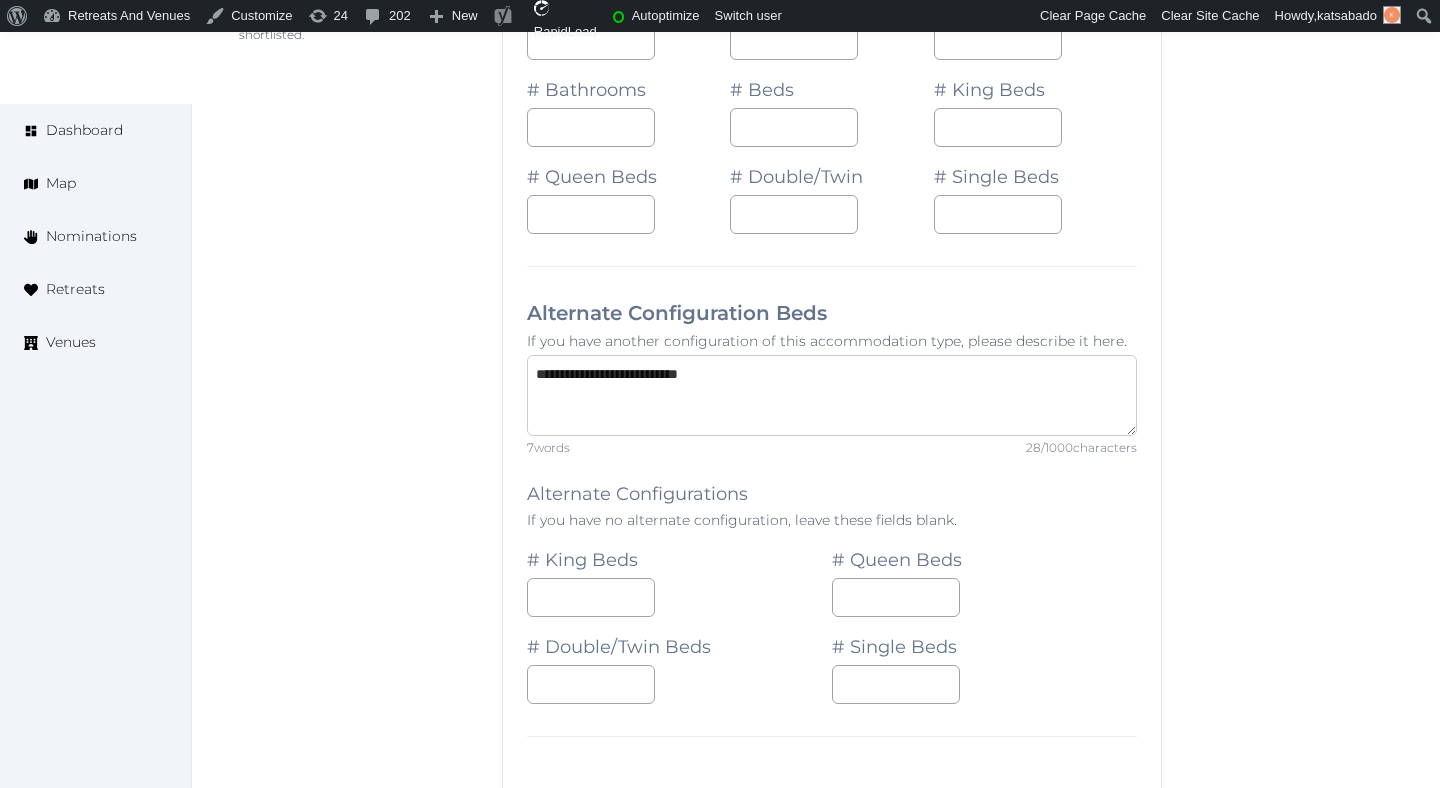 type on "**********" 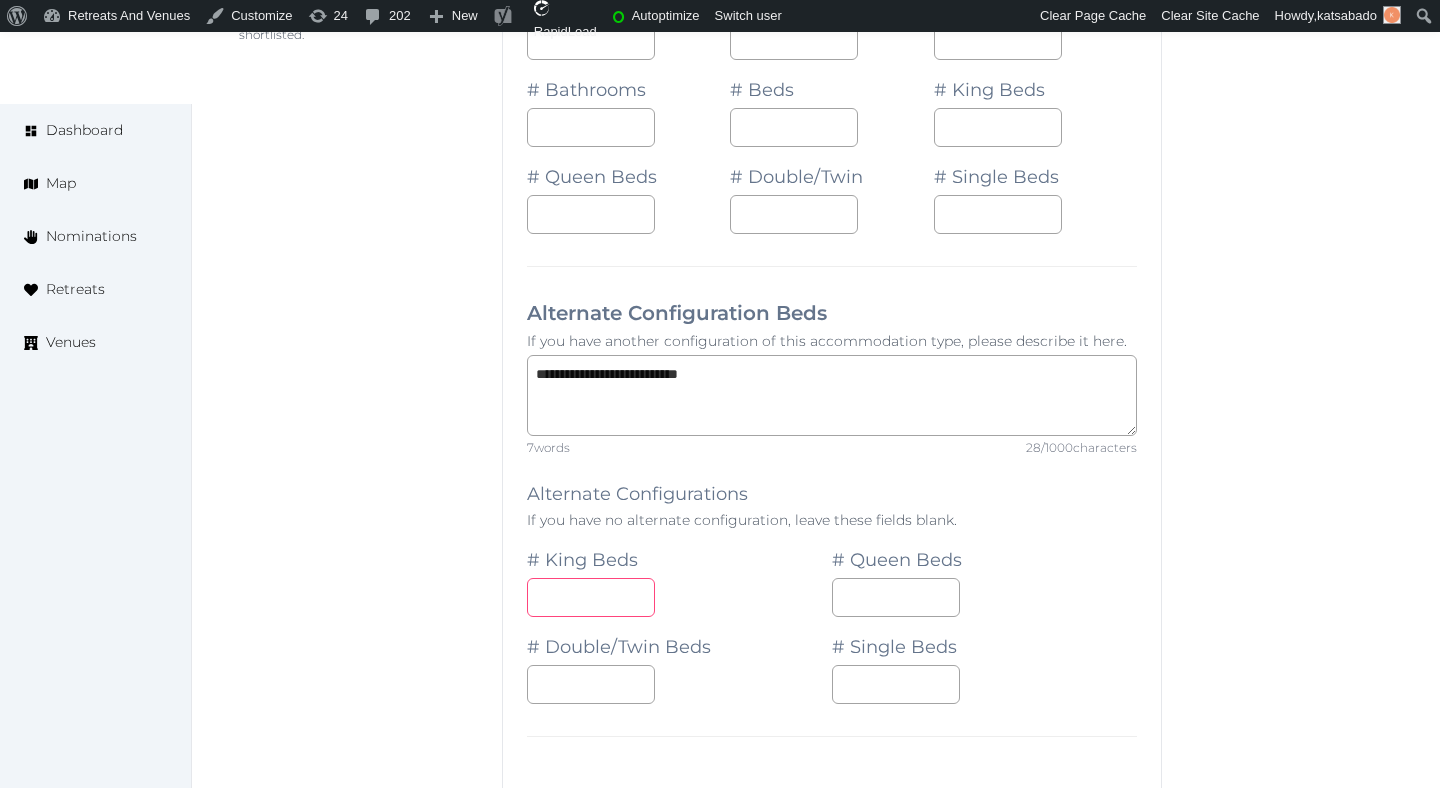 click at bounding box center [591, 597] 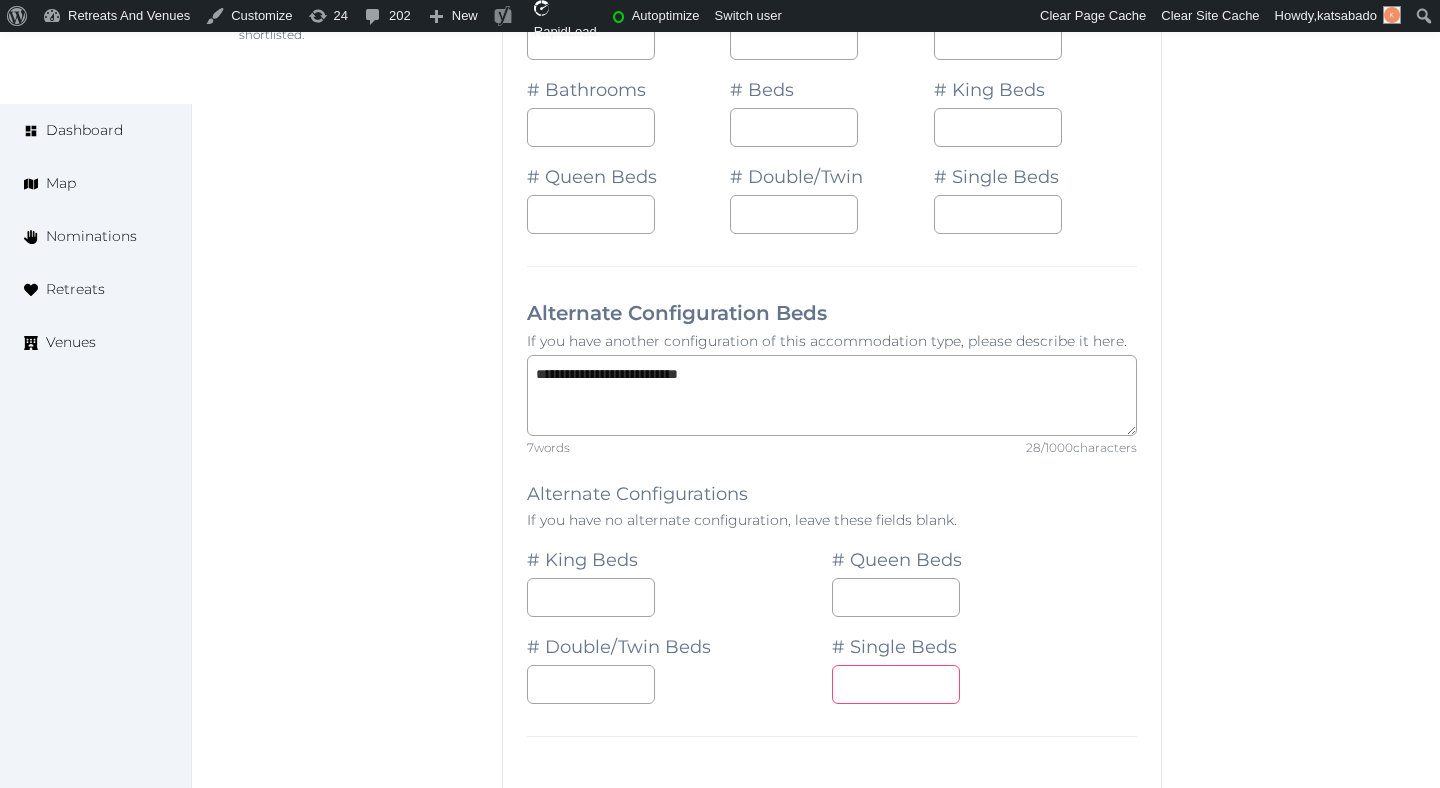 click at bounding box center [896, 684] 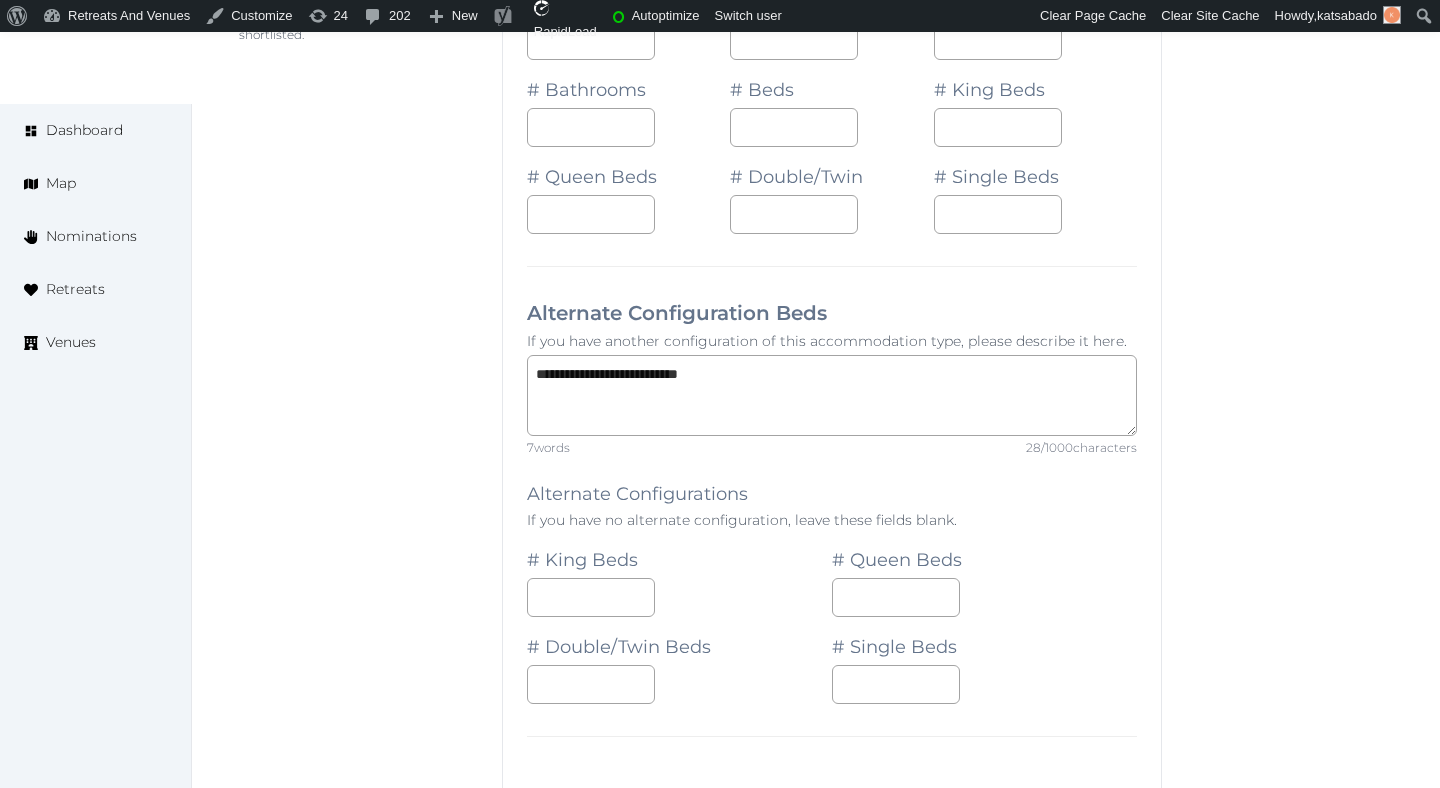 click on "Basic details Pricing and policies Retreat spaces Meeting spaces Accommodations Amenities Food and dining Activities and experiences Location Environment Types of retreats Brochures Notes Ownership Administration Activity This venue is live and visible to the public Mark draft Archive Venue owned by marina marina@retreatsandvenues.com Copy ownership transfer link Share this link with any user to transfer ownership of this venue. Users without accounts will be directed to register. Copy update link Share this link with venue owners to encourage them to update their venue details. Copy recommended link Share this link with venue owners to let them know they have been recommended. Copy shortlist link Share this link with venue owners to let them know that they have been shortlisted." at bounding box center [354, 437] 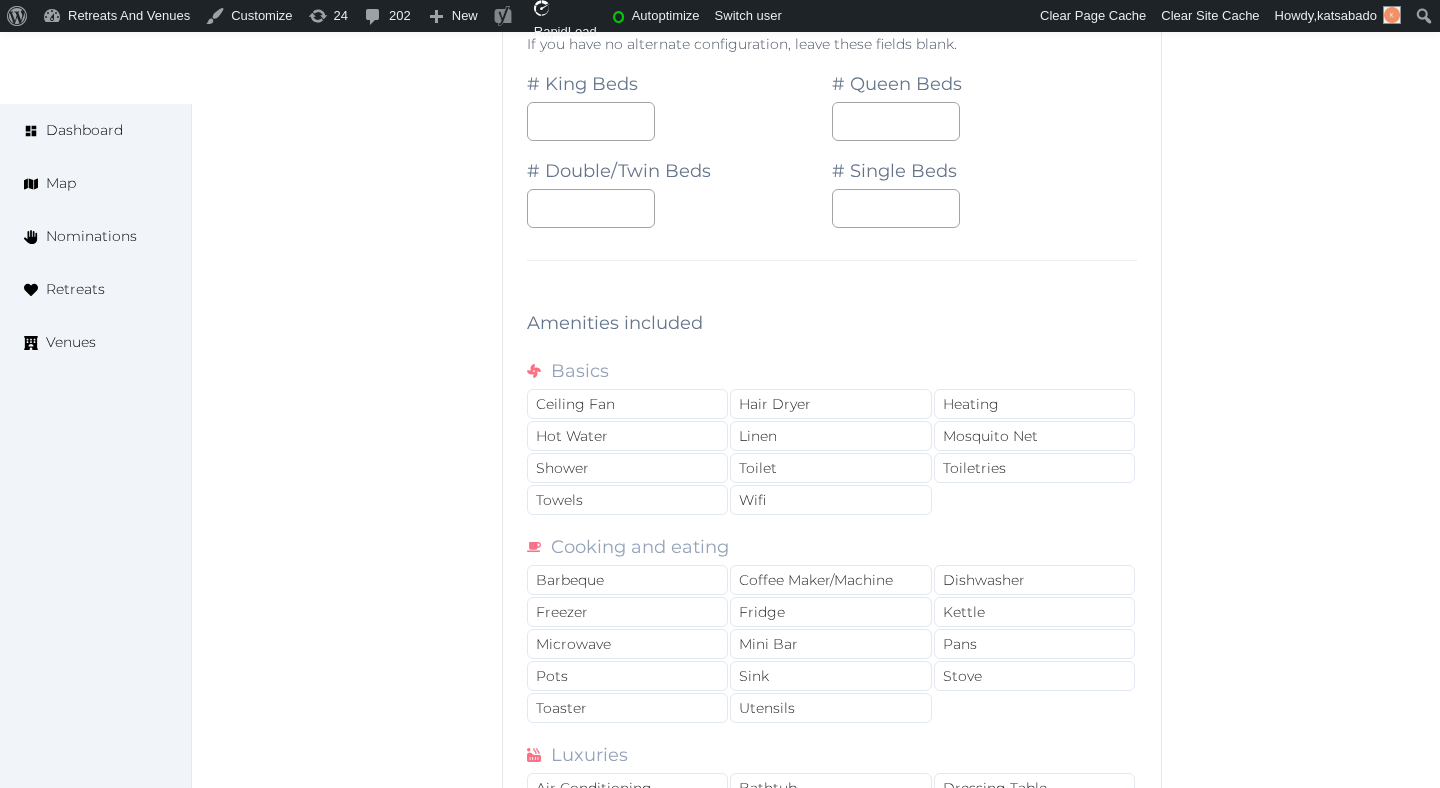 scroll, scrollTop: 1967, scrollLeft: 0, axis: vertical 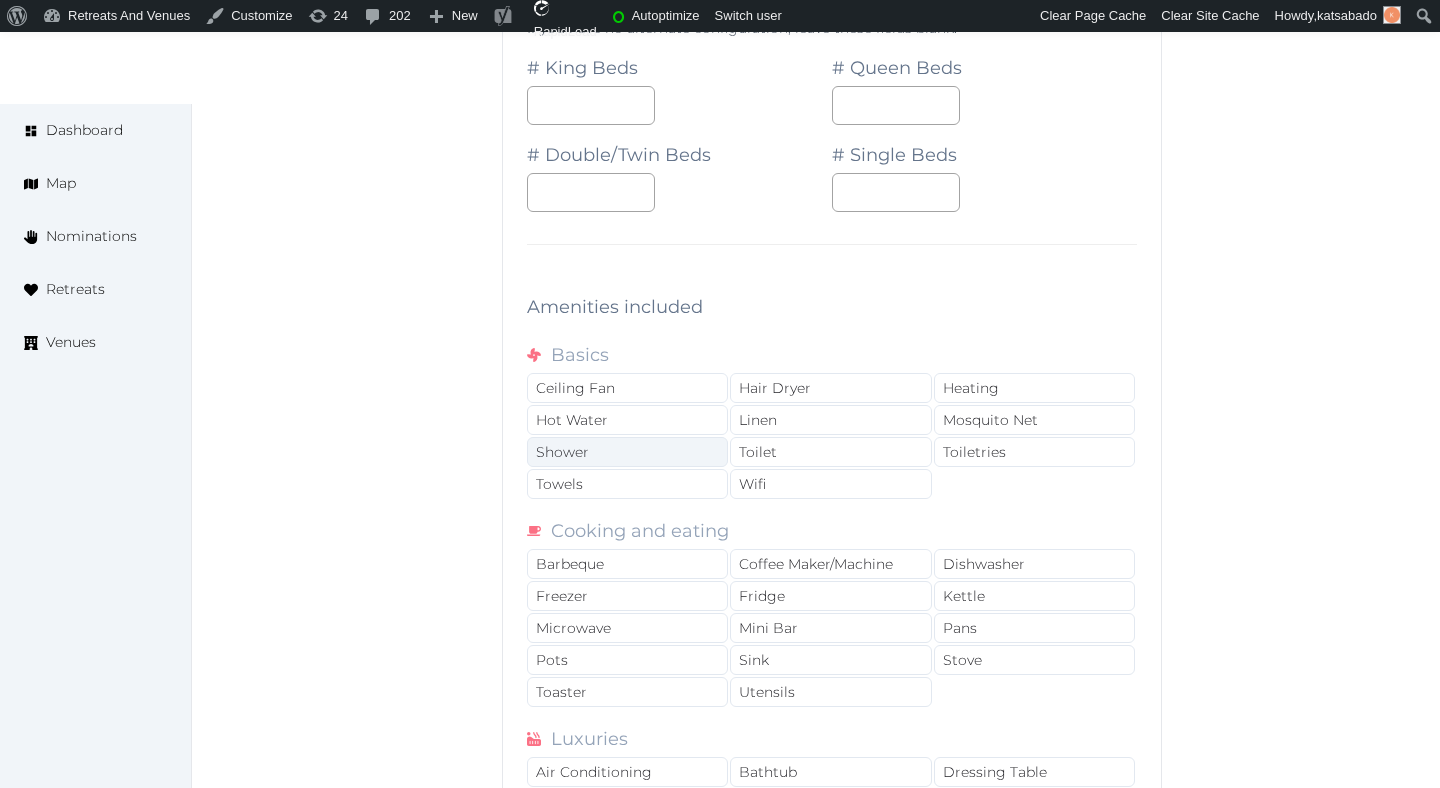 click on "Shower" at bounding box center [627, 452] 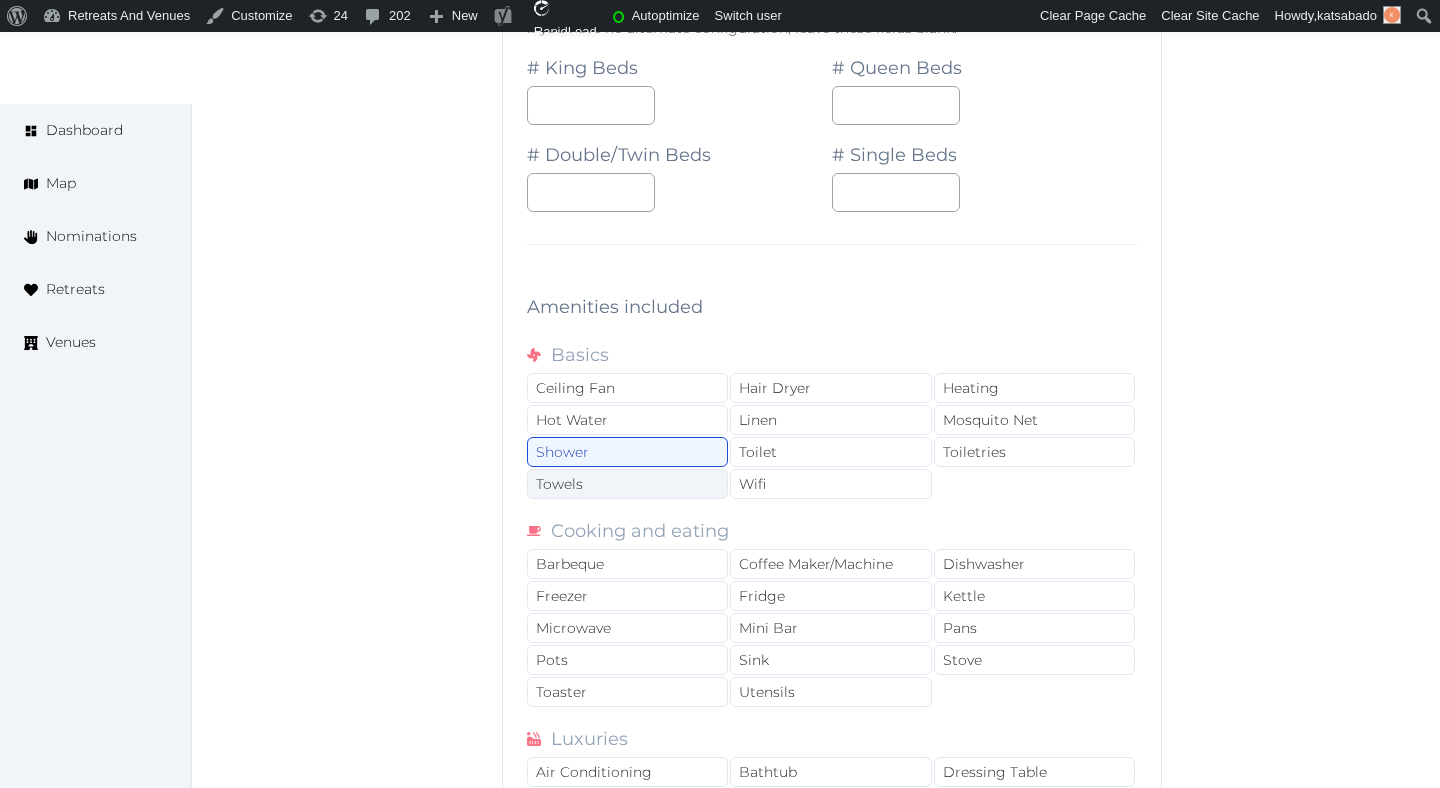 click on "Towels" at bounding box center (627, 484) 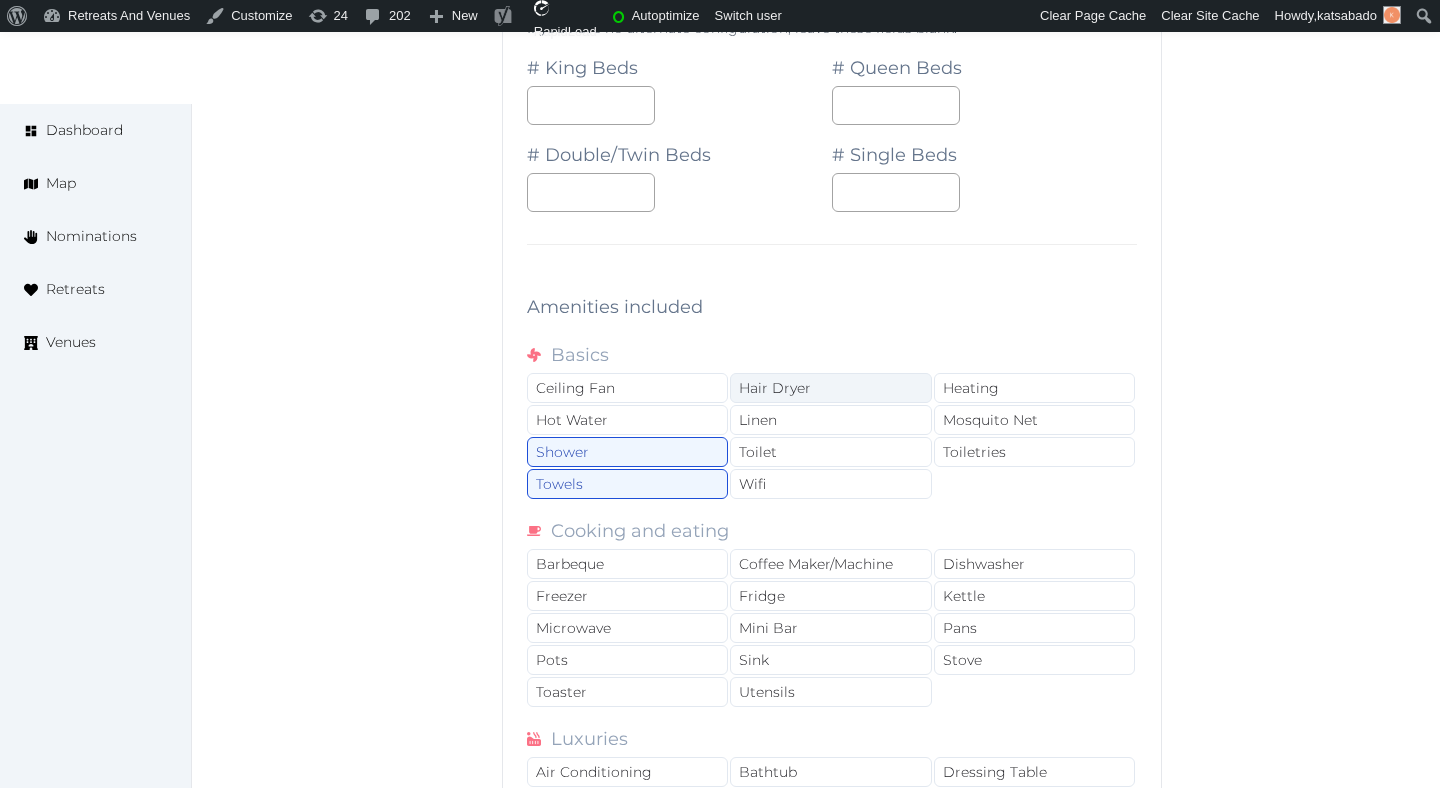 click on "Hair Dryer" at bounding box center [830, 388] 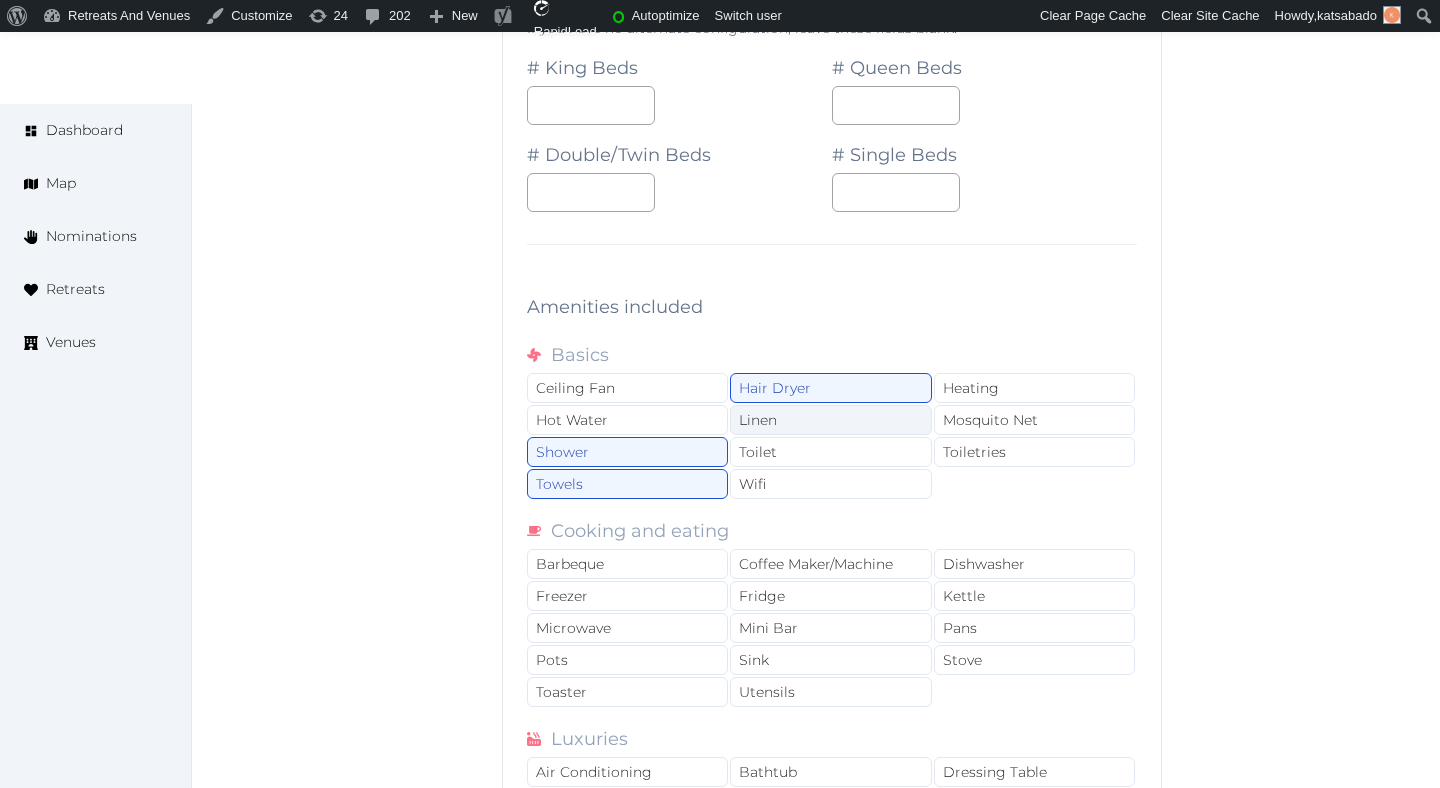 click on "Linen" at bounding box center (830, 420) 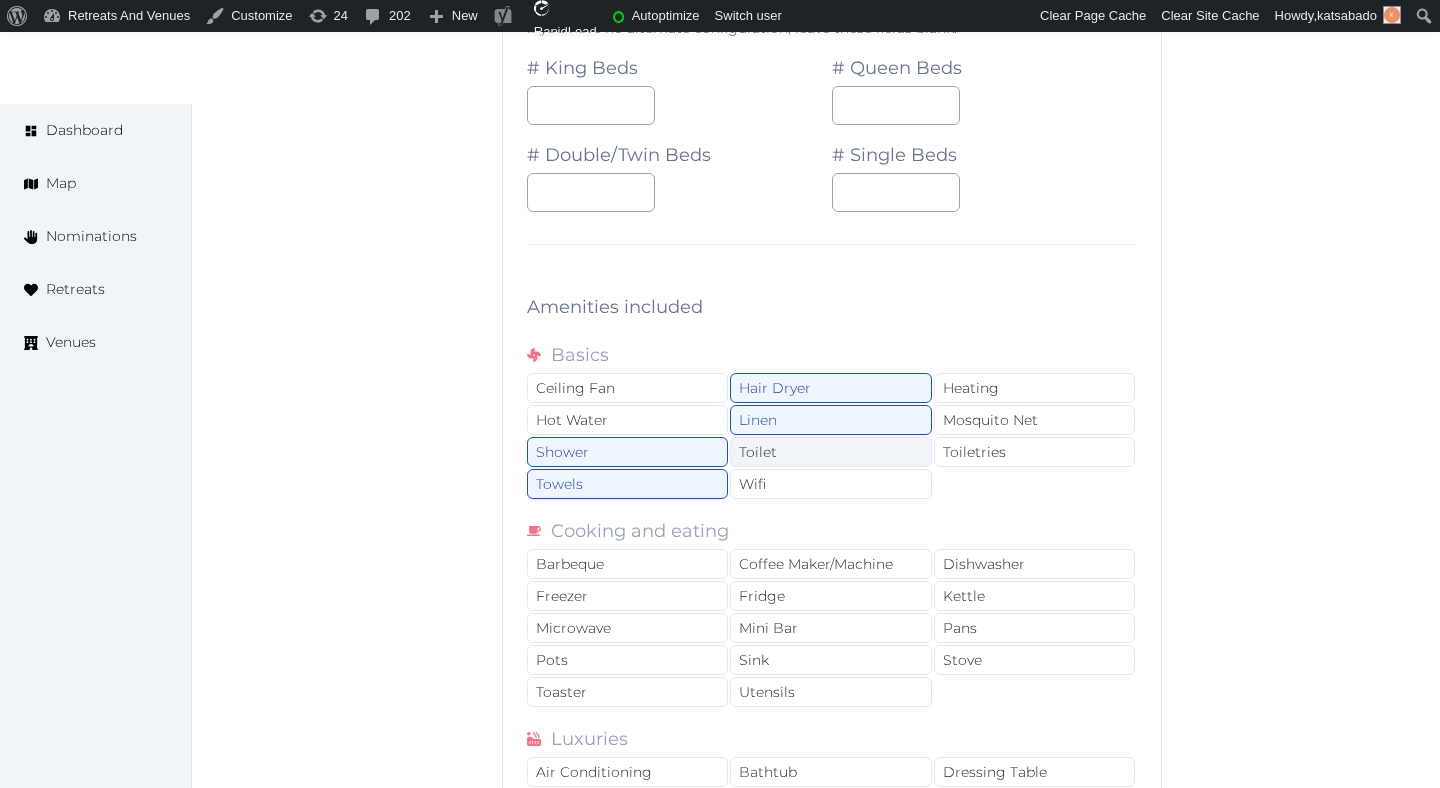 click on "Toilet" at bounding box center (830, 452) 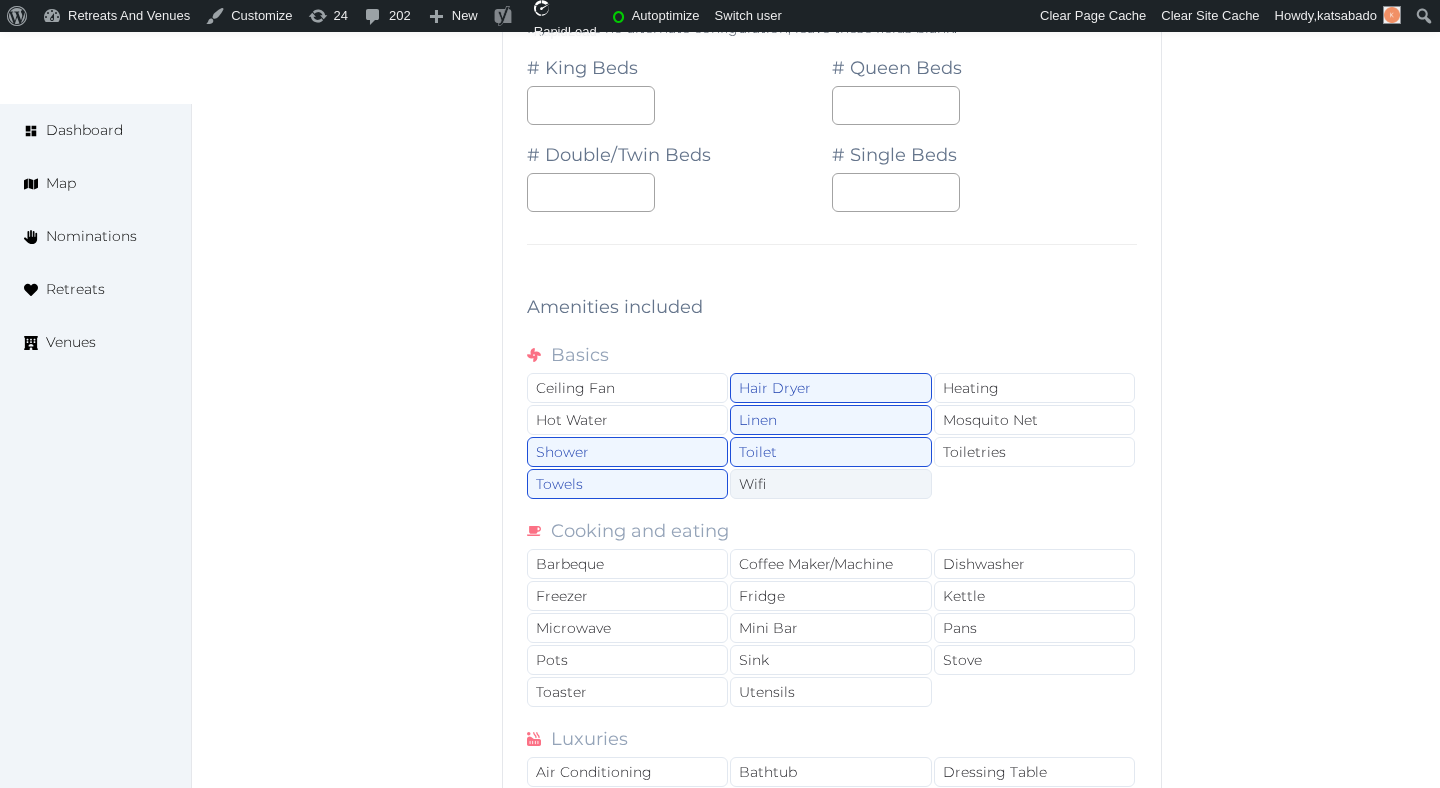 click on "Wifi" at bounding box center [830, 484] 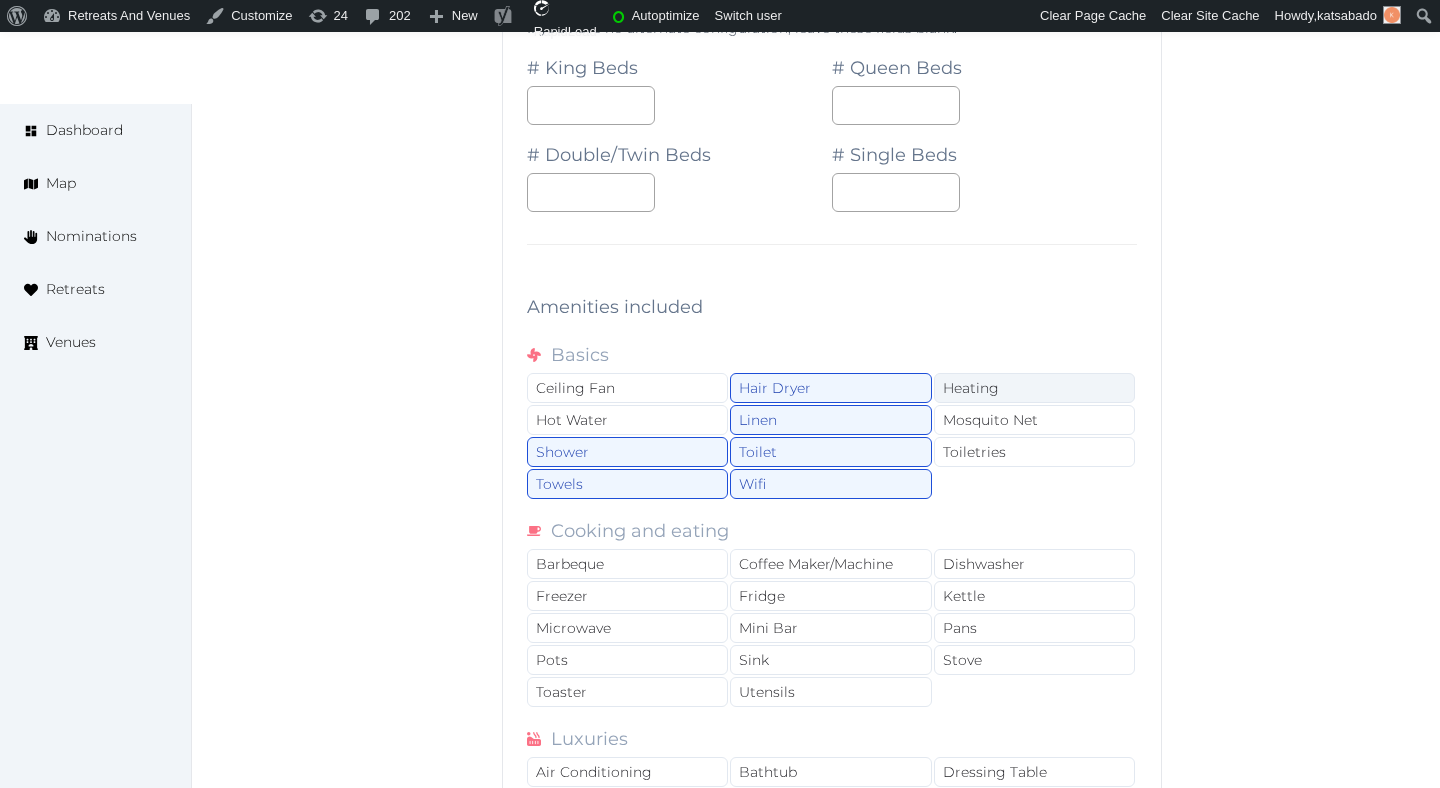 click on "Heating" at bounding box center [1034, 388] 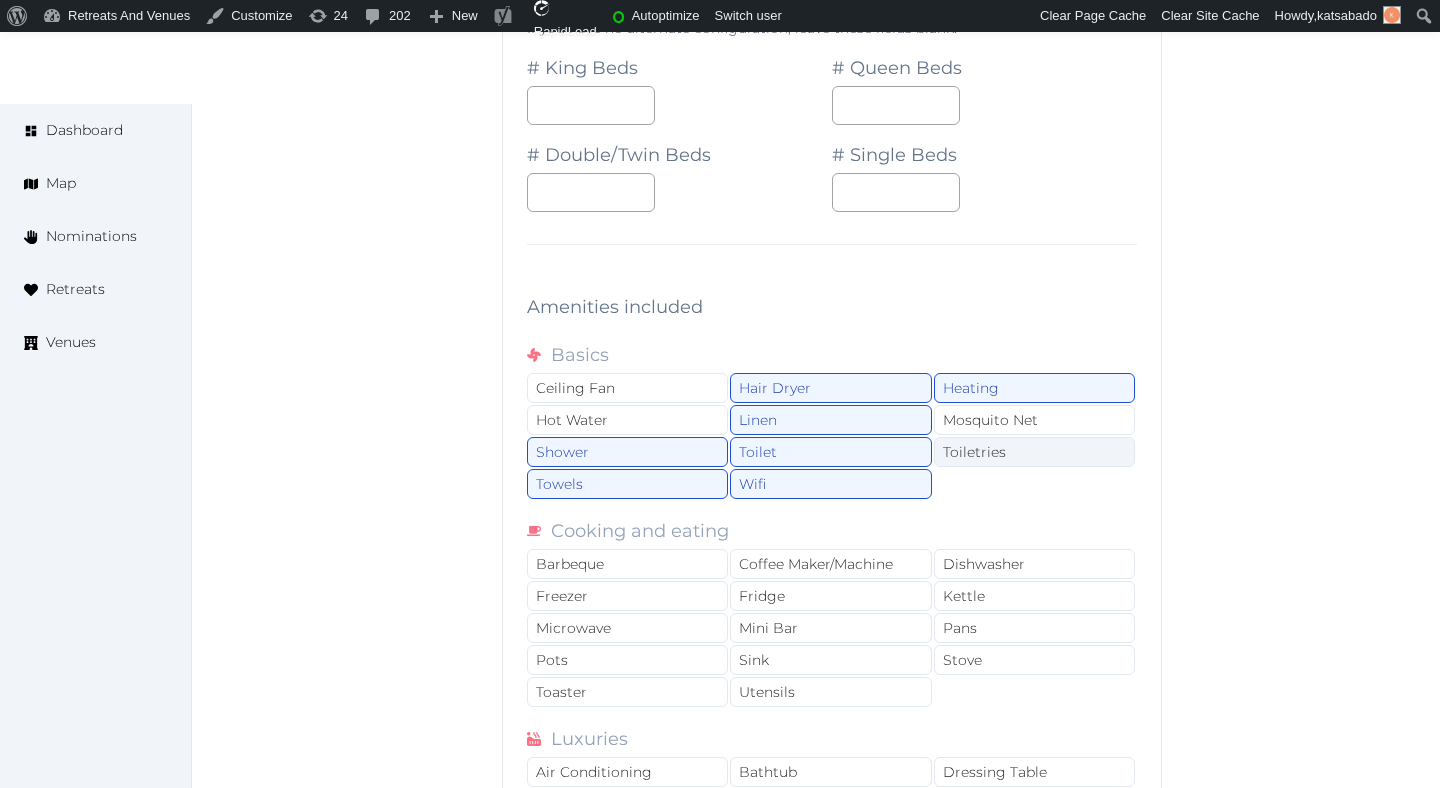 click on "Toiletries" at bounding box center [1034, 452] 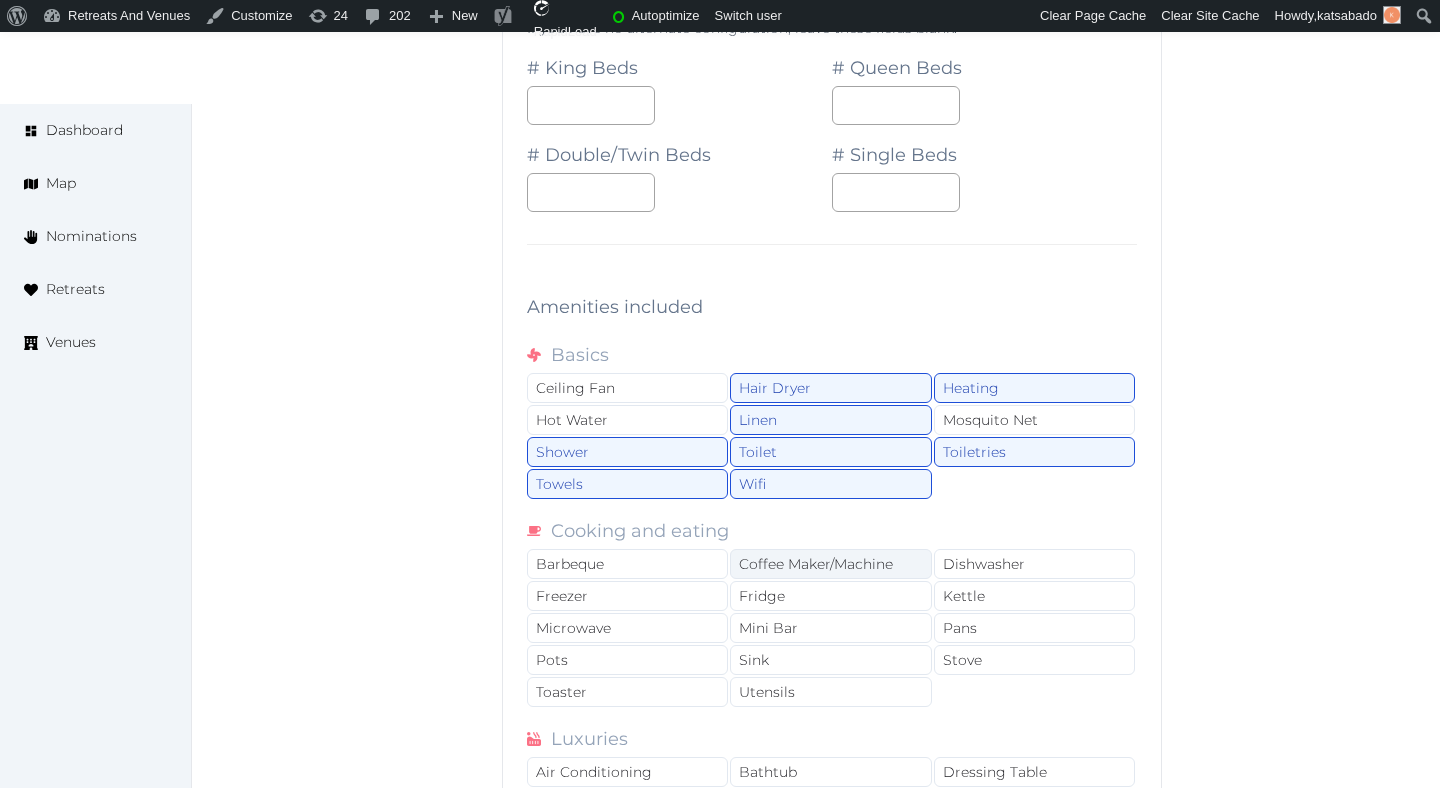 click on "Coffee Maker/Machine" at bounding box center [830, 564] 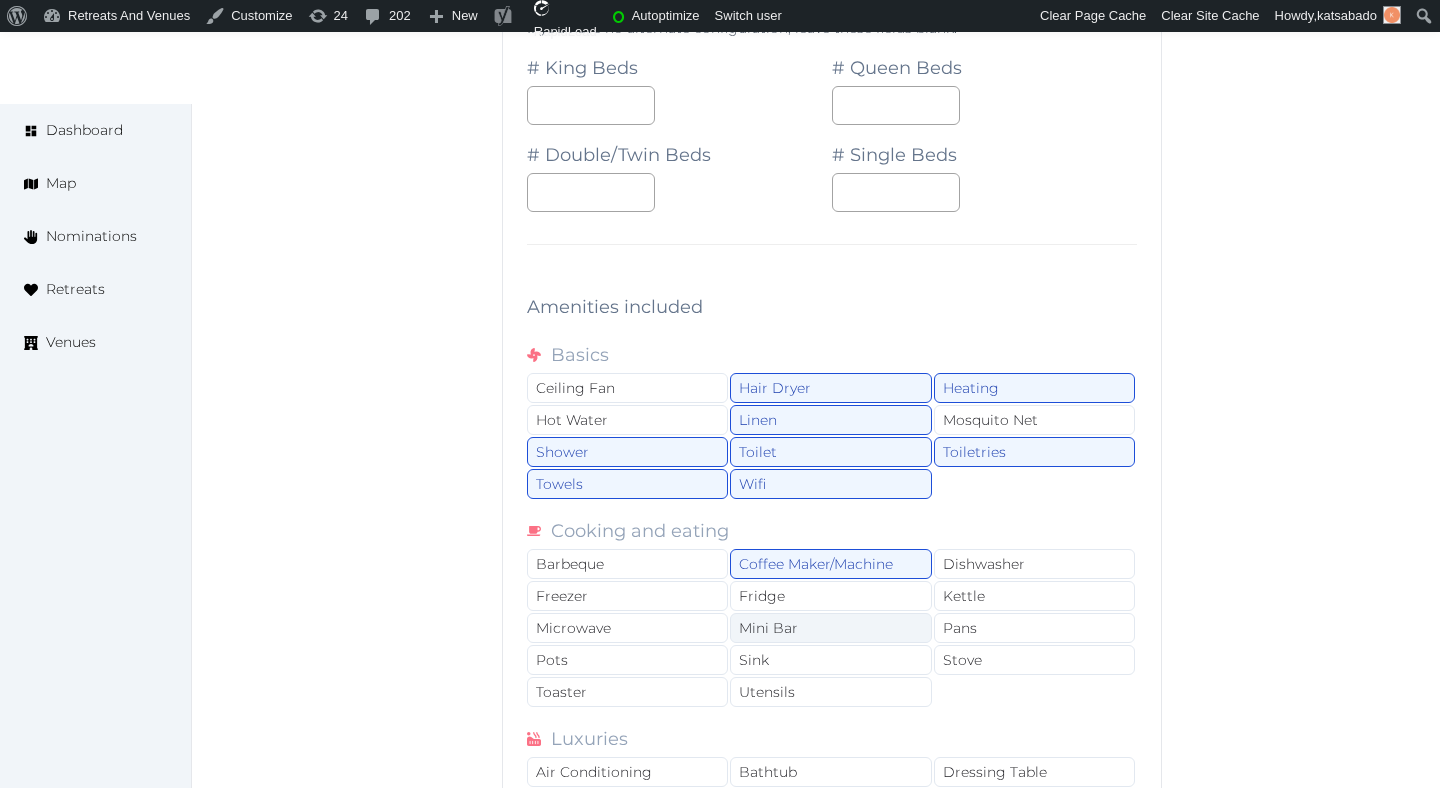 click on "Mini Bar" at bounding box center [830, 628] 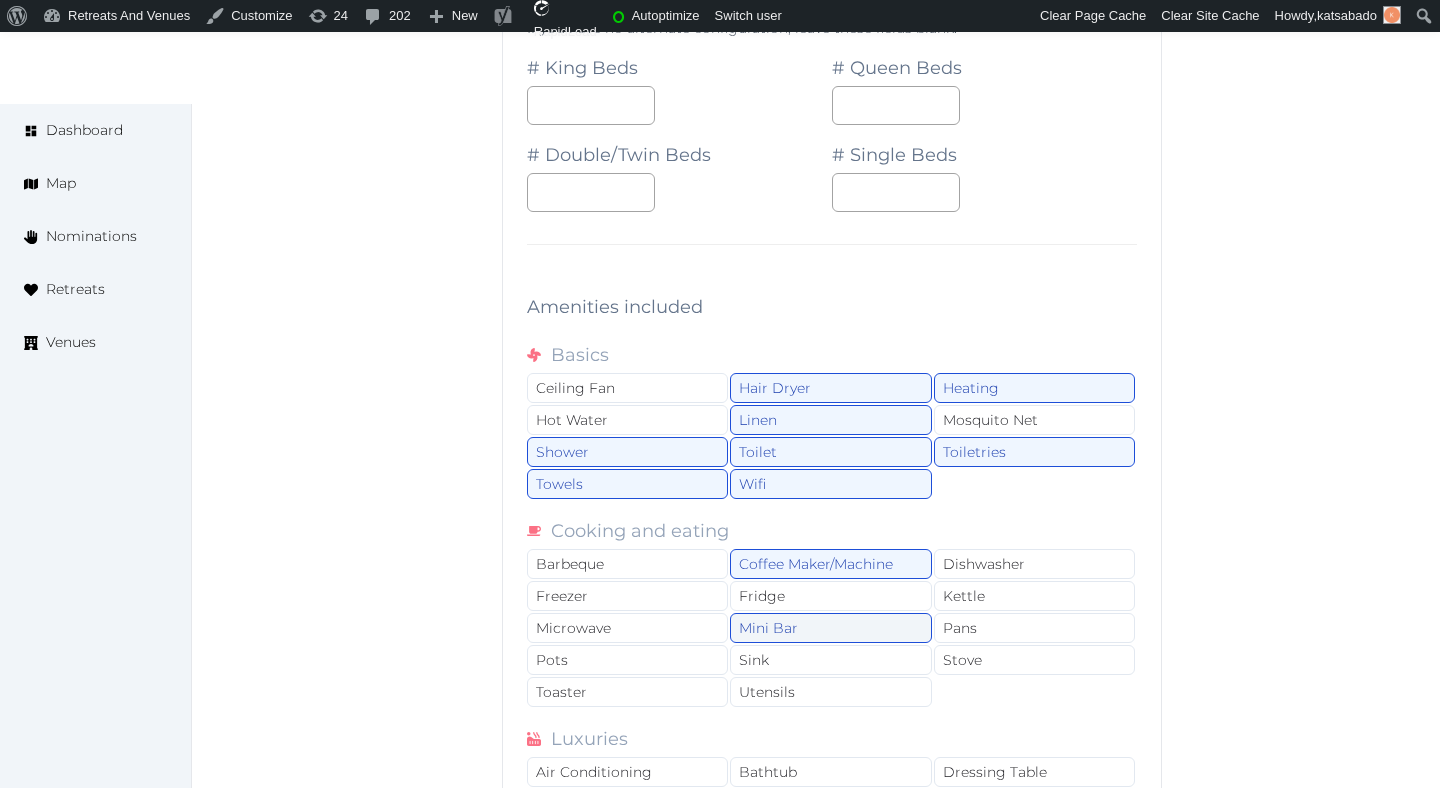 click on "Mini Bar" at bounding box center (830, 628) 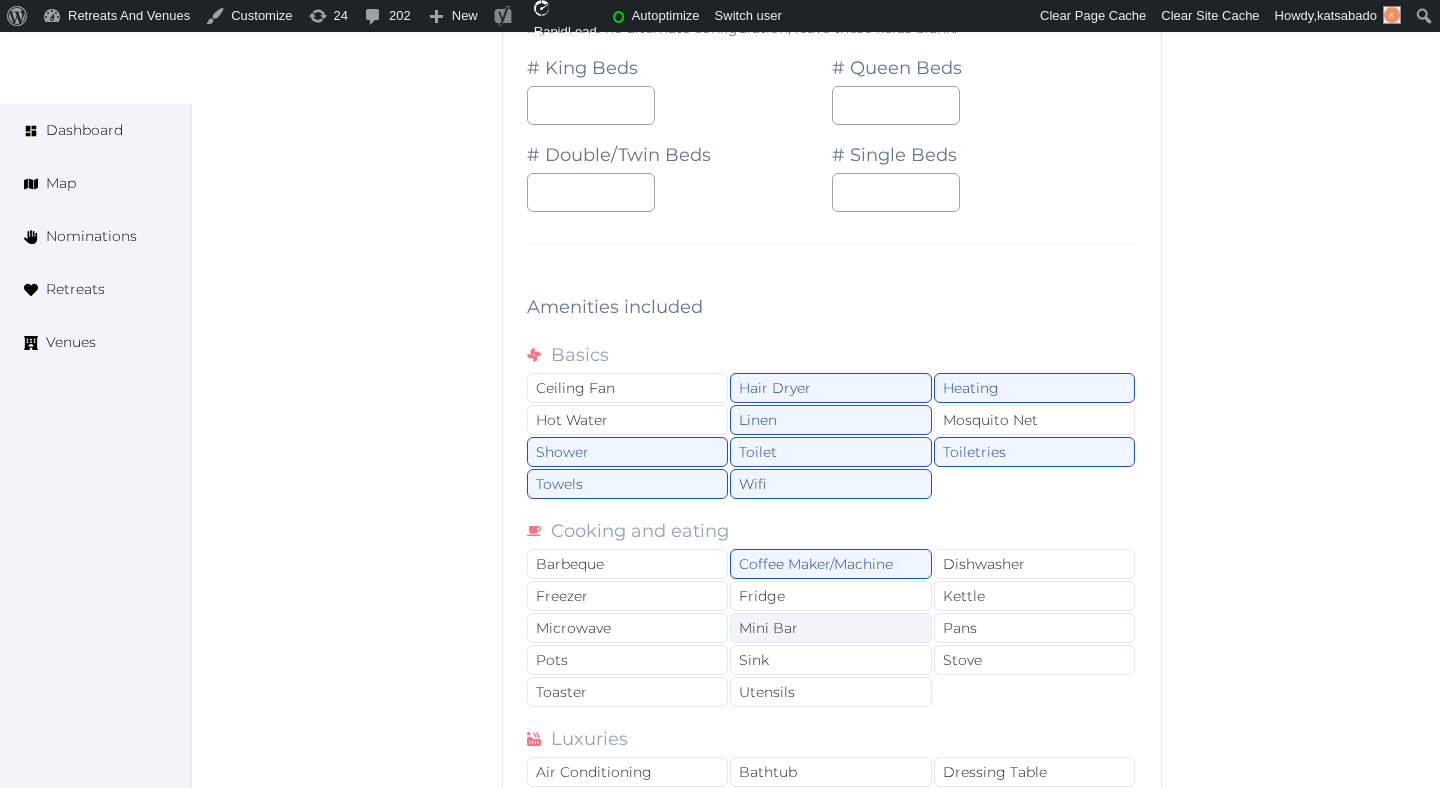 click on "Mini Bar" at bounding box center [830, 628] 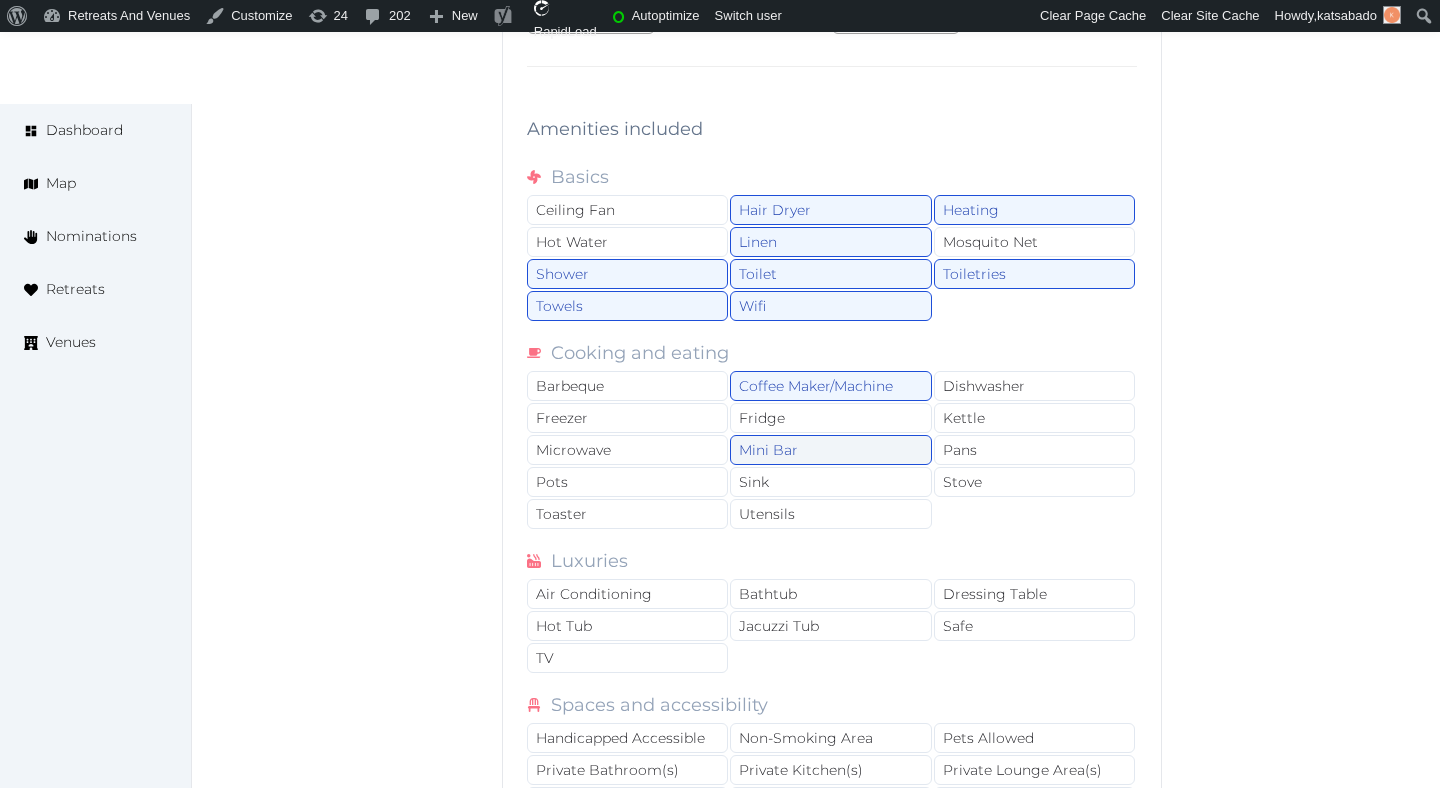 scroll, scrollTop: 2234, scrollLeft: 0, axis: vertical 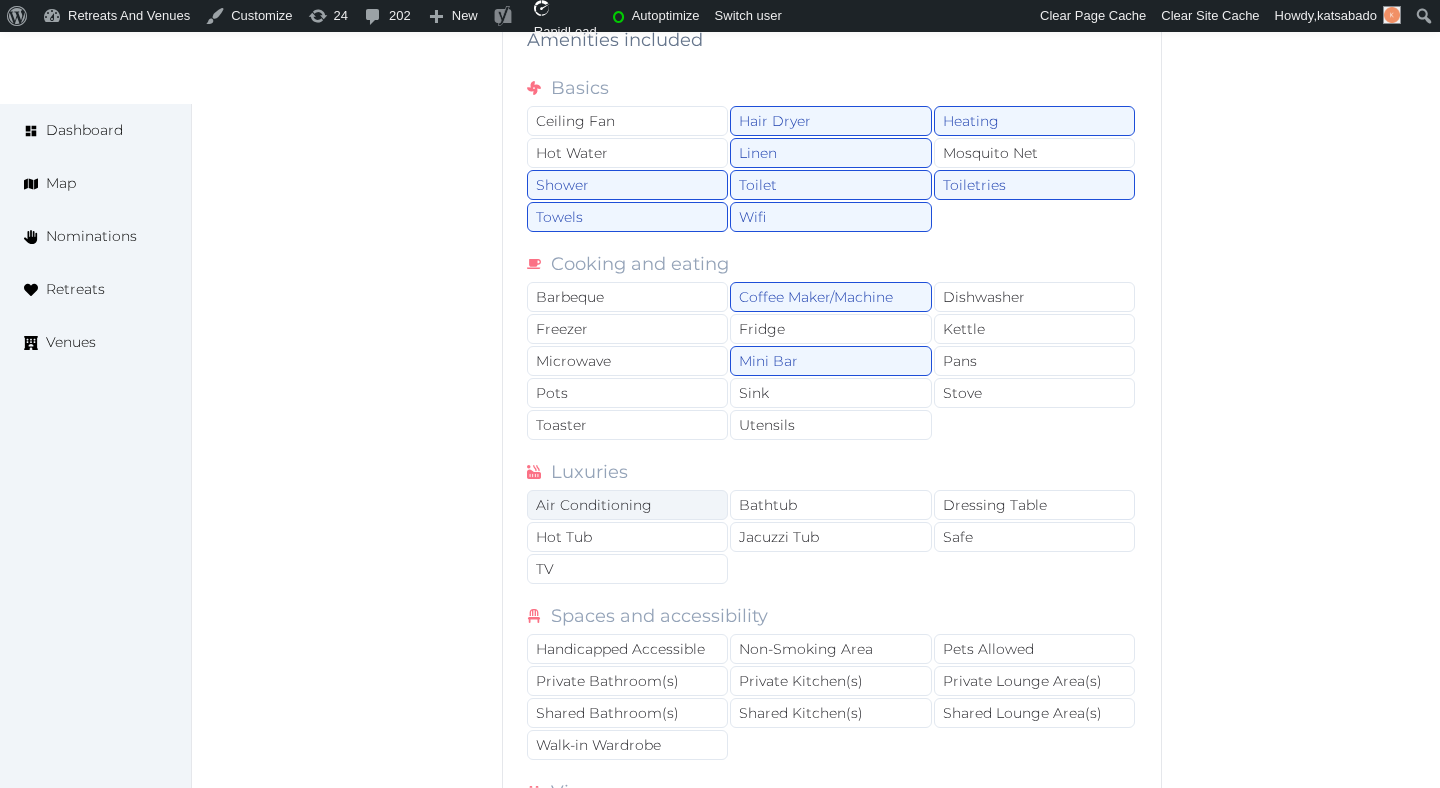 click on "Air Conditioning" at bounding box center (627, 505) 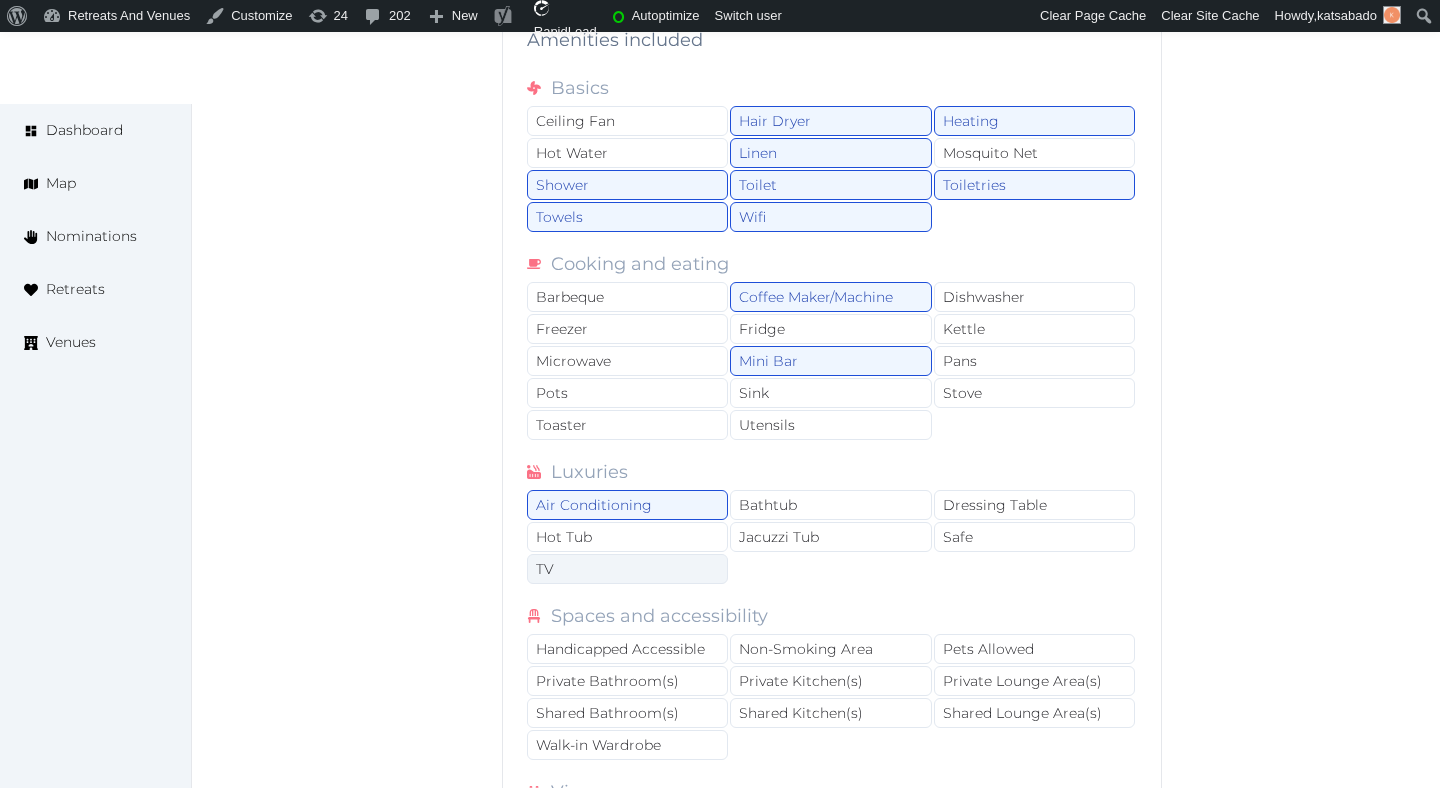 click on "TV" at bounding box center [627, 569] 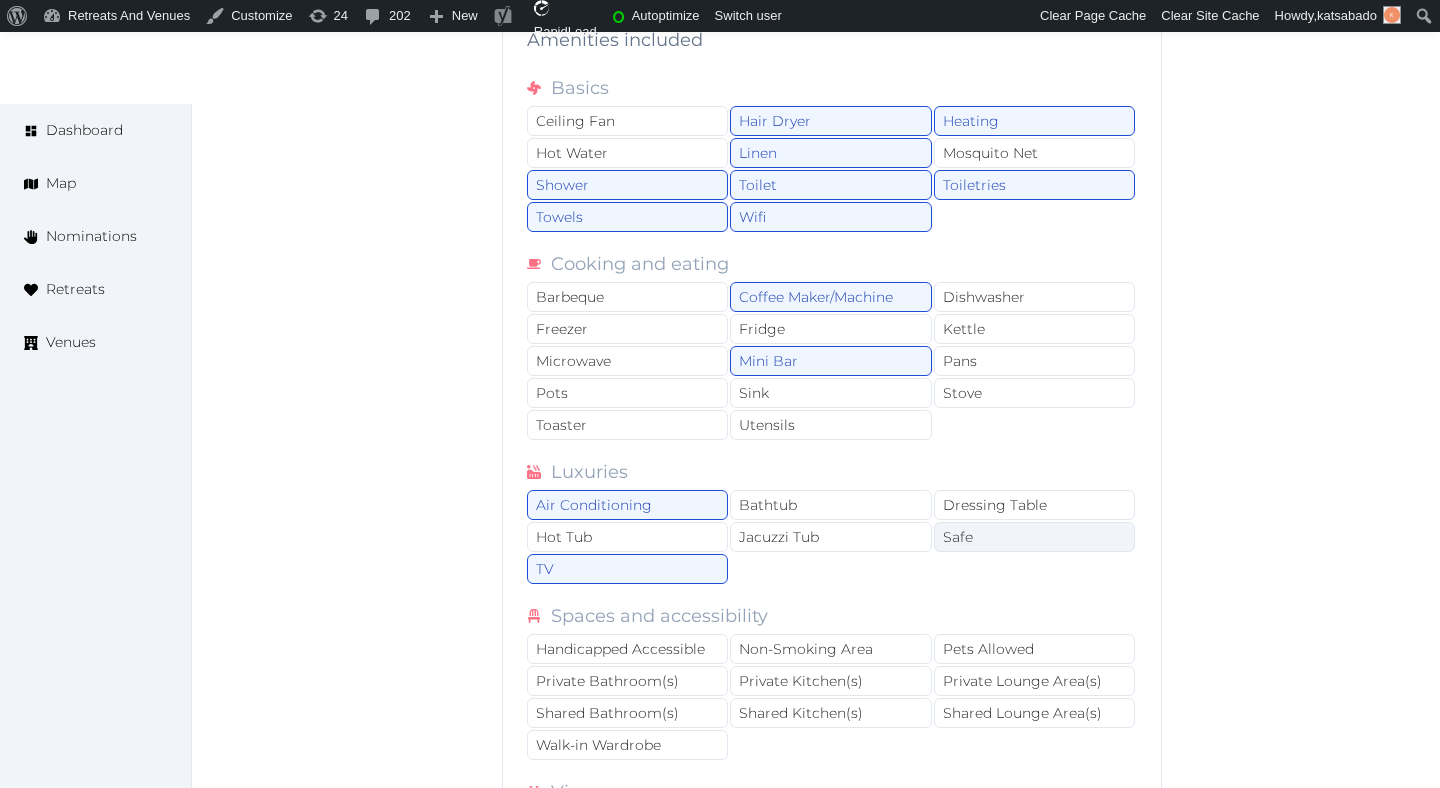 click on "Safe" at bounding box center (1034, 537) 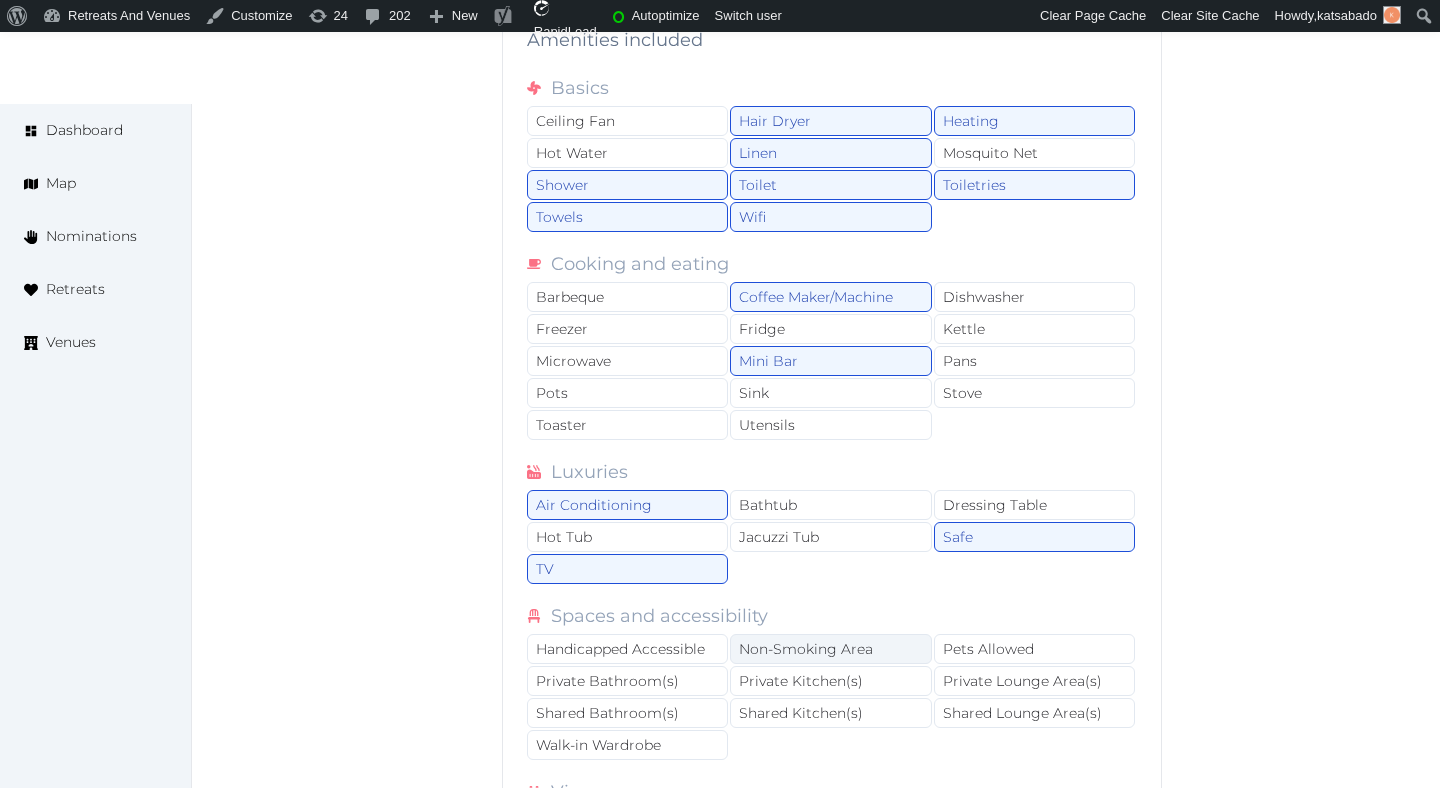 click on "Non-Smoking Area" at bounding box center (830, 649) 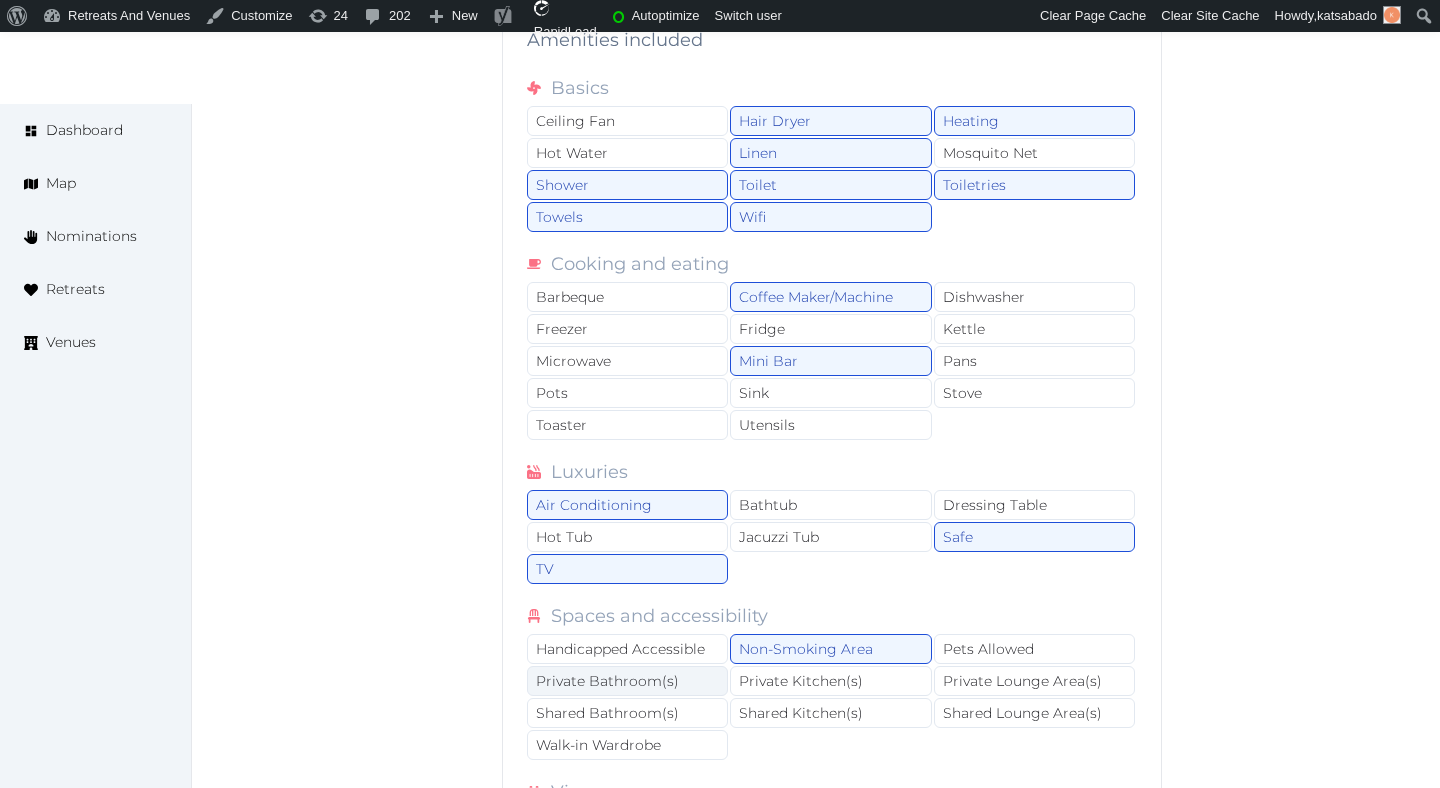 click on "Private Bathroom(s)" at bounding box center [627, 681] 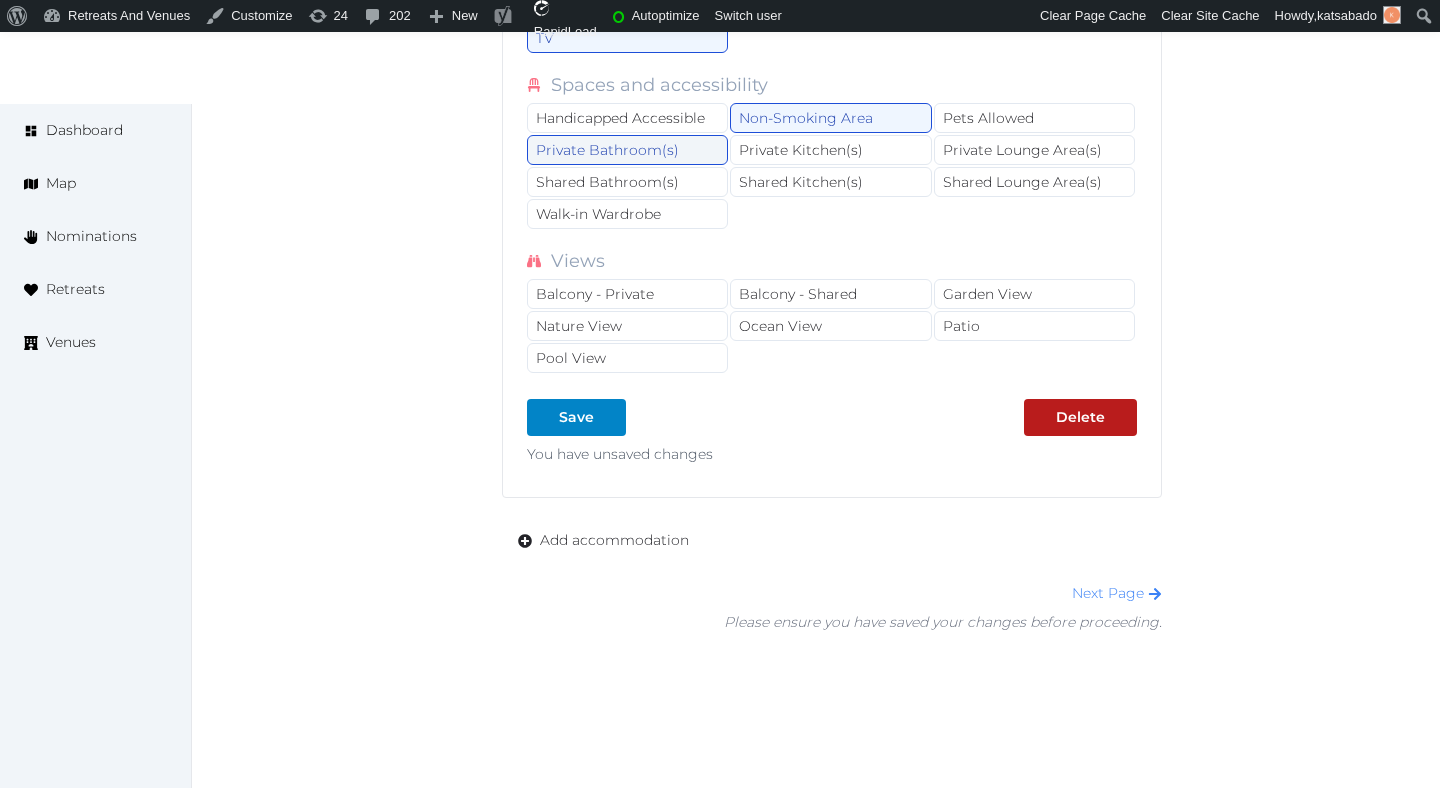 scroll, scrollTop: 2741, scrollLeft: 0, axis: vertical 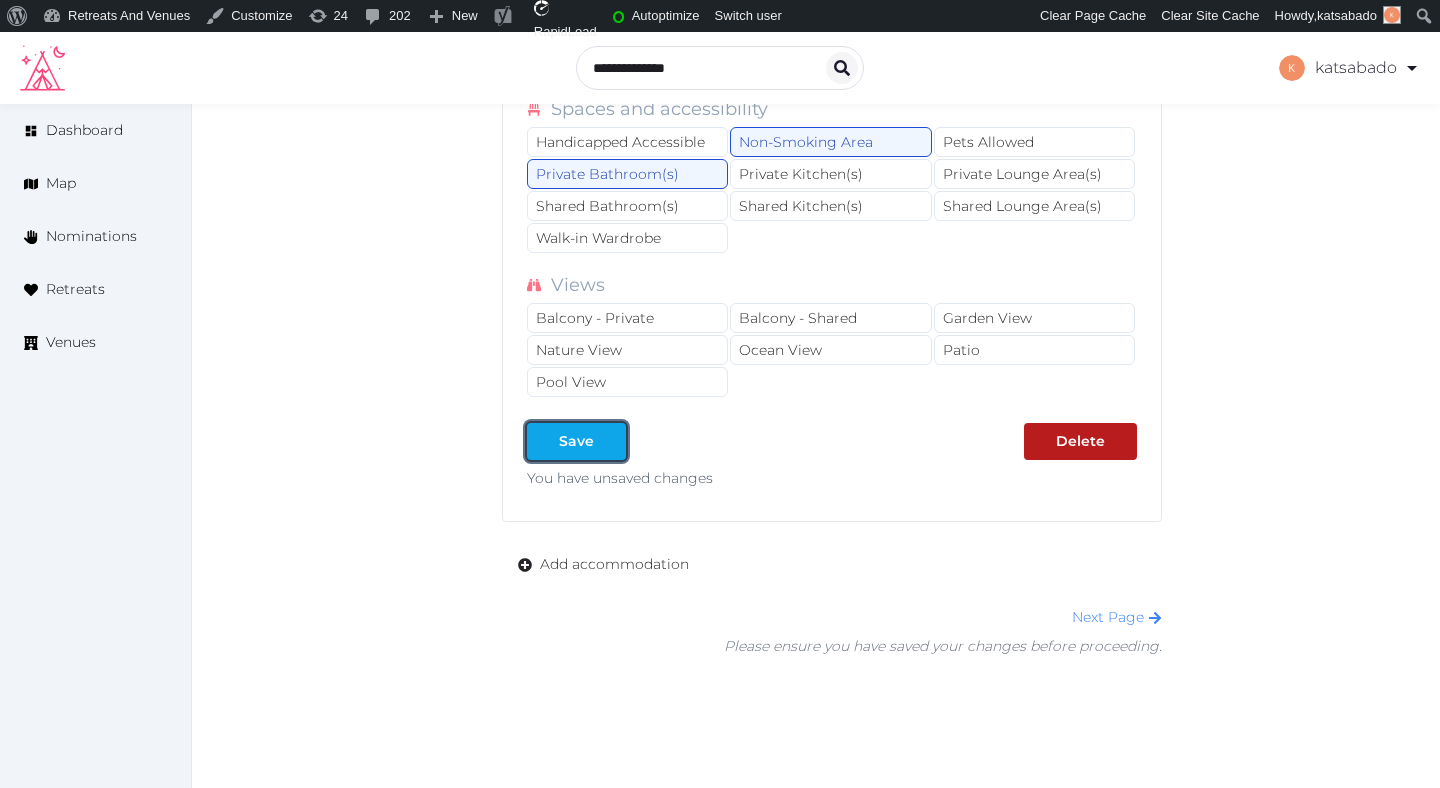 click on "Save" at bounding box center (576, 441) 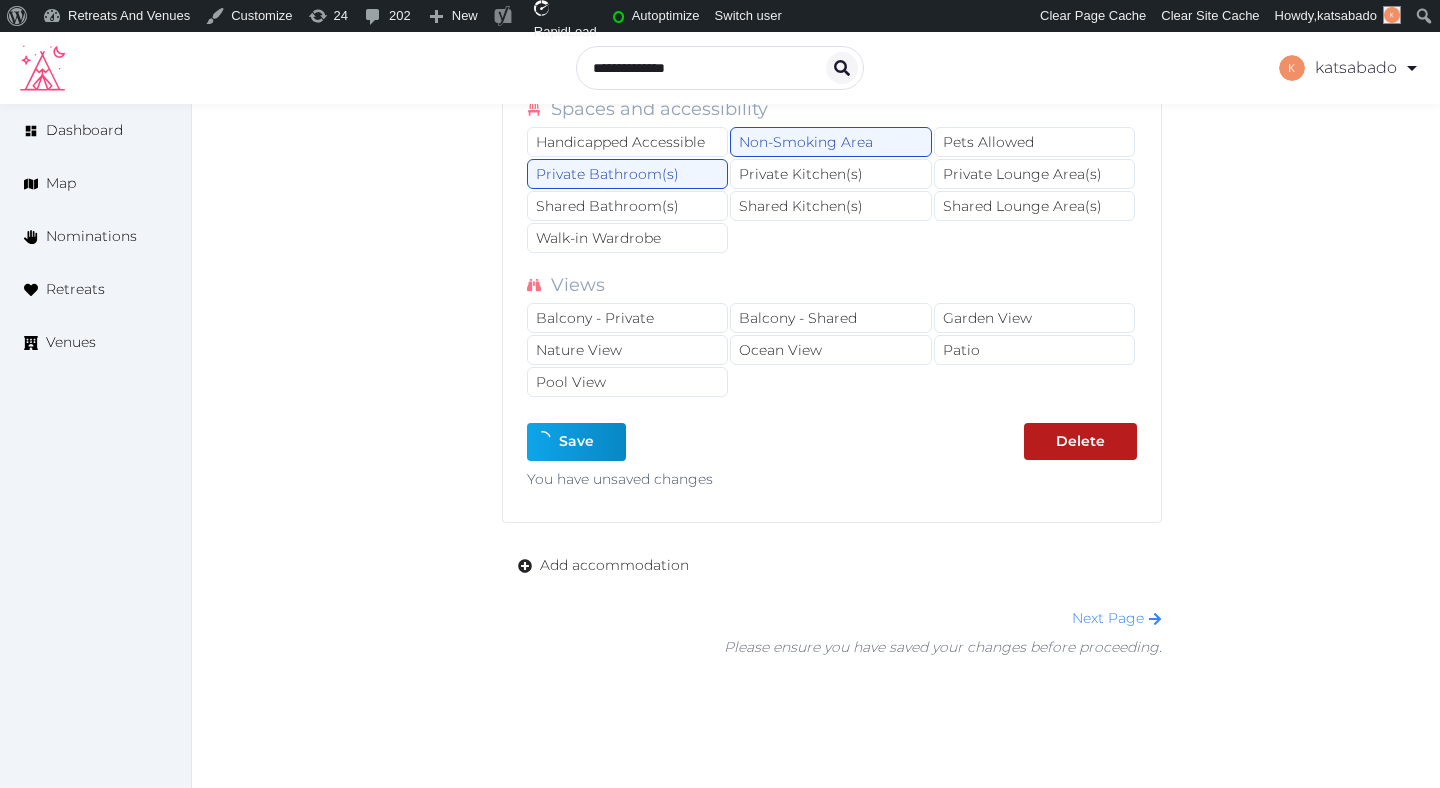 type on "*" 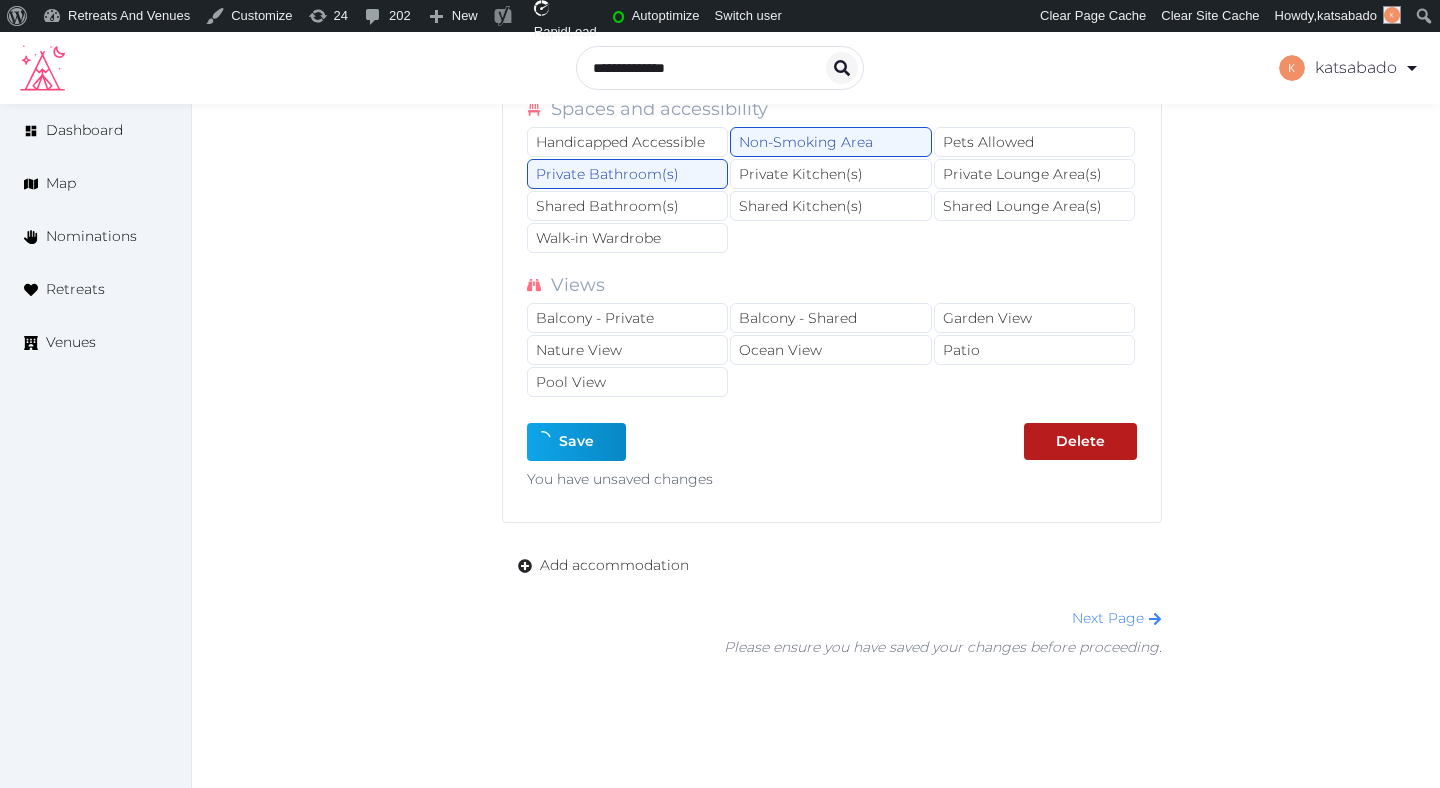 type on "*" 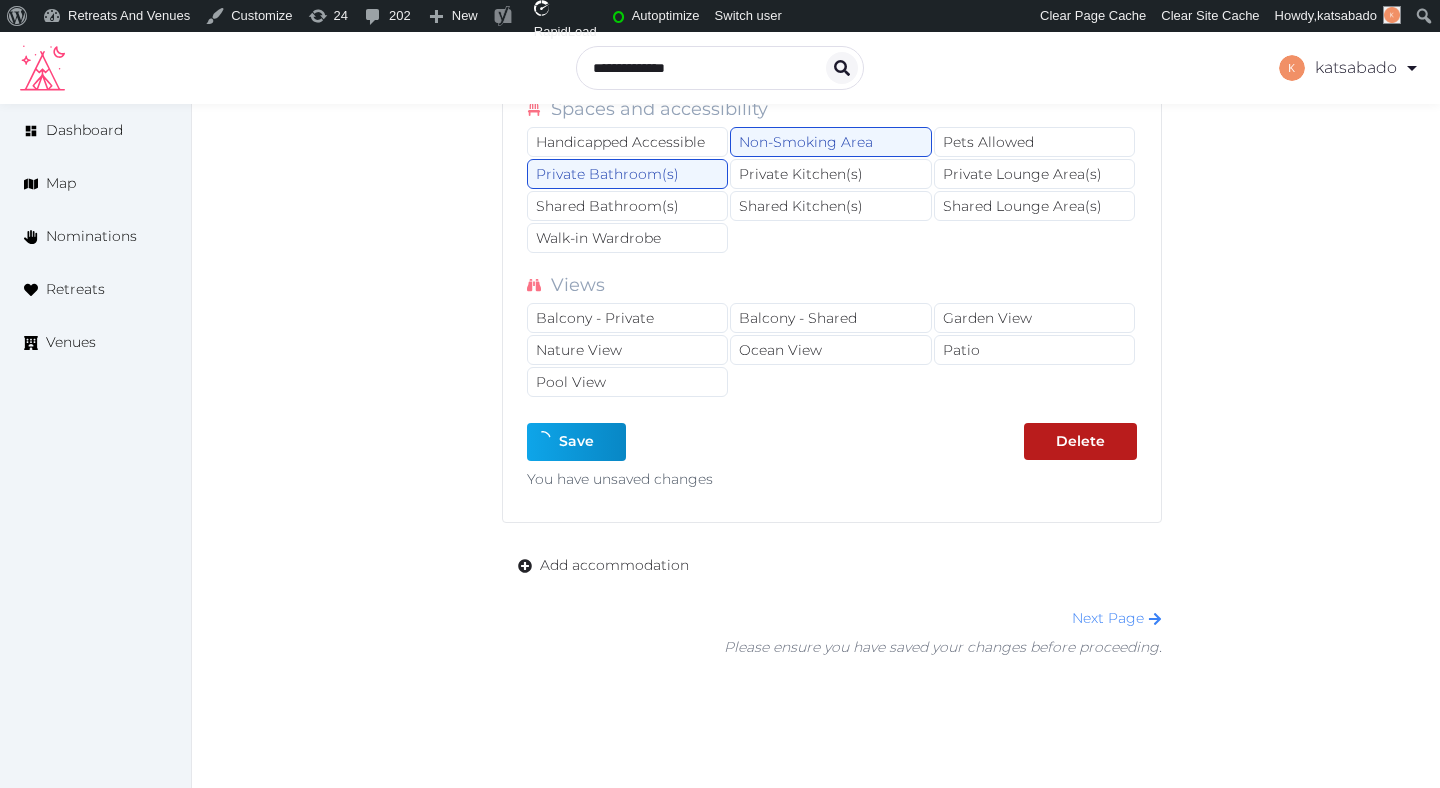 type on "*" 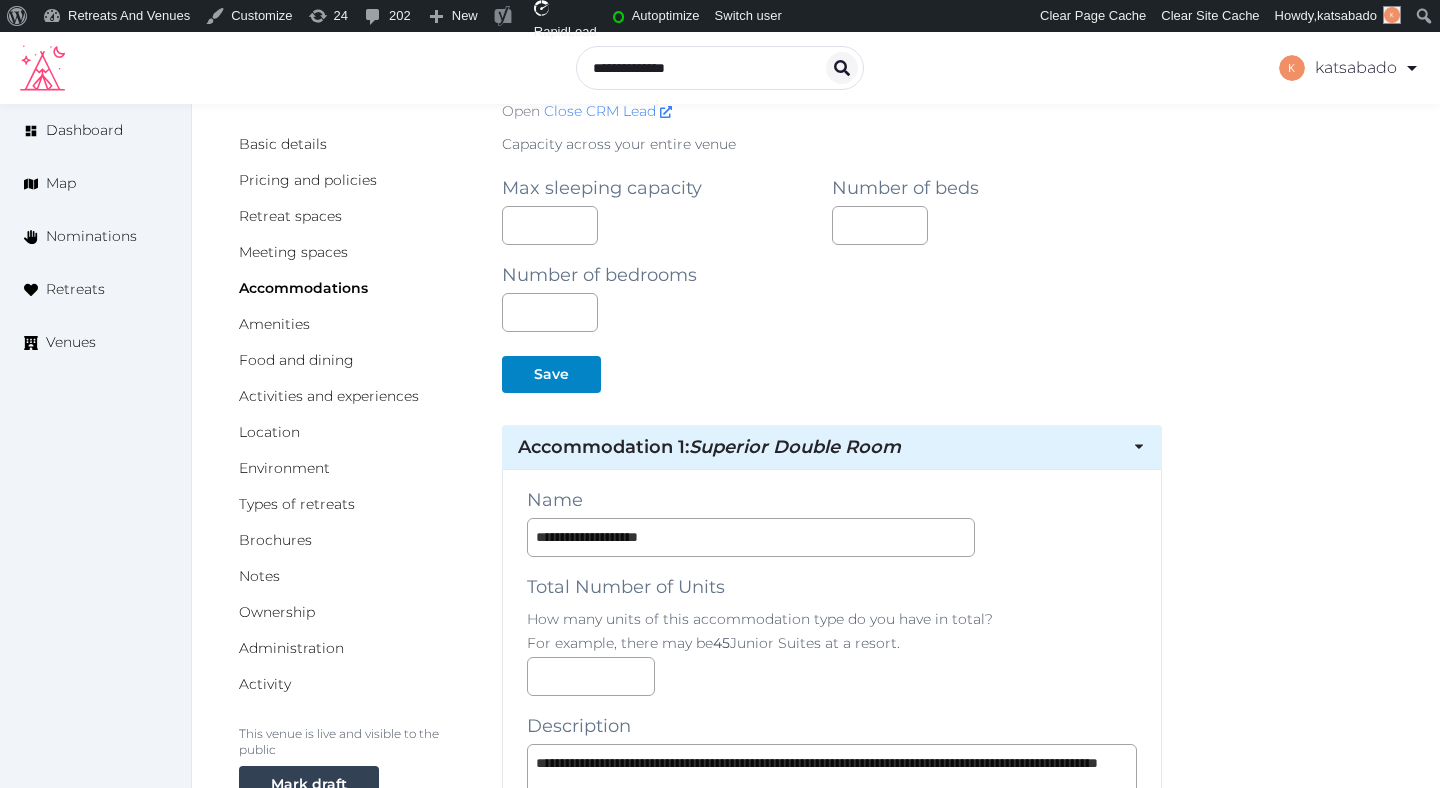 scroll, scrollTop: 0, scrollLeft: 0, axis: both 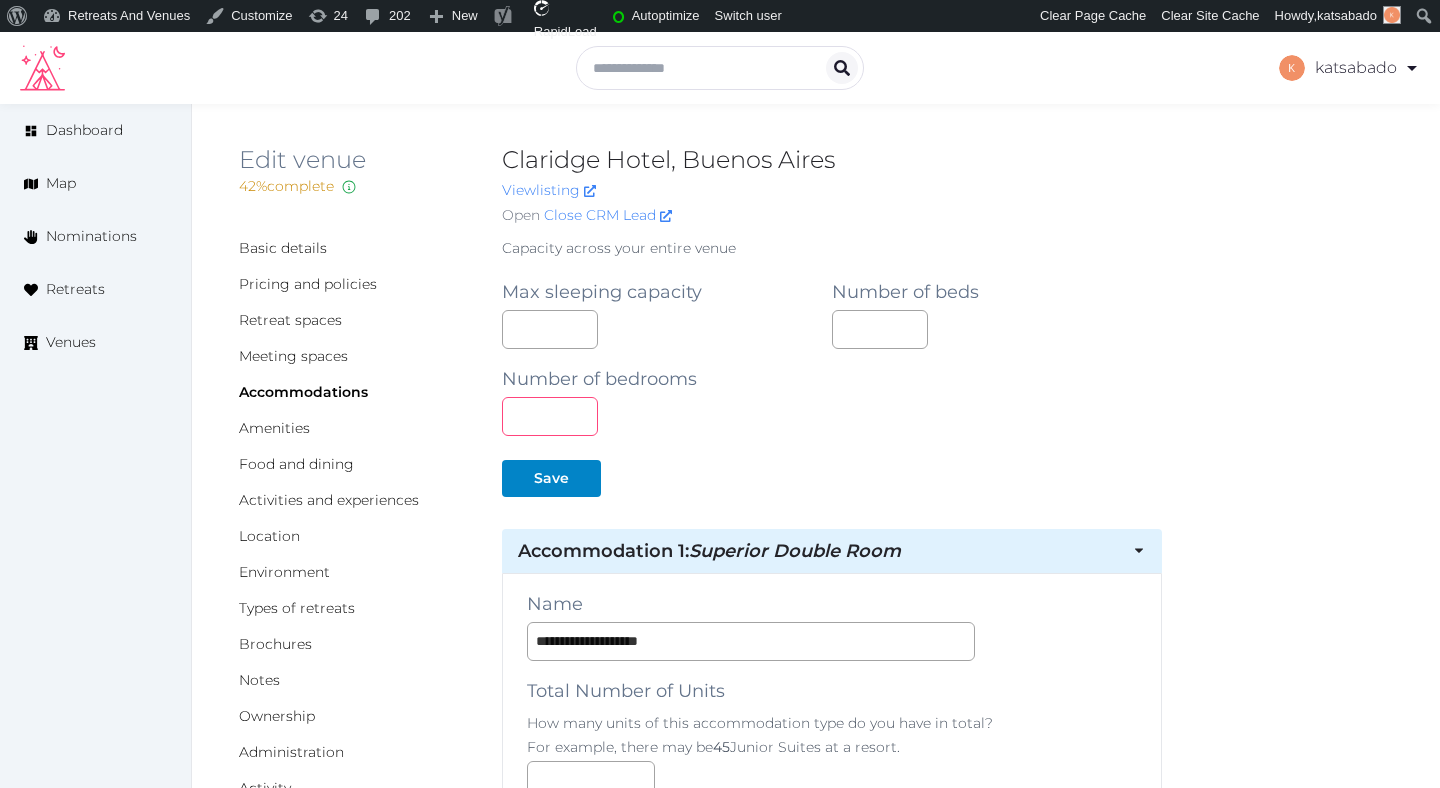 click on "***" at bounding box center [550, 416] 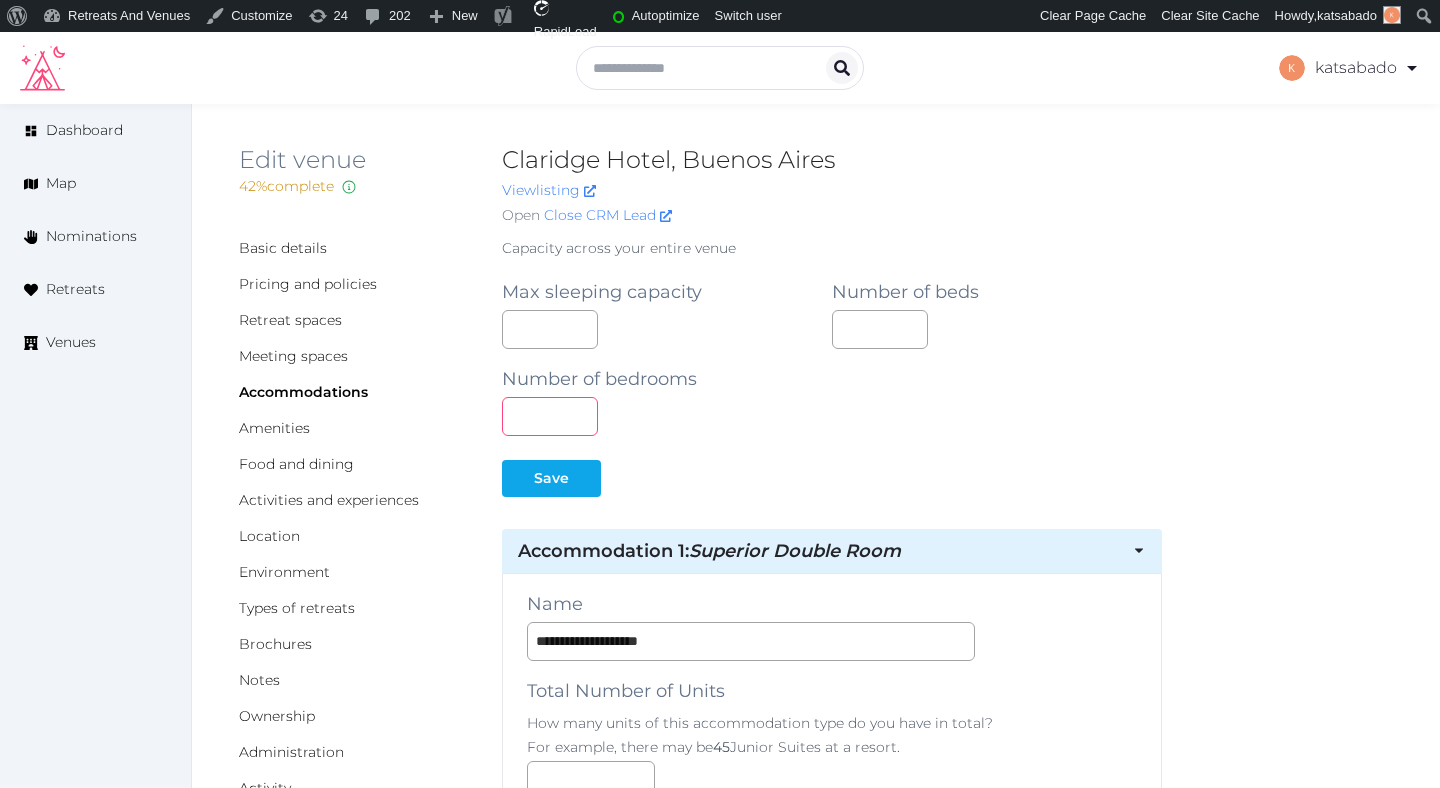 type on "***" 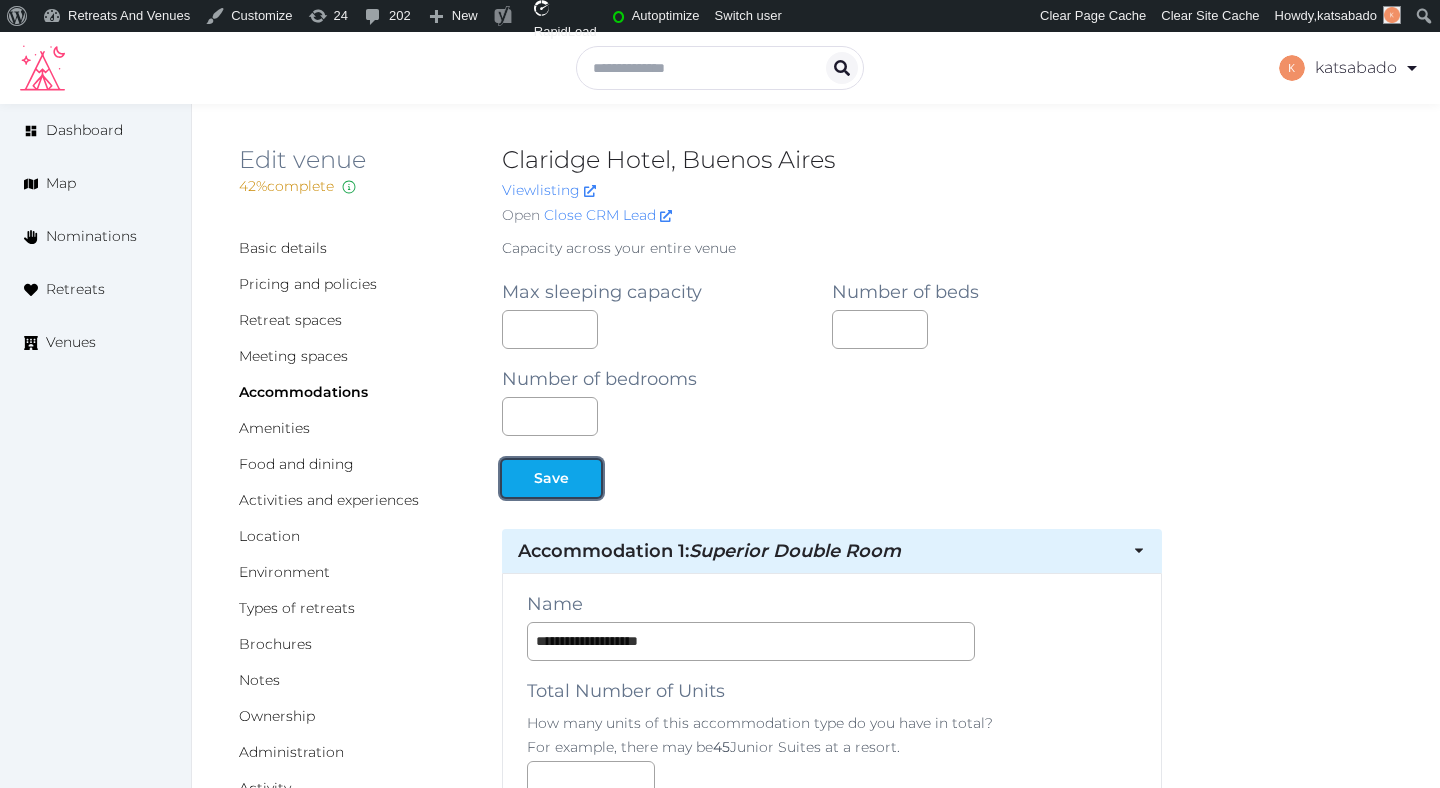 click on "Save" at bounding box center (551, 478) 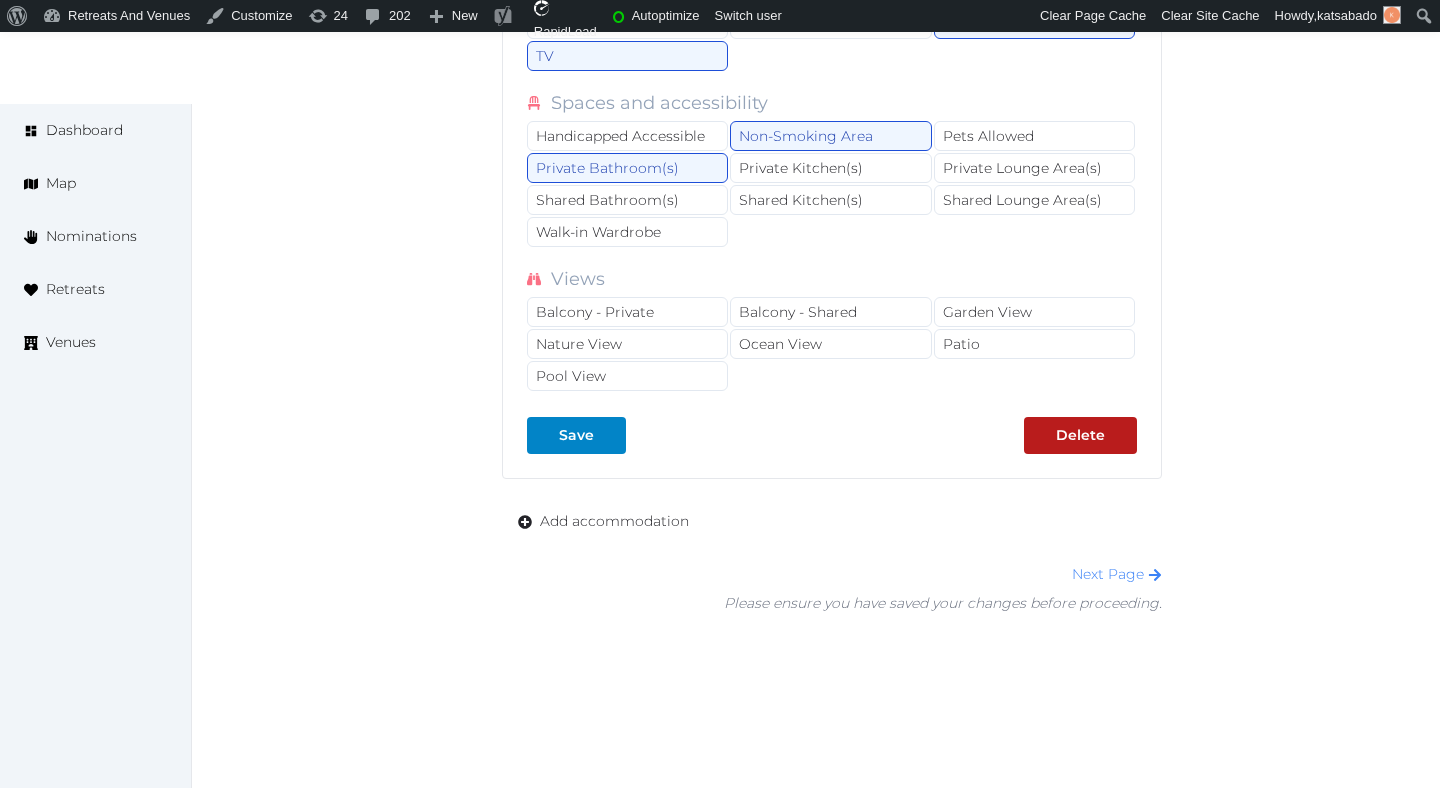 scroll, scrollTop: 2796, scrollLeft: 0, axis: vertical 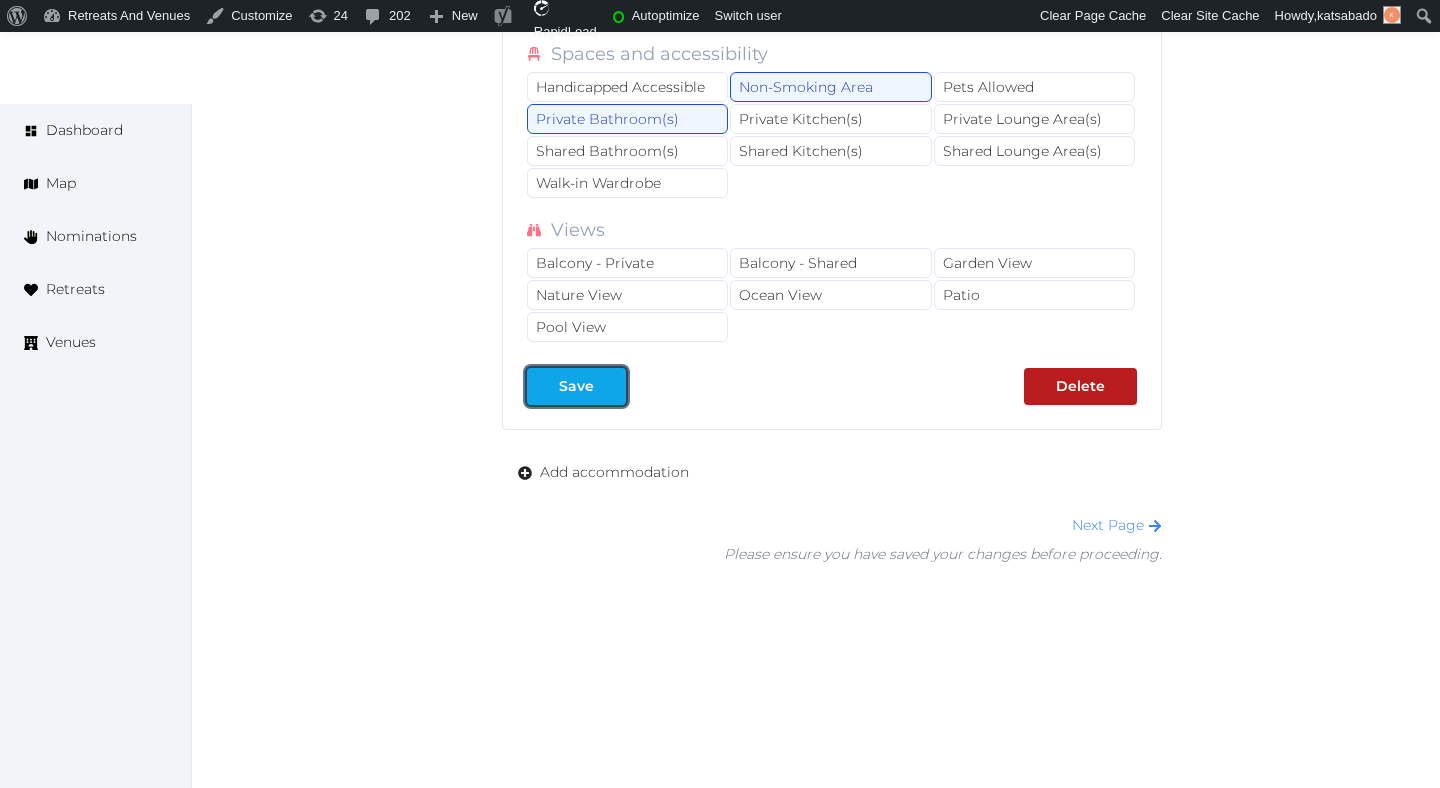 click on "Save" at bounding box center (576, 386) 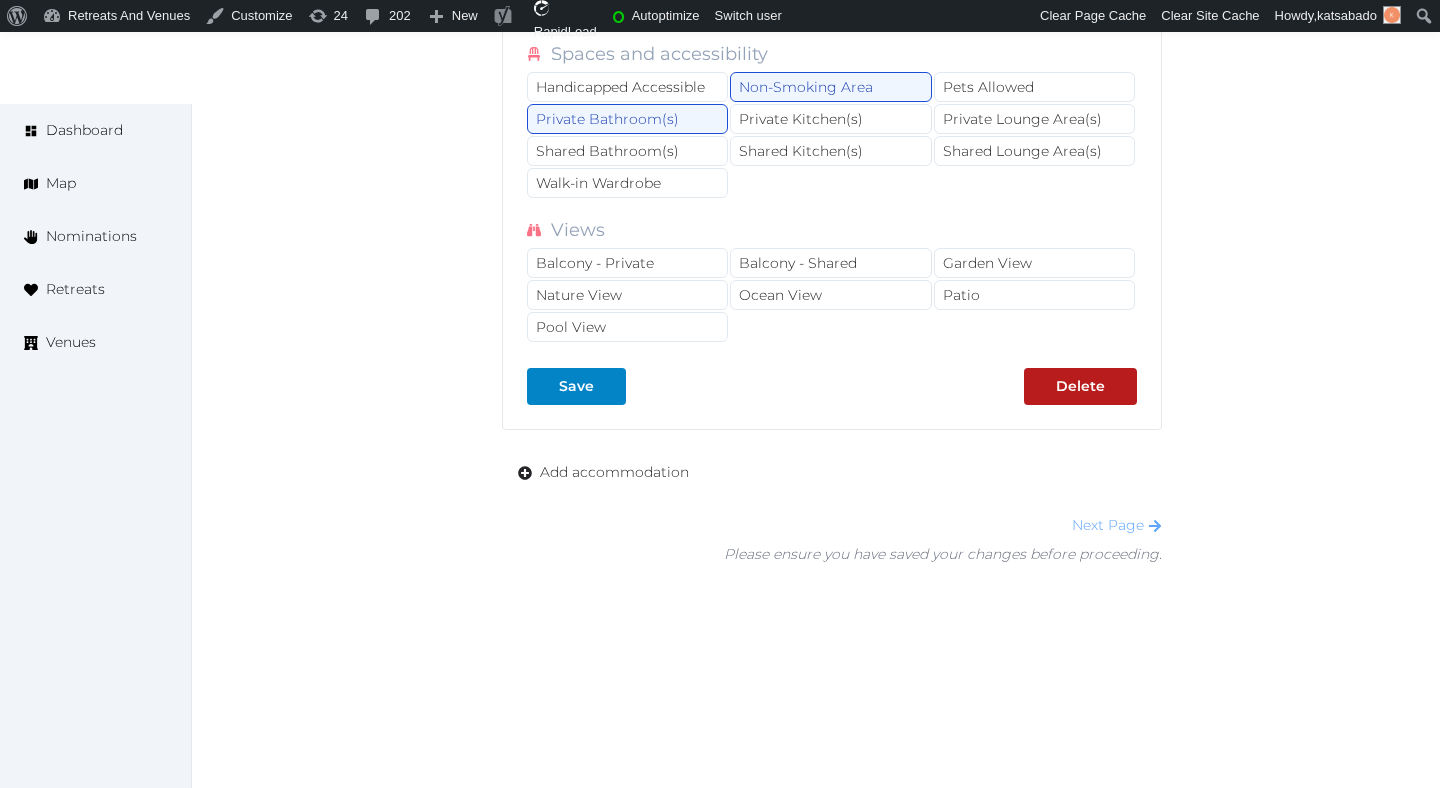 click on "Next Page" at bounding box center (1117, 525) 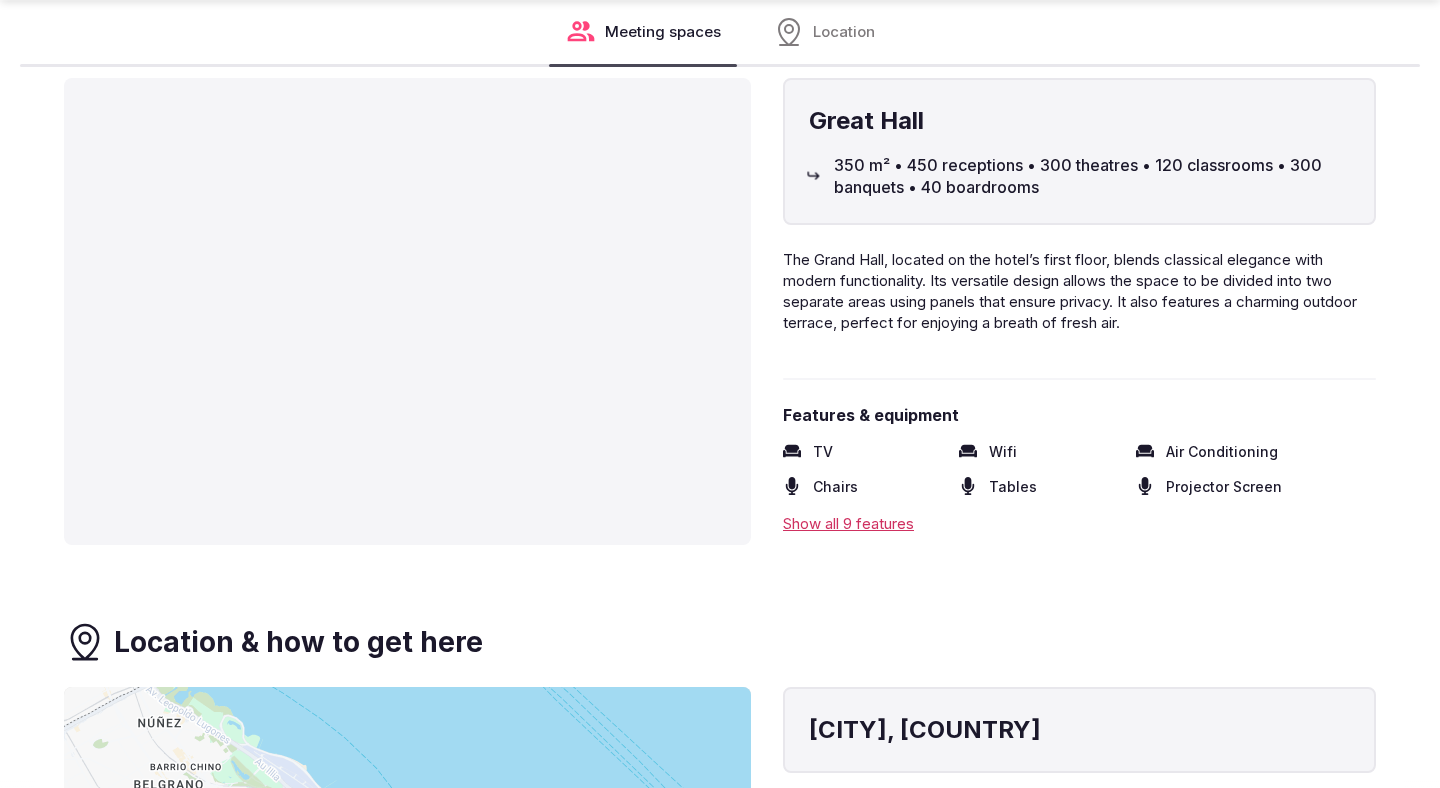 scroll, scrollTop: 2004, scrollLeft: 0, axis: vertical 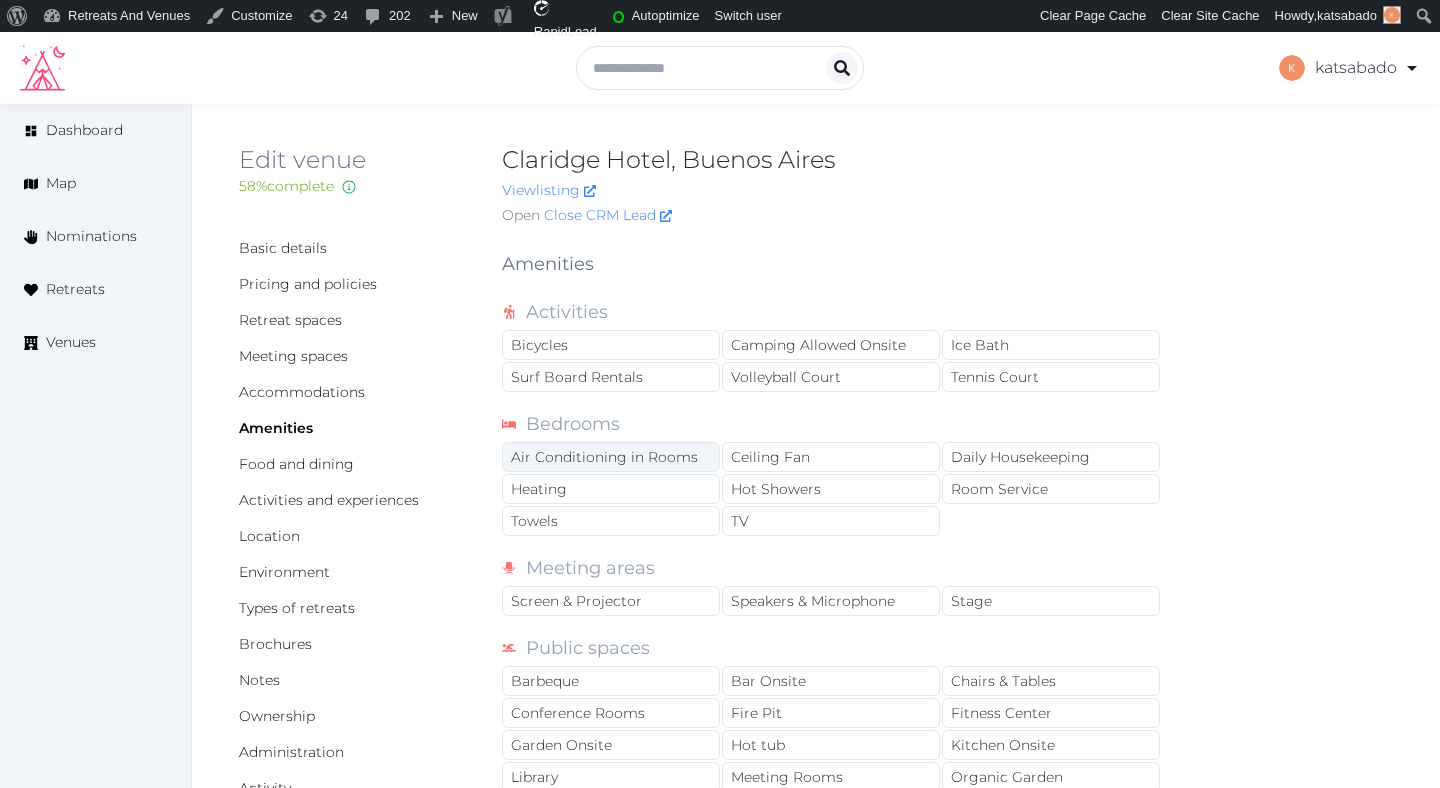 click on "Air Conditioning in Rooms" at bounding box center (611, 457) 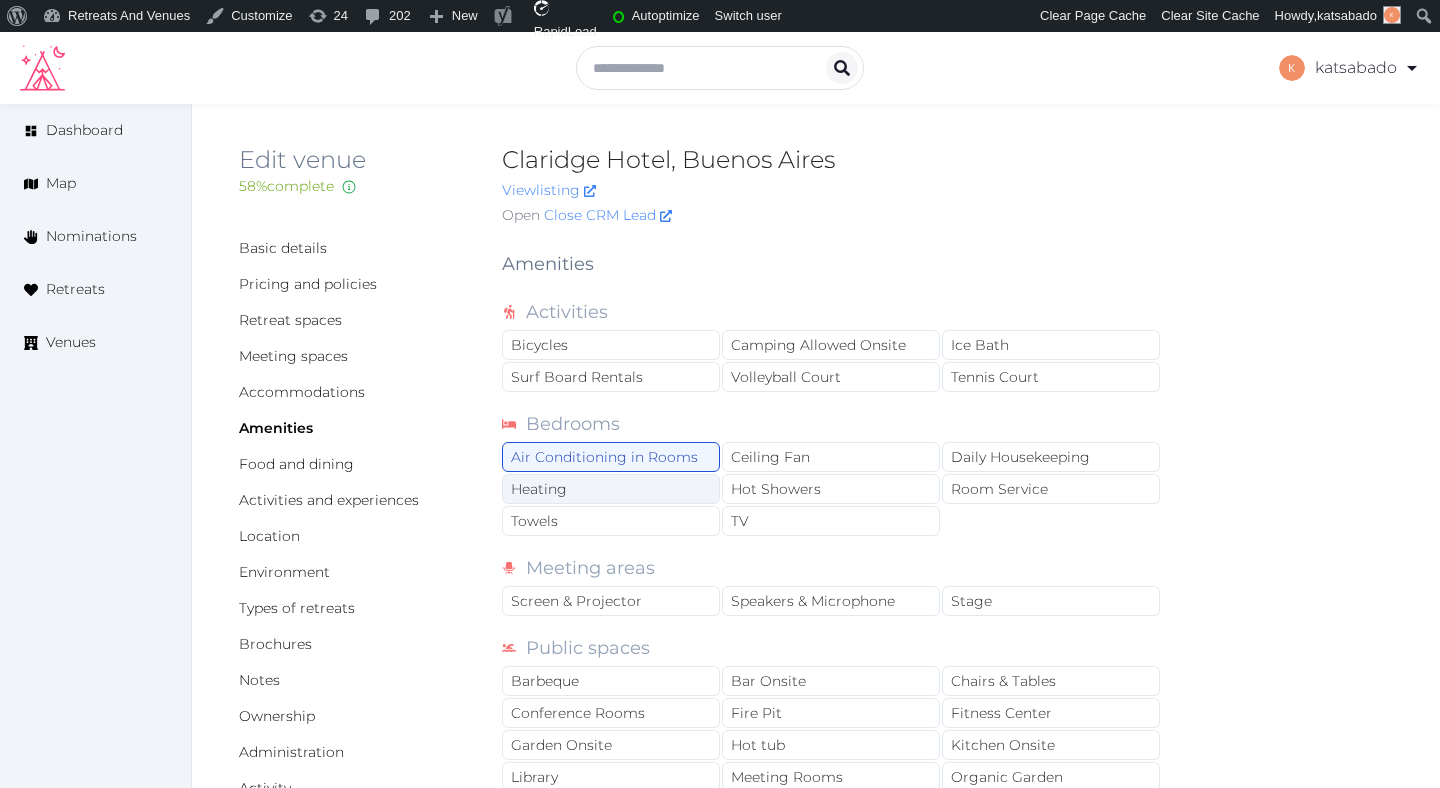 click on "Heating" at bounding box center [611, 489] 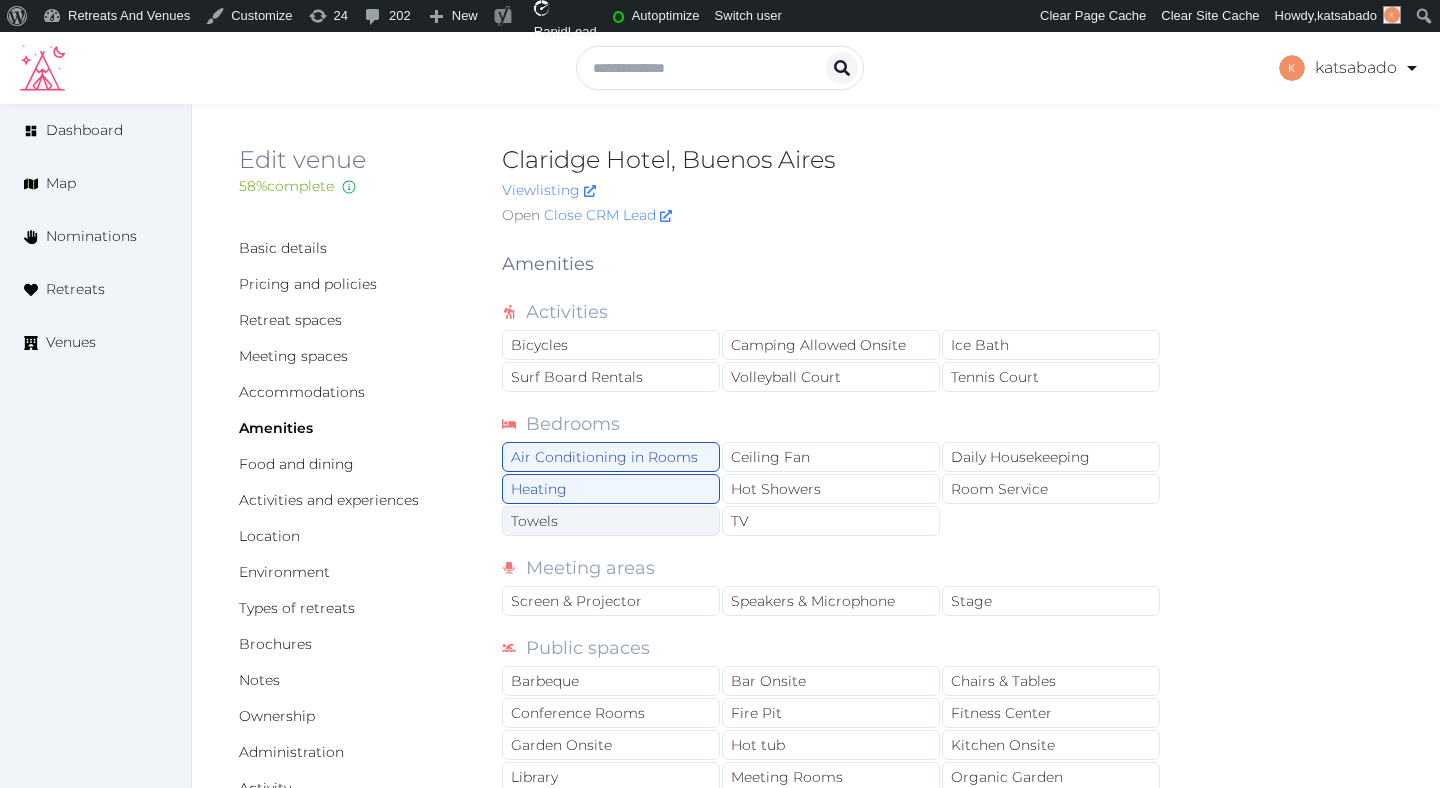 click on "Towels" at bounding box center [611, 521] 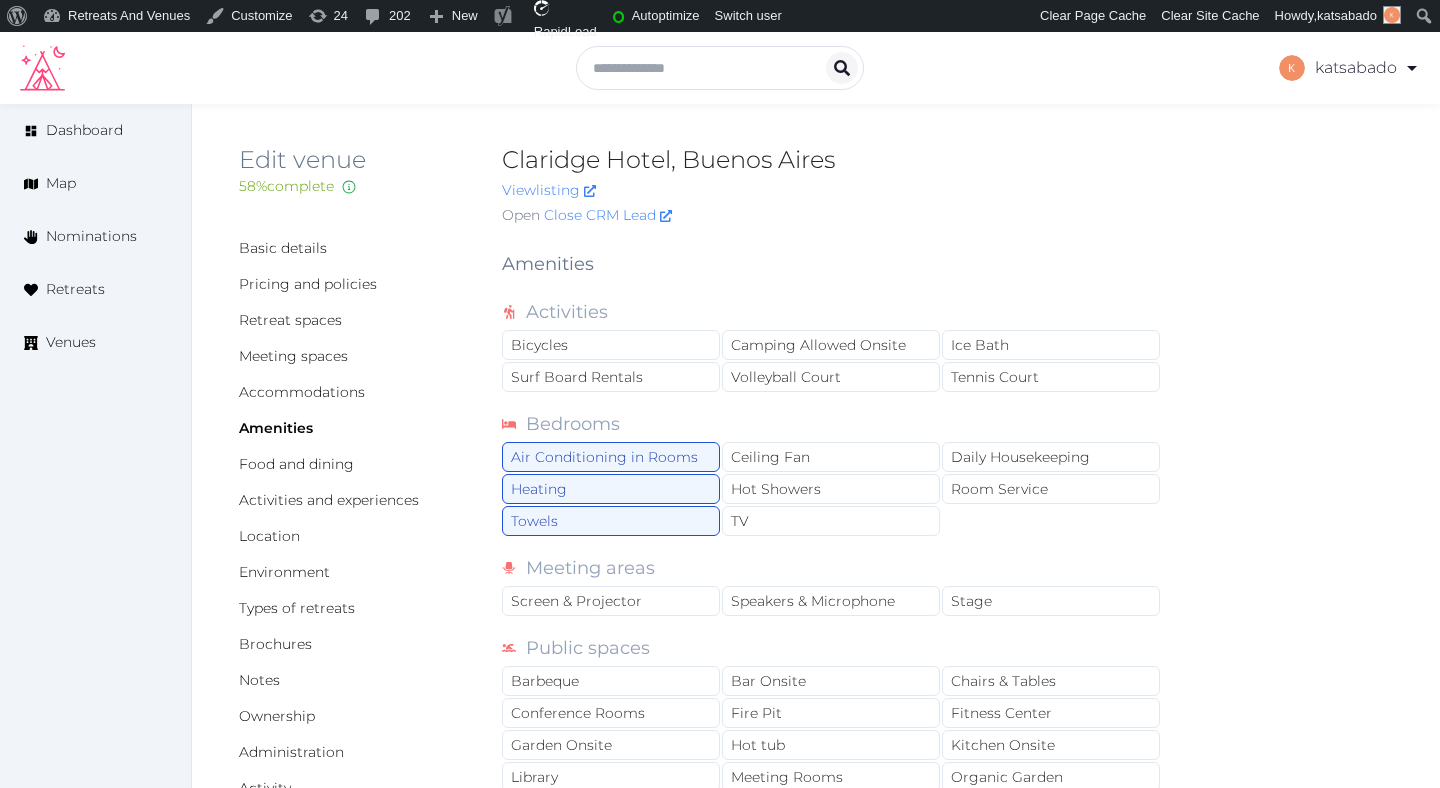 click on "Activities Bicycles Camping Allowed Onsite Ice Bath Surf Board Rentals Volleyball Court Tennis Court Bedrooms Air Conditioning in Rooms Ceiling Fan Daily Housekeeping Heating Hot Showers Room Service Towels TV Meeting areas Screen & Projector Speakers & Microphone Stage Public spaces Barbeque Bar Onsite Chairs & Tables Conference Rooms Fire Pit Fitness Center Garden Onsite Hot tub Kitchen Onsite Library Meeting Rooms Organic Garden Pool Restaurant Onsite Retreat Space(s) Sauna Steam Room Sweatlodge Turkish Bath Work Stations Yoga Space Services Accepts Credit Cards Airport PickUp Ayurvedic Services Coffee/Tea Event Planning Massages Parking on Site Speaks English Wedding Planning Wifi Yoga Teachers For Hire" at bounding box center [832, 674] 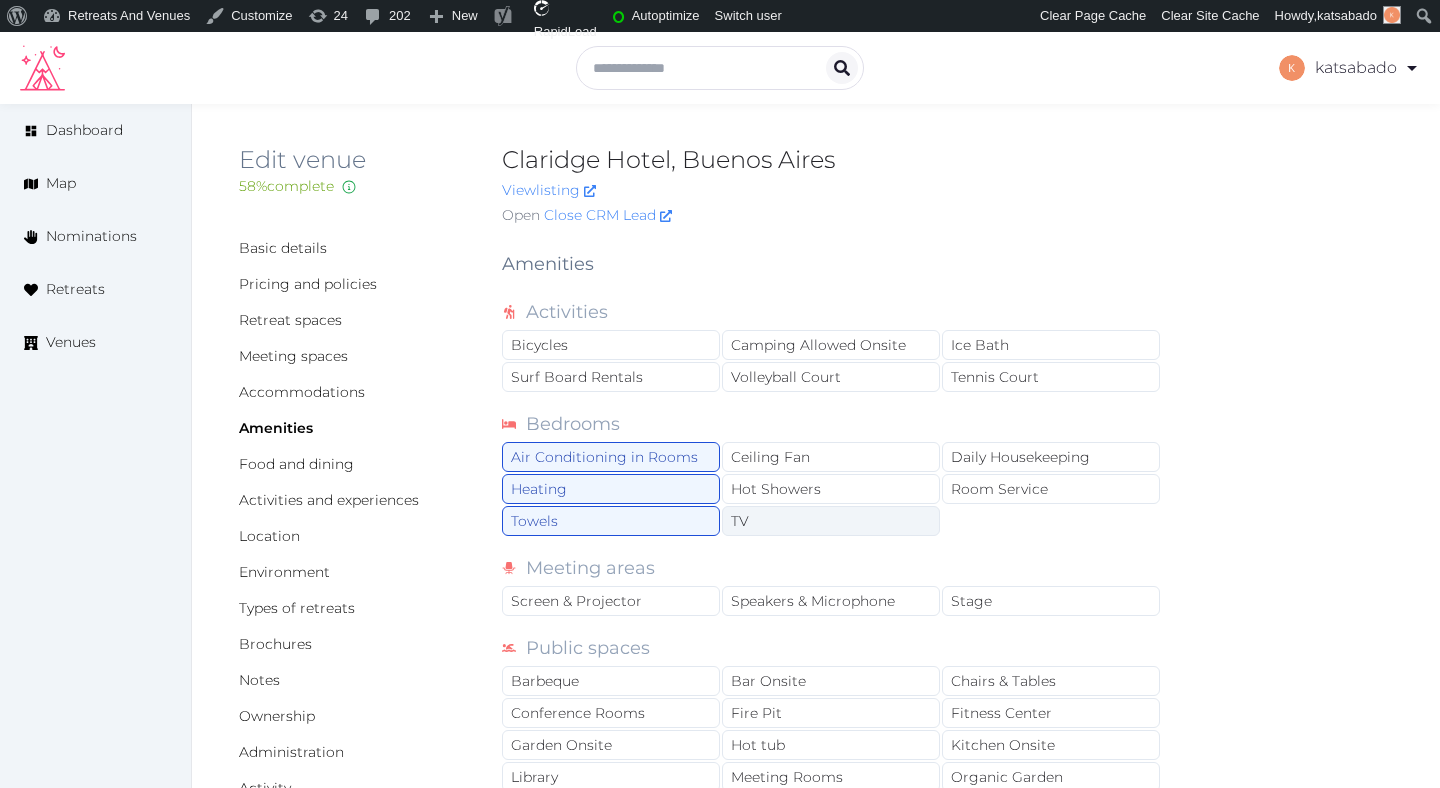 click on "TV" at bounding box center (831, 521) 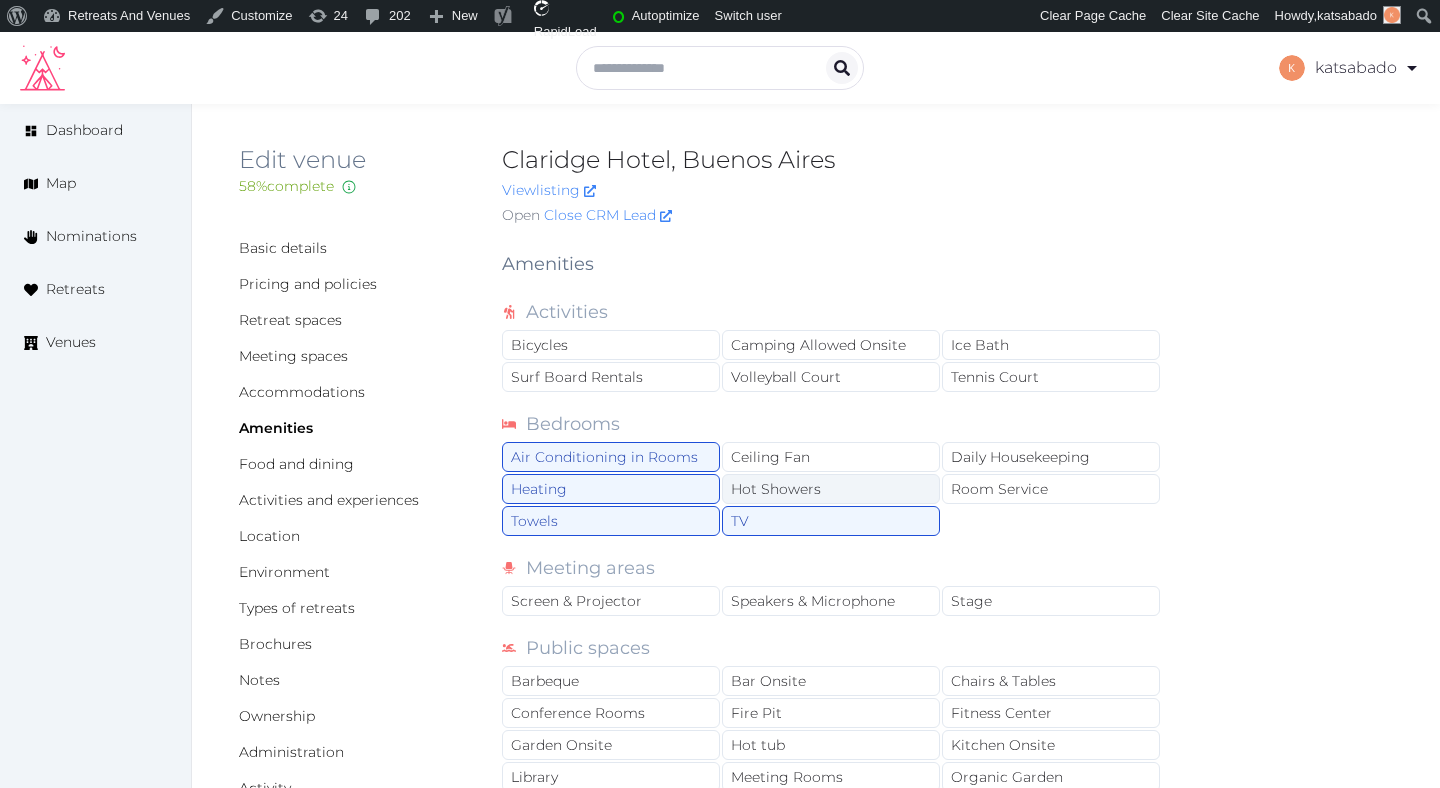 click on "Hot Showers" at bounding box center (831, 489) 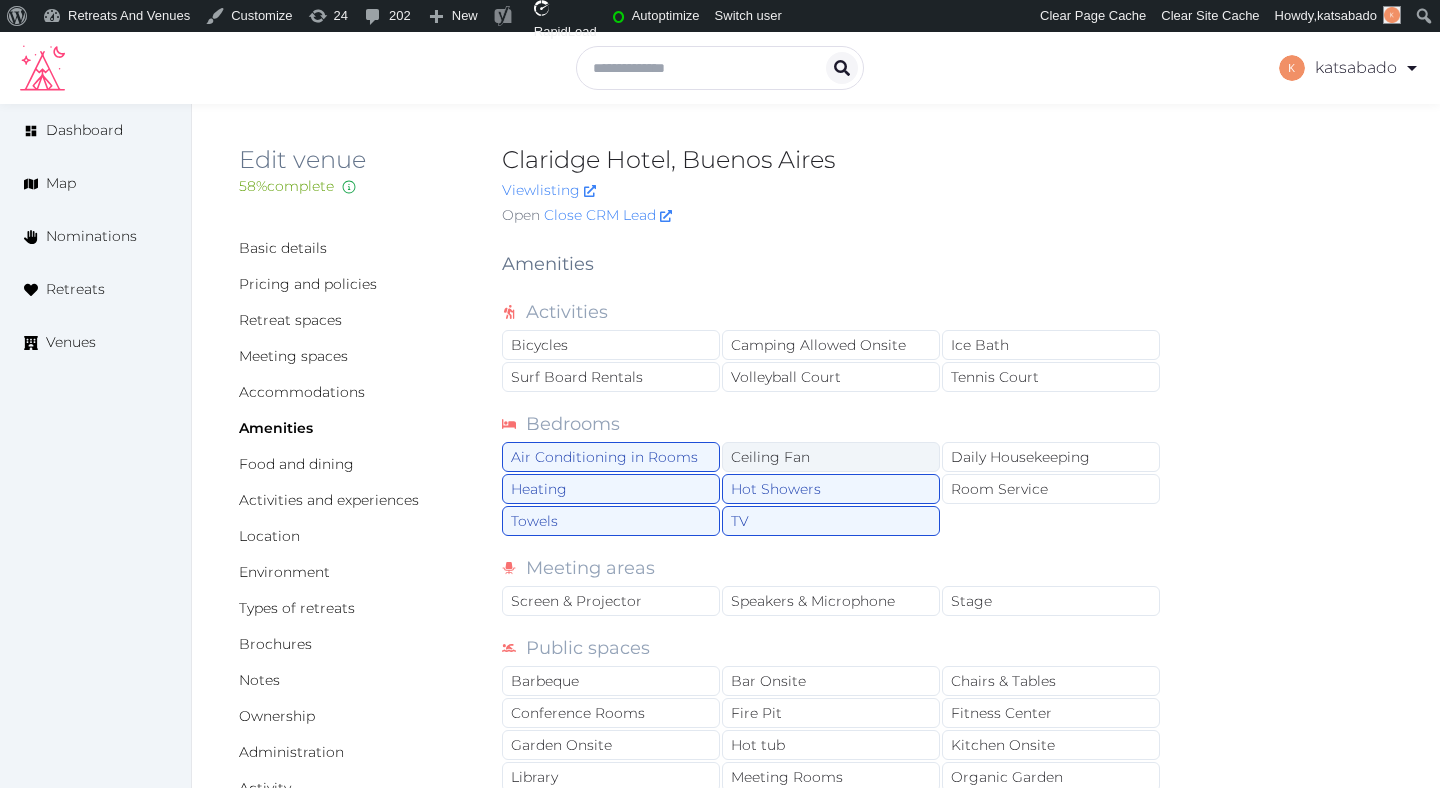click on "Ceiling Fan" at bounding box center (831, 457) 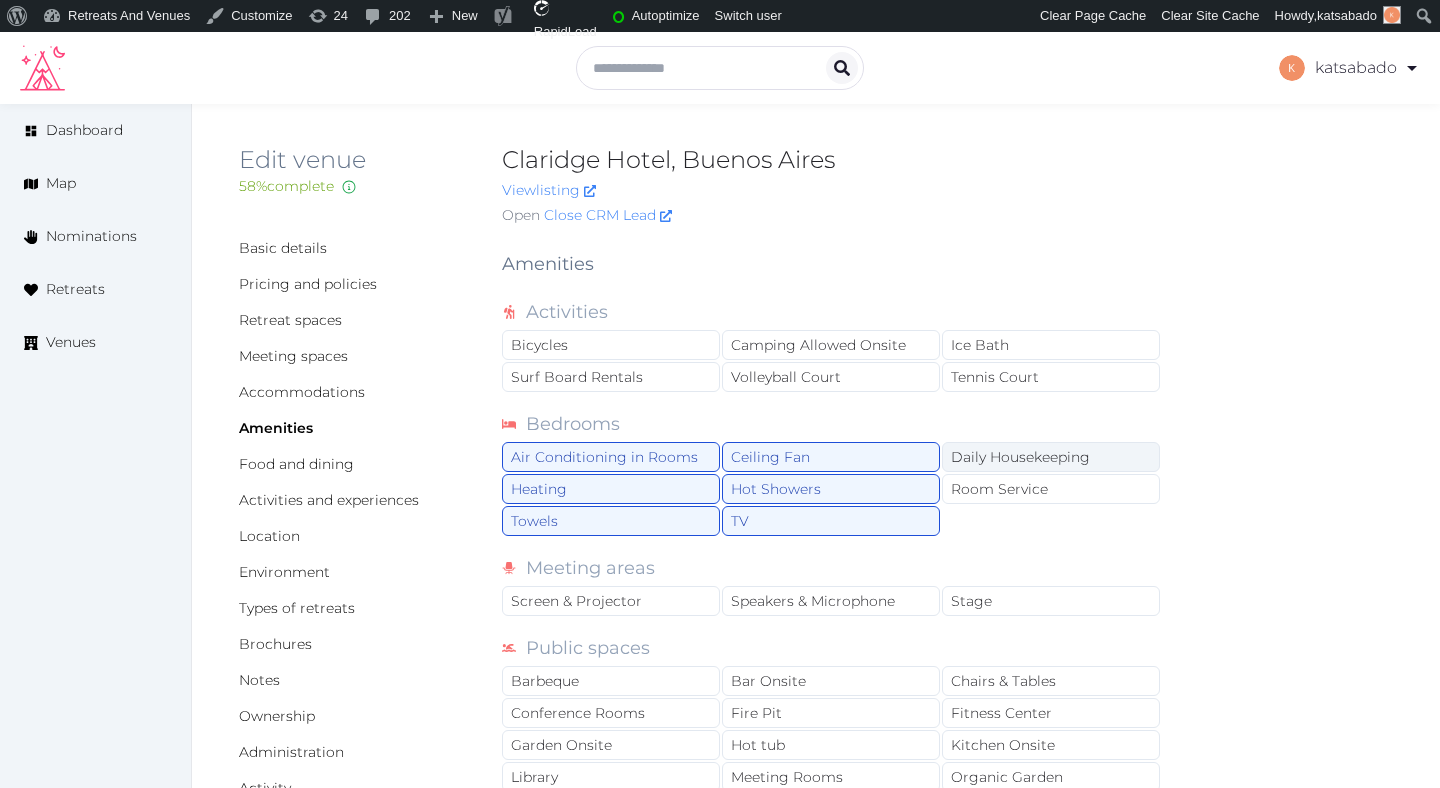 click on "Daily Housekeeping" at bounding box center (1051, 457) 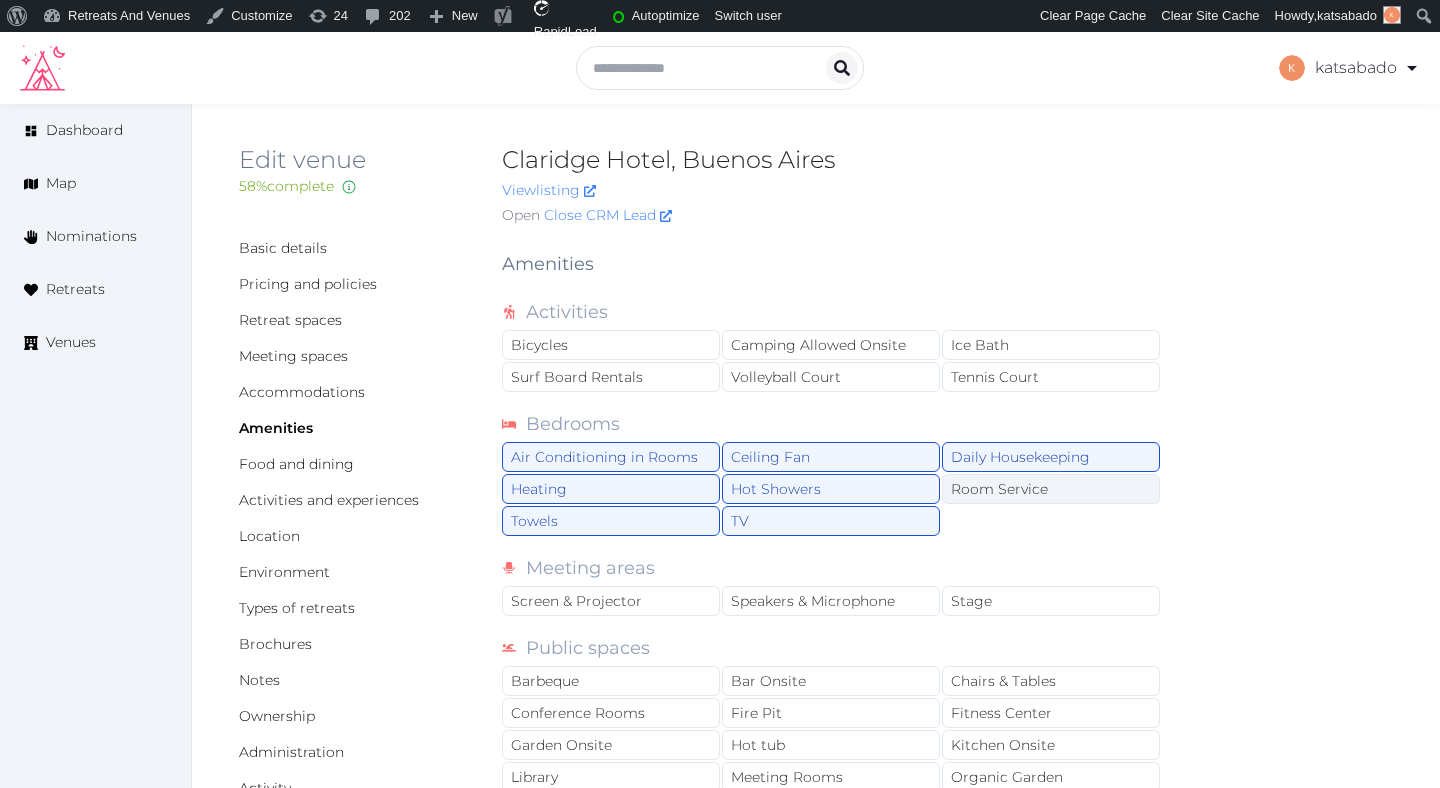 click on "Room Service" at bounding box center [1051, 489] 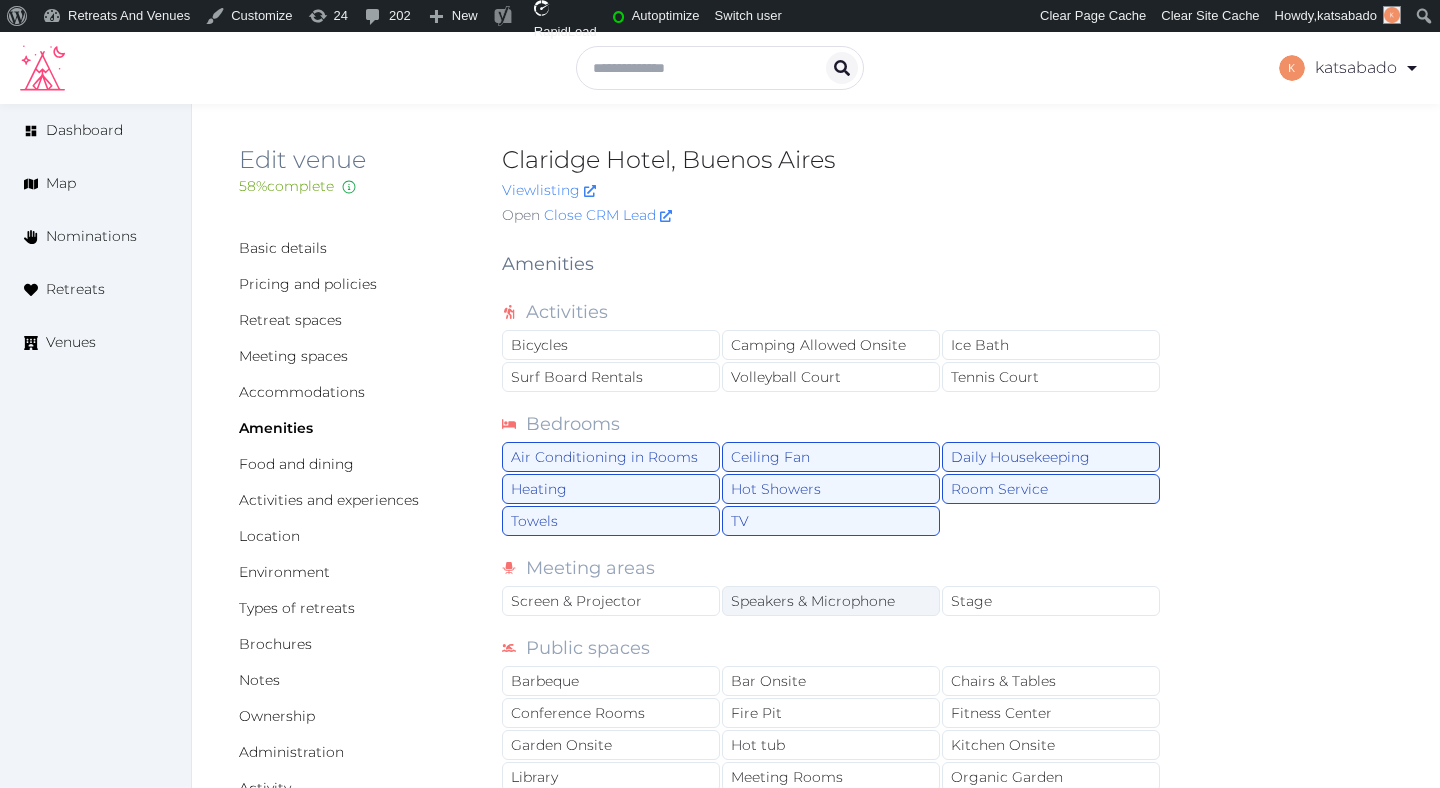 click on "Speakers & Microphone" at bounding box center (831, 601) 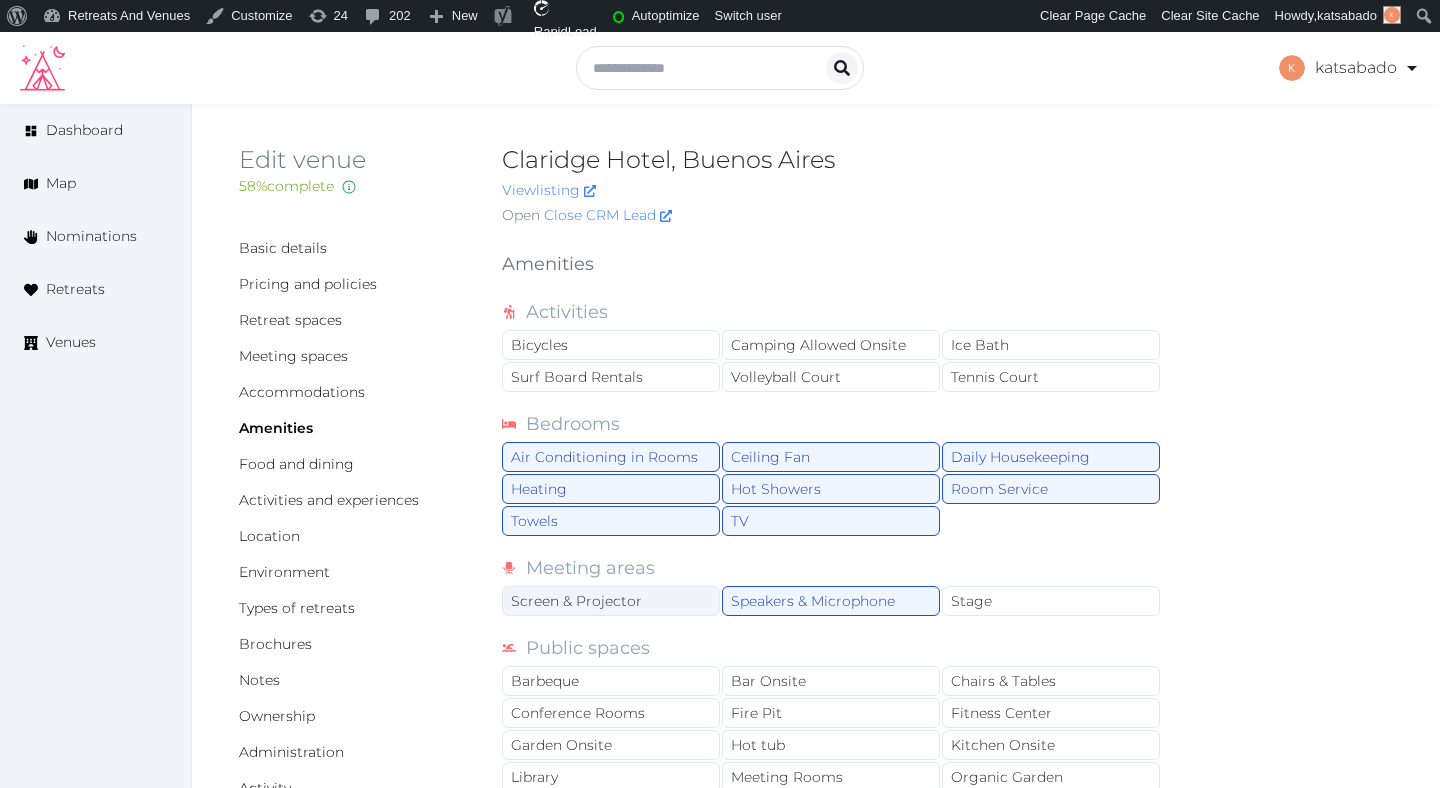 click on "Screen & Projector" at bounding box center (611, 601) 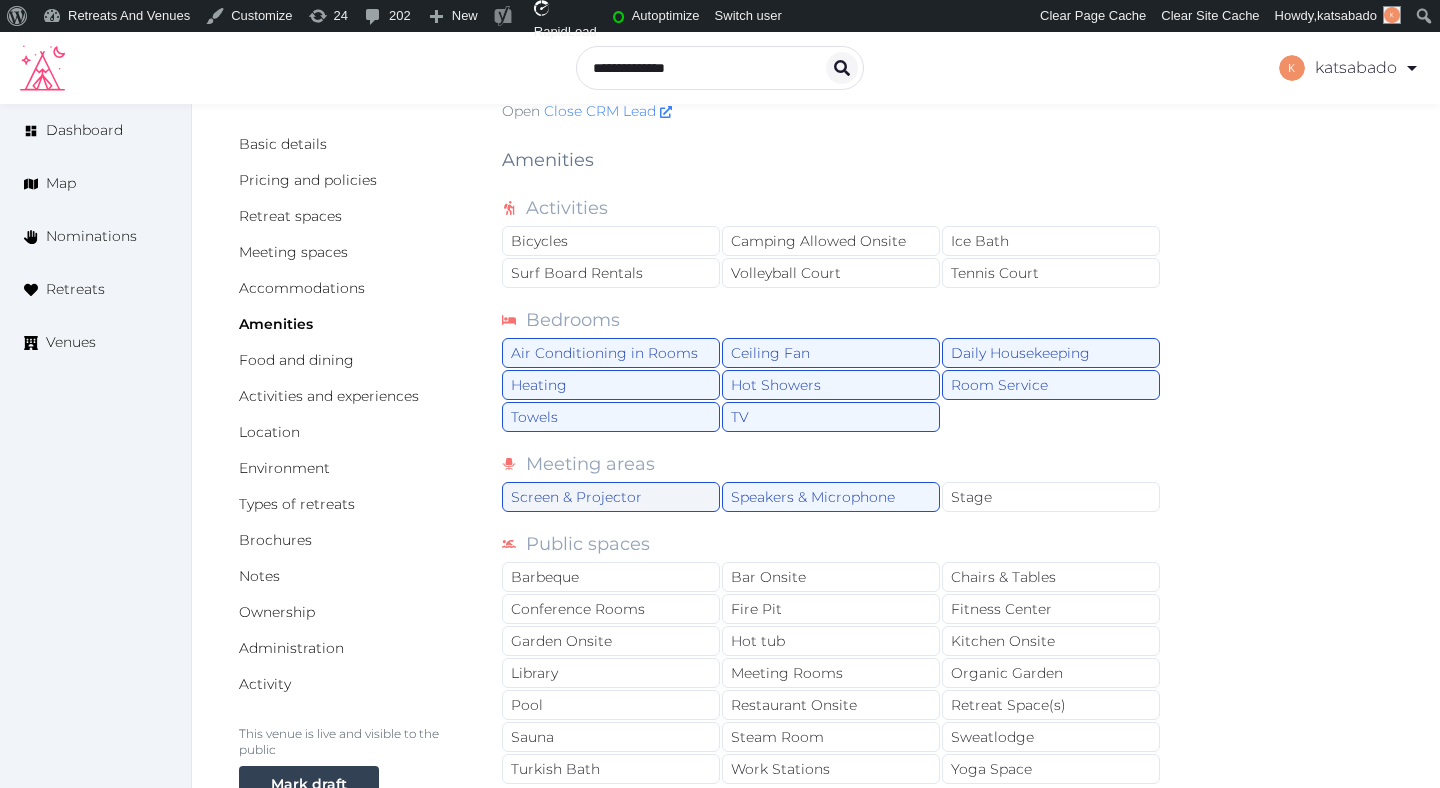 scroll, scrollTop: 133, scrollLeft: 0, axis: vertical 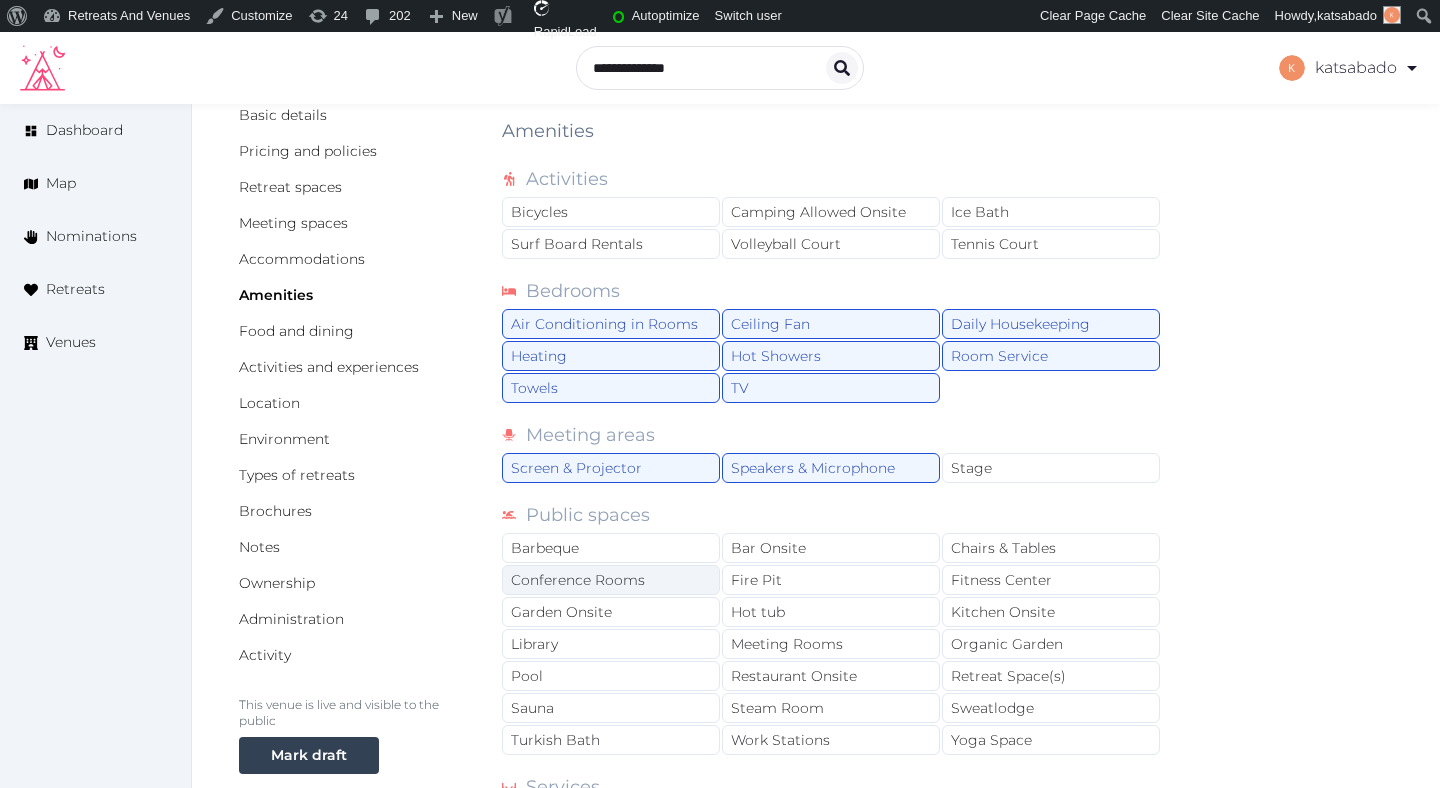 click on "Conference Rooms" at bounding box center (611, 580) 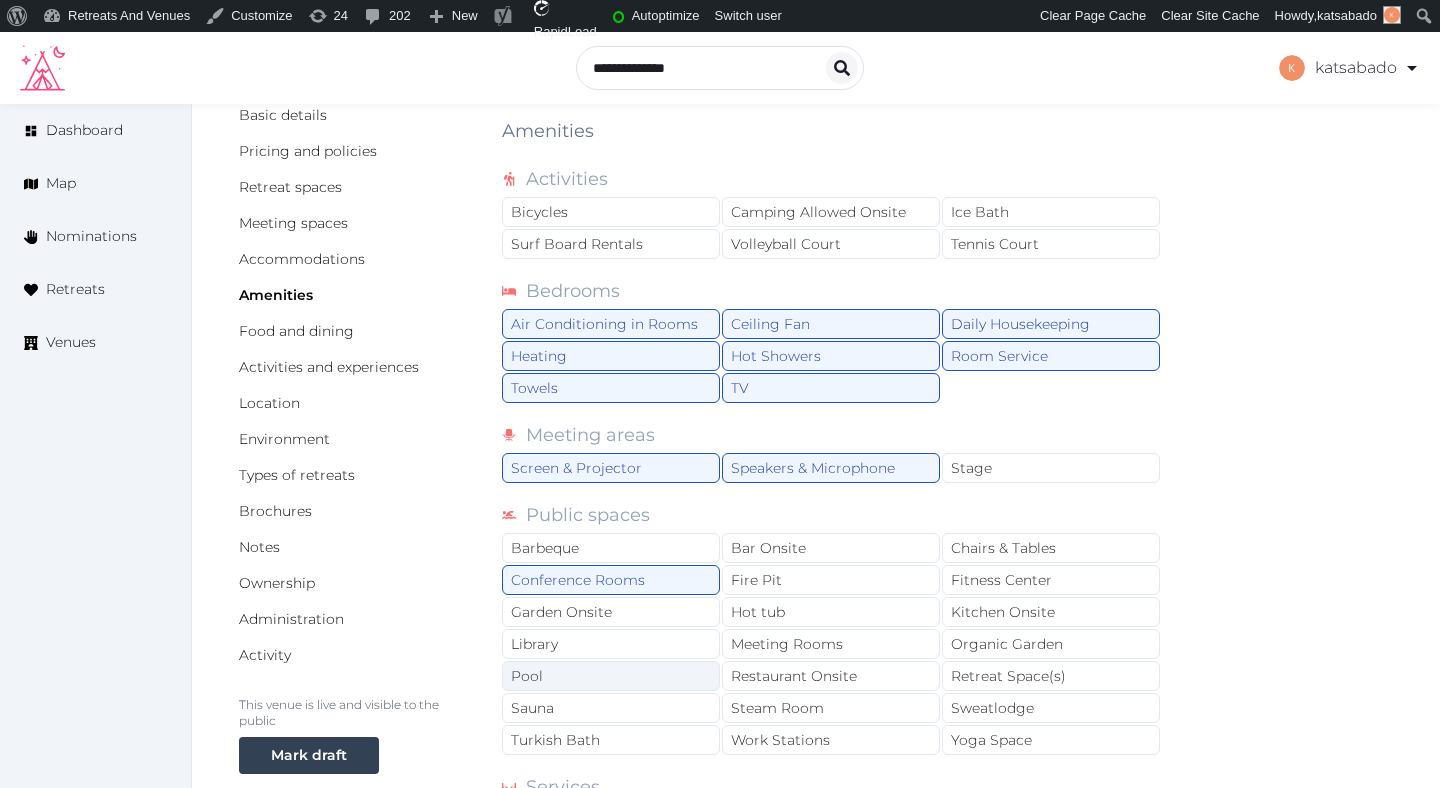 click on "Pool" at bounding box center [611, 676] 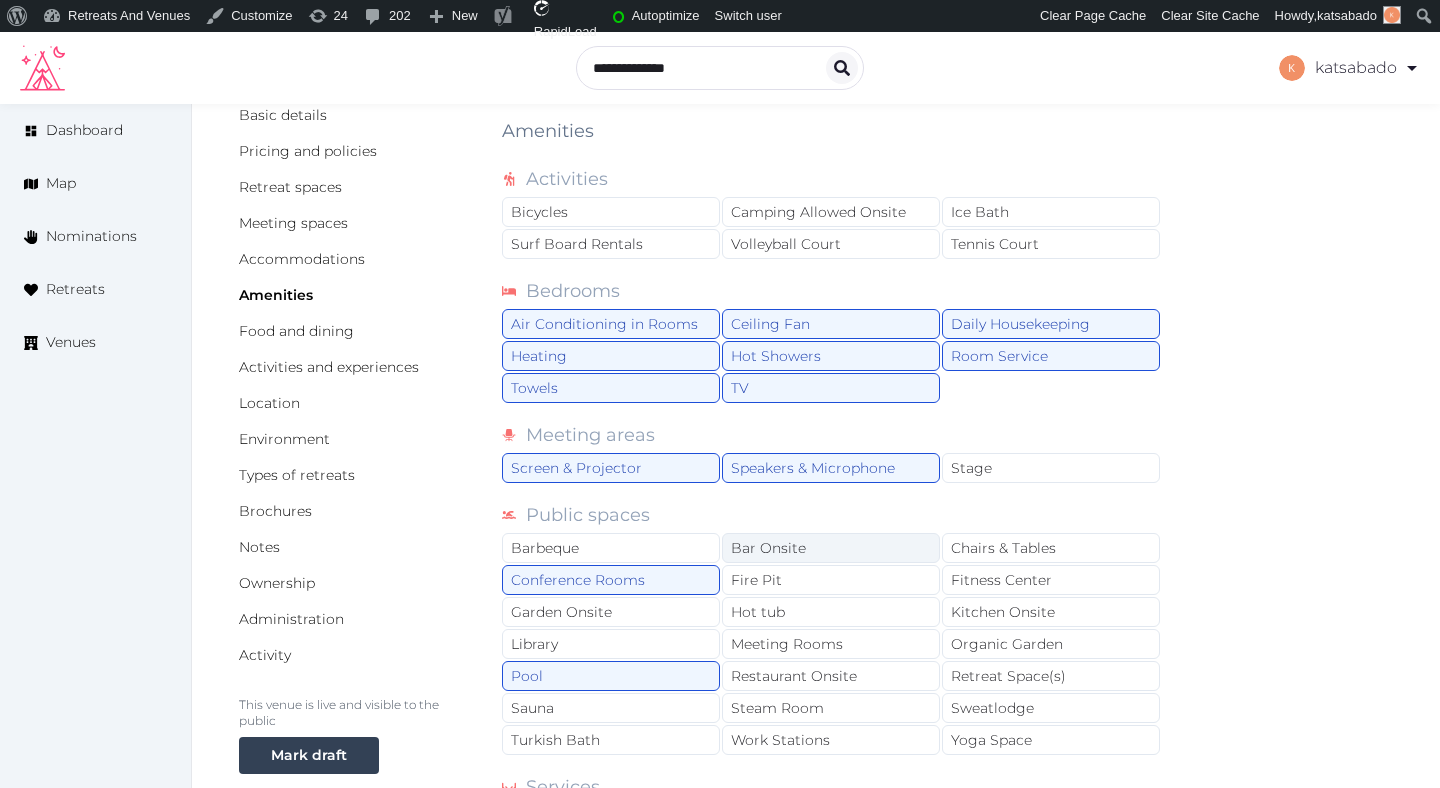 click on "Bar Onsite" at bounding box center [831, 548] 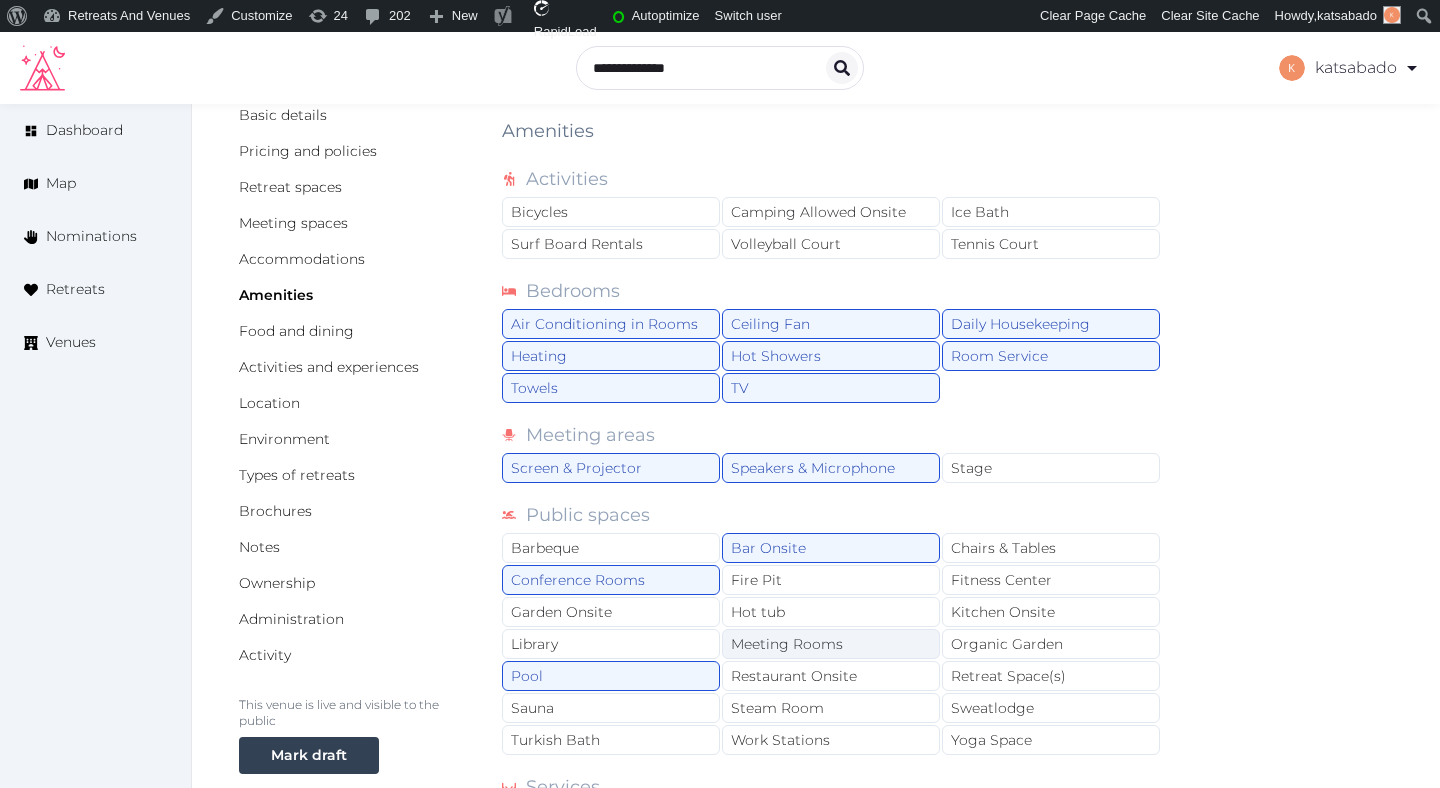 click on "Meeting Rooms" at bounding box center [831, 644] 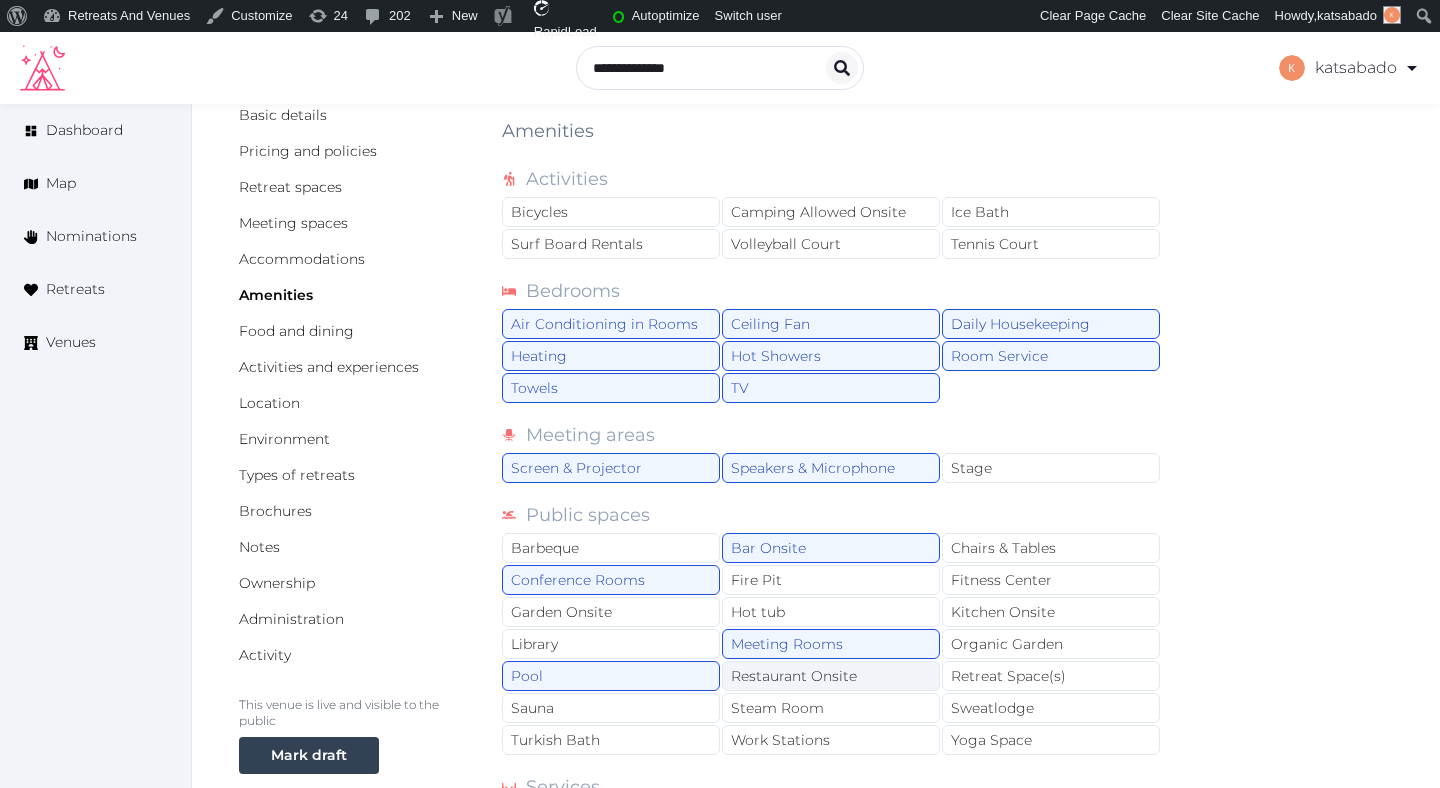 click on "Restaurant Onsite" at bounding box center [831, 676] 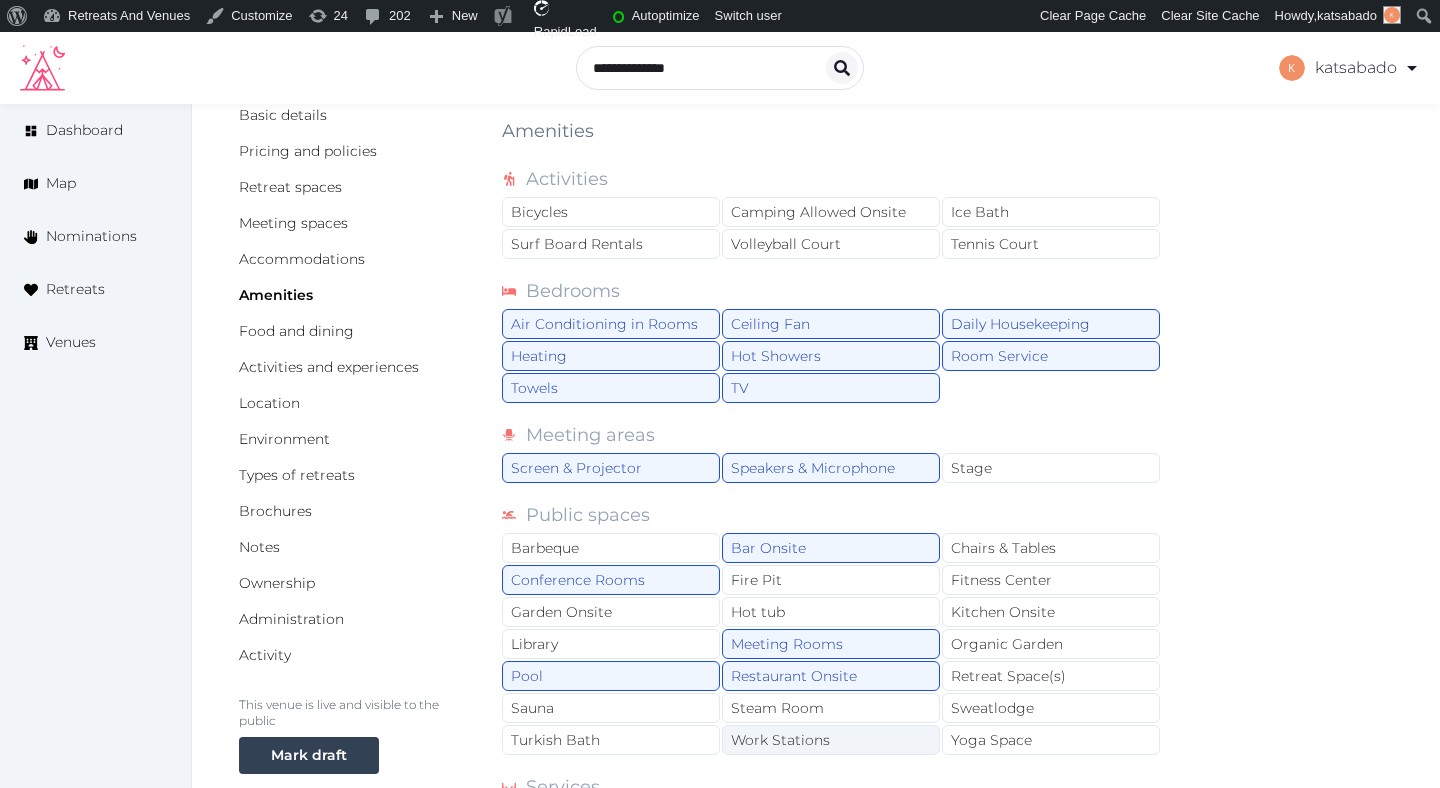 click on "Work Stations" at bounding box center (831, 740) 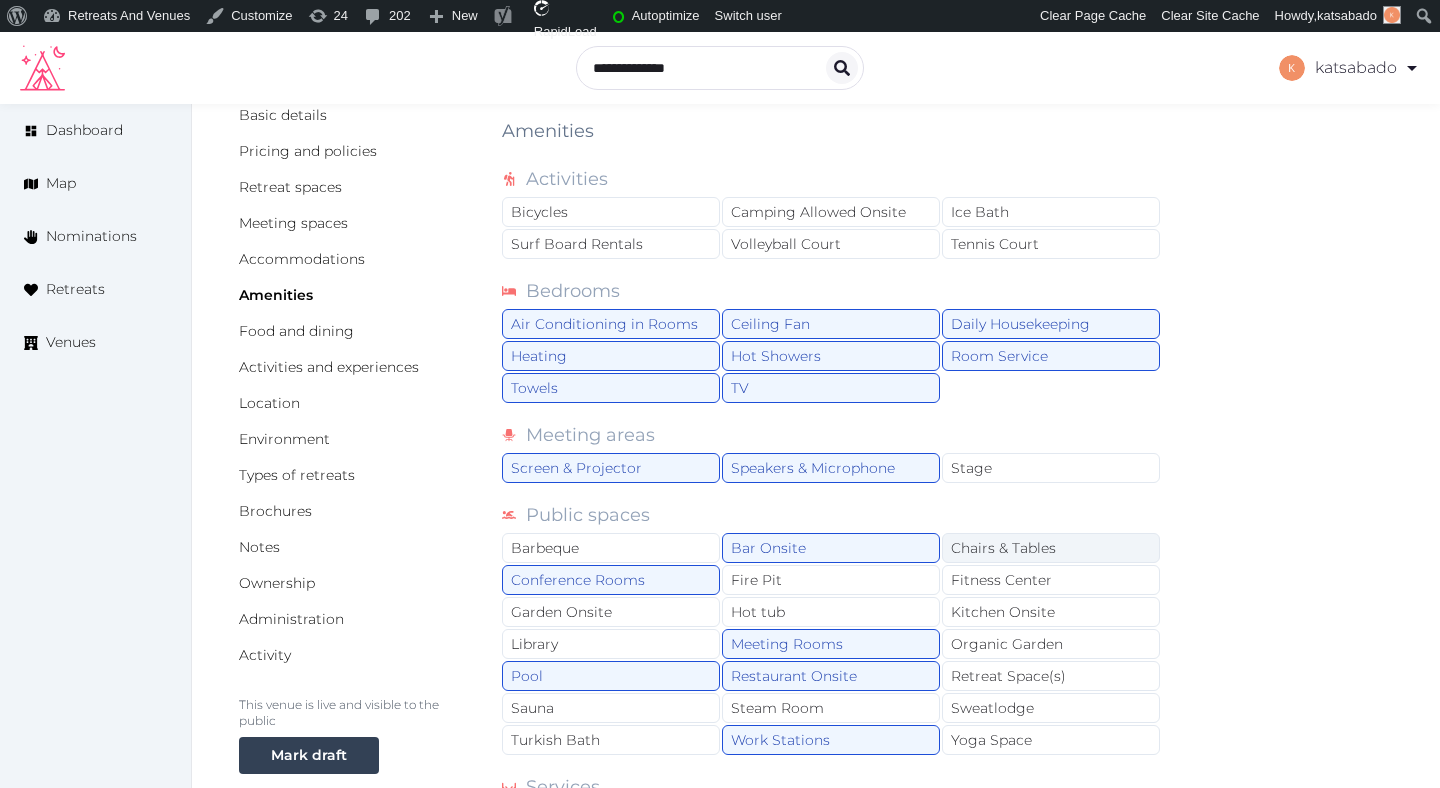 click on "Chairs & Tables" at bounding box center (1051, 548) 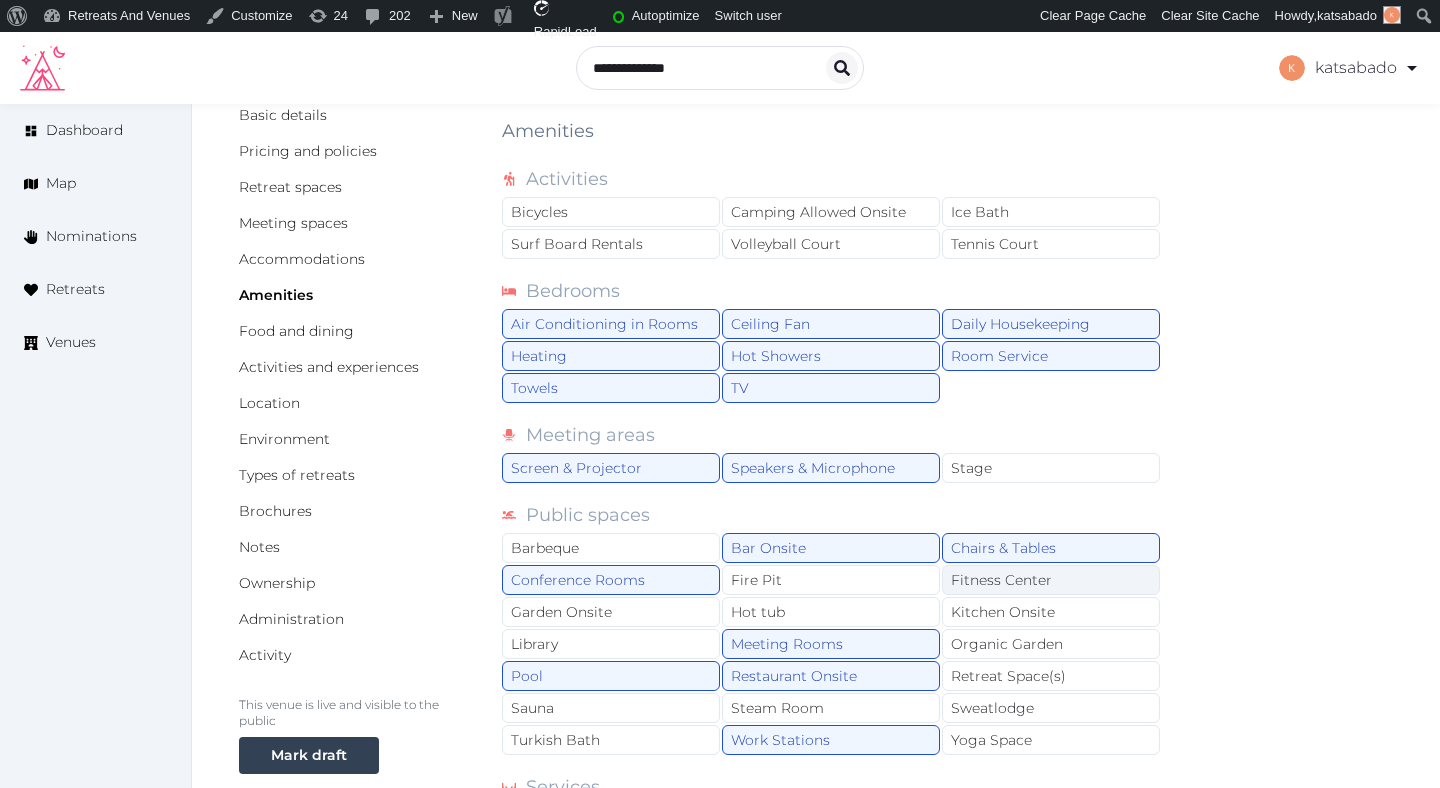 click on "Fitness Center" at bounding box center [1051, 580] 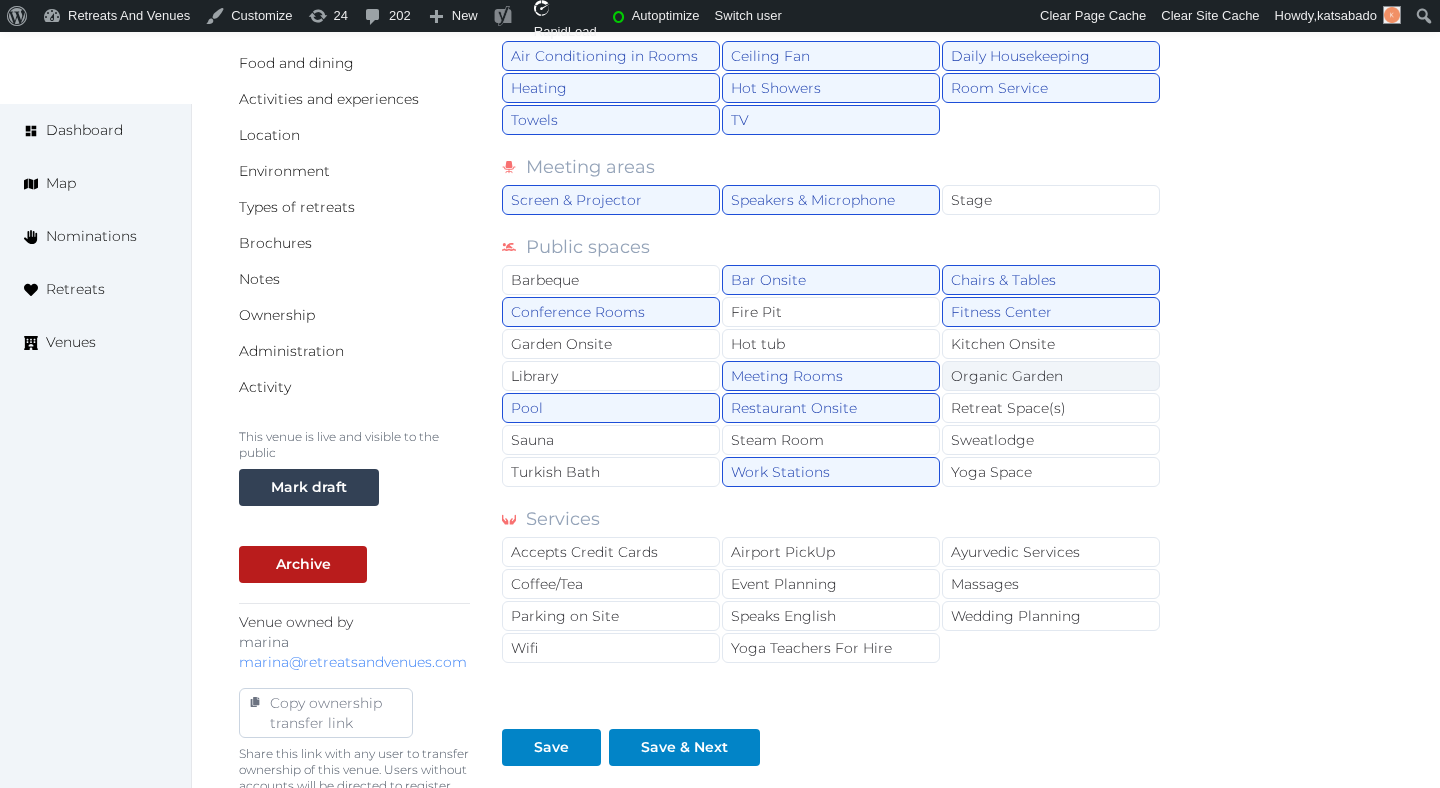scroll, scrollTop: 432, scrollLeft: 0, axis: vertical 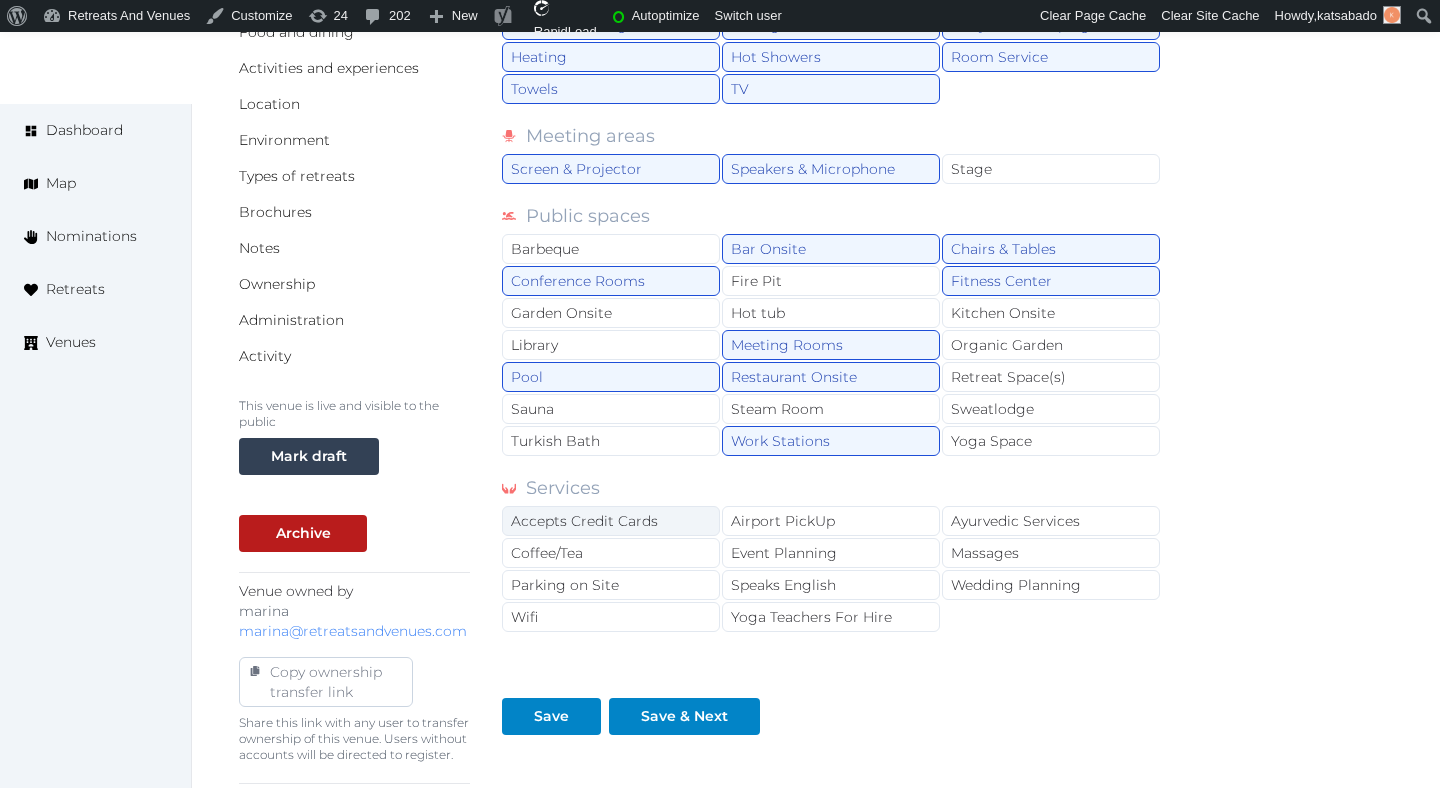 click on "Accepts Credit Cards" at bounding box center [611, 521] 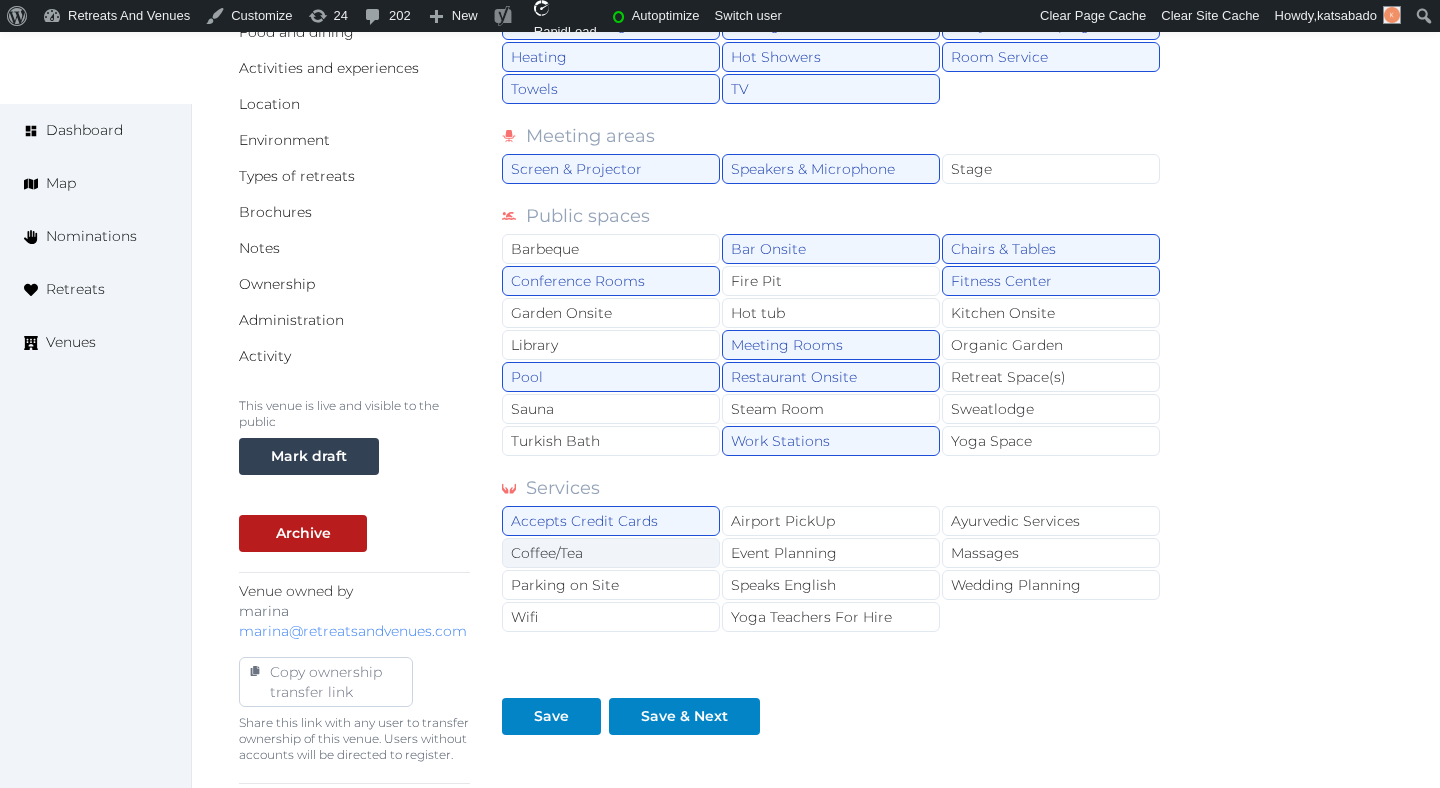 click on "Coffee/Tea" at bounding box center (611, 553) 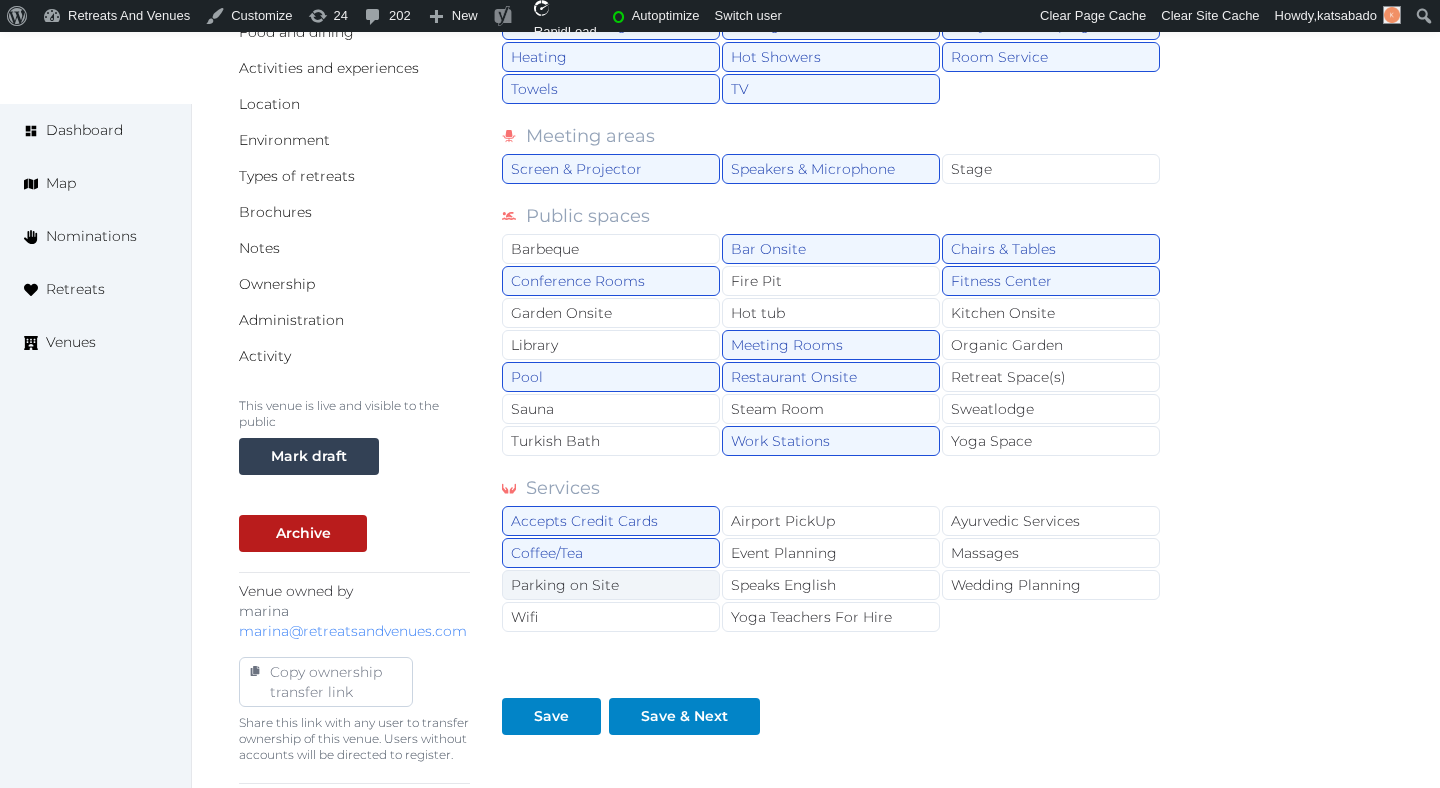 click on "Parking on Site" at bounding box center [611, 585] 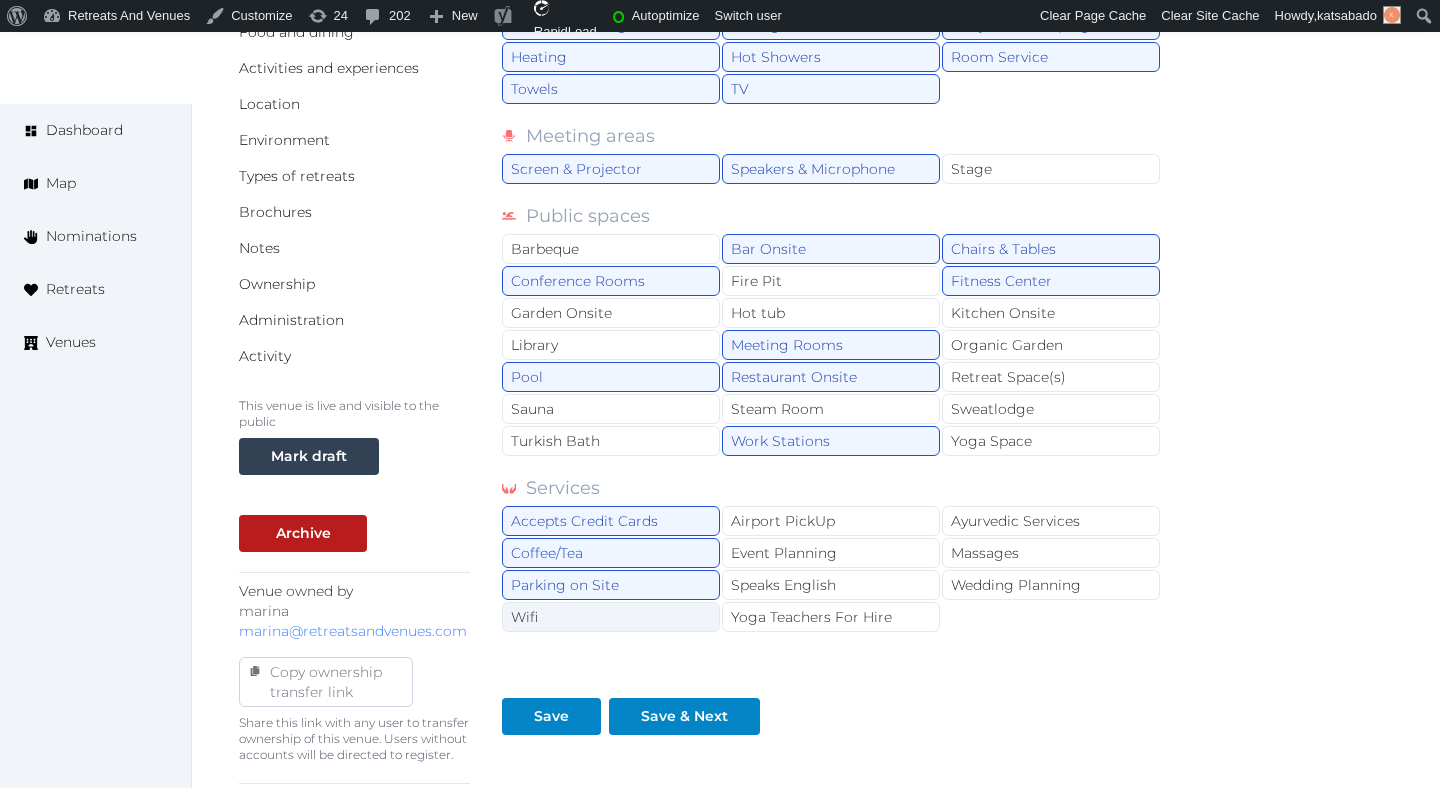 click on "Wifi" at bounding box center (611, 617) 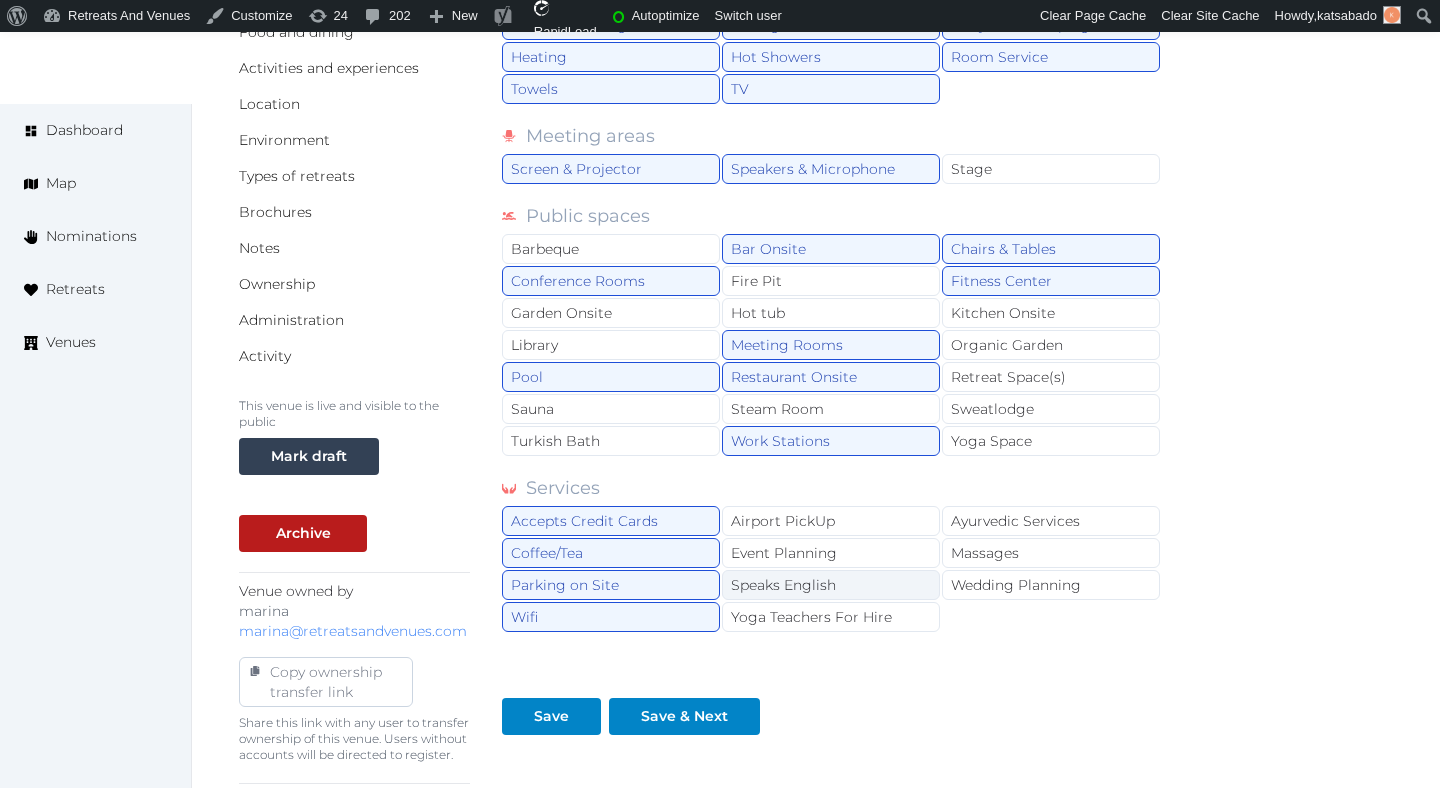 click on "Speaks English" at bounding box center [831, 585] 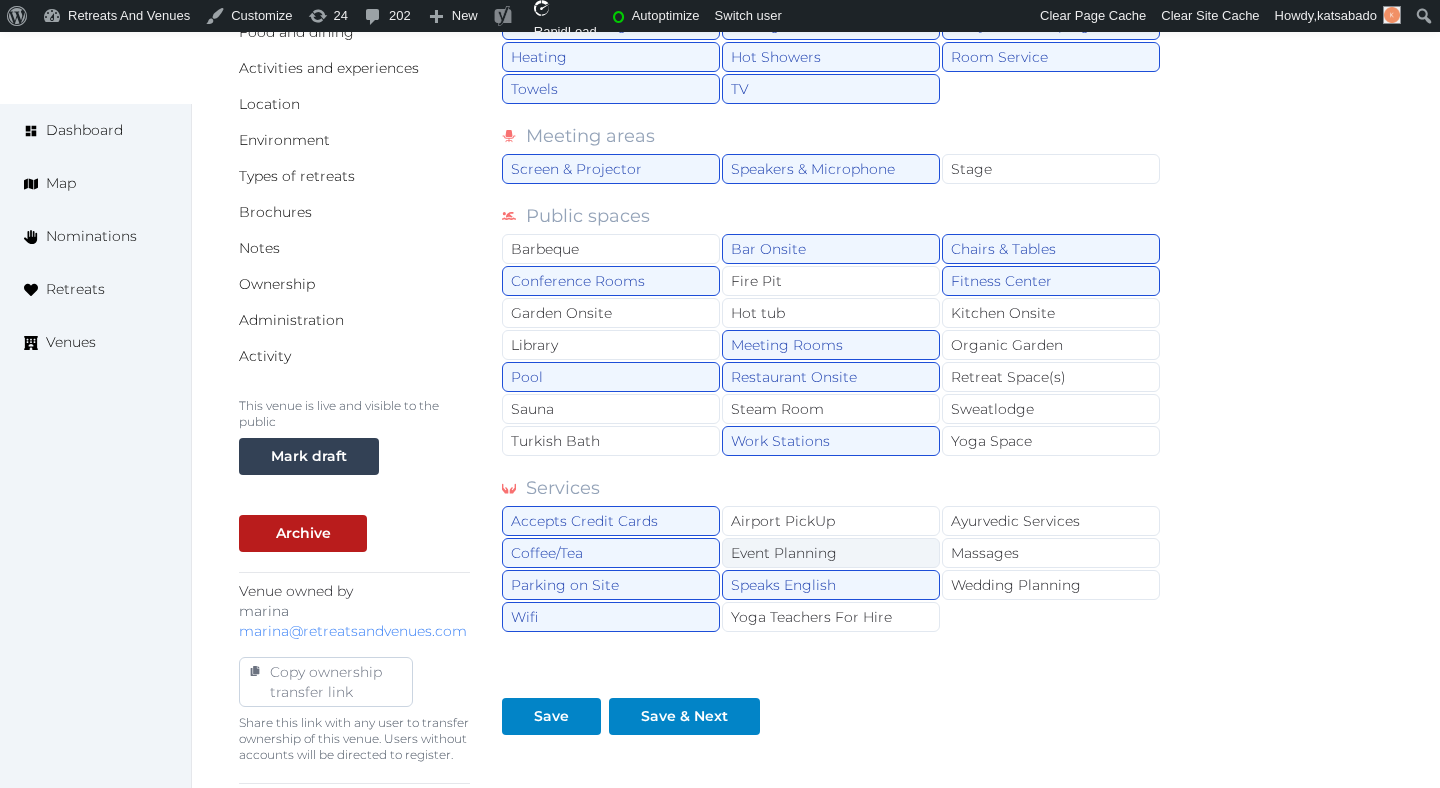 click on "Event Planning" at bounding box center (831, 553) 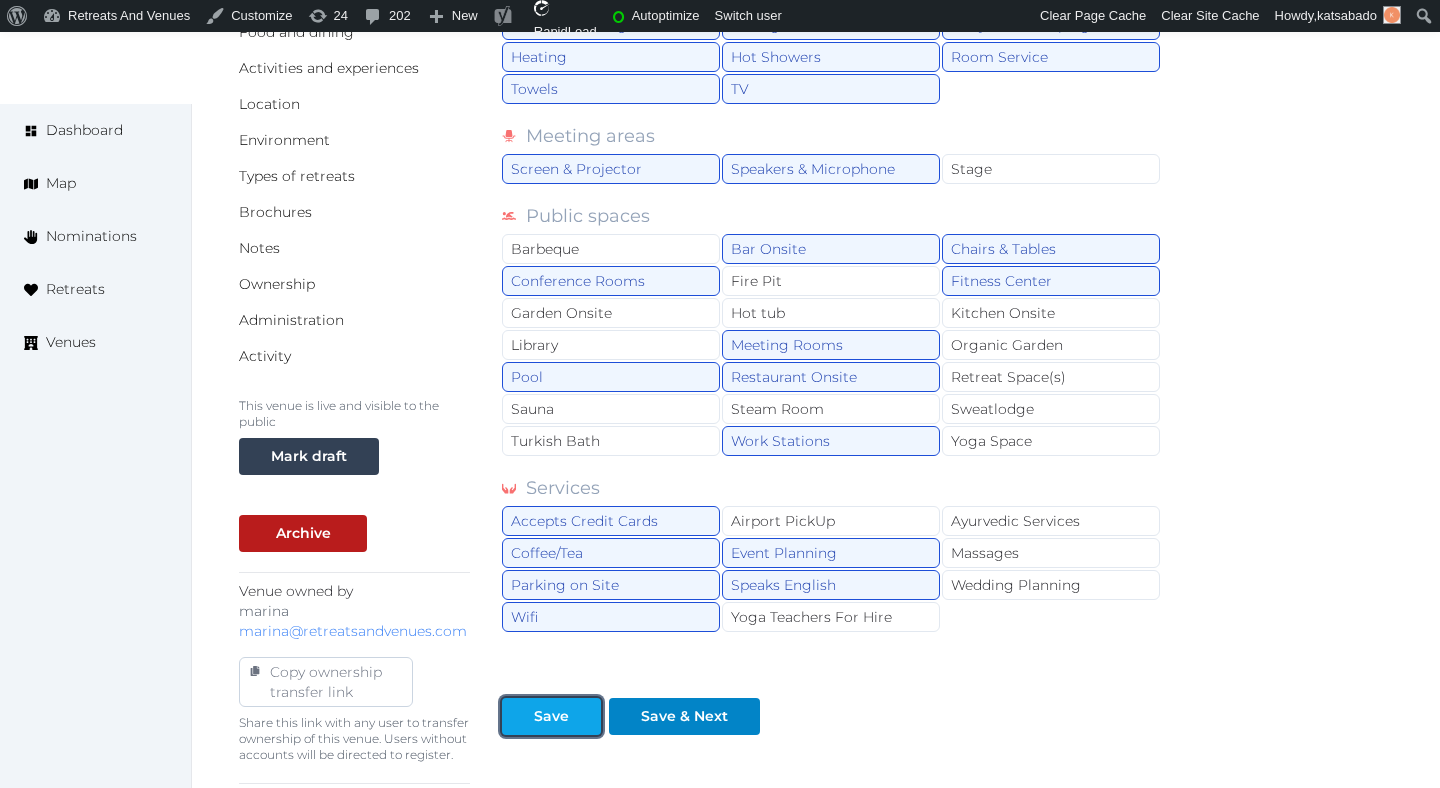 click at bounding box center (518, 716) 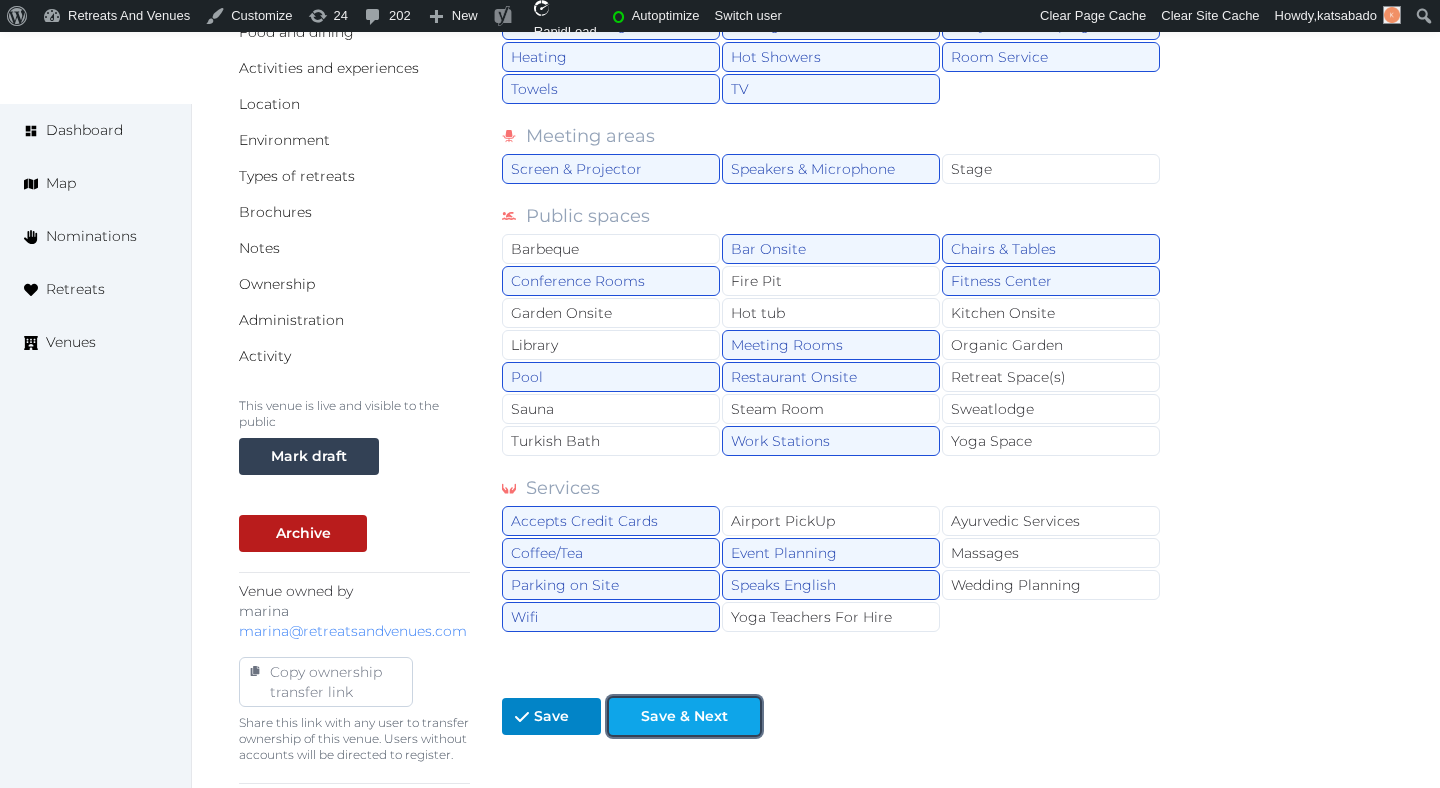 click on "Save & Next" at bounding box center (684, 716) 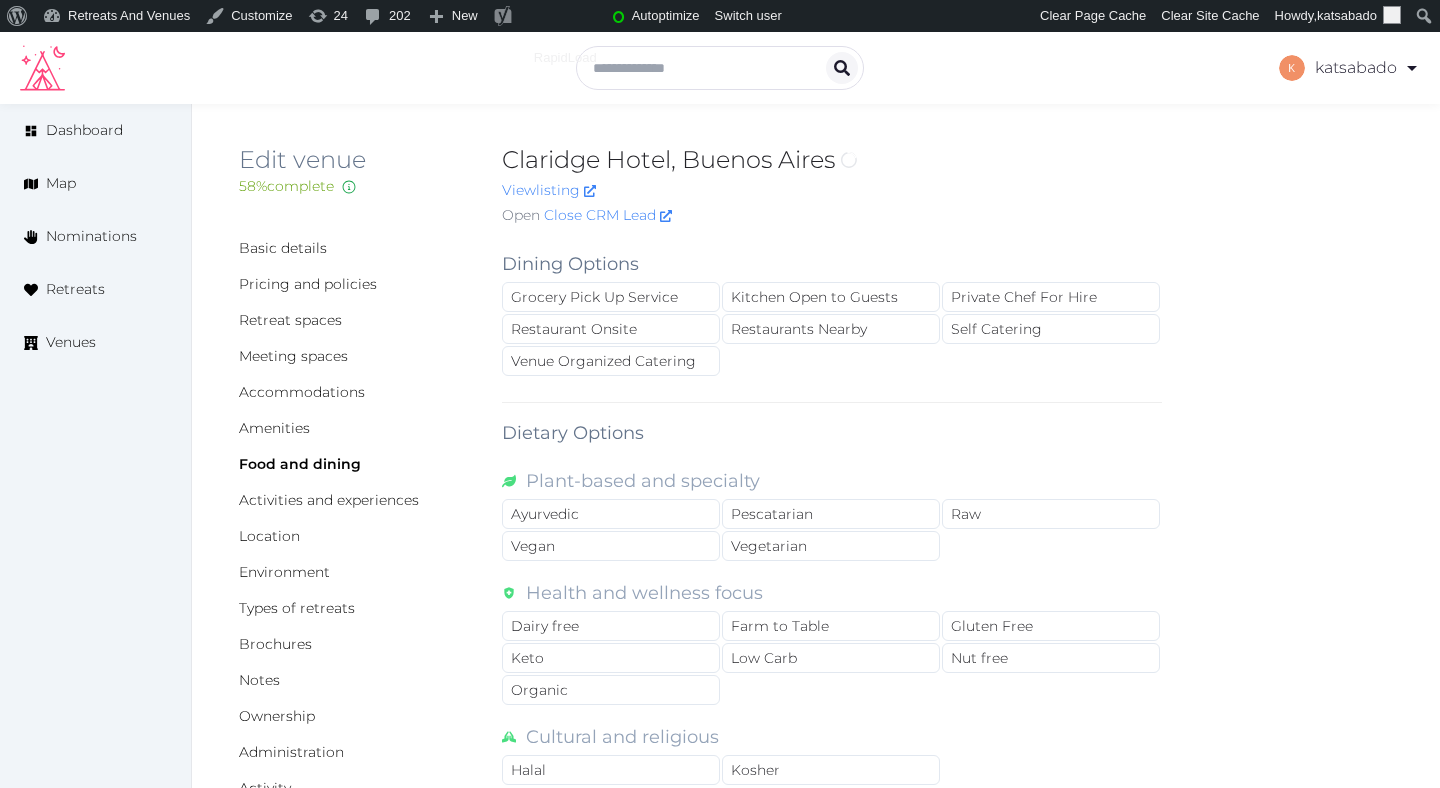 scroll, scrollTop: 0, scrollLeft: 0, axis: both 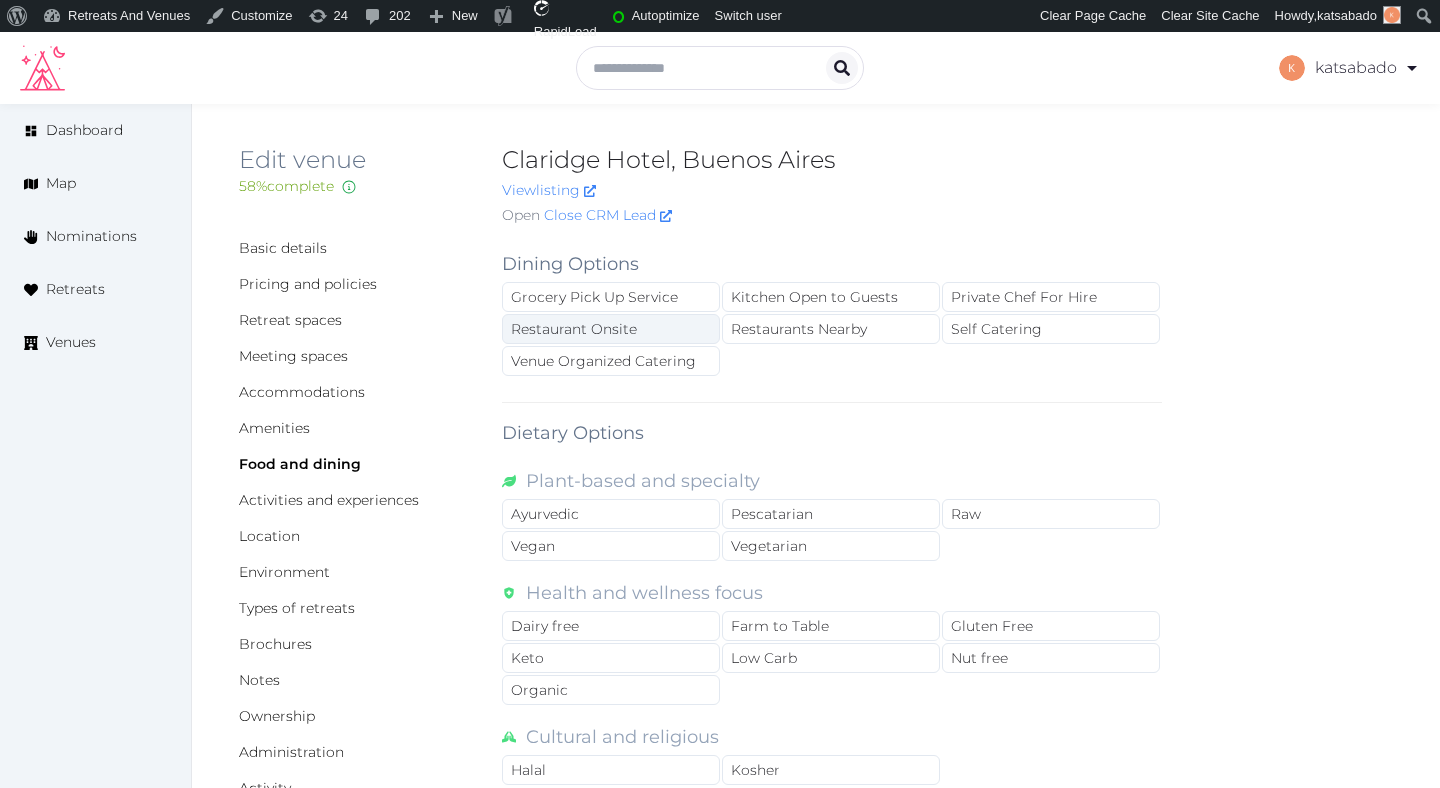 click on "Restaurant Onsite" at bounding box center (611, 329) 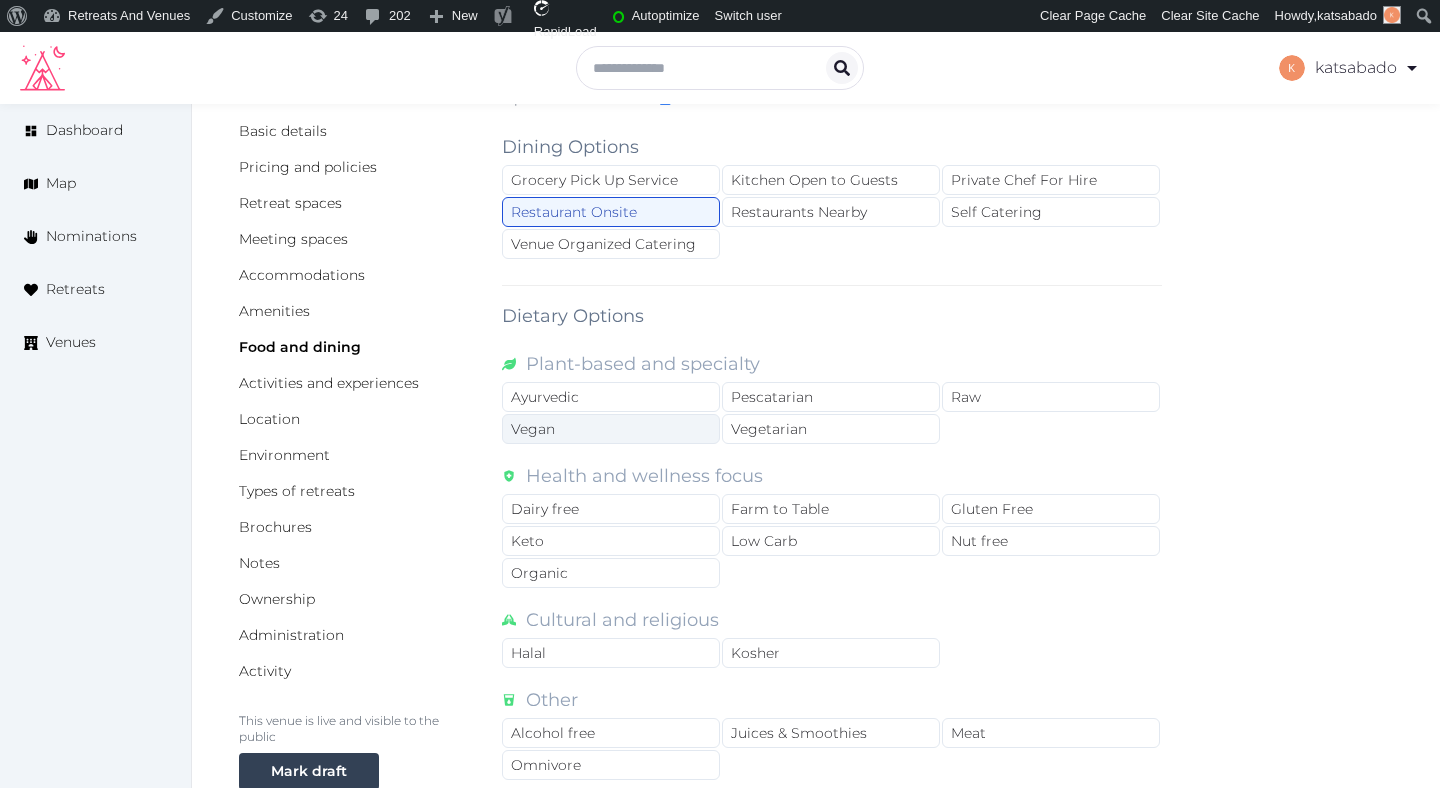 scroll, scrollTop: 128, scrollLeft: 0, axis: vertical 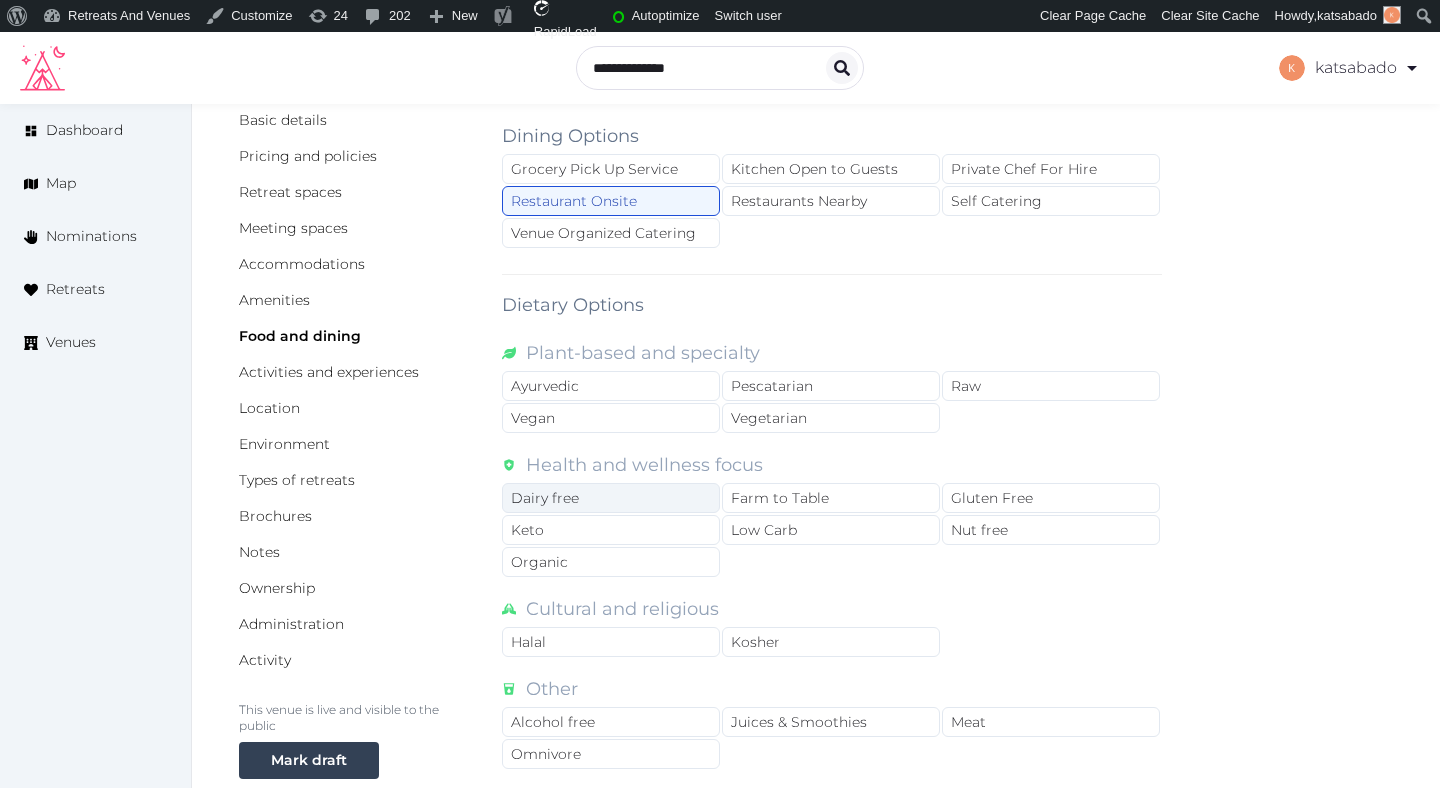 click on "Dairy free" at bounding box center (611, 498) 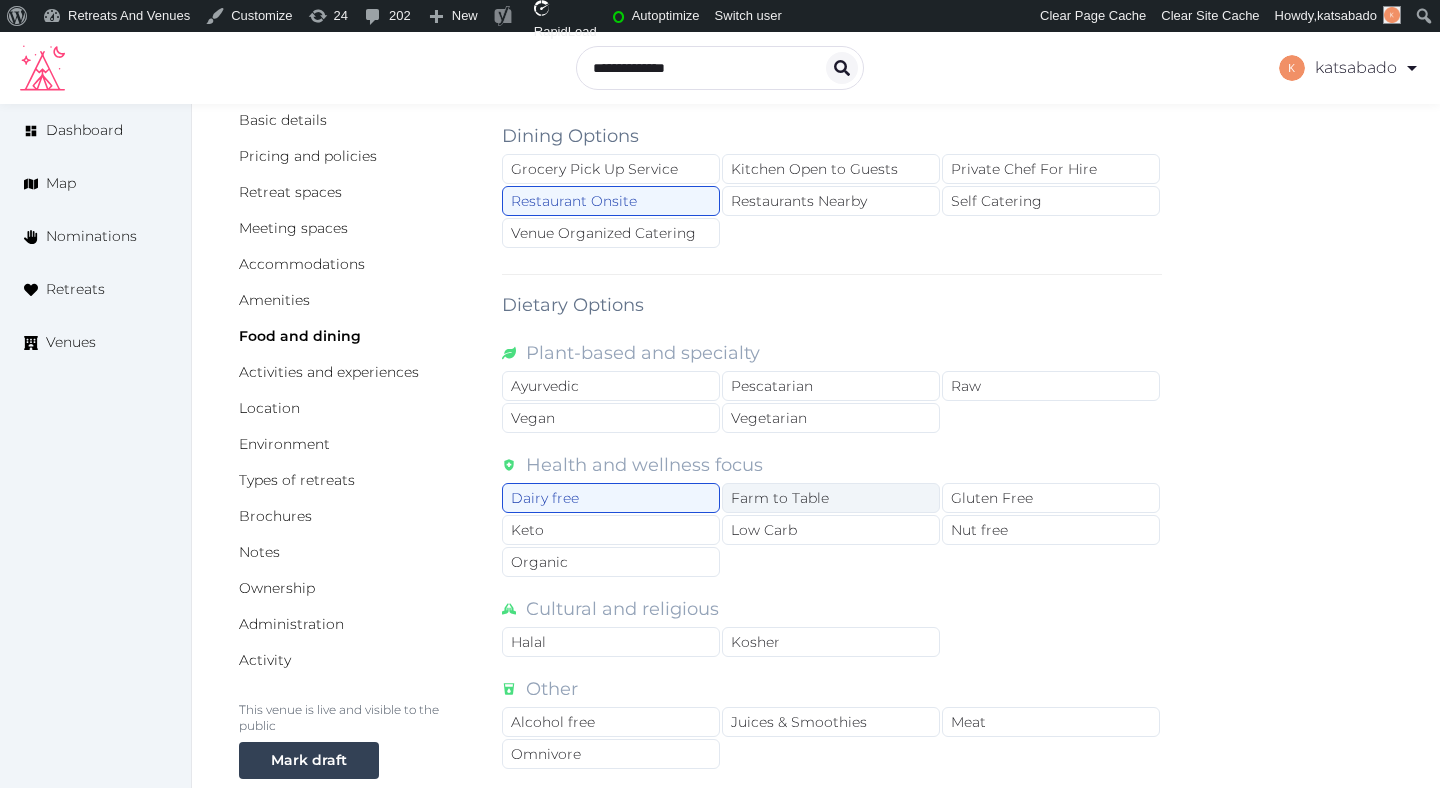 click on "Farm to Table" at bounding box center (831, 498) 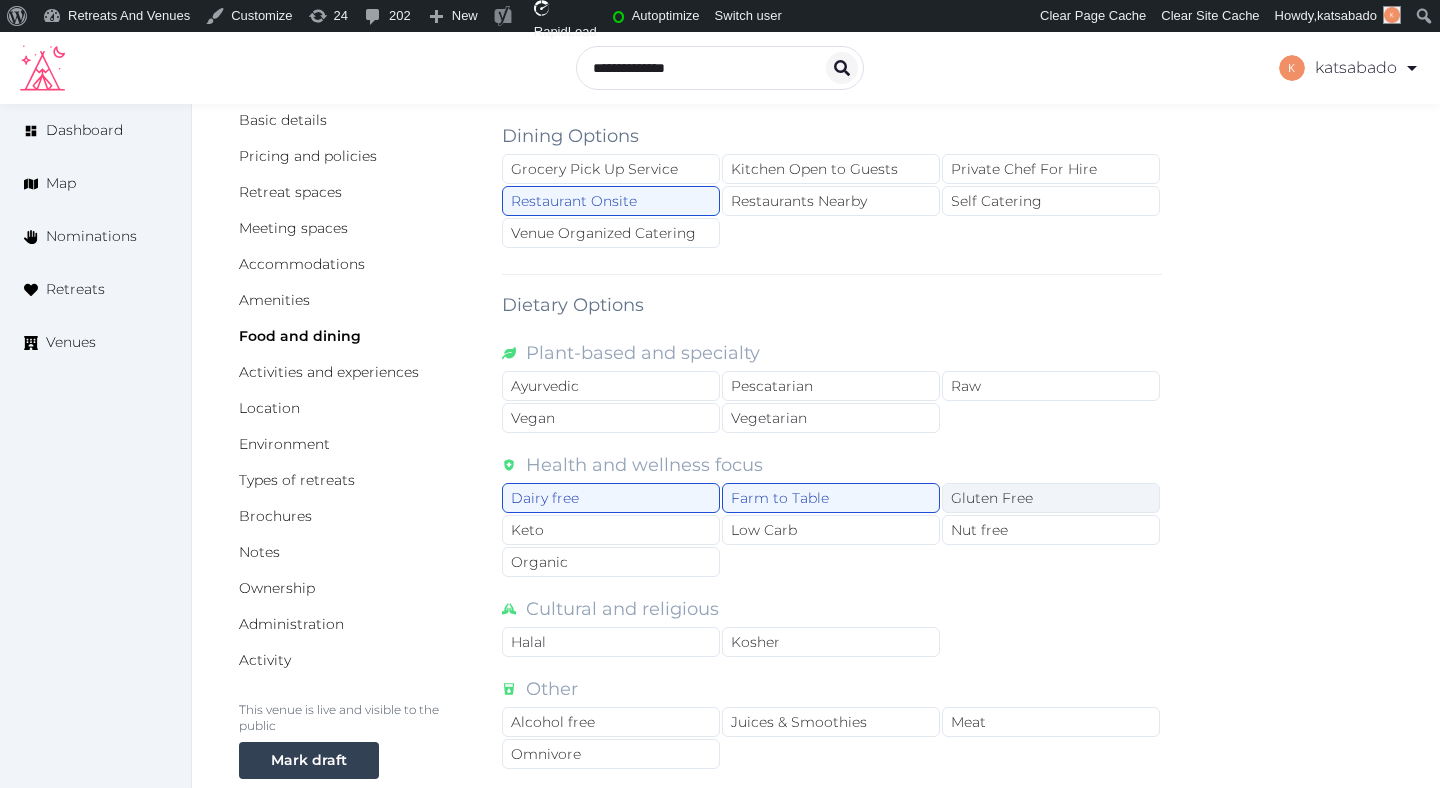 click on "Gluten Free" at bounding box center [1051, 498] 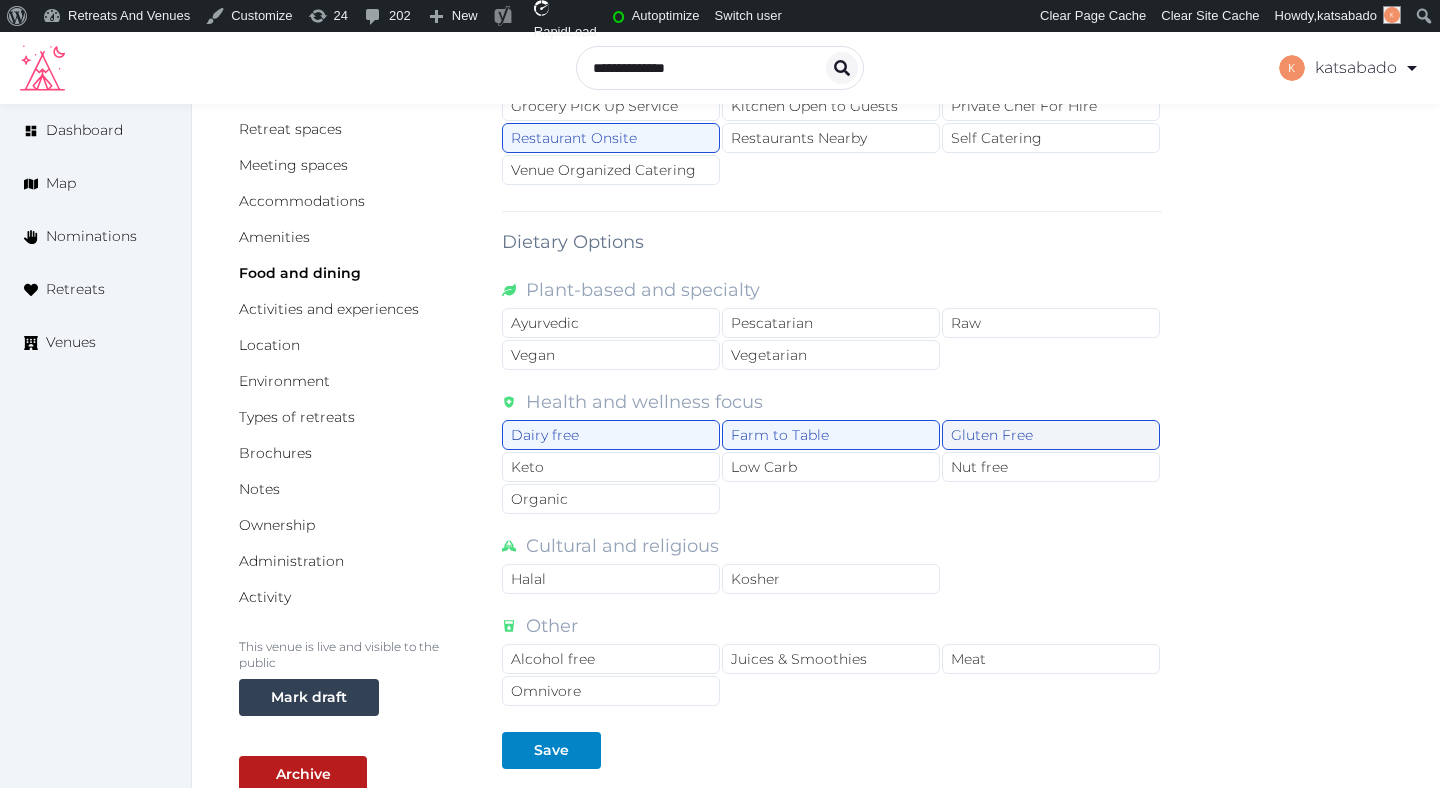 scroll, scrollTop: 294, scrollLeft: 0, axis: vertical 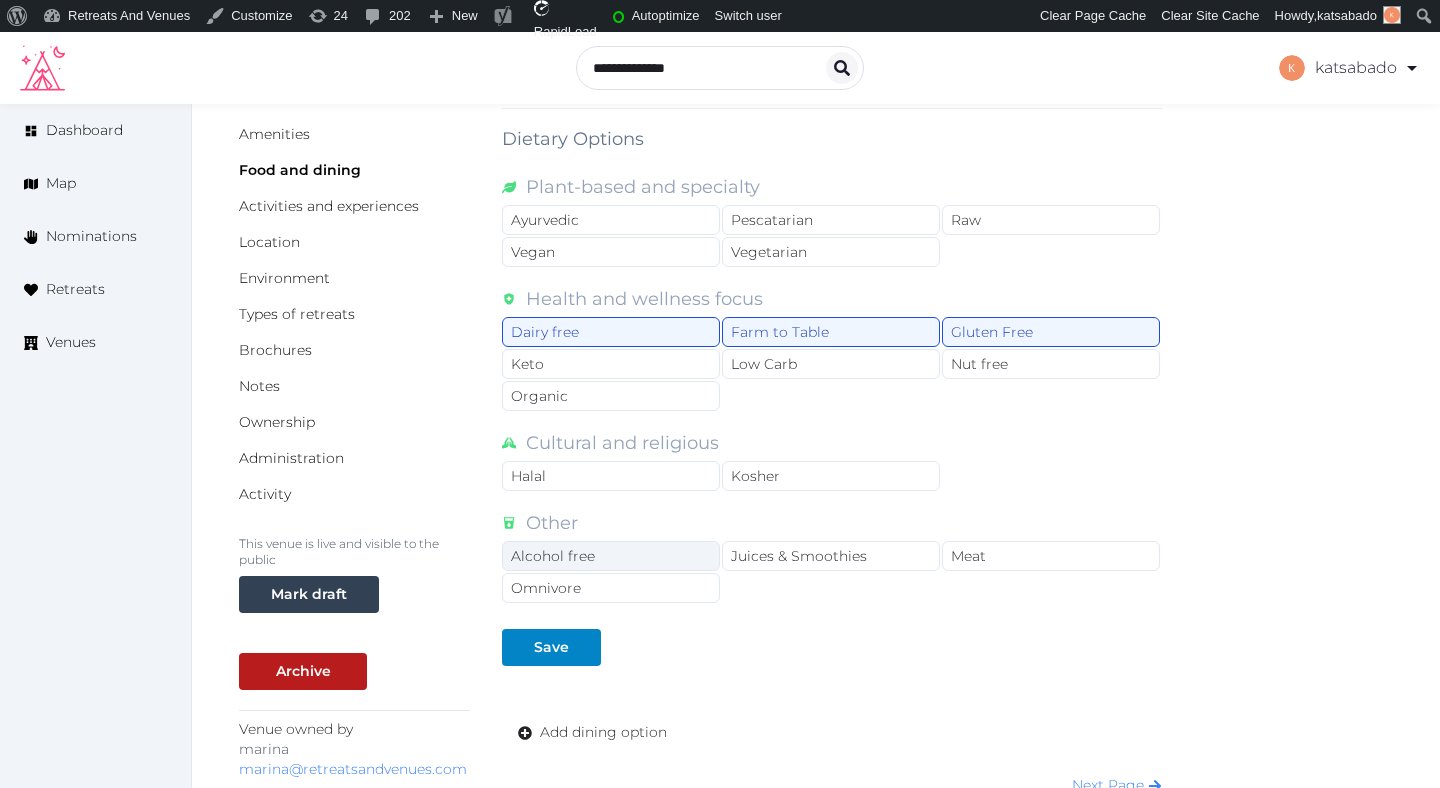 click on "Alcohol free" at bounding box center (611, 556) 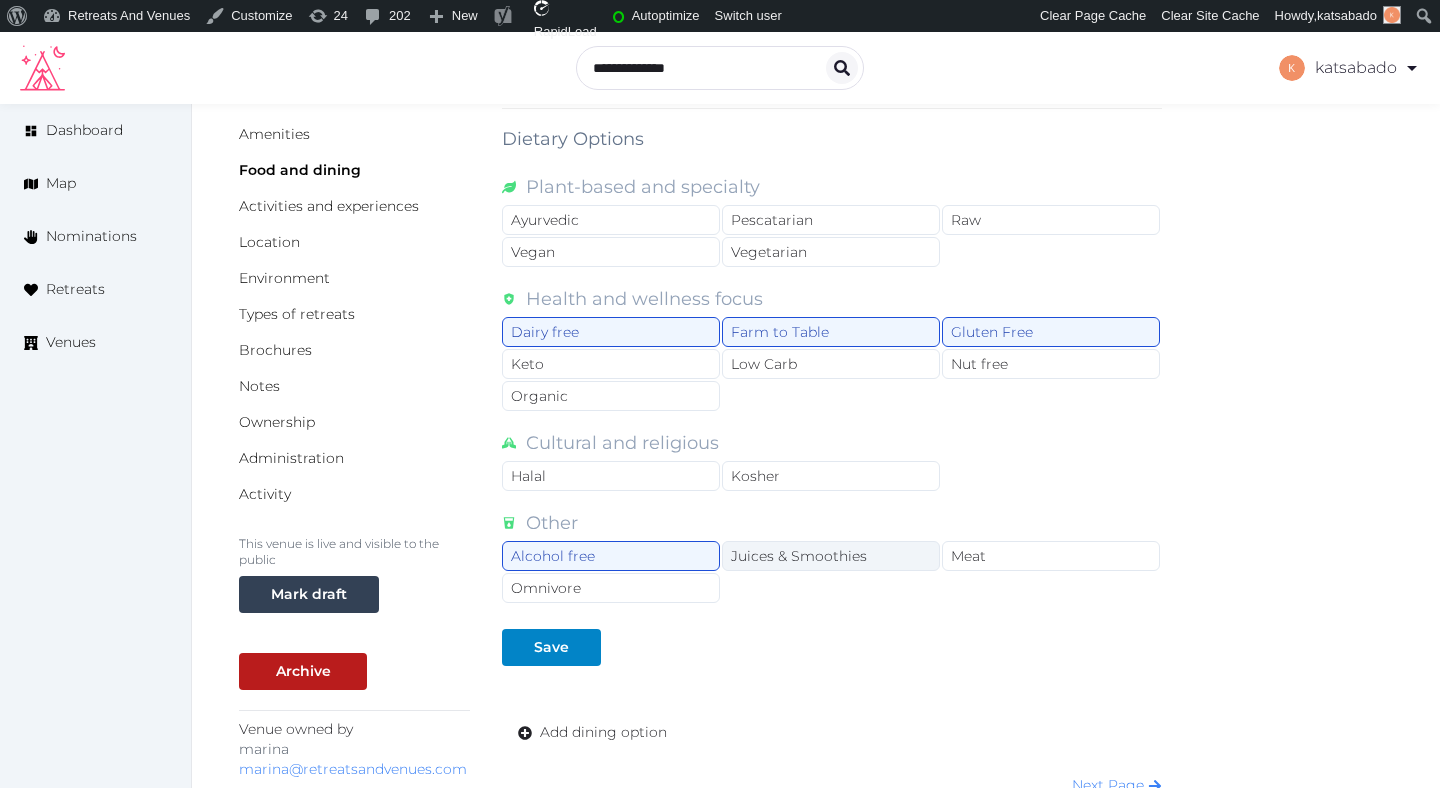 click on "Juices & Smoothies" at bounding box center (831, 556) 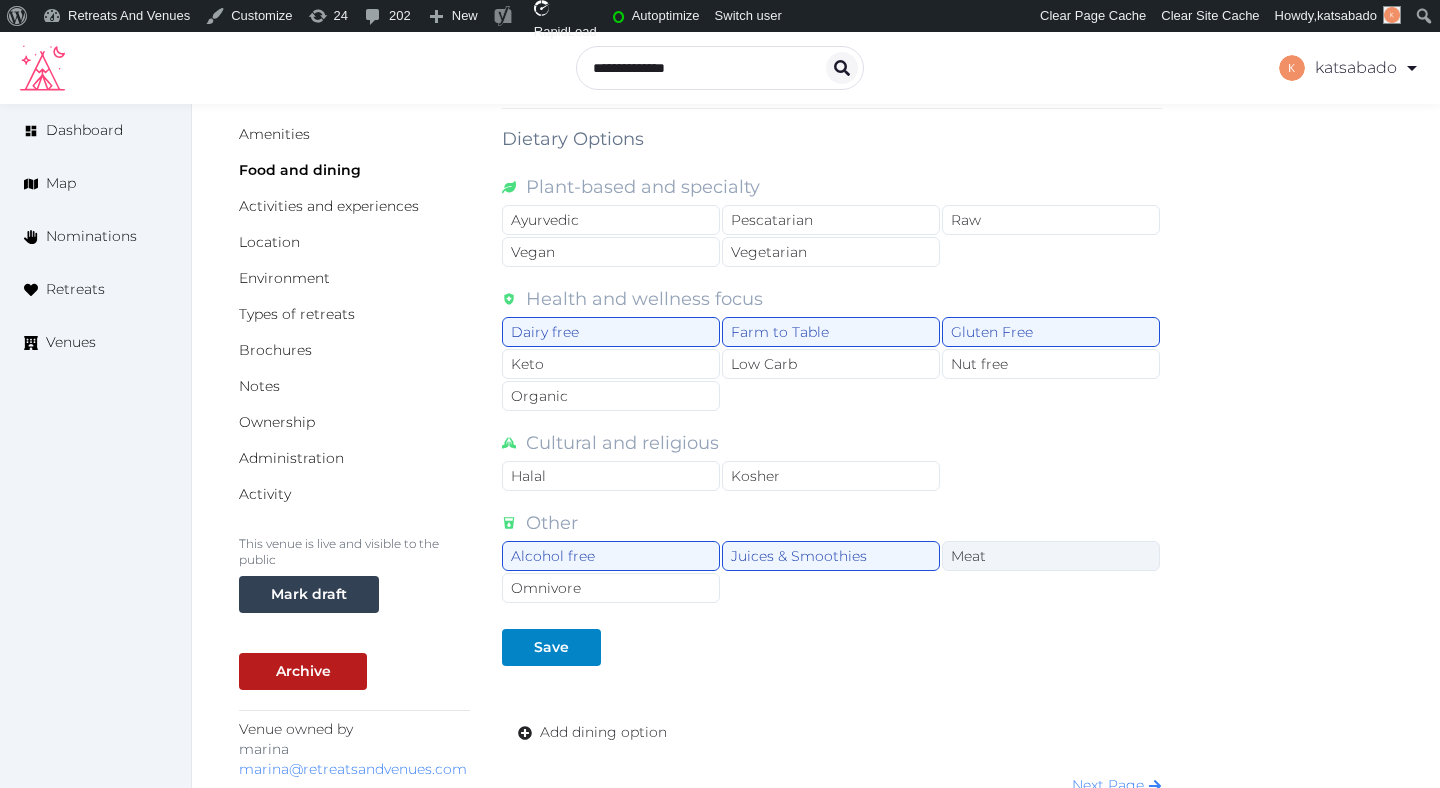 click on "Meat" at bounding box center [1051, 556] 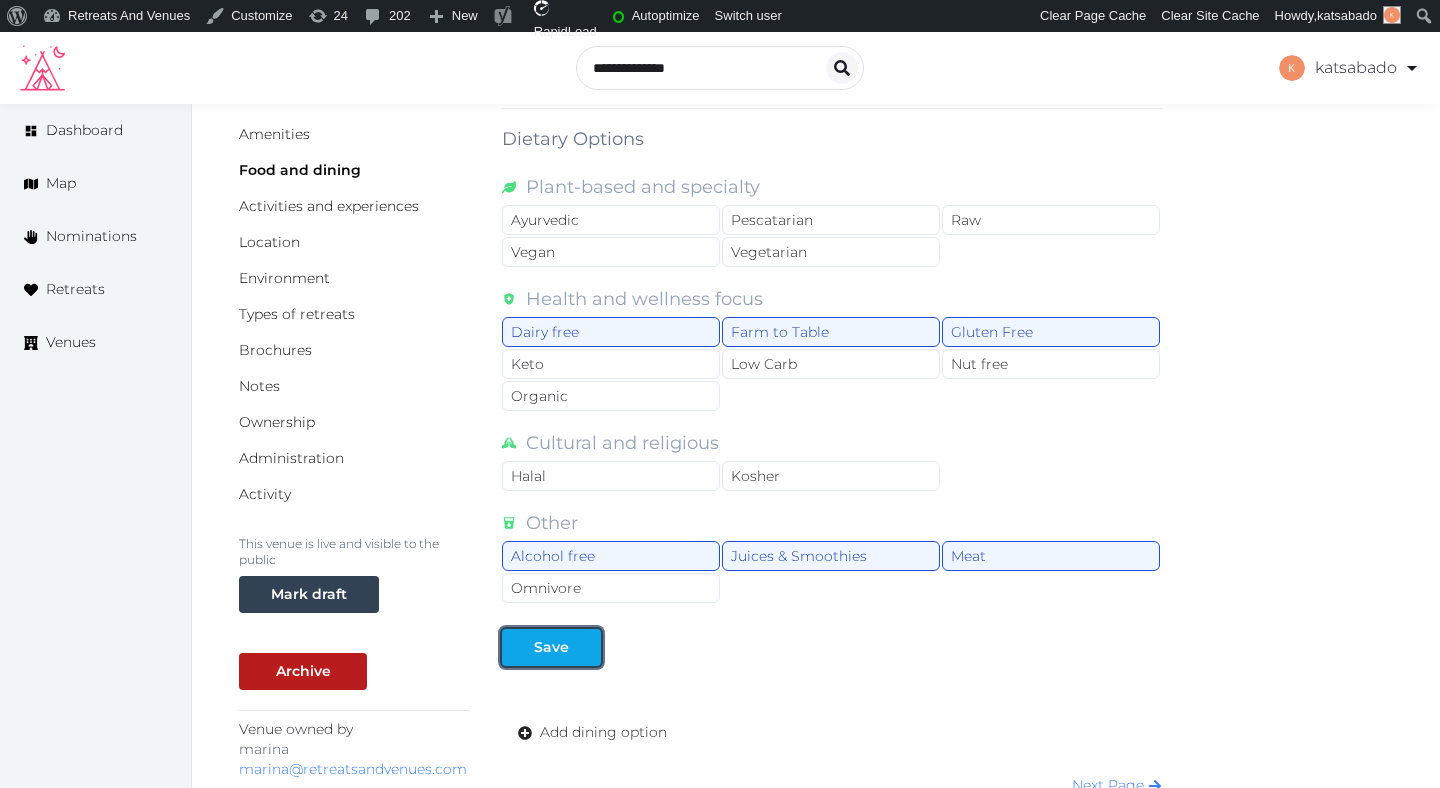click on "Save" at bounding box center (551, 647) 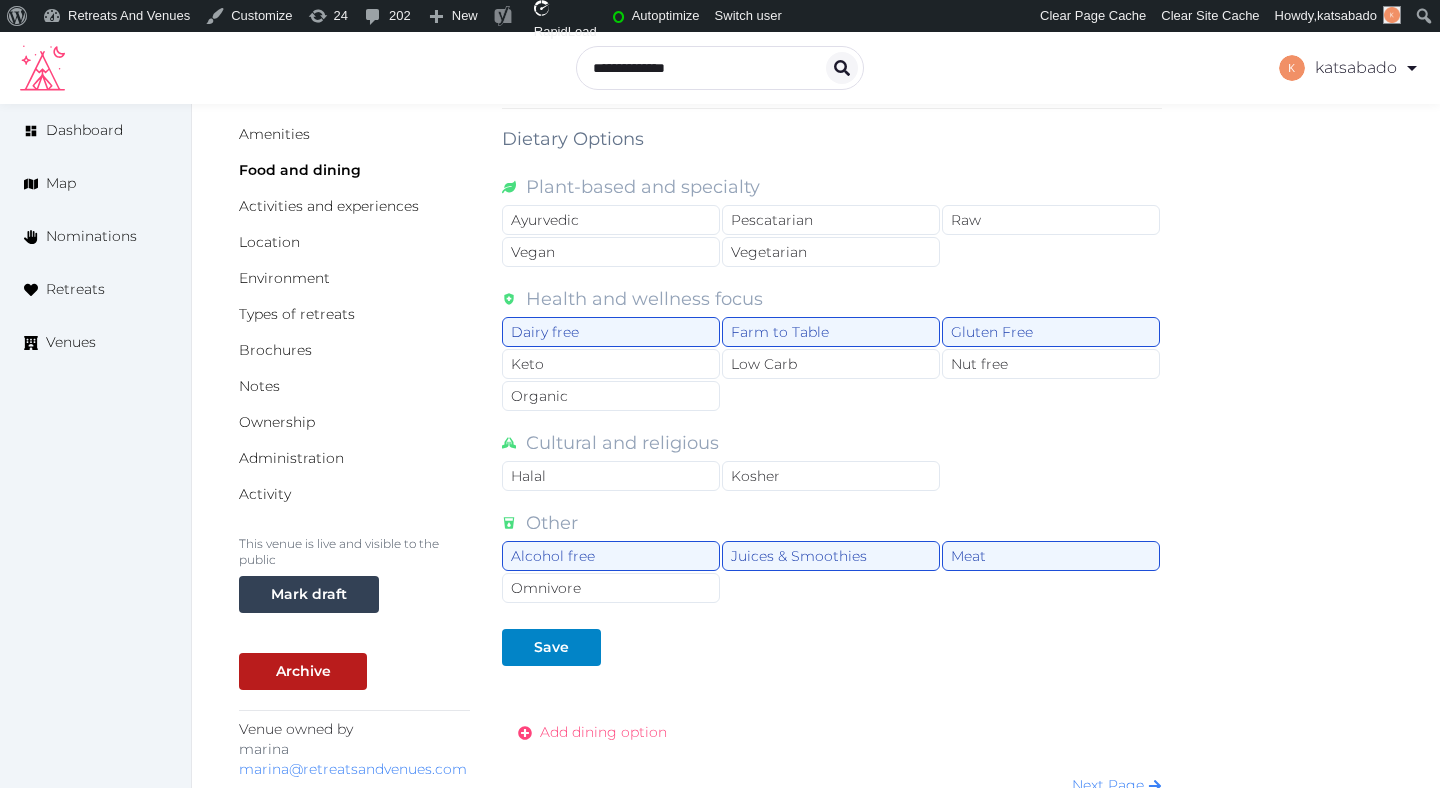 click on "Add dining option" at bounding box center (603, 732) 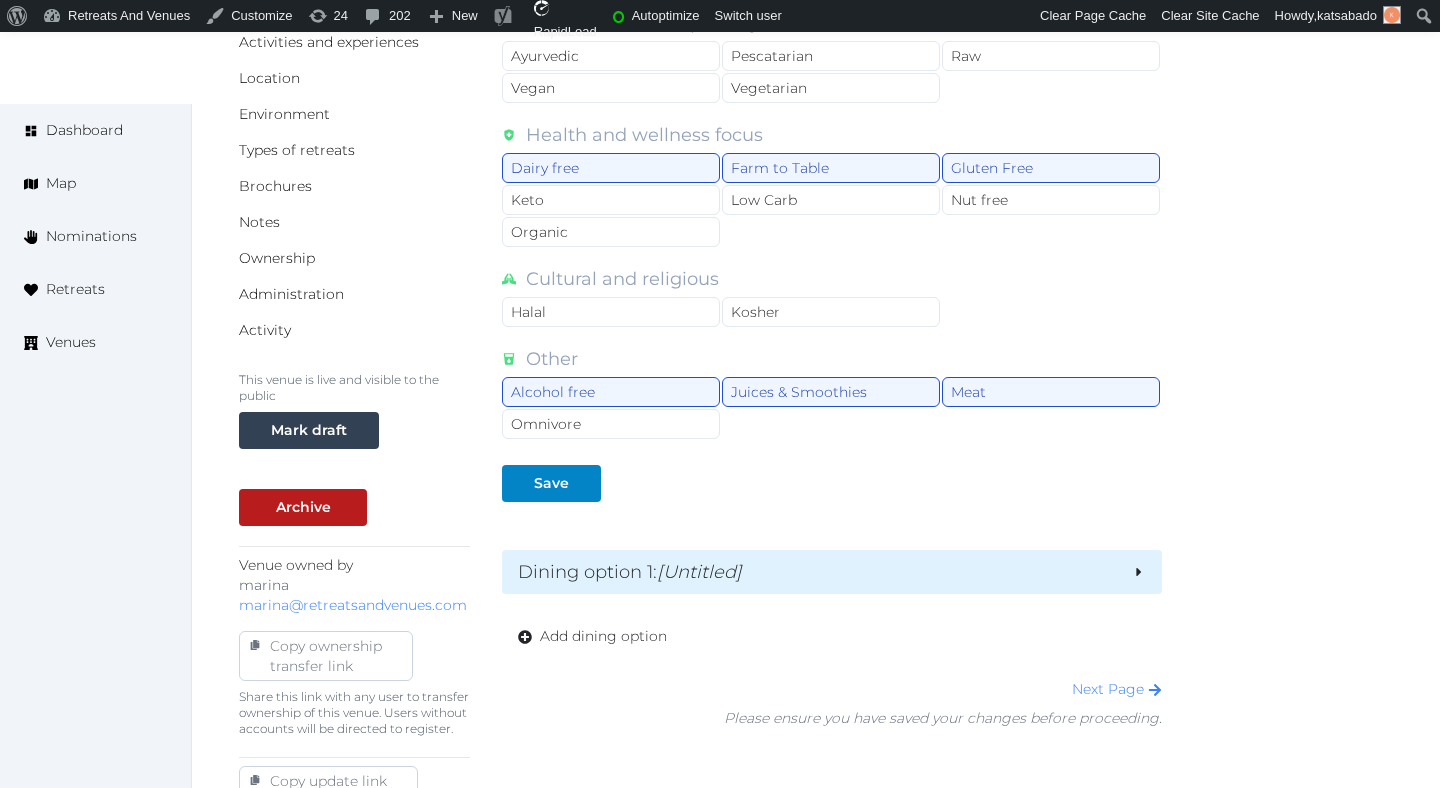 scroll, scrollTop: 597, scrollLeft: 0, axis: vertical 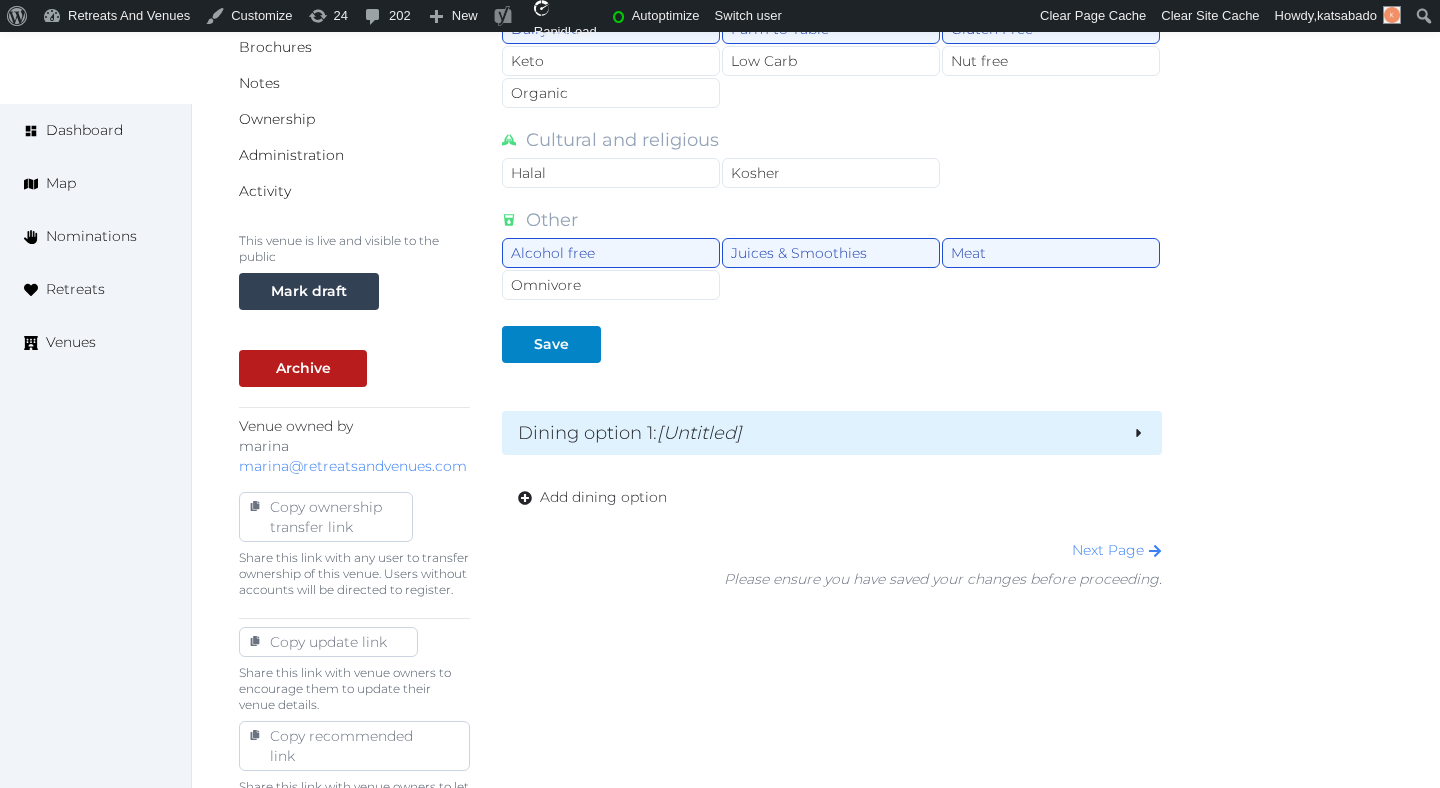 click on "Dining option 1 :  [Untitled]" at bounding box center (817, 433) 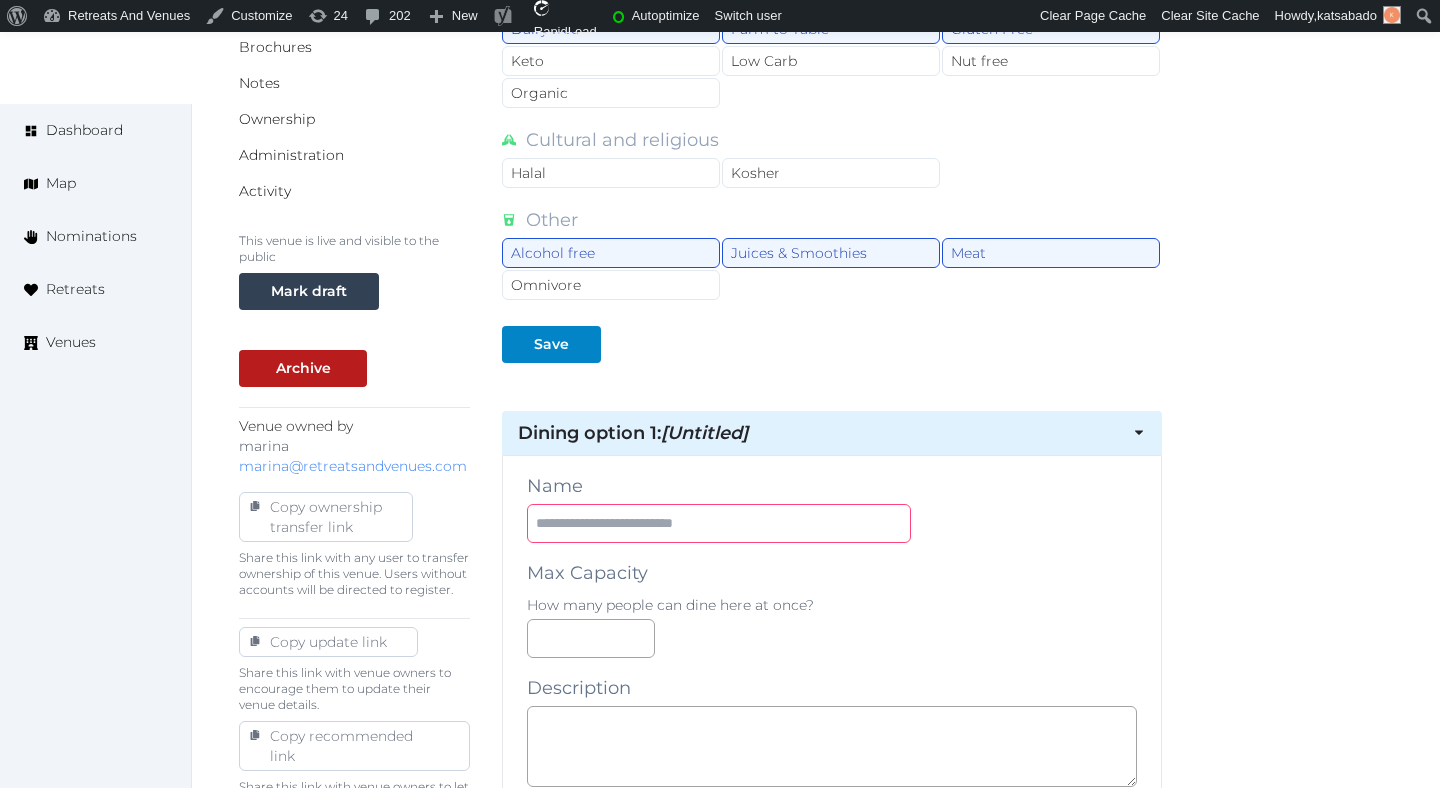 click at bounding box center [719, 523] 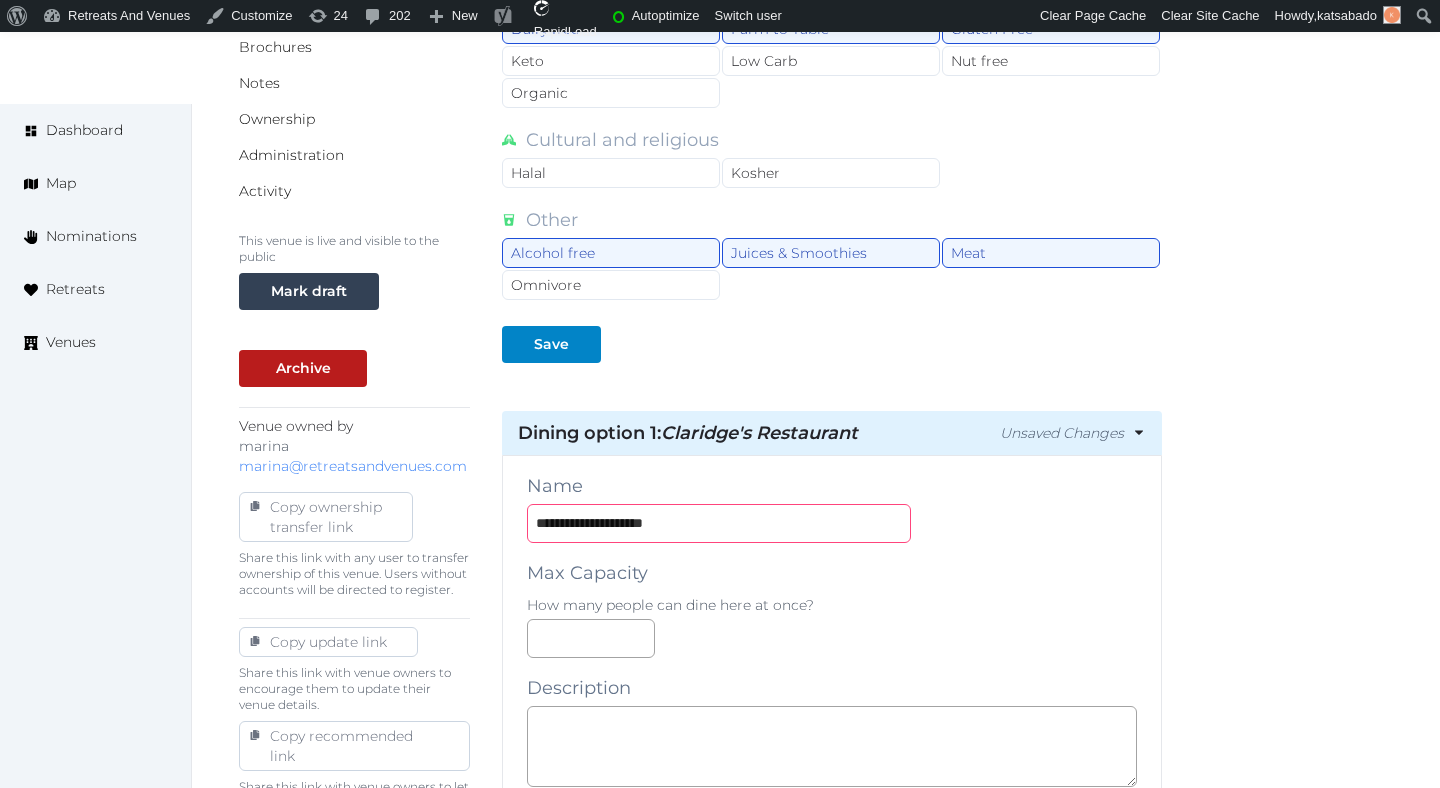 type on "**********" 